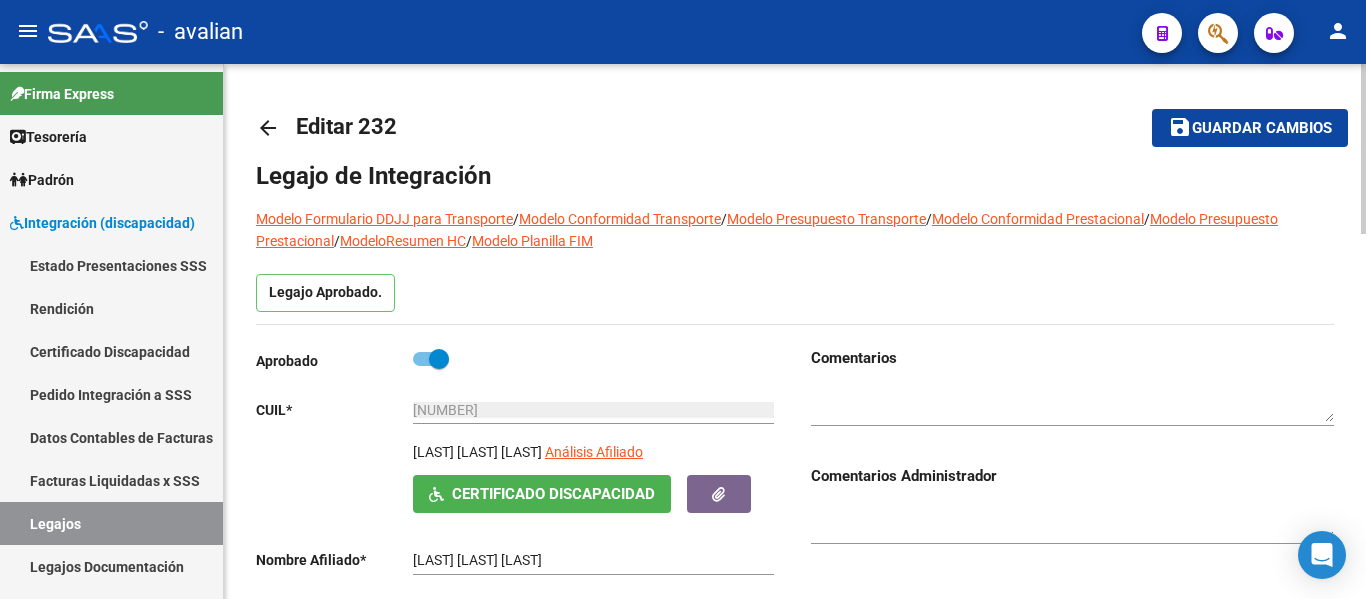 scroll, scrollTop: 0, scrollLeft: 0, axis: both 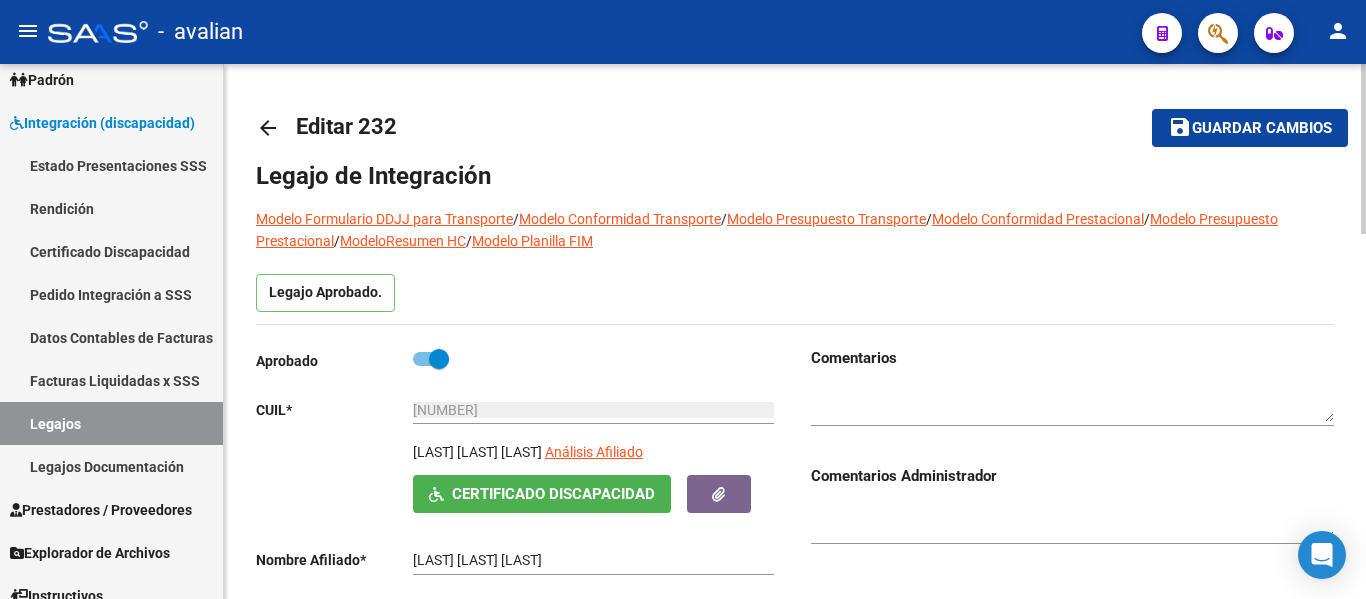 click on "Guardar cambios" 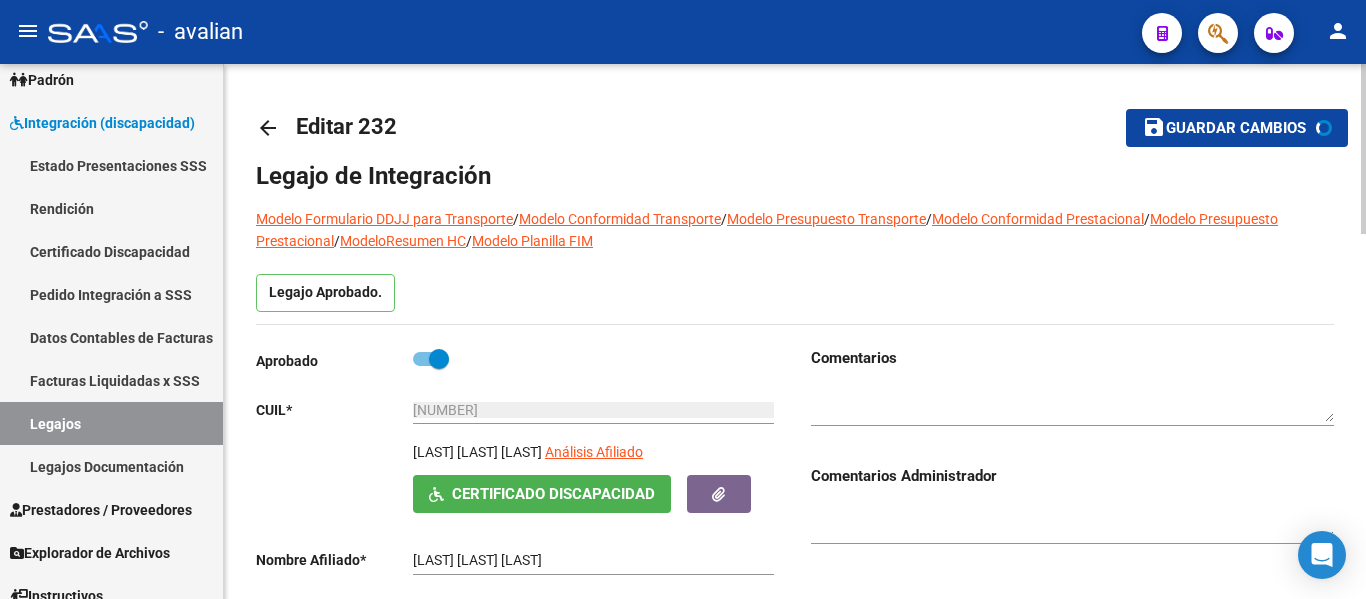 click on "arrow_back" 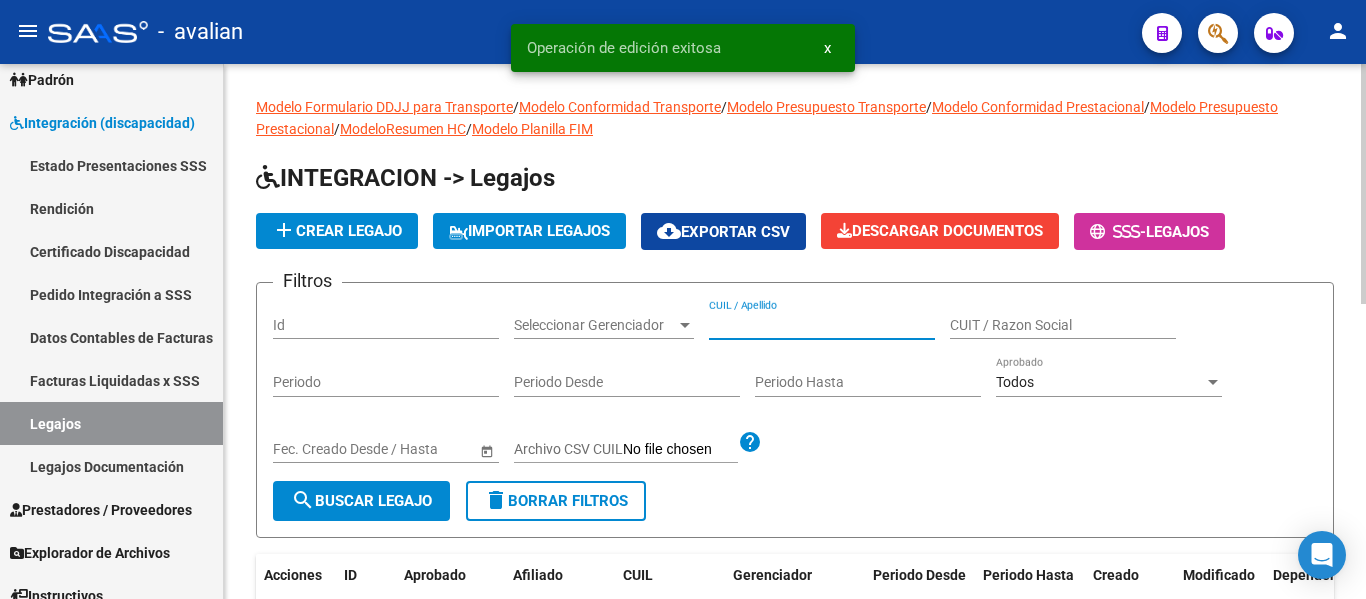 click on "CUIL / Apellido" at bounding box center [822, 325] 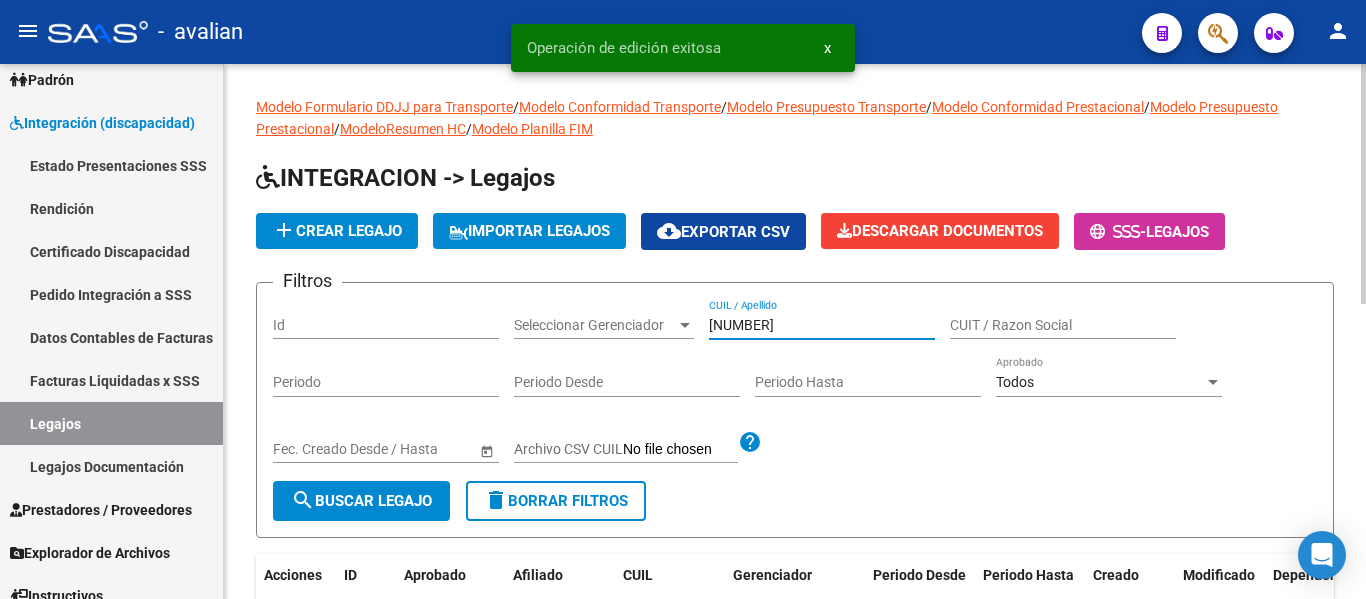 type on "[NUMBER]" 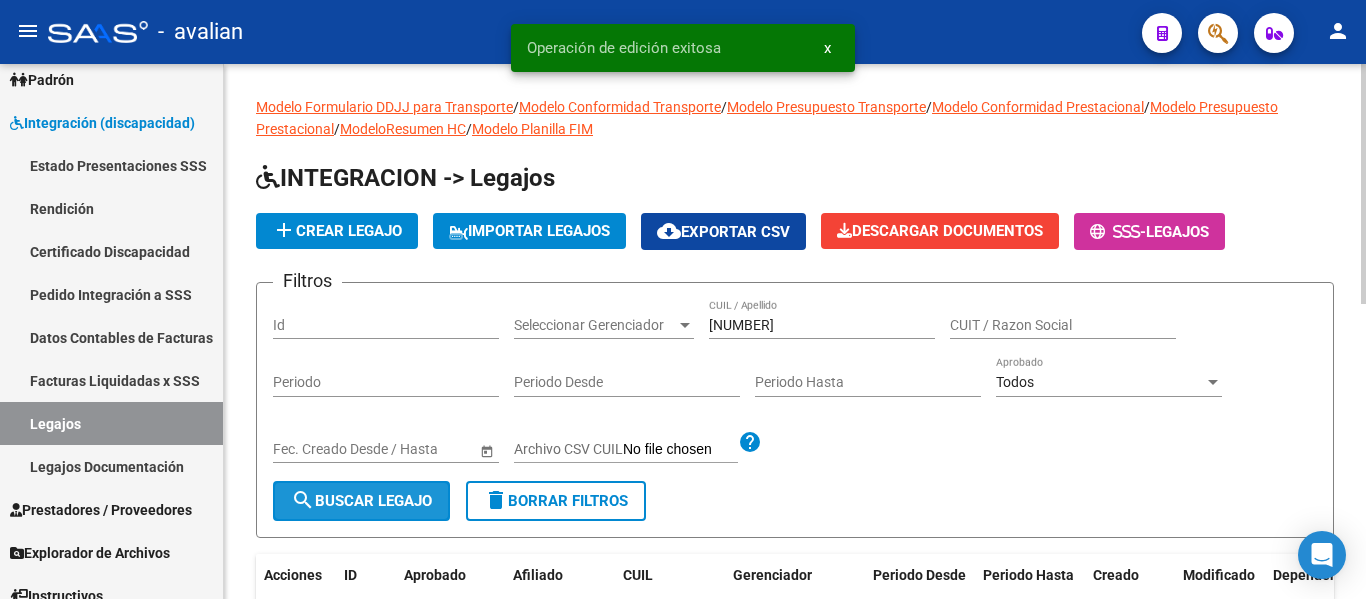 click on "search  Buscar Legajo" 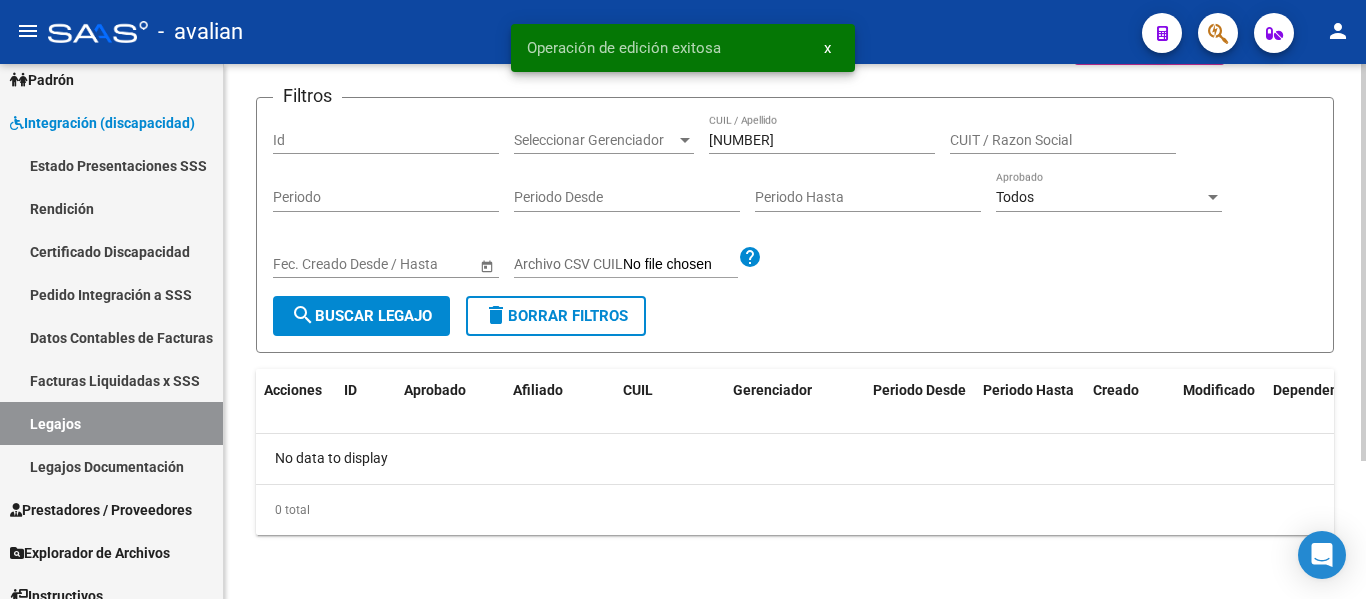 scroll, scrollTop: 0, scrollLeft: 0, axis: both 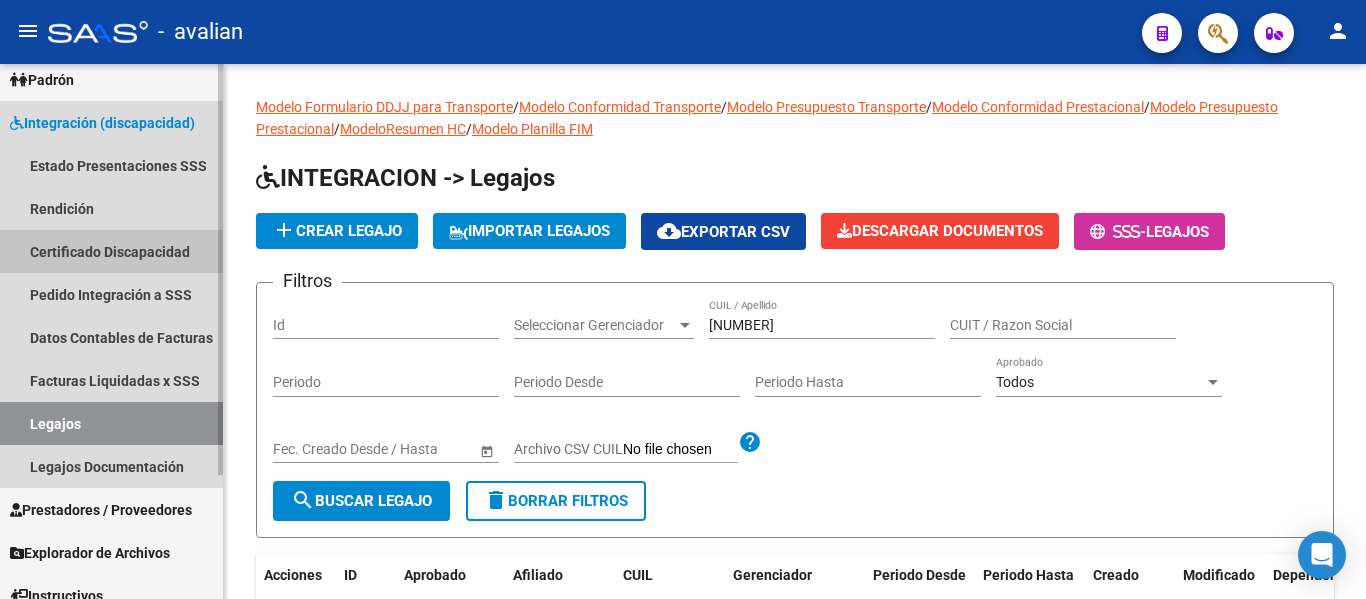 click on "Certificado Discapacidad" at bounding box center (111, 251) 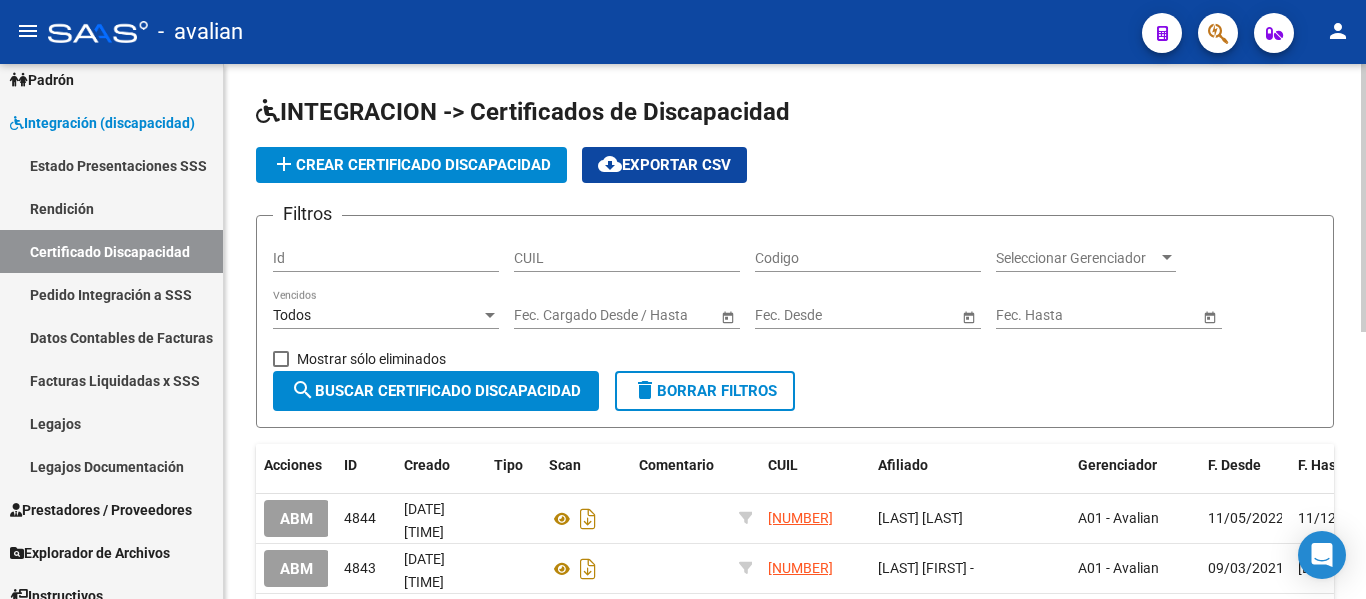 drag, startPoint x: 633, startPoint y: 271, endPoint x: 641, endPoint y: 260, distance: 13.601471 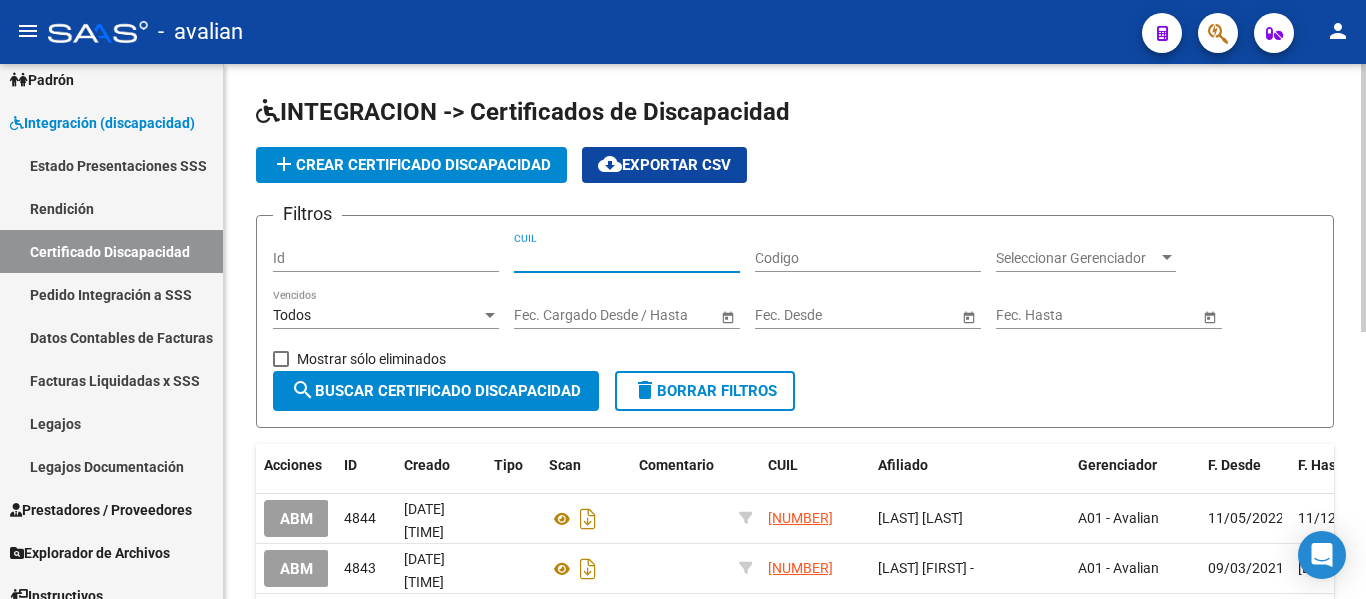 paste on "20-53036074-2" 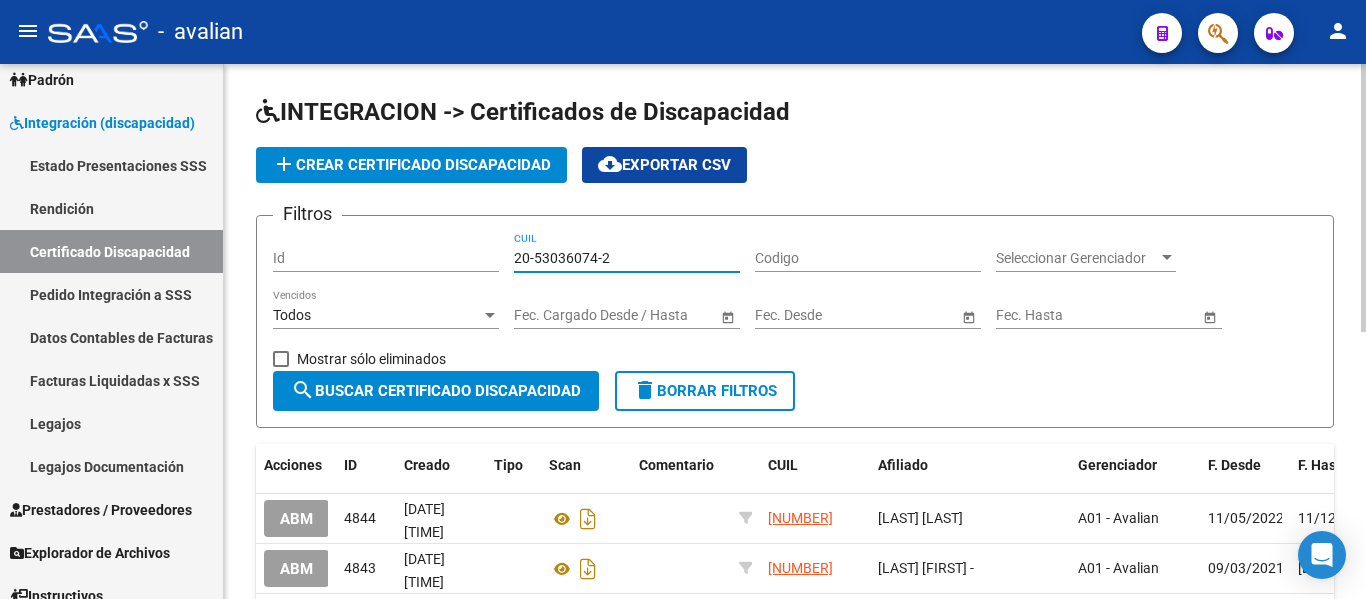 type on "20-53036074-2" 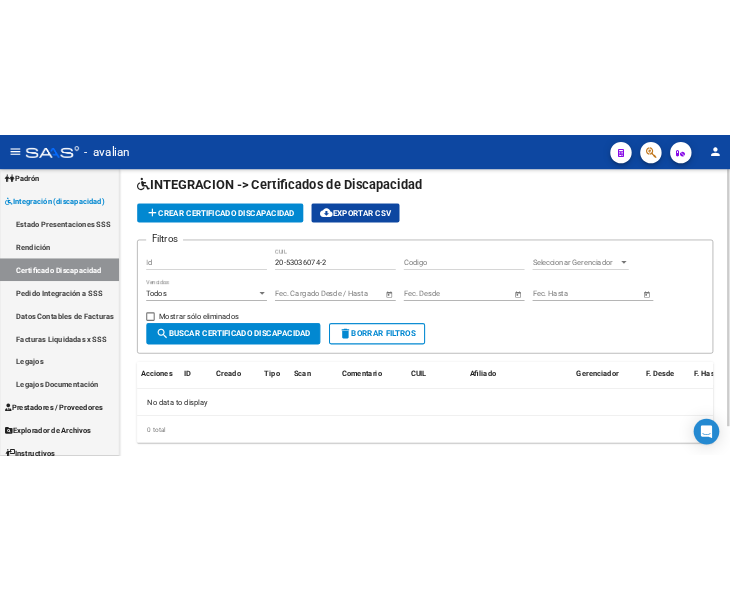 scroll, scrollTop: 0, scrollLeft: 0, axis: both 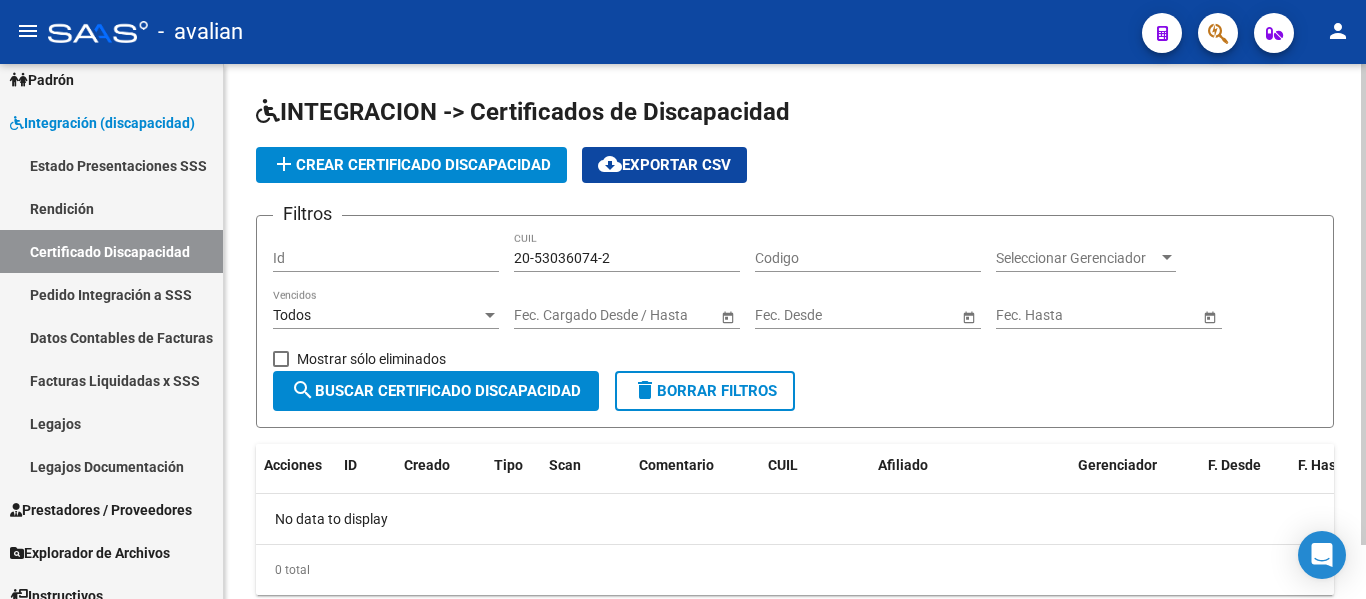 click on "INTEGRACION -> Certificados de Discapacidad add  Crear Certificado Discapacidad
cloud_download  Exportar CSV  Filtros Id [CUIL] CUIL Codigo Seleccionar Gerenciador Seleccionar Gerenciador Todos Vencidos Start date – End date Fec. Cargado Desde / Hasta Start date – End date Fec. Desde Start date – End date Fec. Hasta   Mostrar sólo eliminados  search  Buscar Certificado Discapacidad  delete  Borrar Filtros" 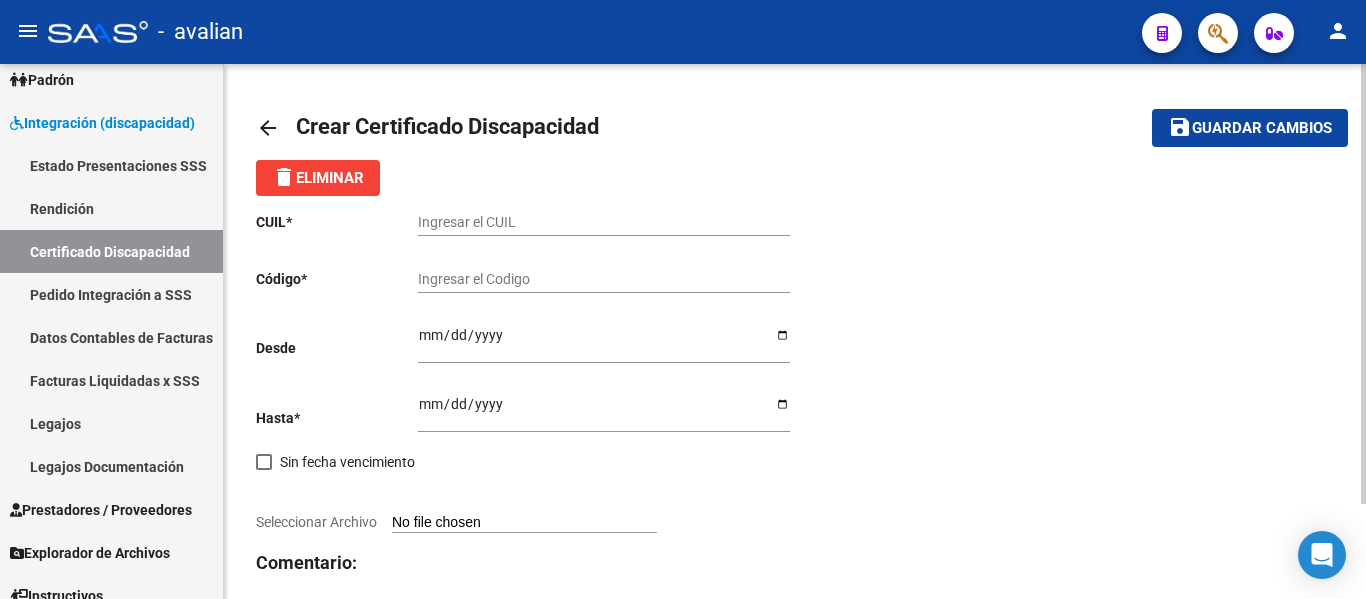 click on "Ingresar el CUIL" 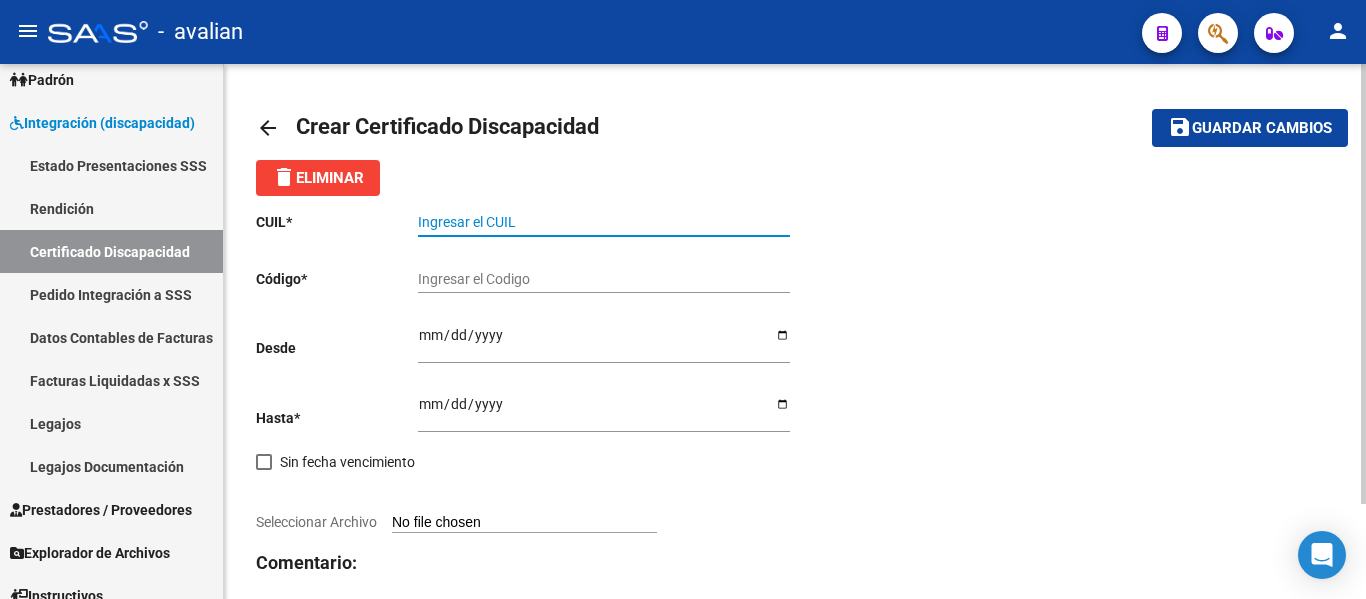 paste on "20-53036074-2" 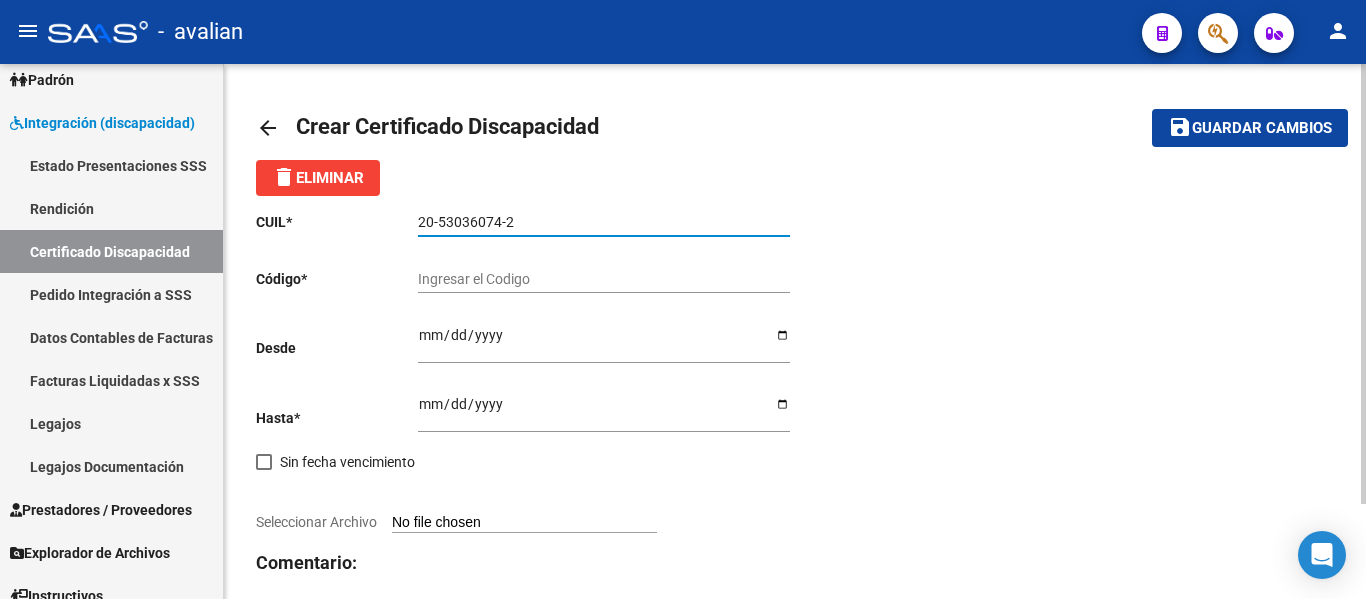 type on "20-53036074-2" 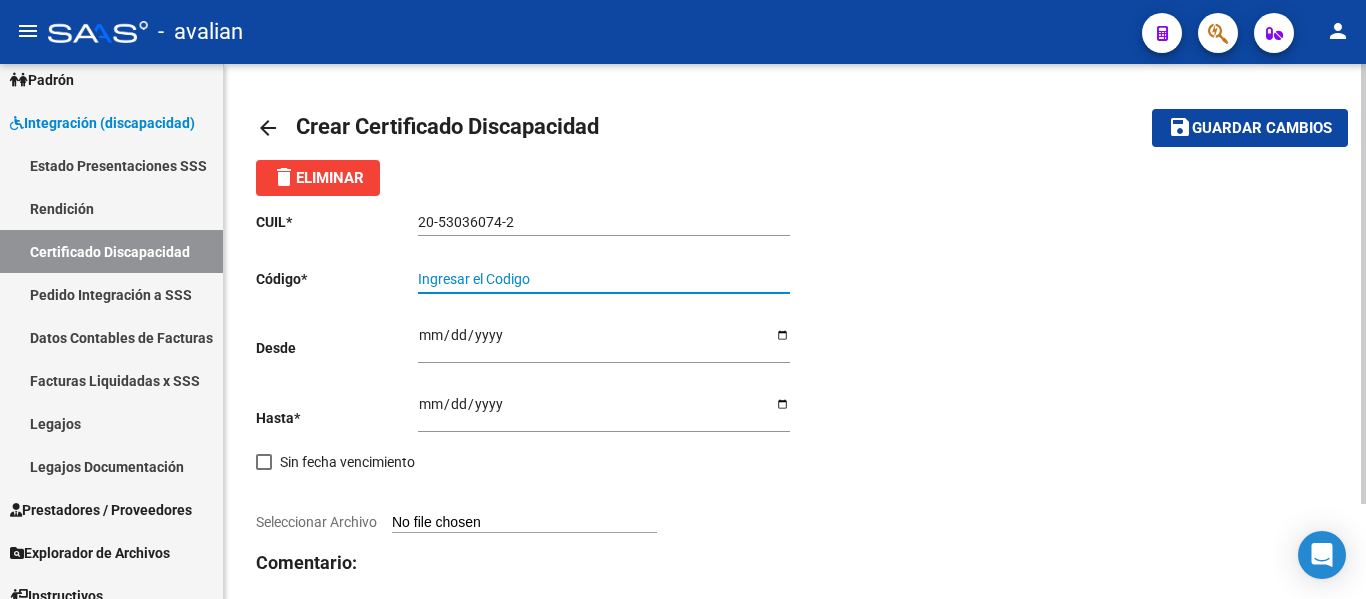 click on "Ingresar el Codigo" at bounding box center [604, 279] 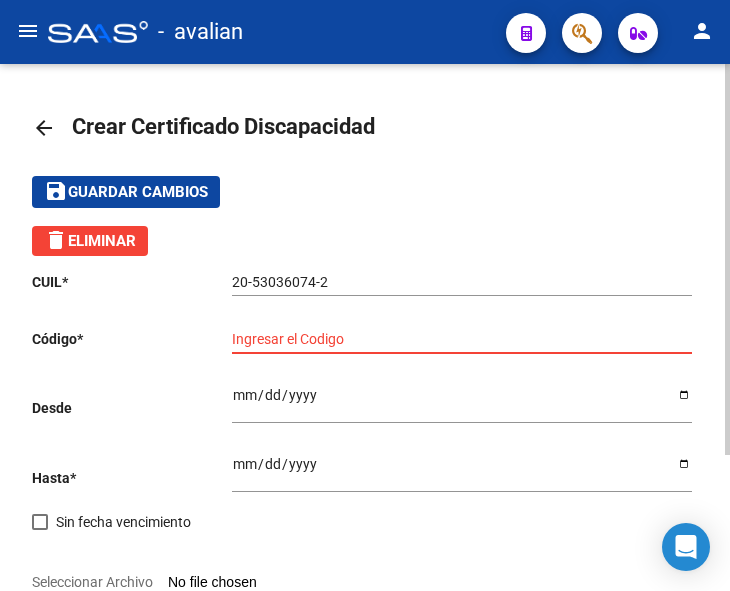 click on "Ingresar el Codigo" at bounding box center [462, 339] 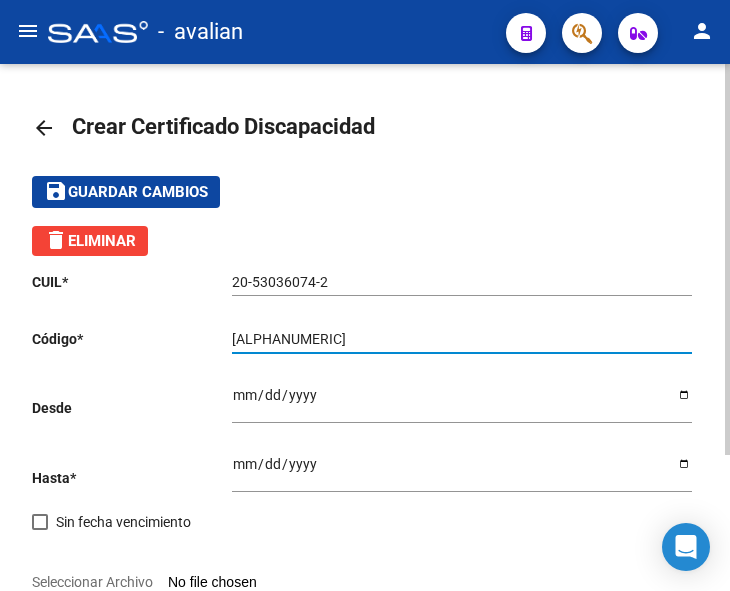 type on "[ALPHANUMERIC]" 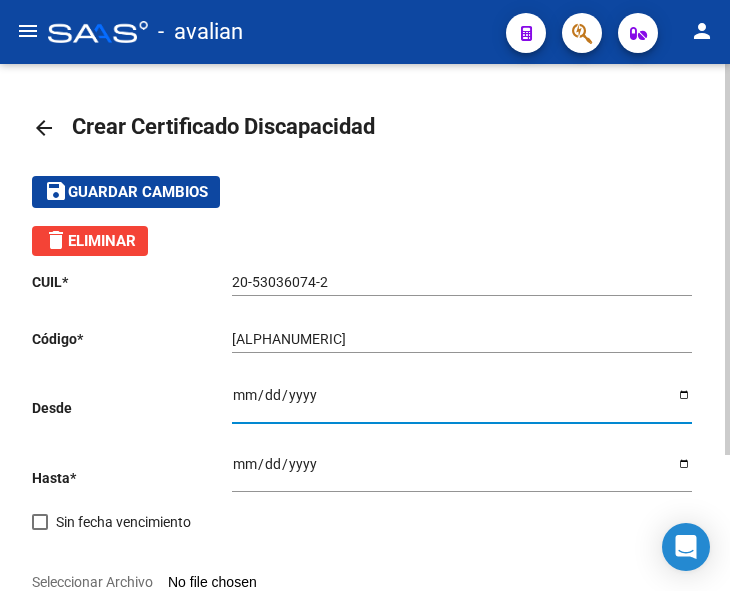 click on "Ingresar fec. Desde" at bounding box center [462, 402] 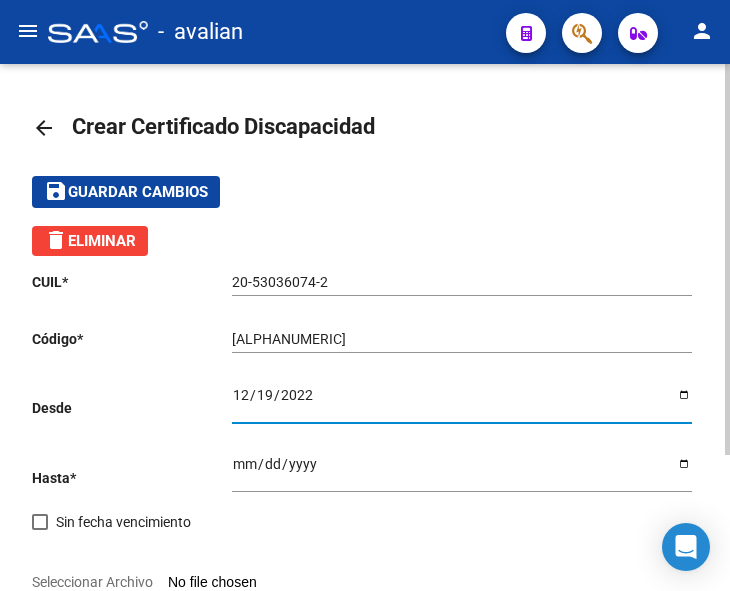 click on "Ingresar fec. Hasta" at bounding box center [462, 471] 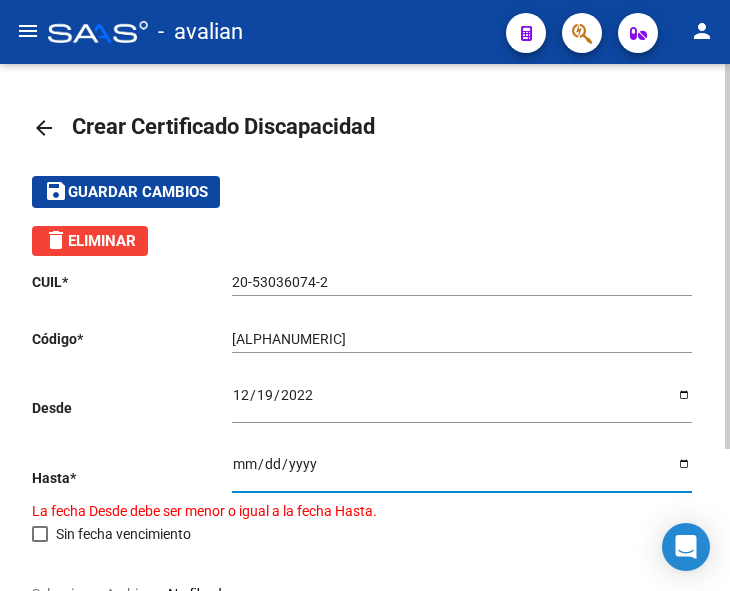 type on "[DATE]" 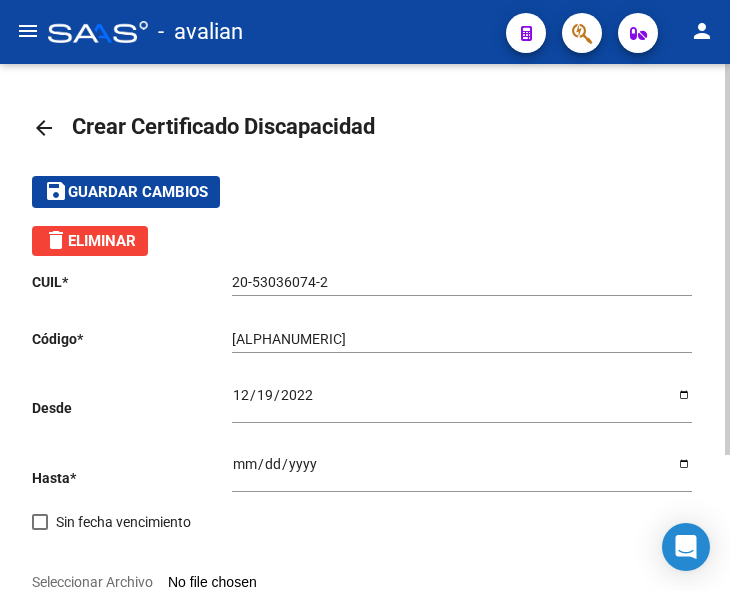 click on "2022-12-19 Ingresar fec. Desde" 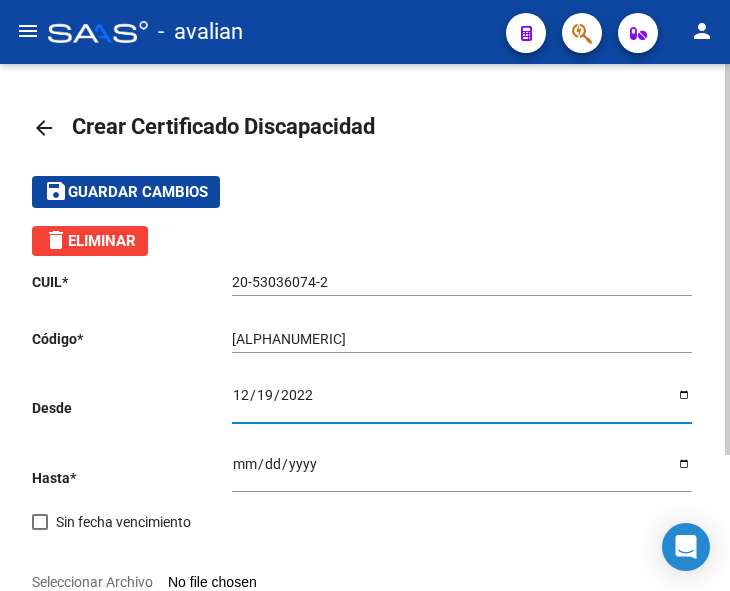 click on "2022-12-19" at bounding box center (462, 402) 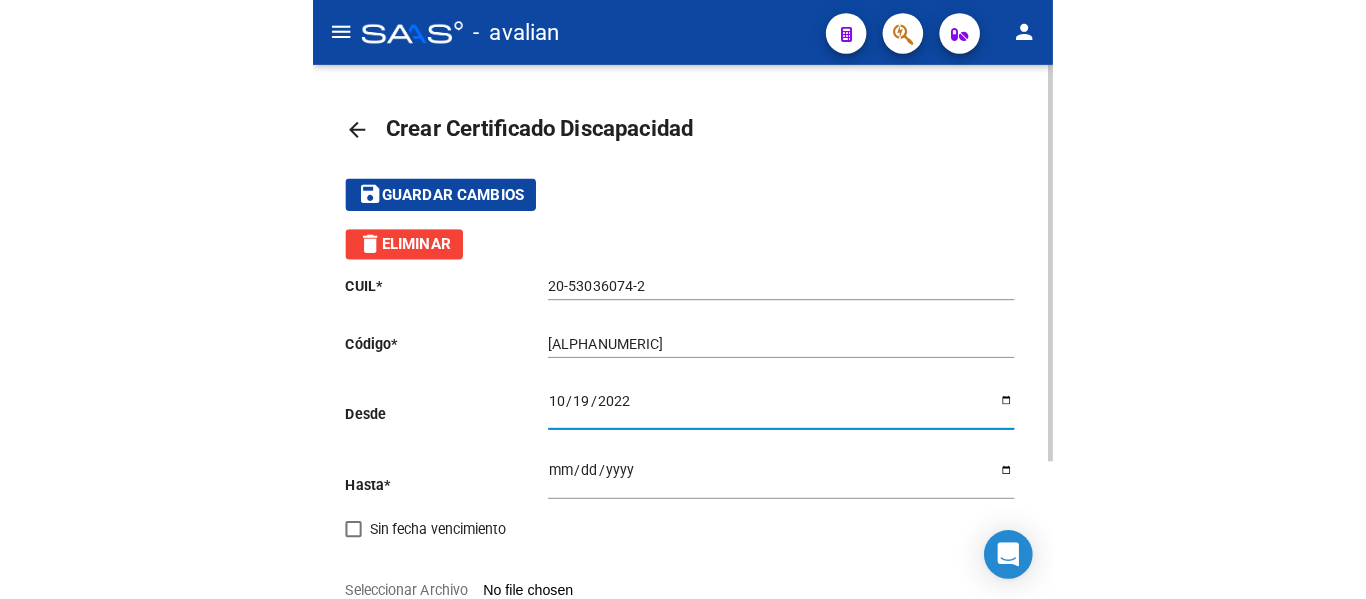 scroll, scrollTop: 183, scrollLeft: 0, axis: vertical 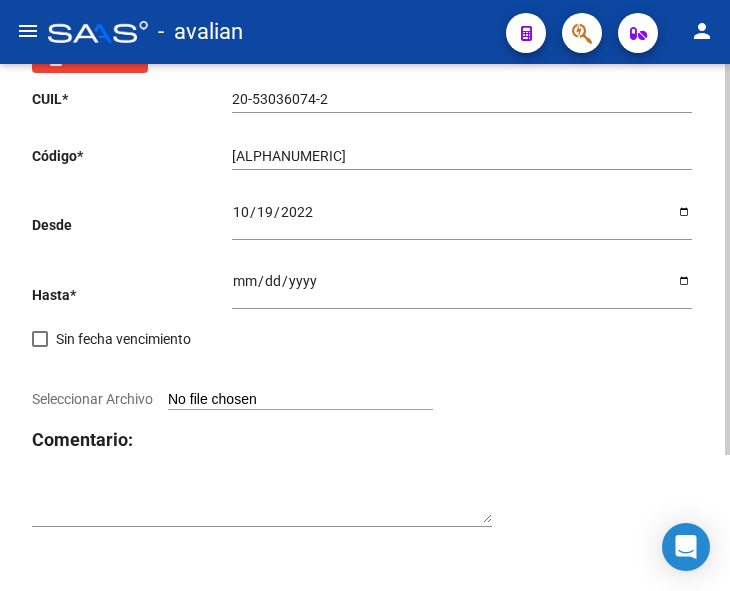 click on "Seleccionar Archivo" at bounding box center [300, 400] 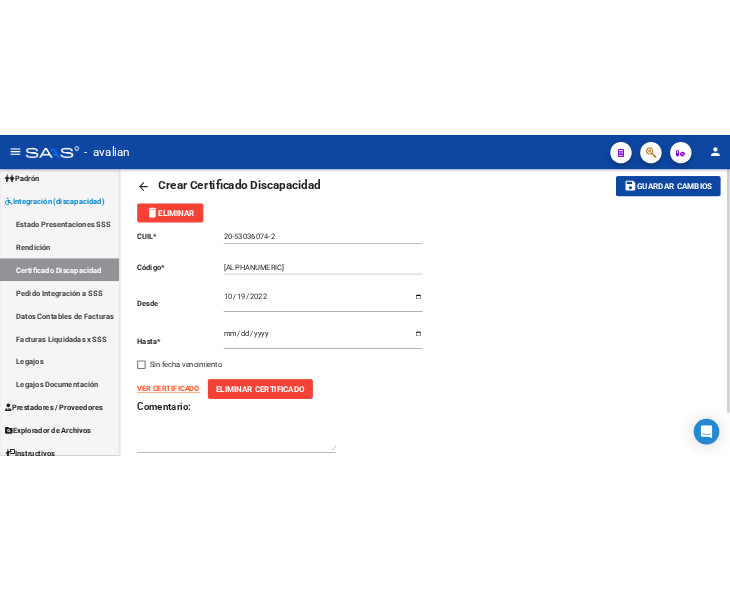 scroll, scrollTop: 0, scrollLeft: 0, axis: both 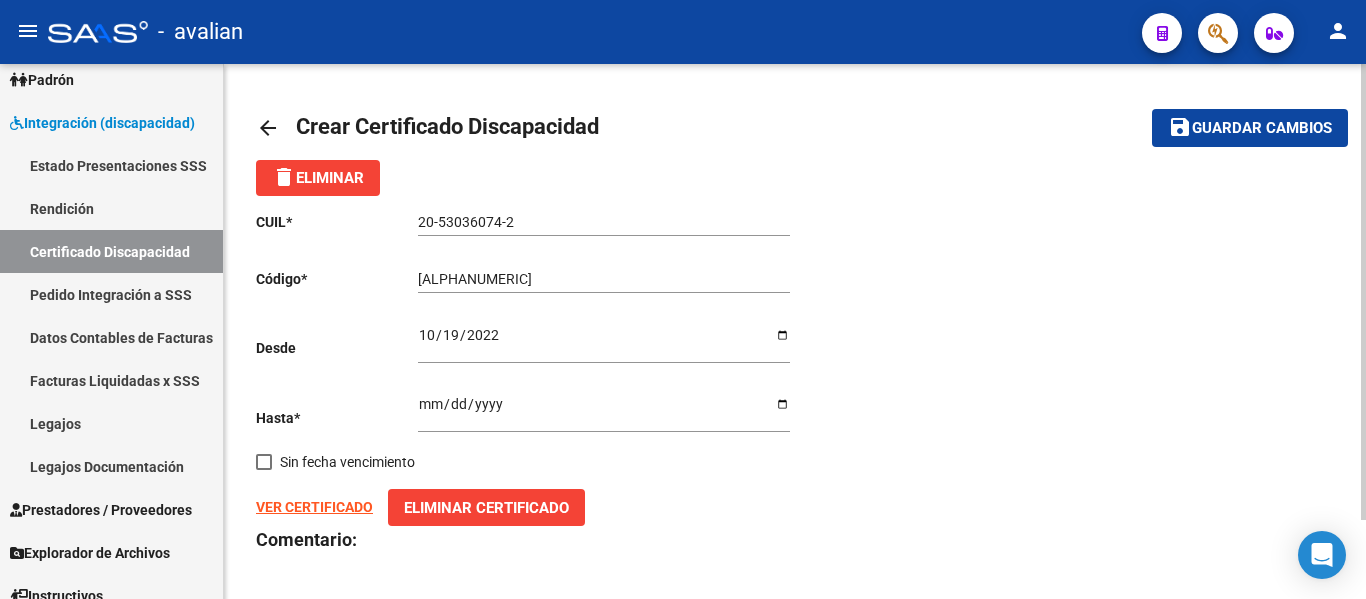 click on "Guardar cambios" 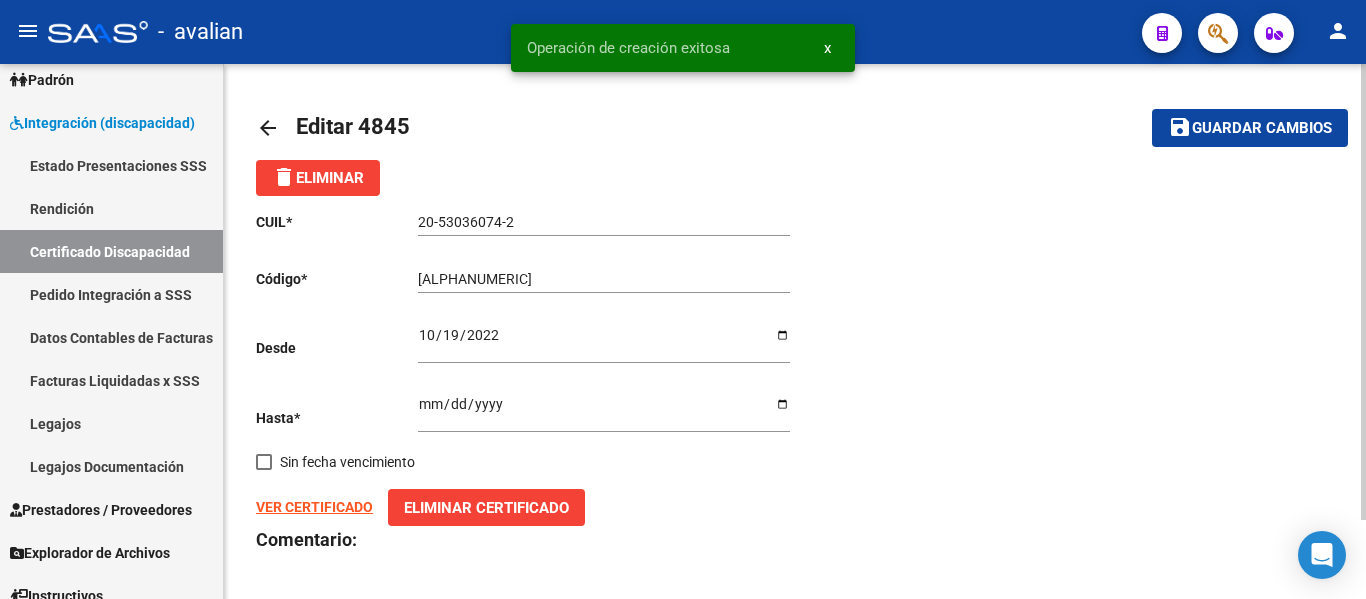 click on "Guardar cambios" 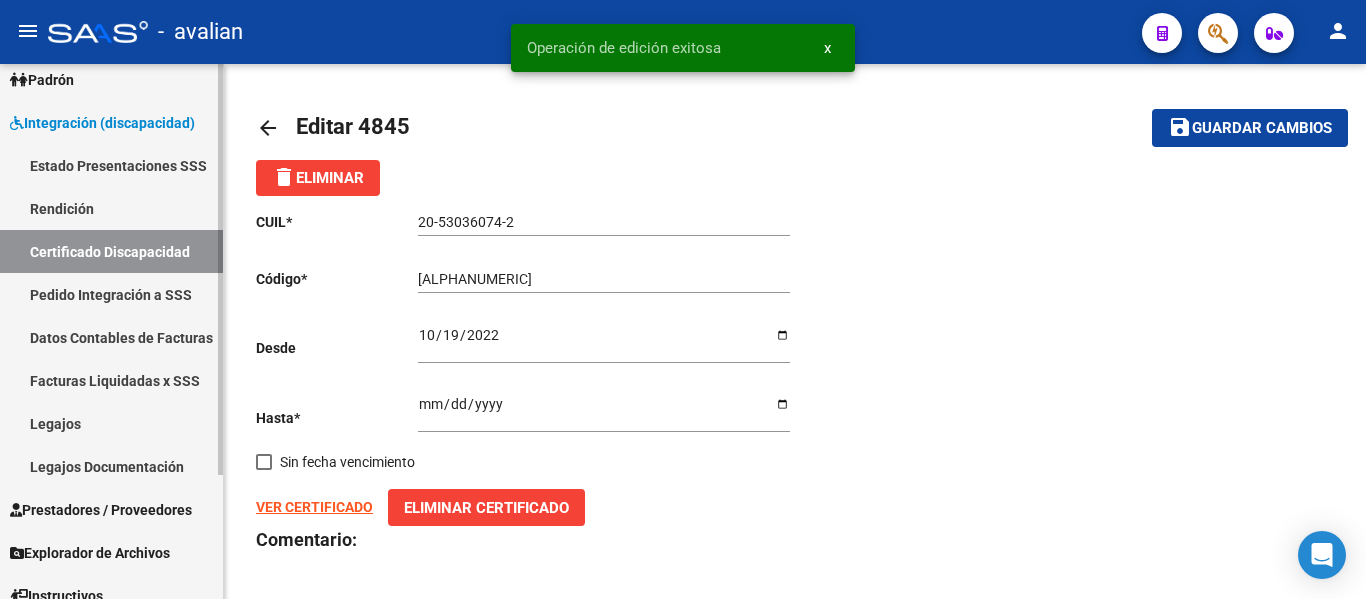 click on "Legajos" at bounding box center [111, 423] 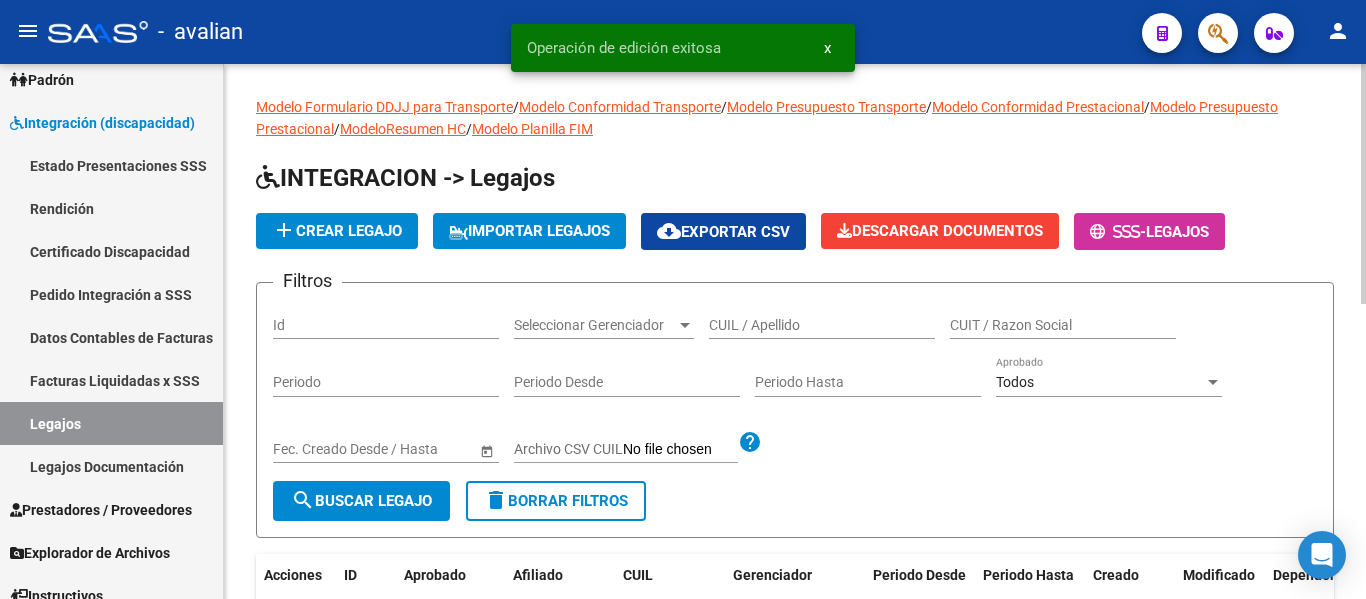 click on "CUIL / Apellido" at bounding box center [822, 325] 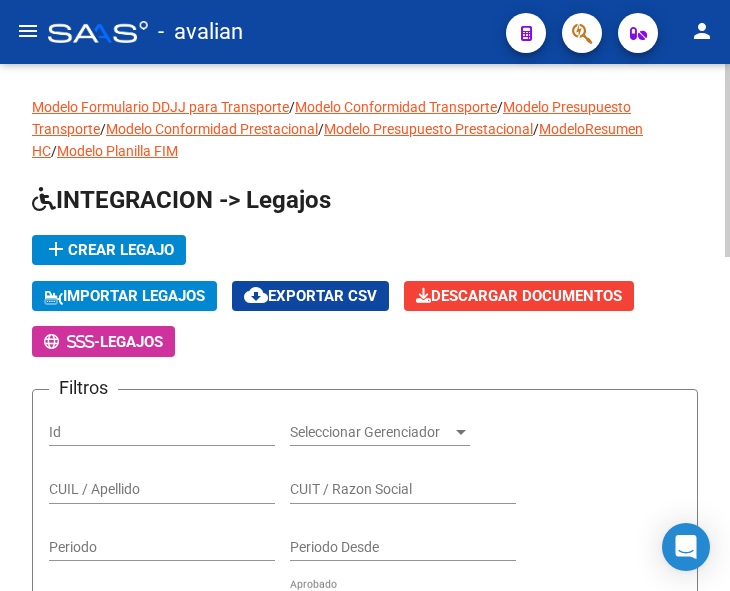 click on "INTEGRACION -> Legajos add  Crear Legajo
IMPORTAR LEGAJOS
cloud_download  Exportar CSV  Descargar Documentos
-  Legajos Filtros Id Seleccionar Gerenciador Seleccionar Gerenciador CUIL / Apellido CUIT / Razon Social Periodo Periodo Desde Periodo Hasta Todos Aprobado Start date – End date Fec. Creado Desde / Hasta Archivo CSV CUIL help search  Buscar Legajo  delete  Borrar Filtros" 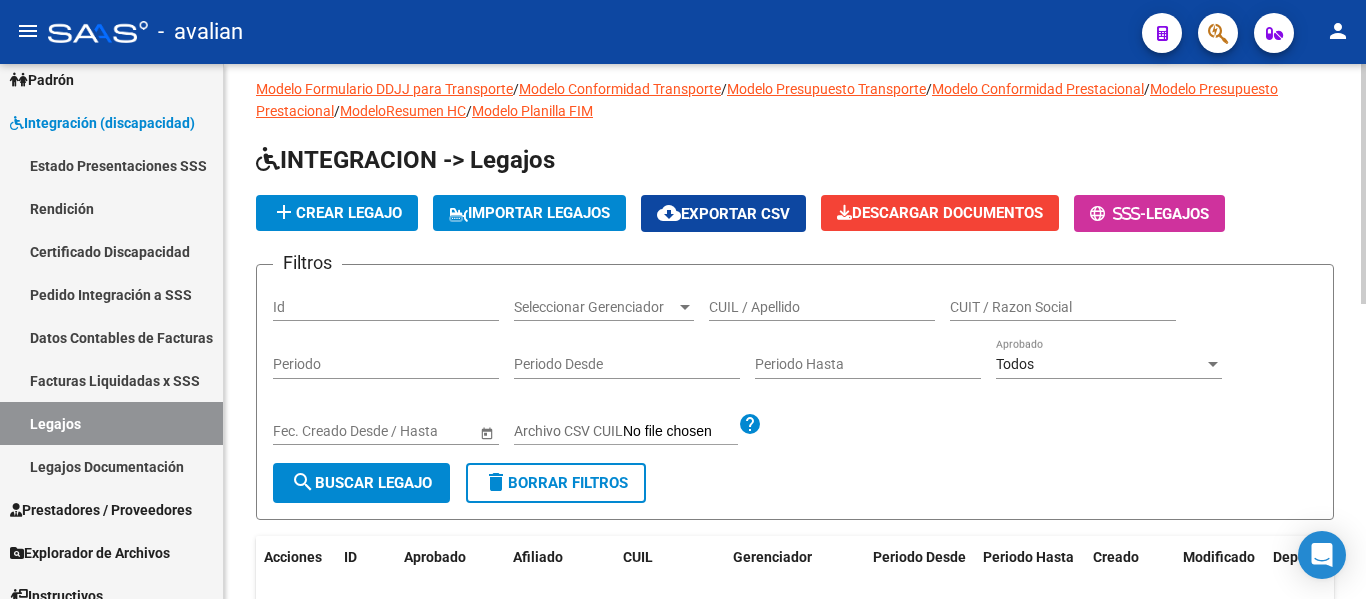 scroll, scrollTop: 0, scrollLeft: 0, axis: both 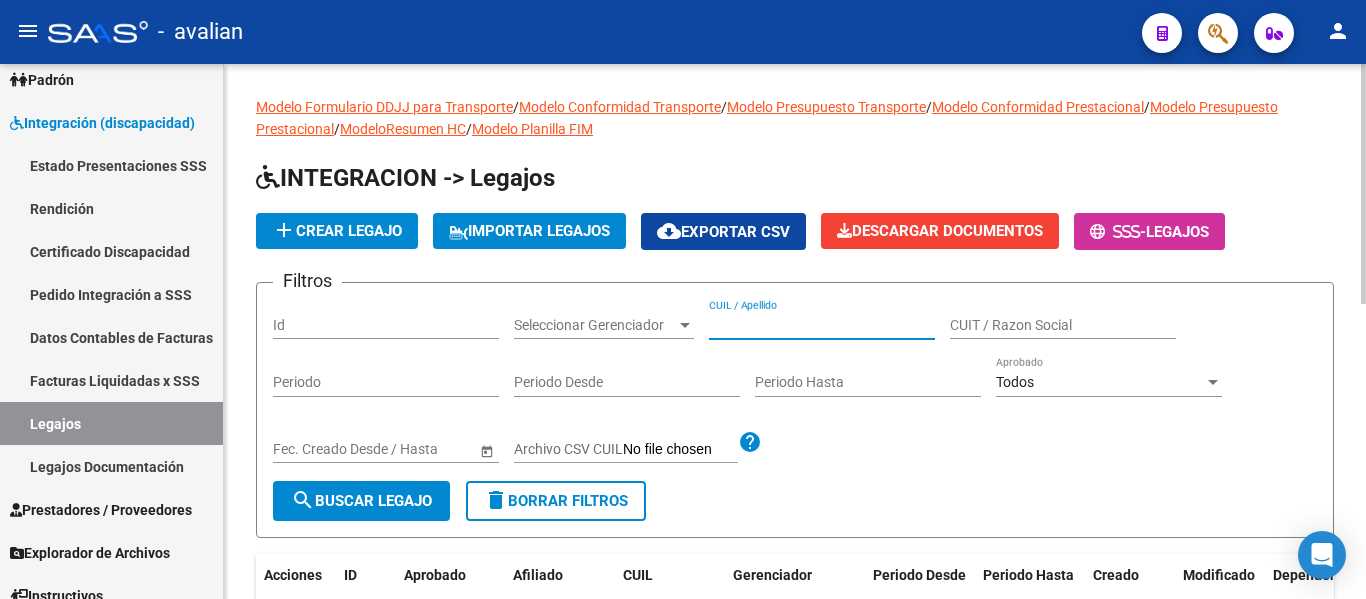click on "CUIL / Apellido" at bounding box center [822, 325] 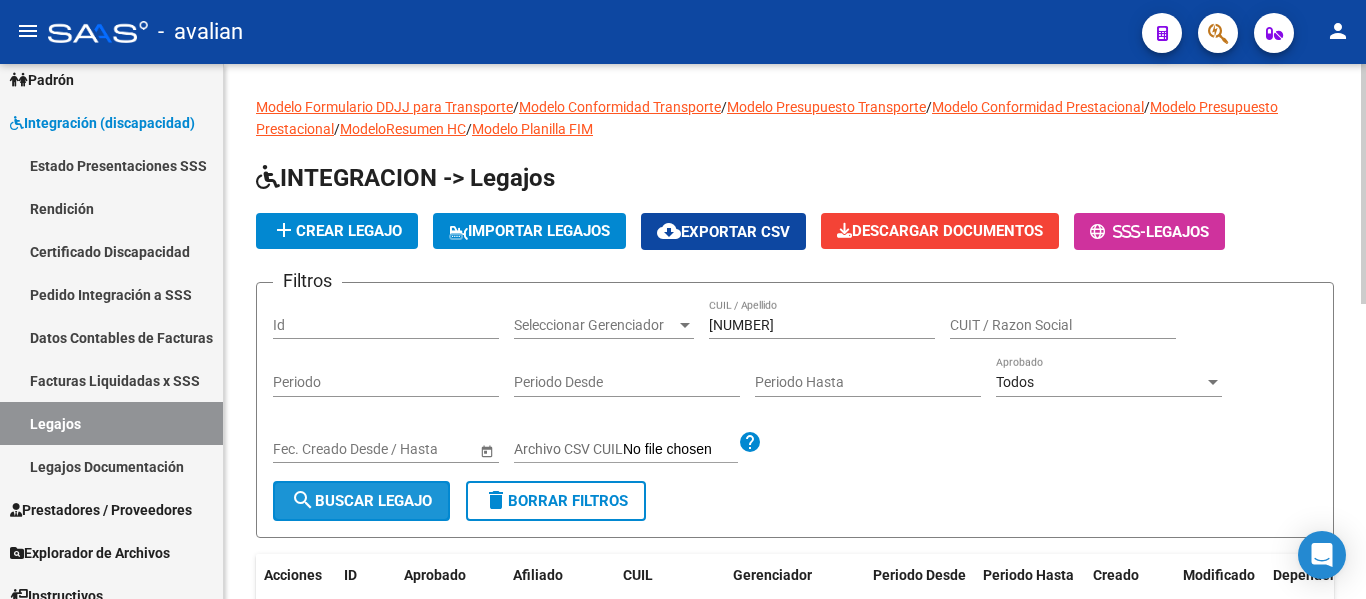 click on "search  Buscar Legajo" 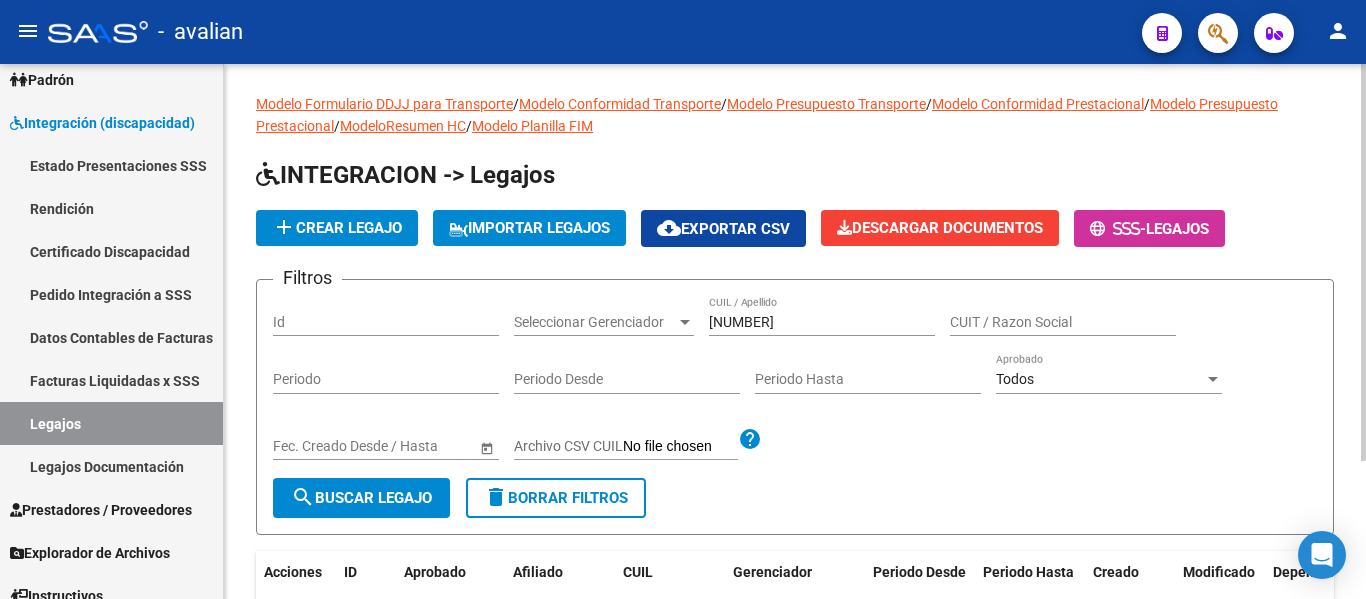 scroll, scrollTop: 0, scrollLeft: 0, axis: both 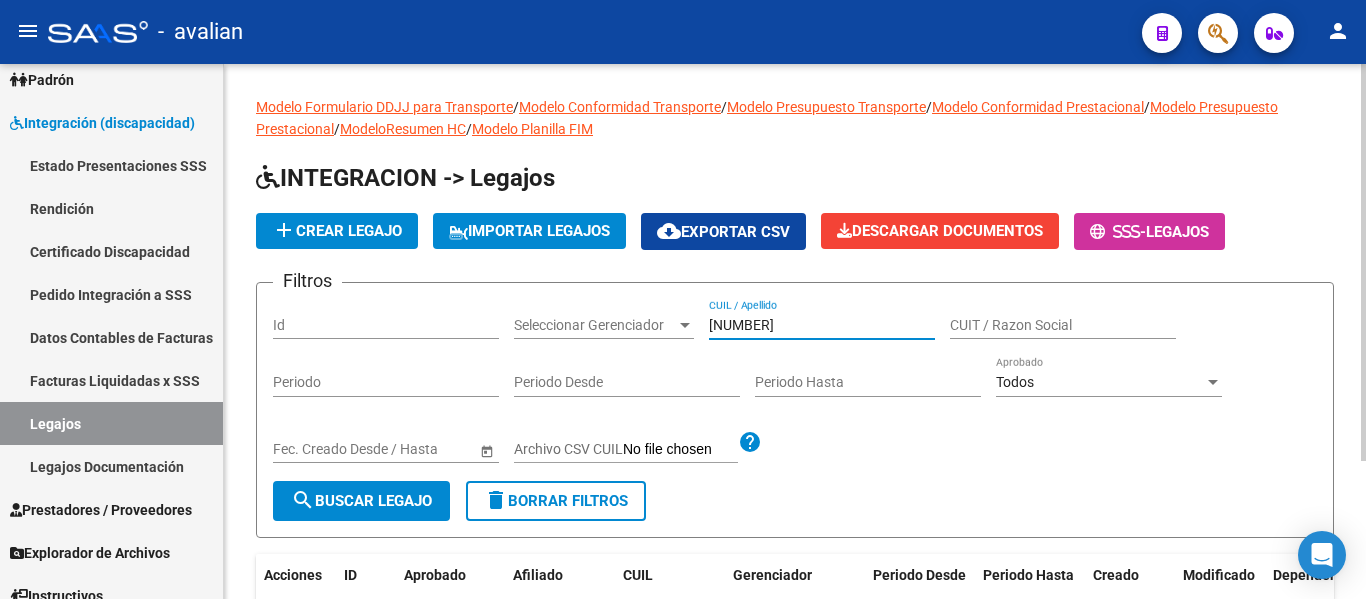click on "[NUMBER]" at bounding box center (822, 325) 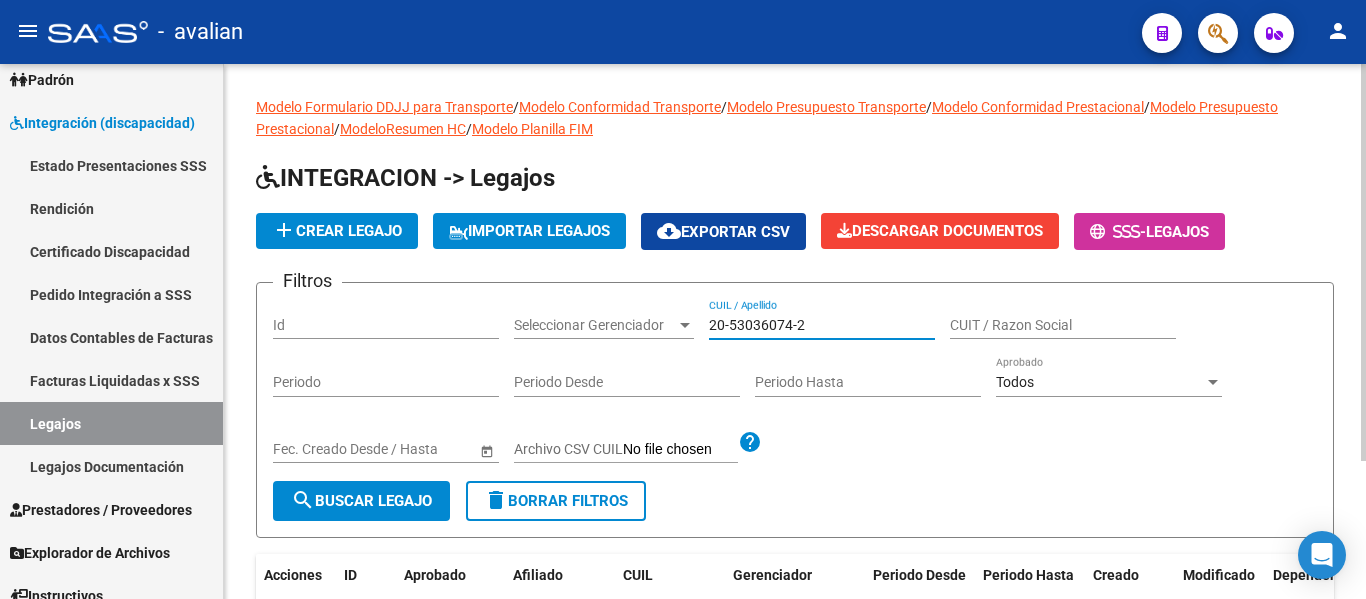 type on "20-53036074-2" 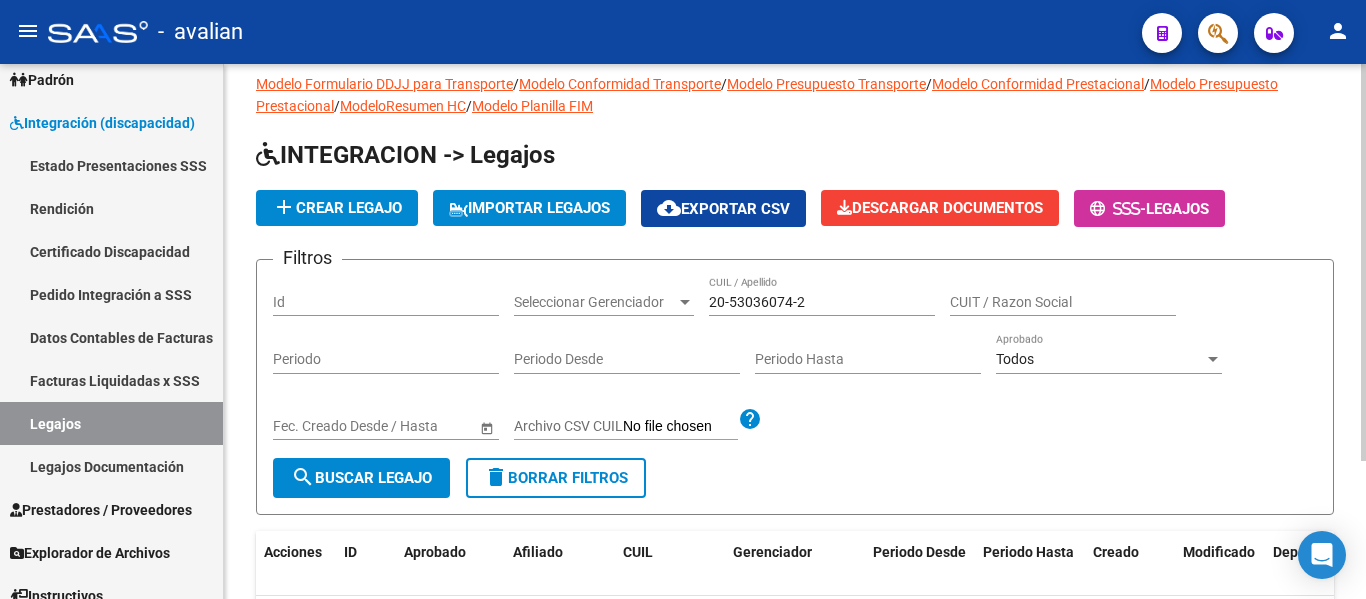 scroll, scrollTop: 0, scrollLeft: 0, axis: both 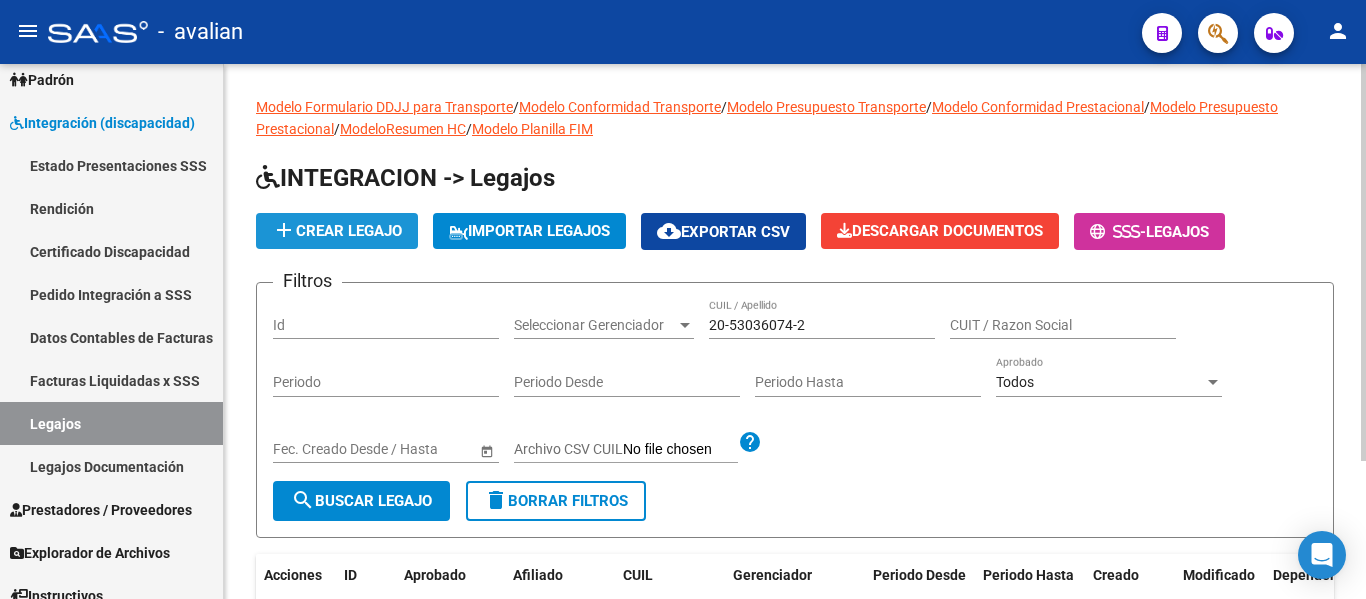 click on "add  Crear Legajo" 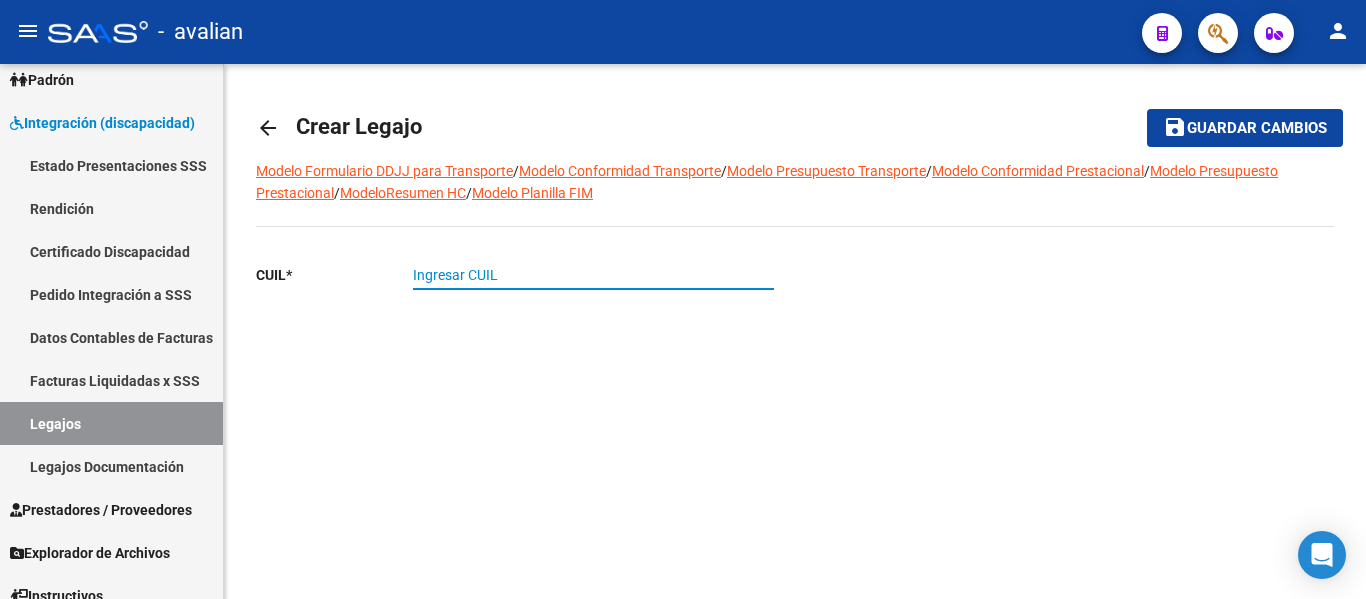 click on "Ingresar CUIL" at bounding box center [593, 275] 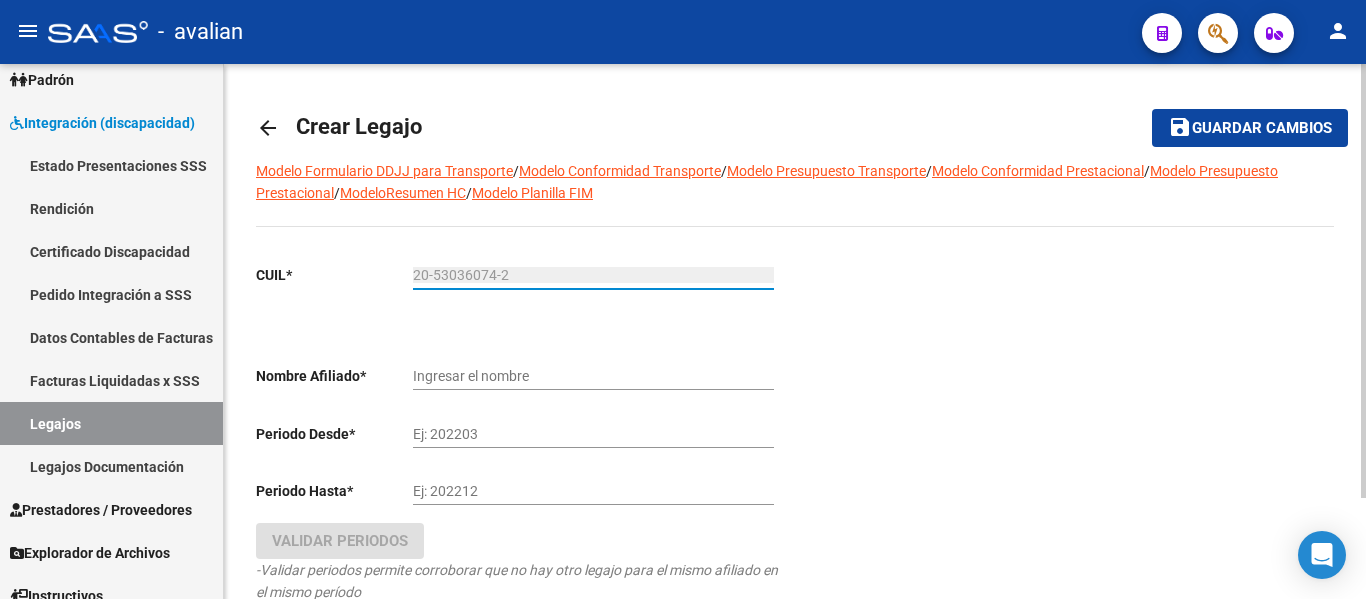 type on "20-53036074-2" 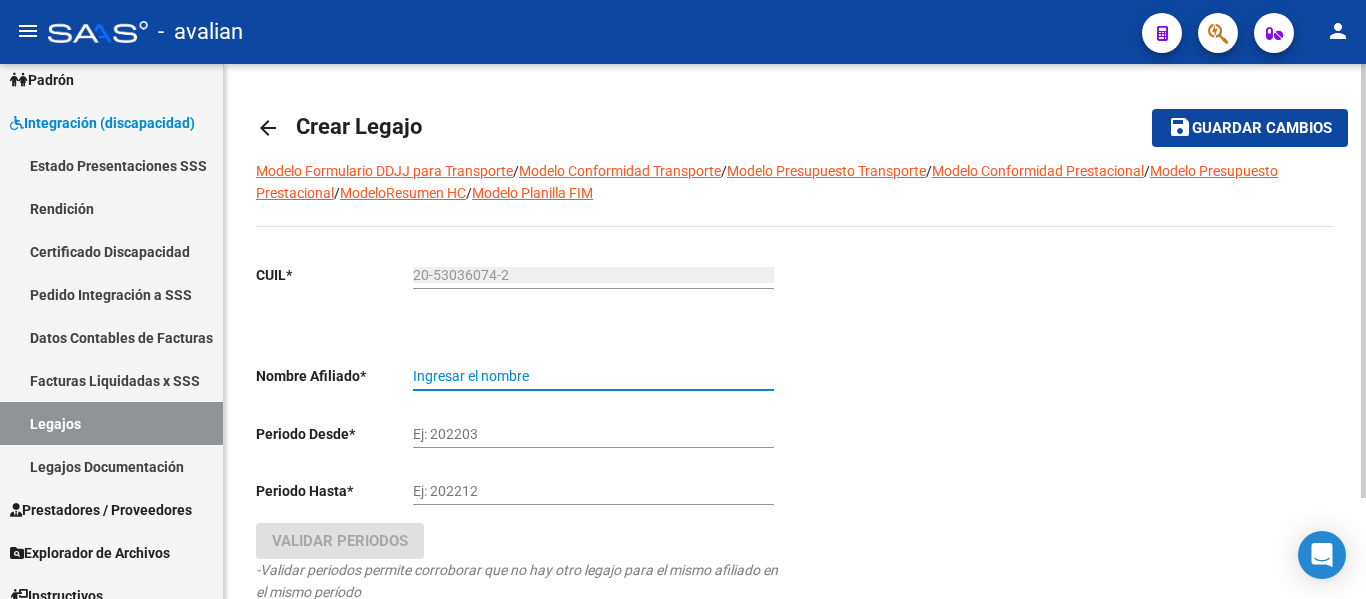 type on "[LAST] [LAST] [LAST]" 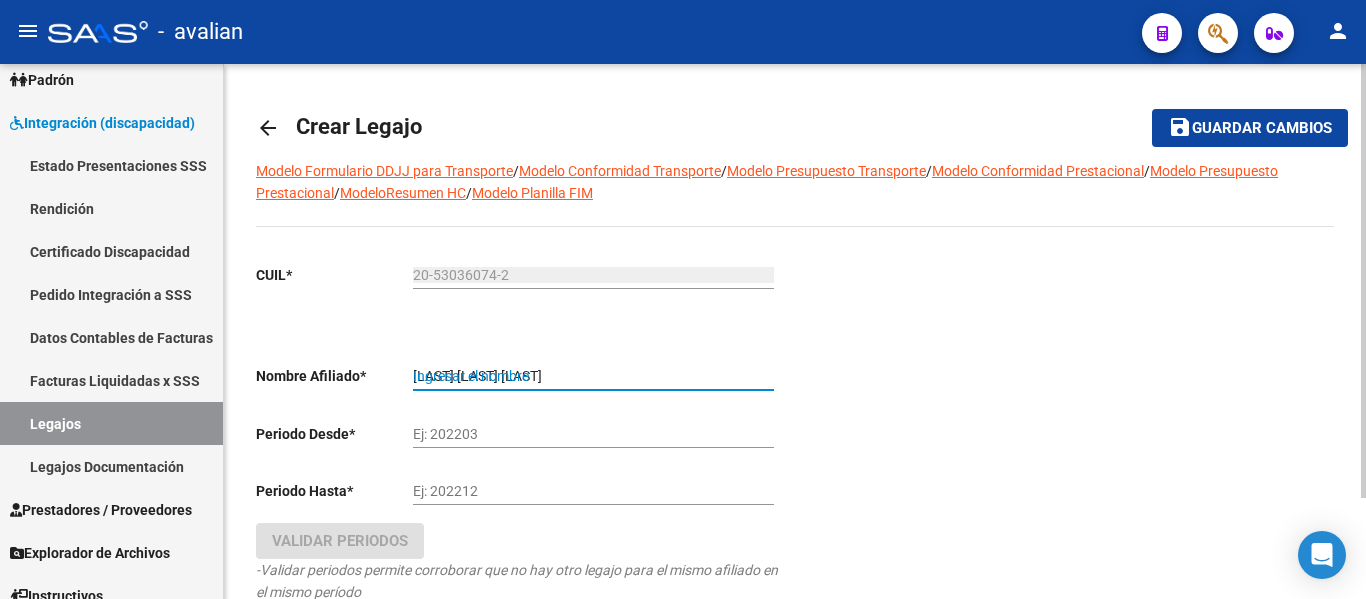 click on "[LAST] [LAST] [FIRST] Ingresar el nombre" 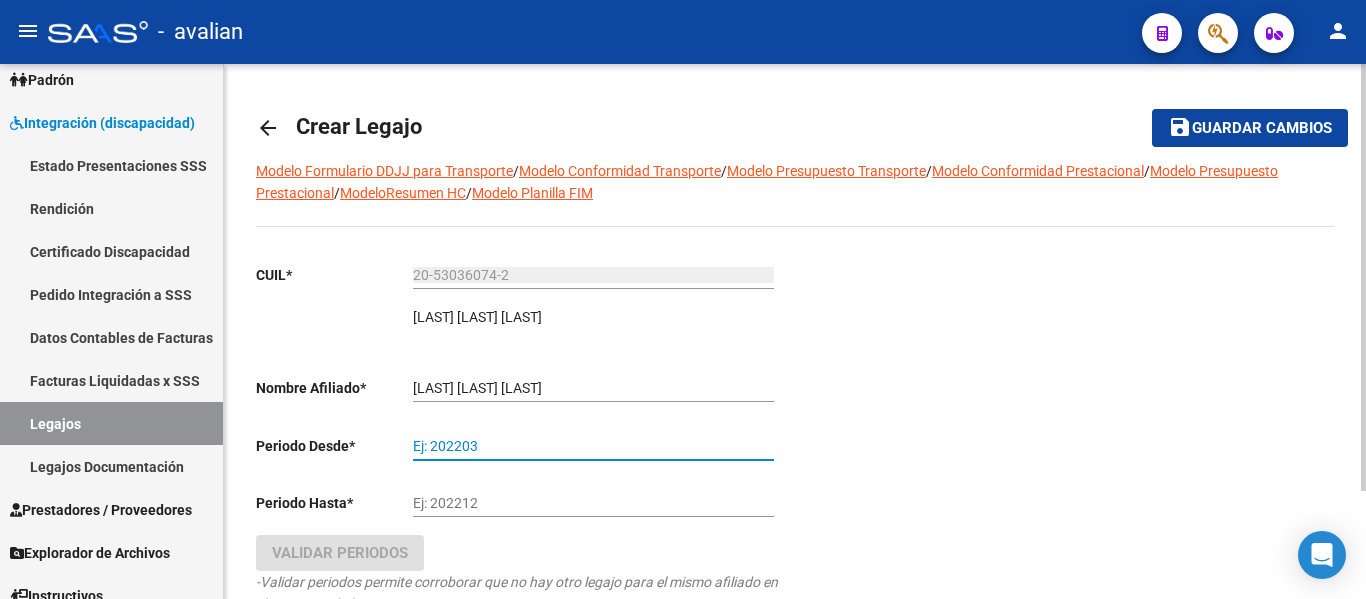 click on "Ej: 202203" at bounding box center [593, 446] 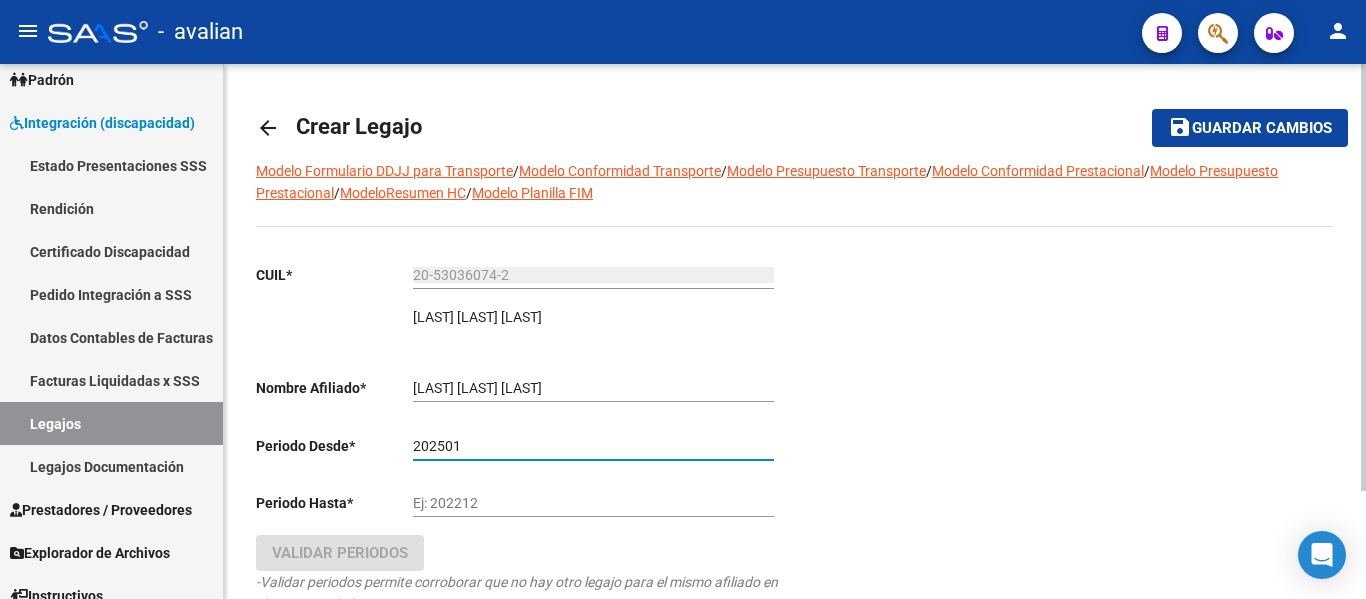 type on "202501" 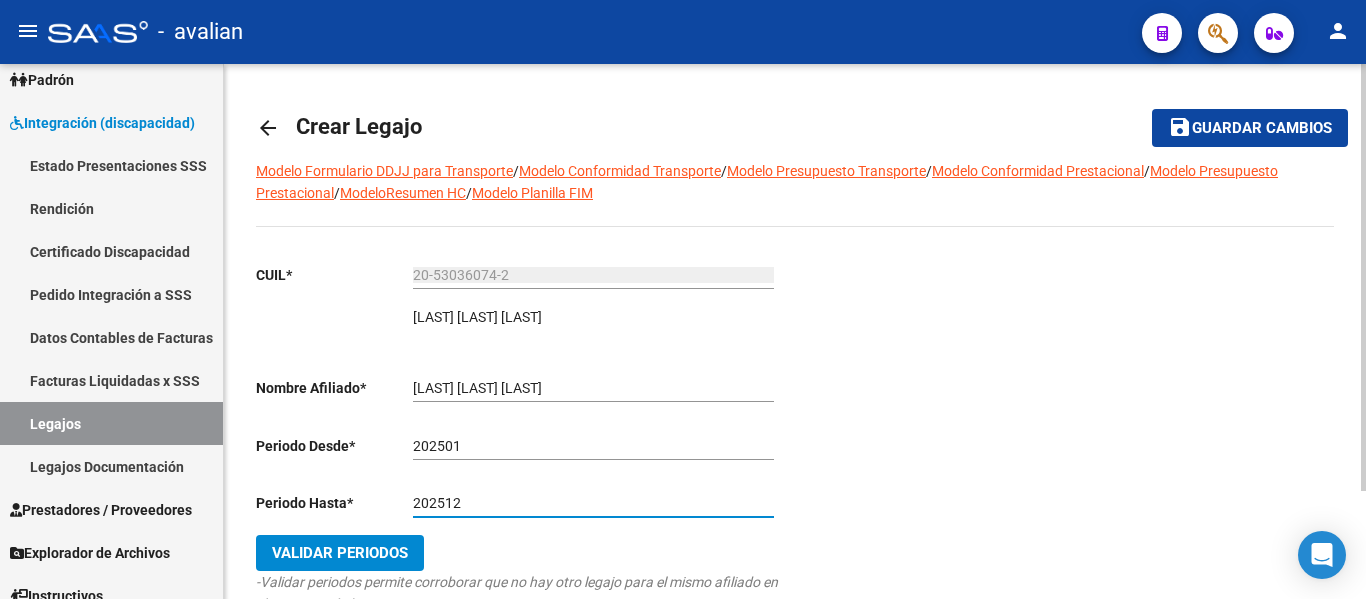 type on "202512" 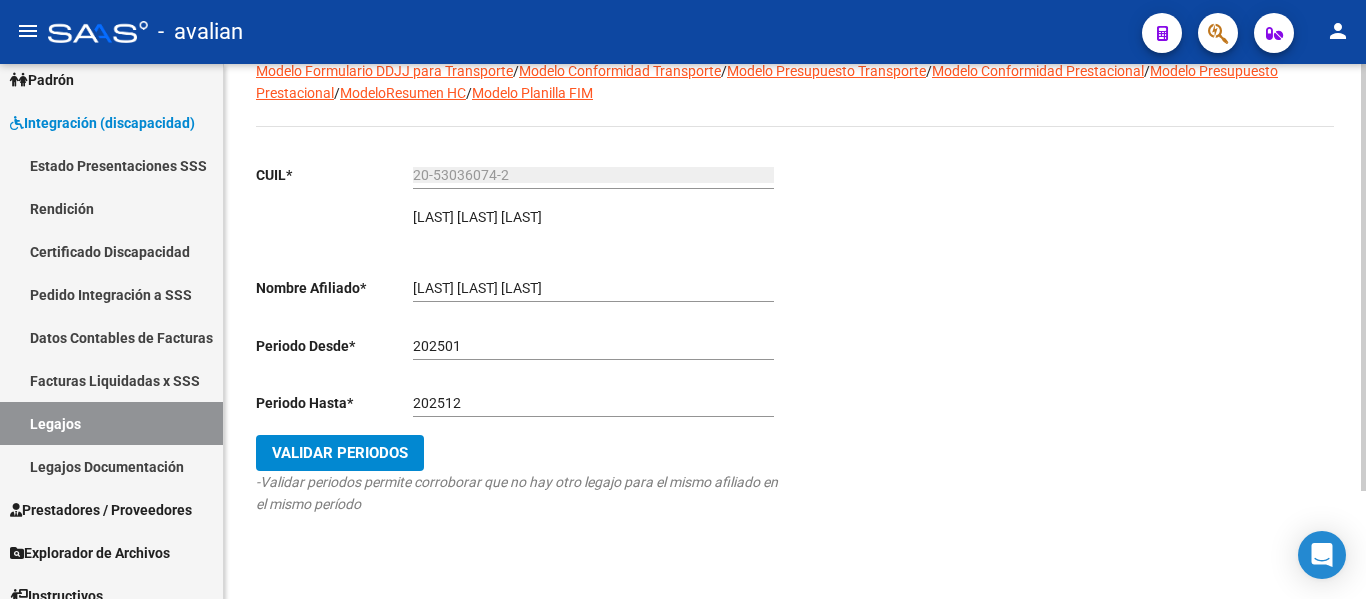 click on "Validar Periodos" 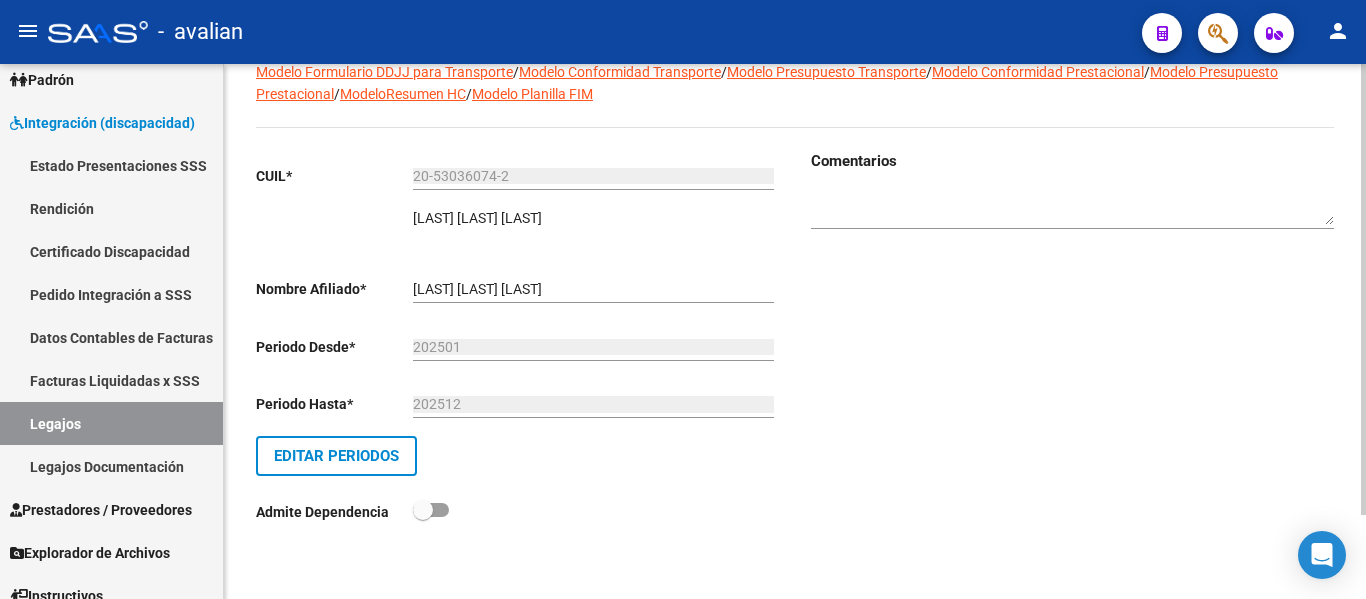 scroll, scrollTop: 0, scrollLeft: 0, axis: both 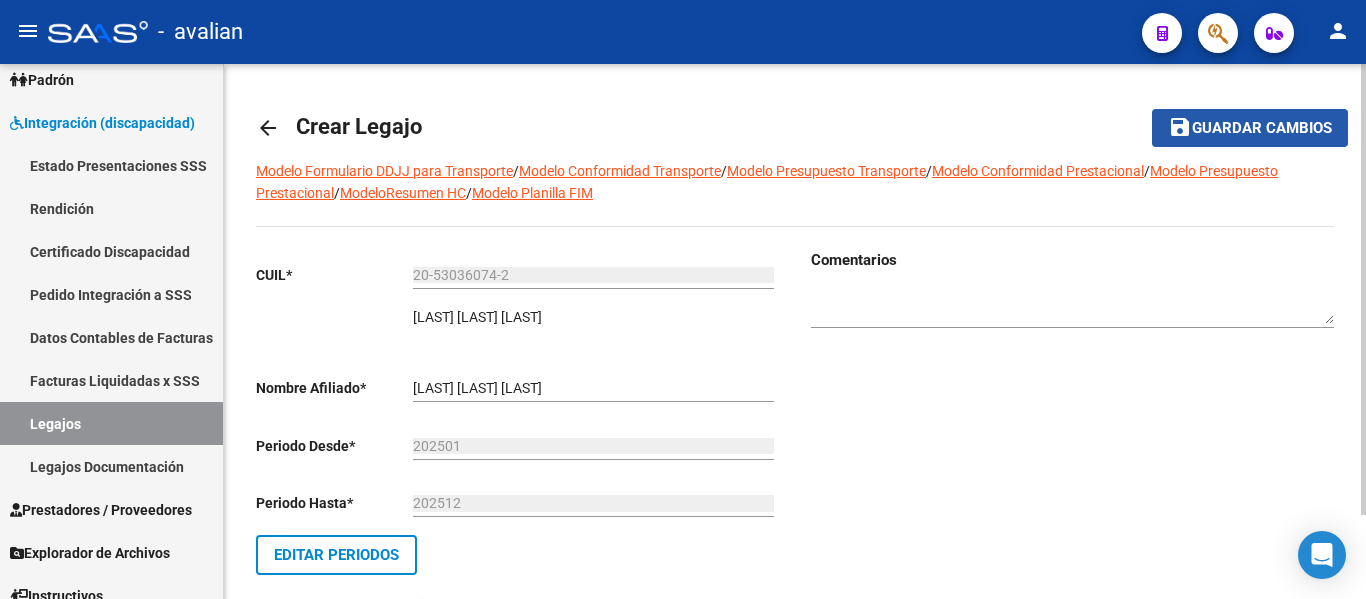 click on "Guardar cambios" 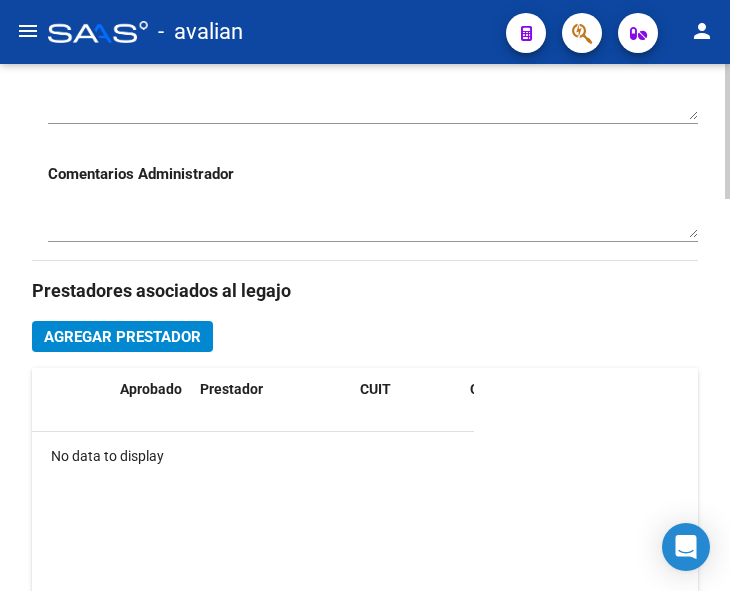 scroll, scrollTop: 898, scrollLeft: 0, axis: vertical 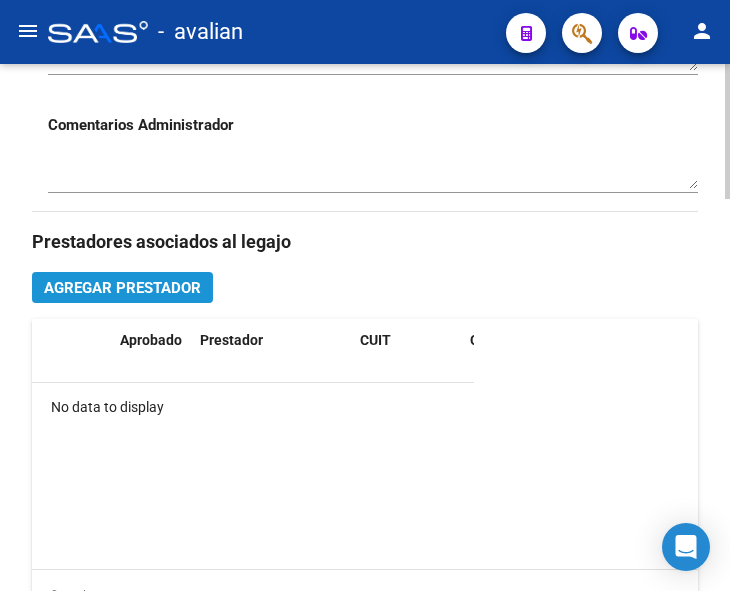 click on "Agregar Prestador" 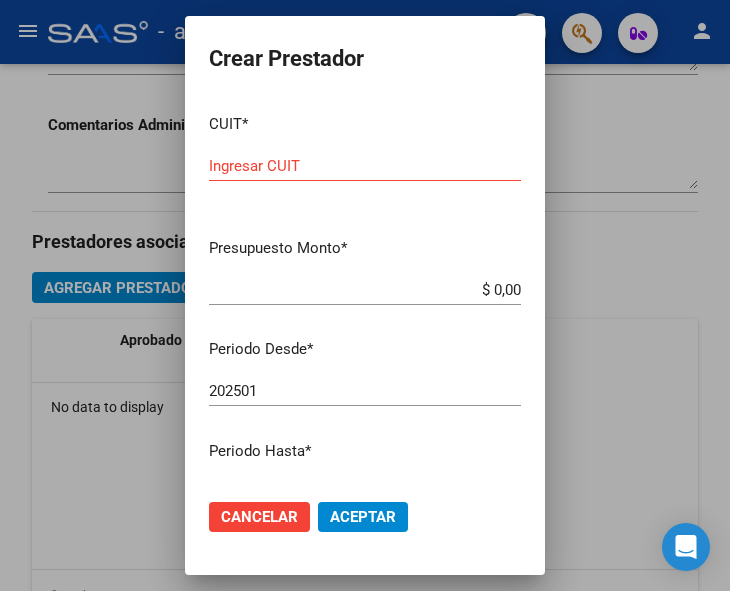 click on "Ingresar CUIT" at bounding box center [365, 166] 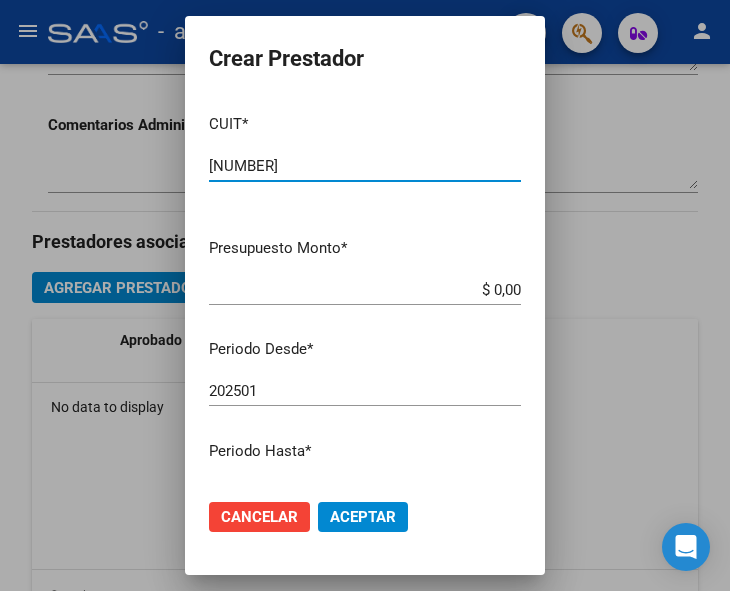 type on "[NUMBER]" 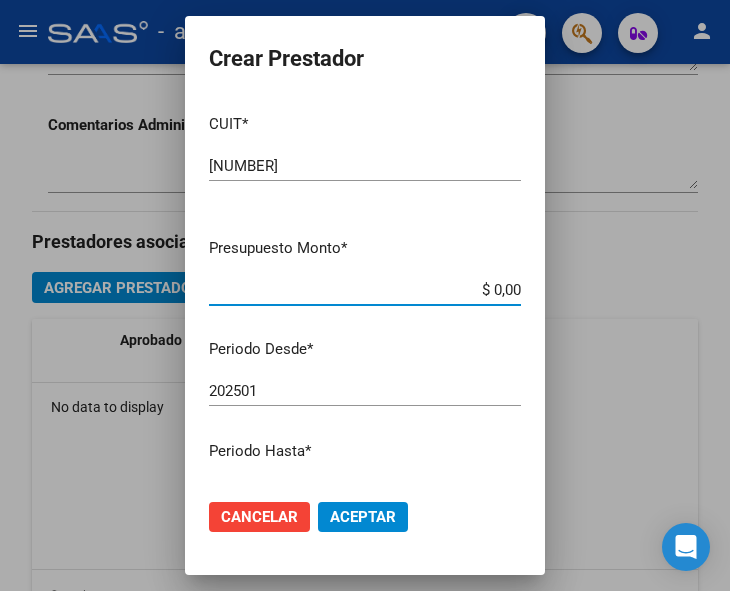 click on "$ 0,00" at bounding box center (365, 290) 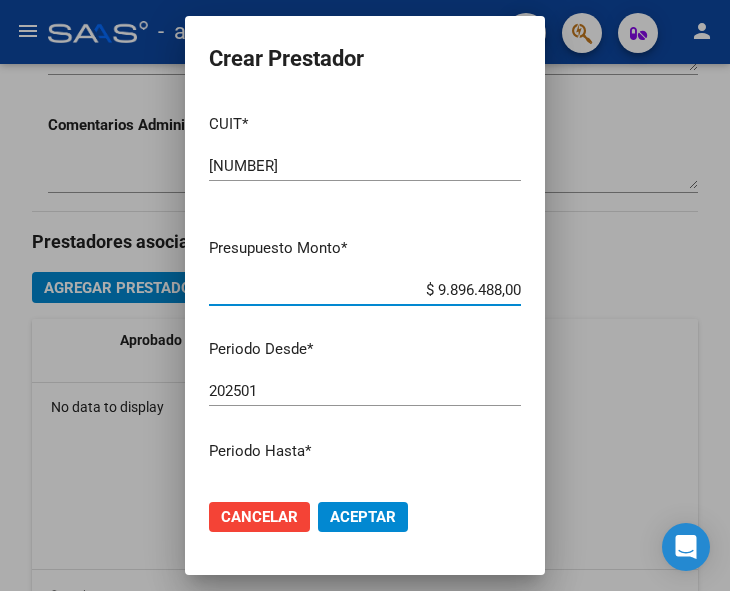 click on "$ 9.896.488,00" at bounding box center (365, 290) 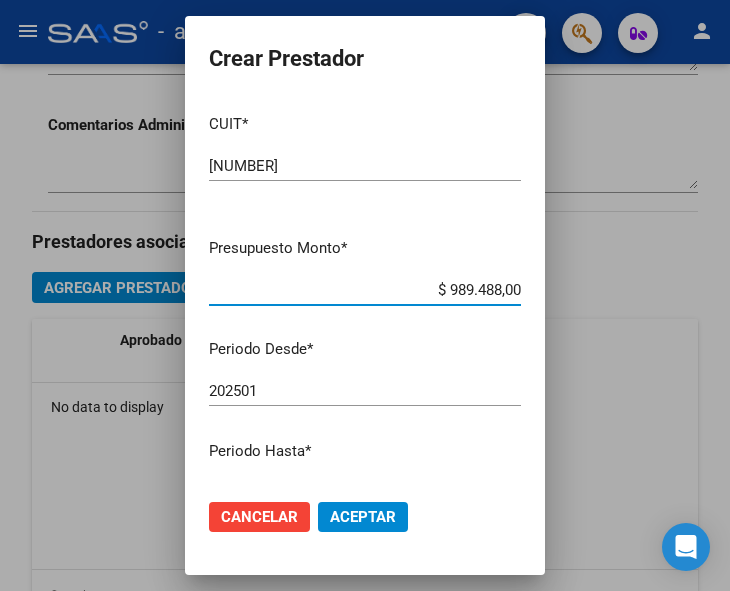click on "$ 989.488,00" at bounding box center (365, 290) 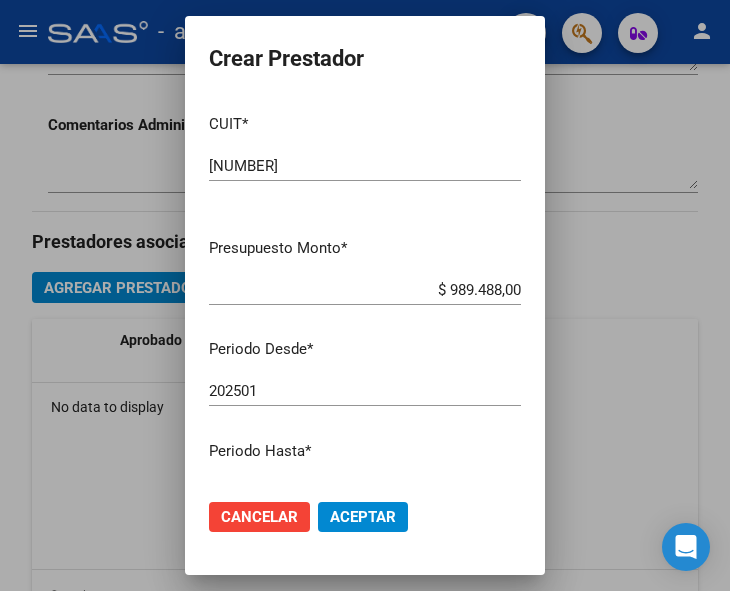 click on "$ 989.488,00" at bounding box center [365, 290] 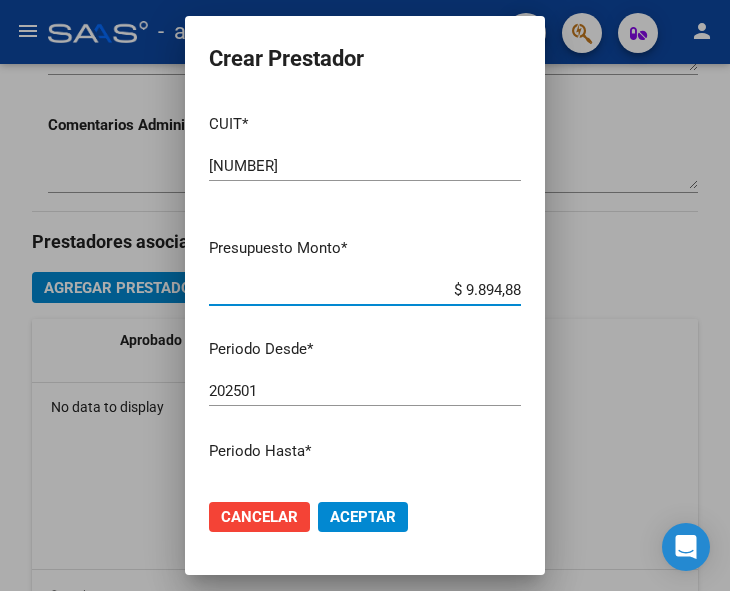 click on "$ 9.894,88" at bounding box center (365, 290) 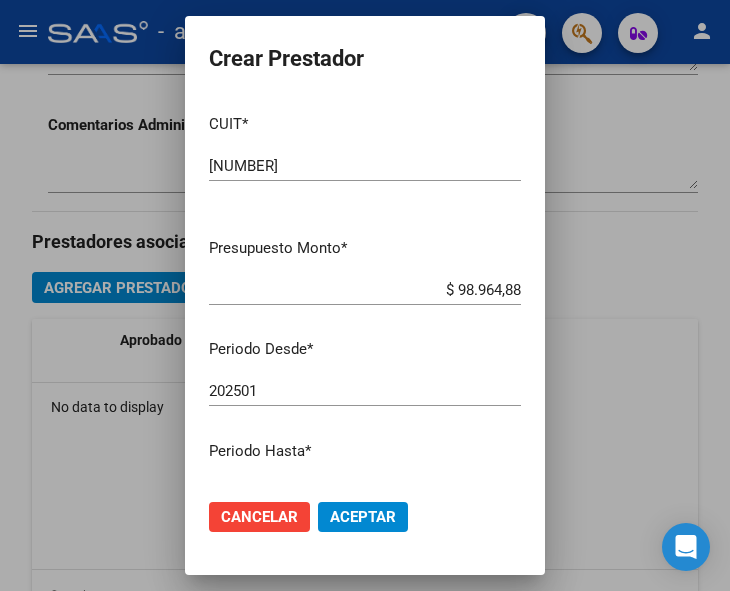 click on "202501 Ingresar el periodo" at bounding box center (365, 391) 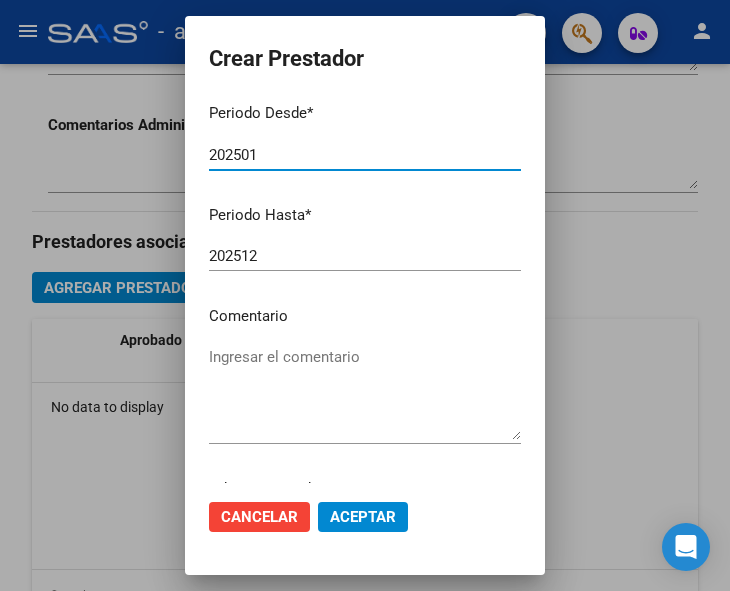 scroll, scrollTop: 300, scrollLeft: 0, axis: vertical 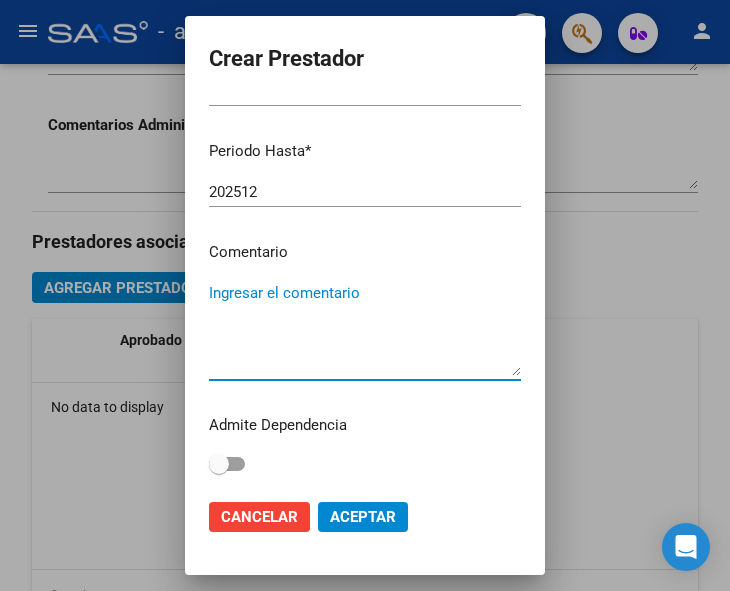 click on "Ingresar el comentario" at bounding box center [365, 329] 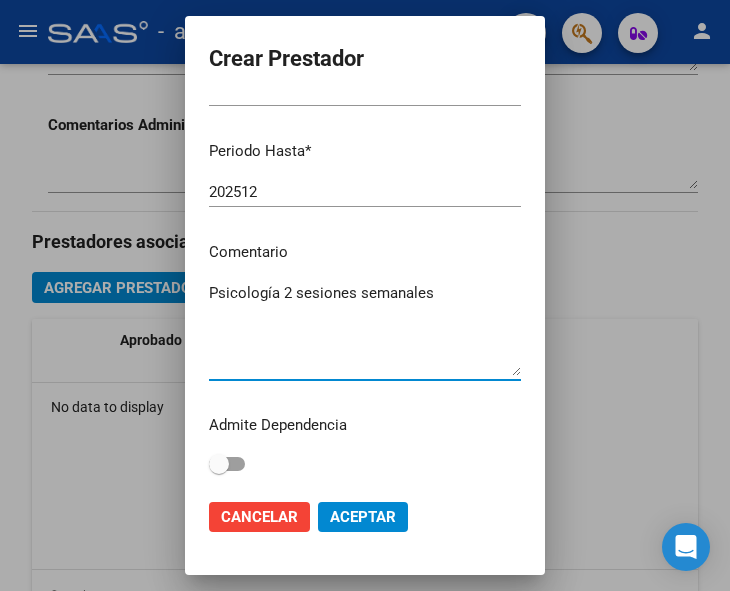 type on "Psicología 2 sesiones semanales" 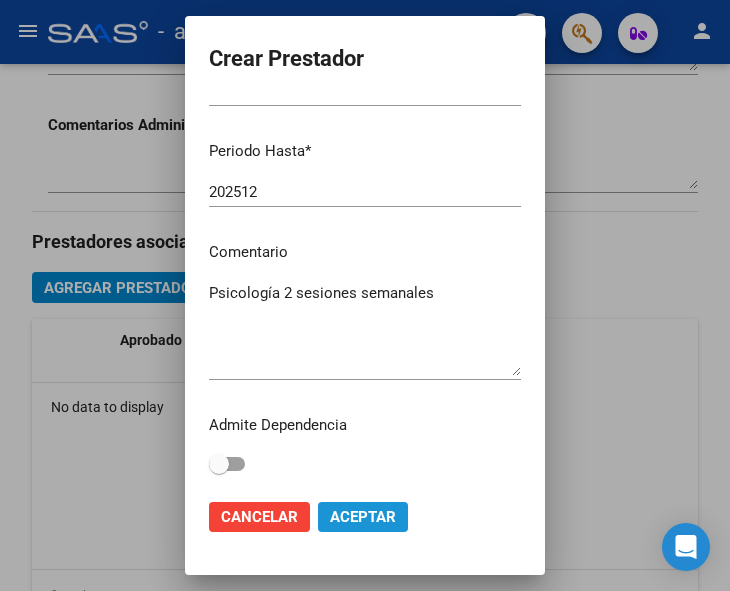 click on "Aceptar" 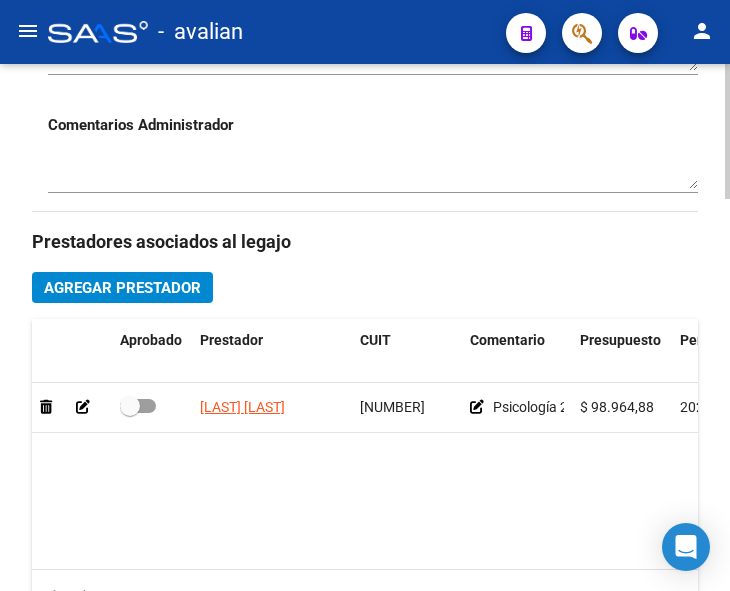 click 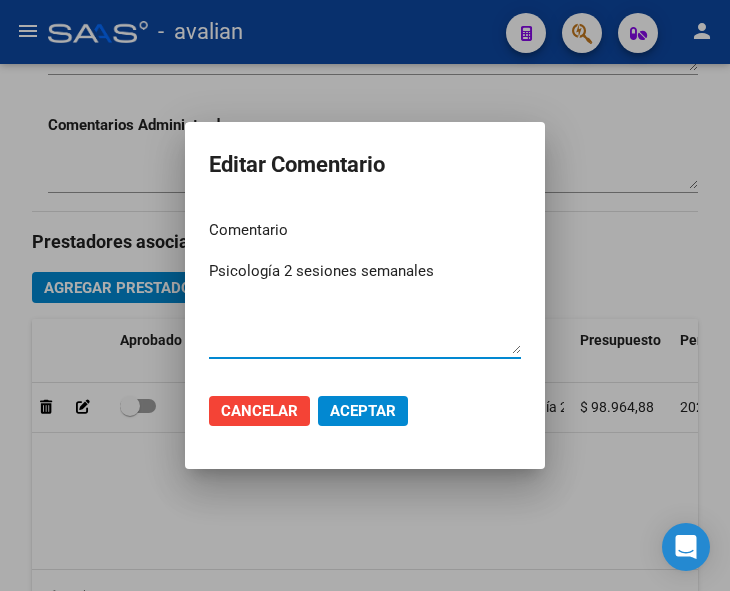 click on "Psicología 2 sesiones semanales" at bounding box center (365, 307) 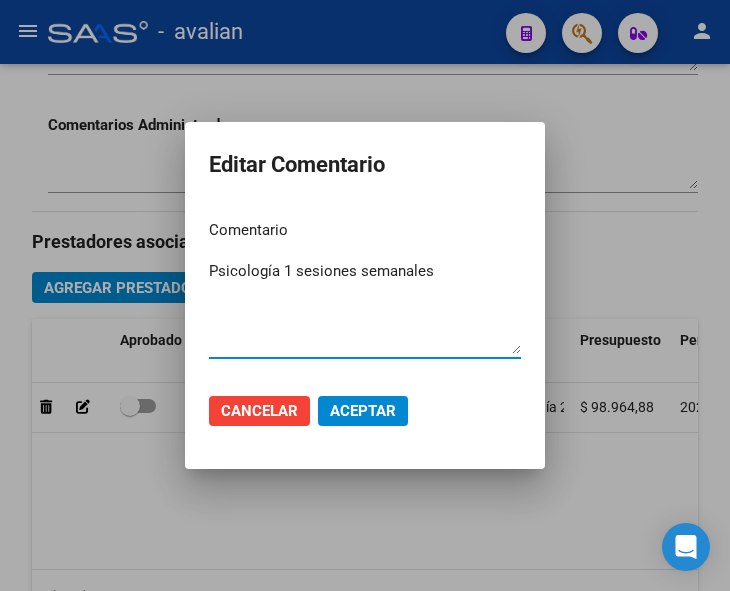 click on "Psicología 1 sesiones semanales" at bounding box center (365, 307) 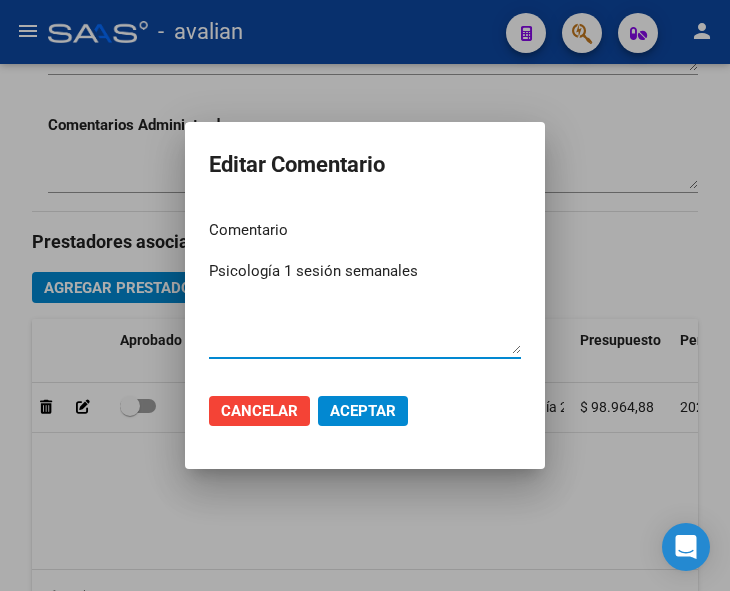 click on "Psicología 1 sesión semanales" at bounding box center [365, 307] 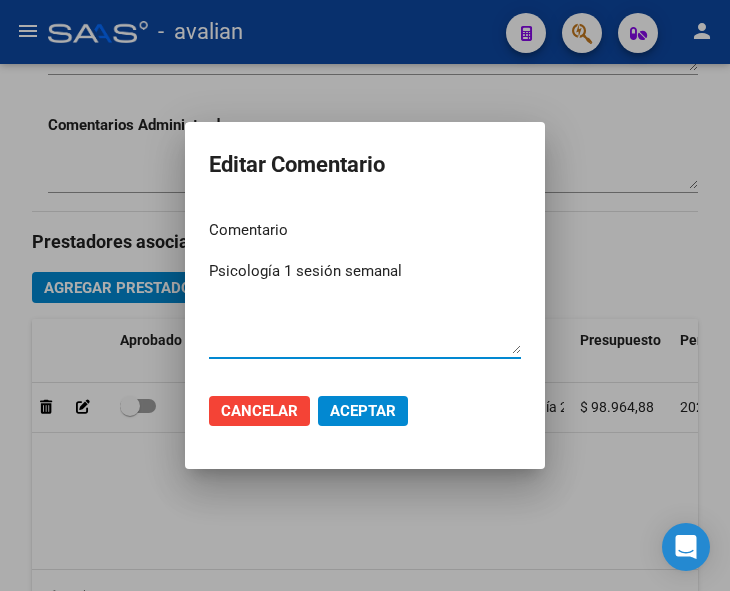 type on "Psicología 1 sesión semanal" 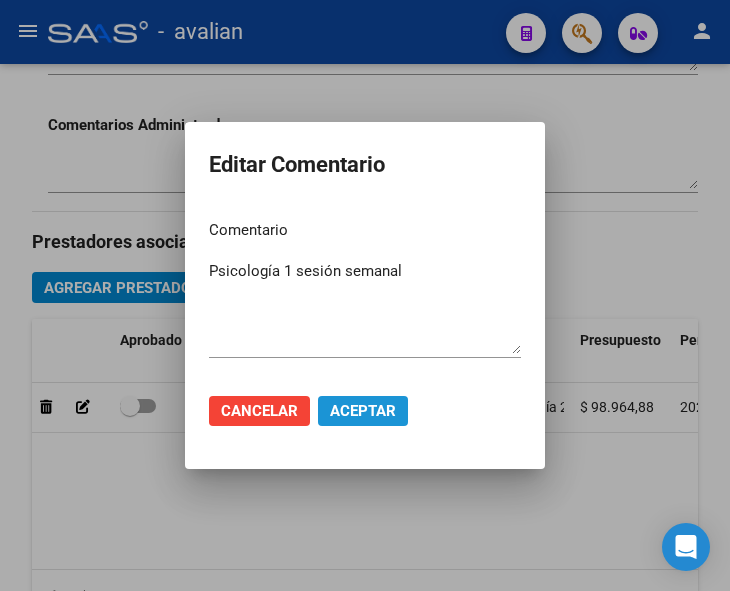 click on "Aceptar" 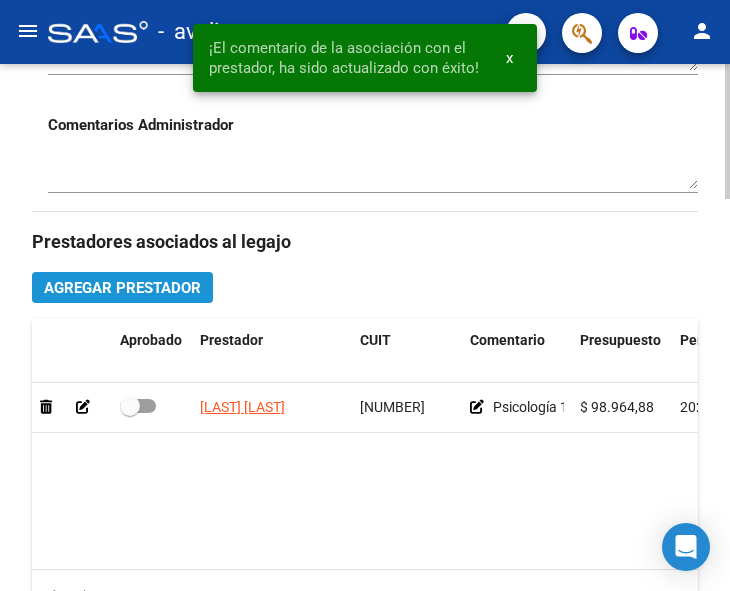 click on "Agregar Prestador" 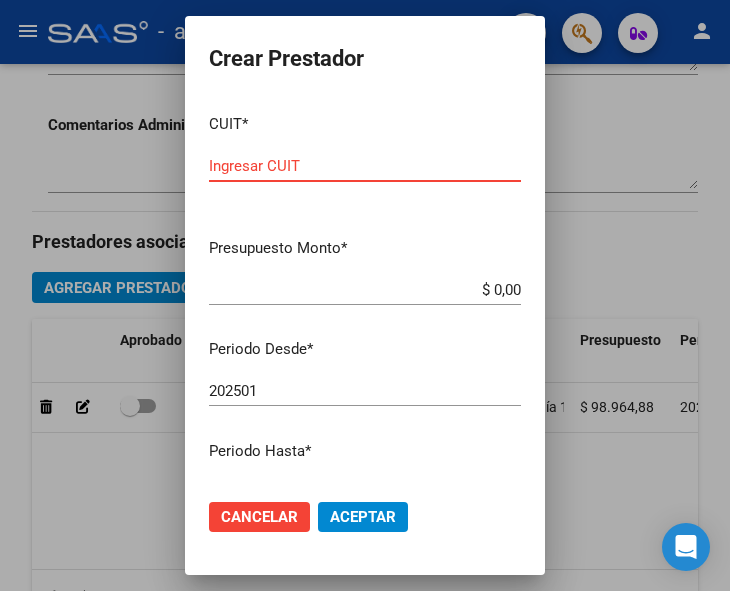 click on "Ingresar CUIT" at bounding box center (365, 166) 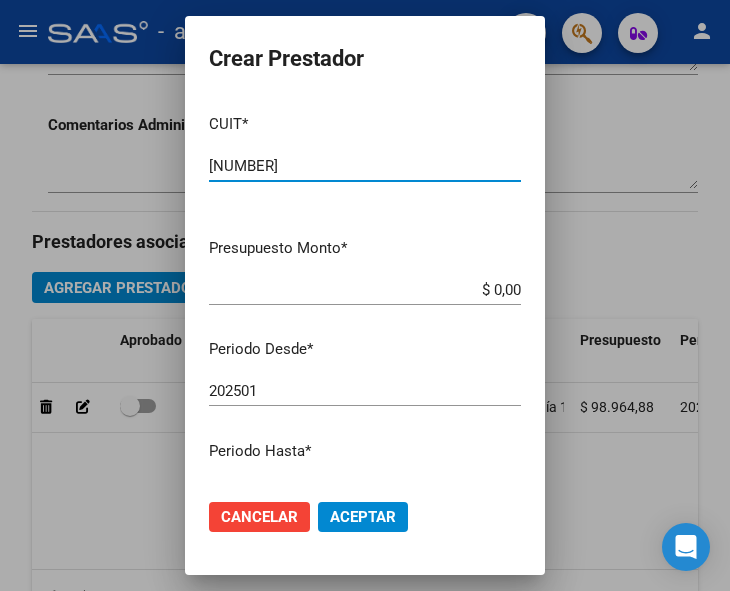 type on "[NUMBER]" 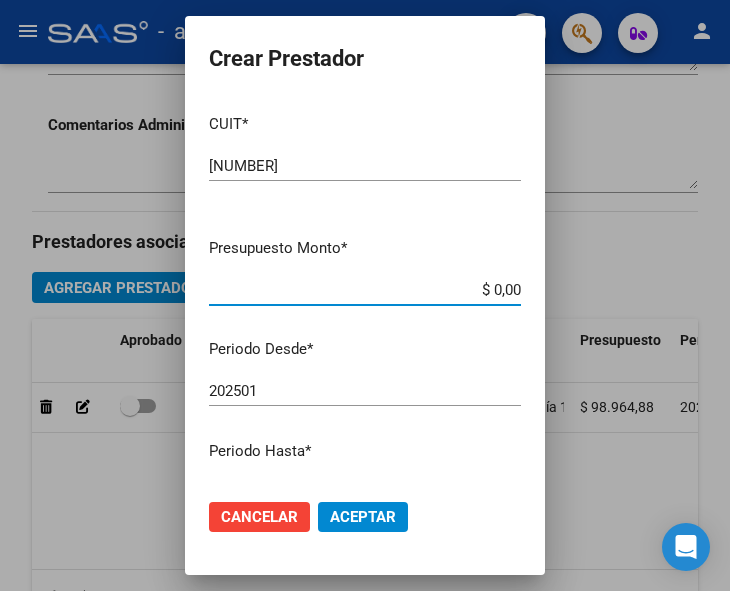drag, startPoint x: 460, startPoint y: 281, endPoint x: 527, endPoint y: 279, distance: 67.02985 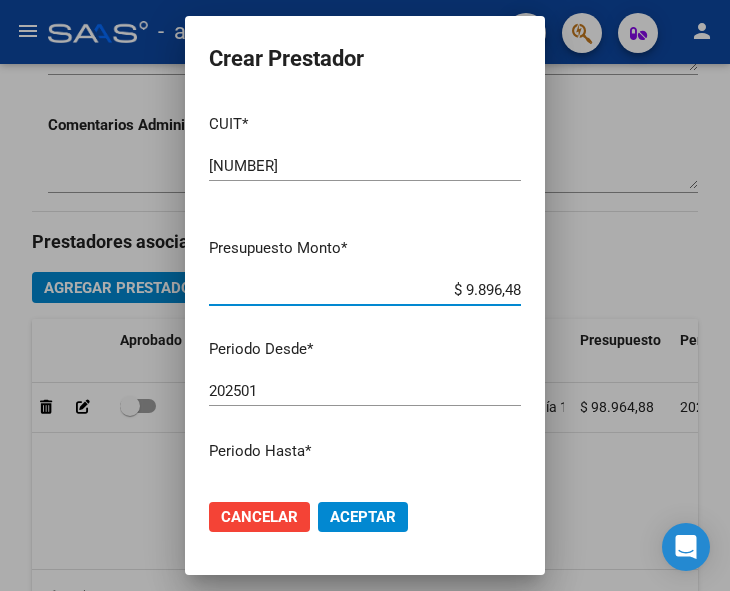 type on "$ 98.964,88" 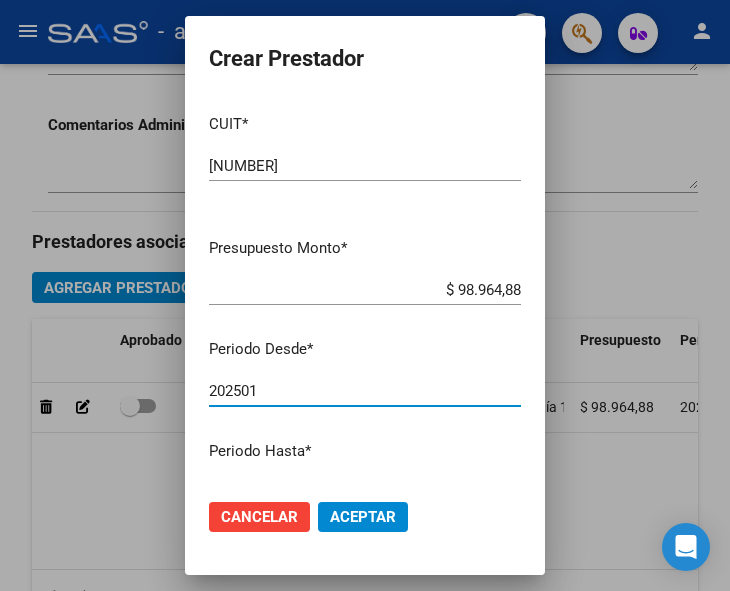 click on "202501" at bounding box center (365, 391) 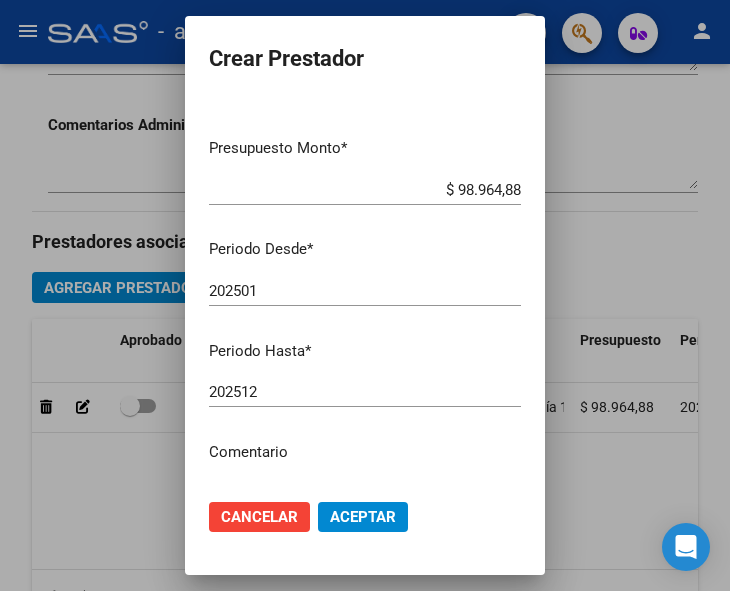 click on "Comentario" at bounding box center [365, 452] 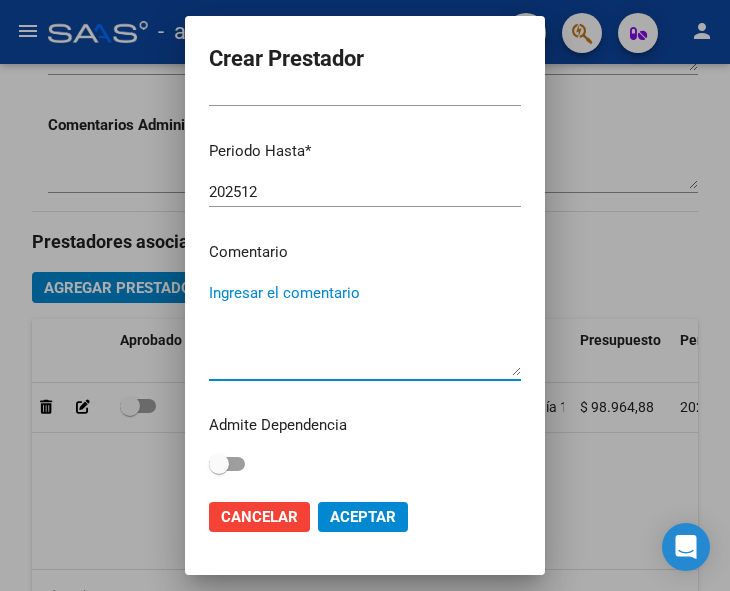 click on "Ingresar el comentario" at bounding box center (365, 329) 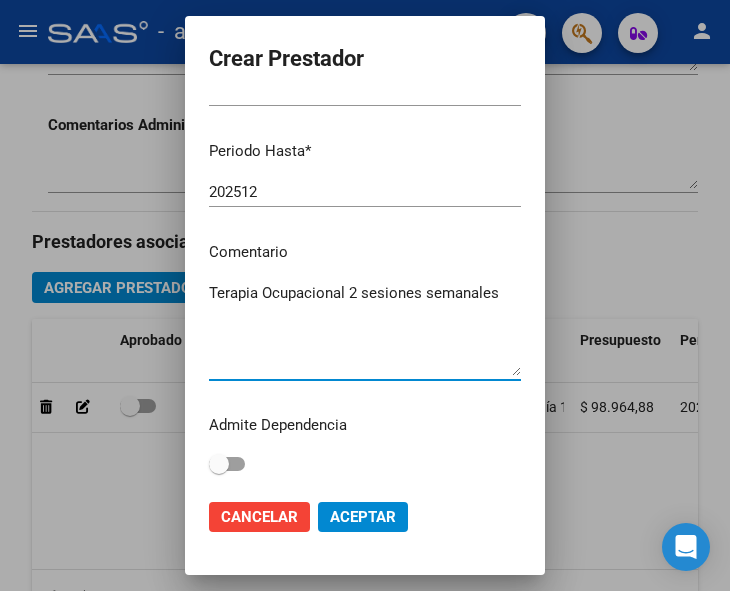 type on "Terapia Ocupacional 2 sesiones semanales" 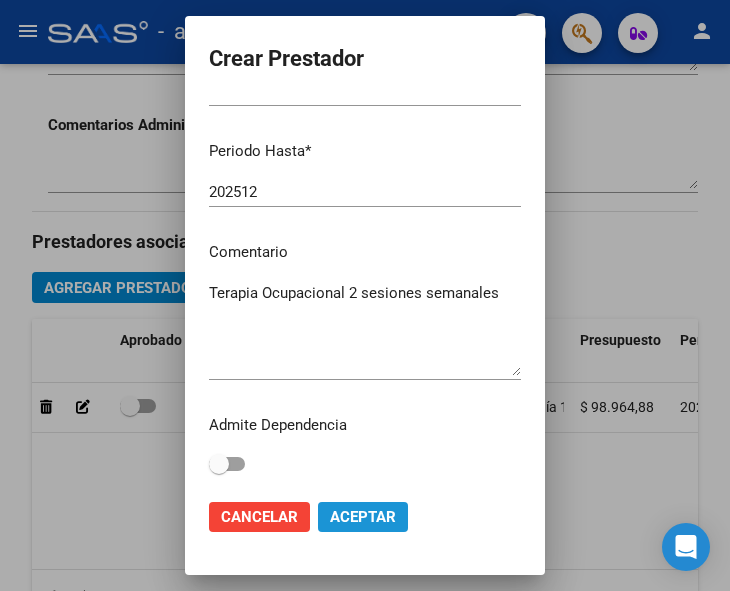 click on "Aceptar" 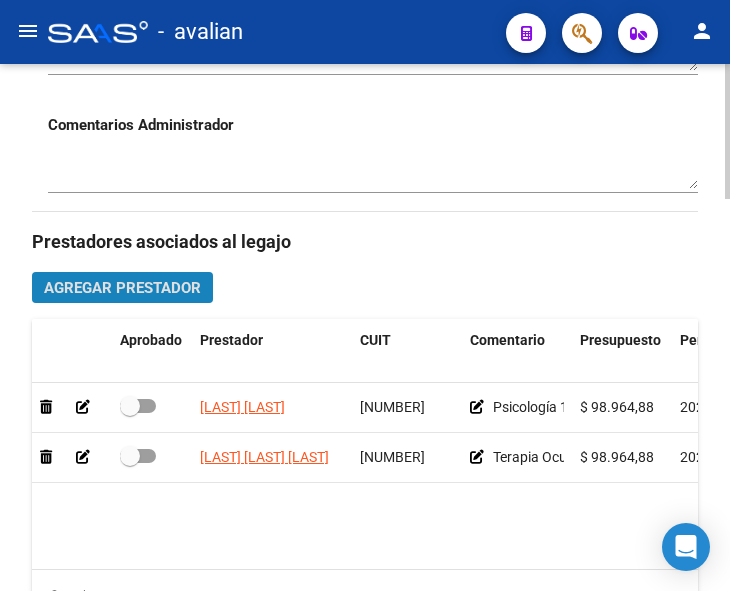 click on "Agregar Prestador" 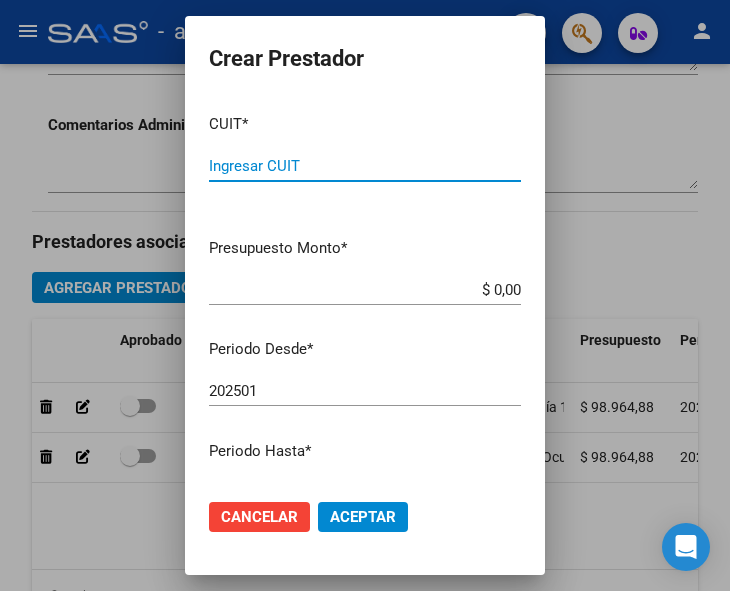 click on "Ingresar CUIT" at bounding box center (365, 175) 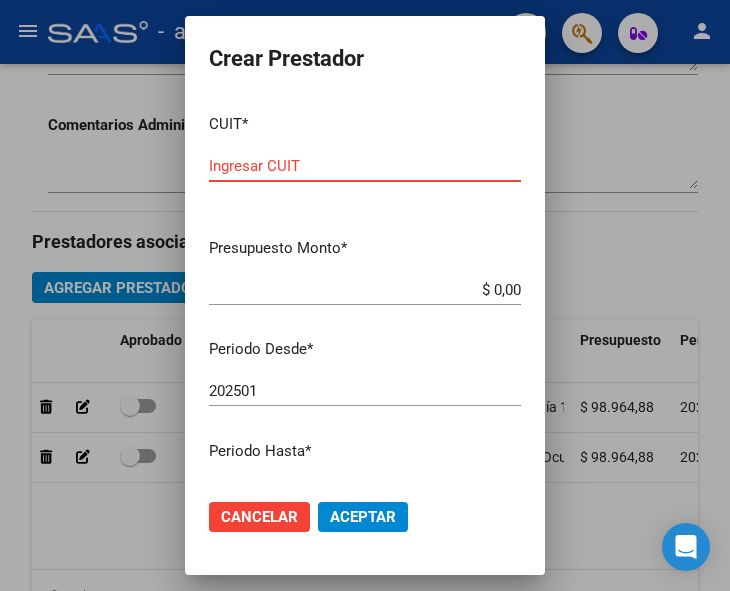 click on "Ingresar CUIT" at bounding box center (365, 166) 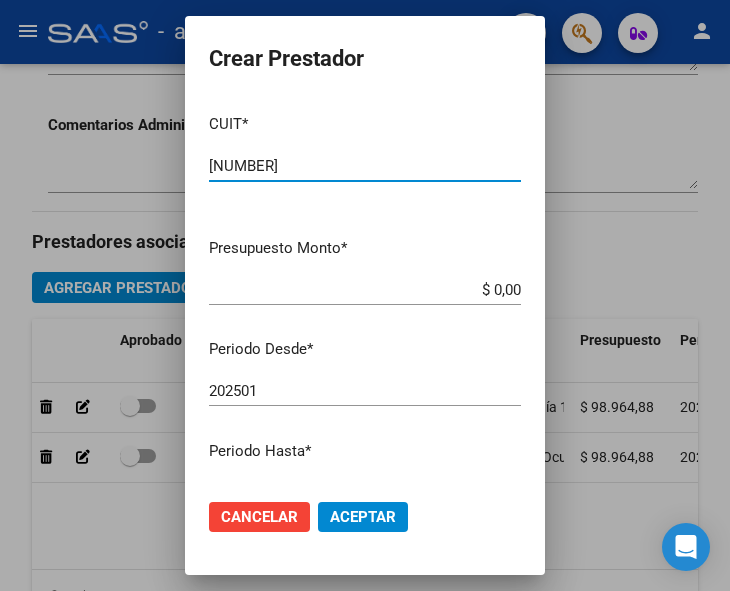 type on "[NUMBER]" 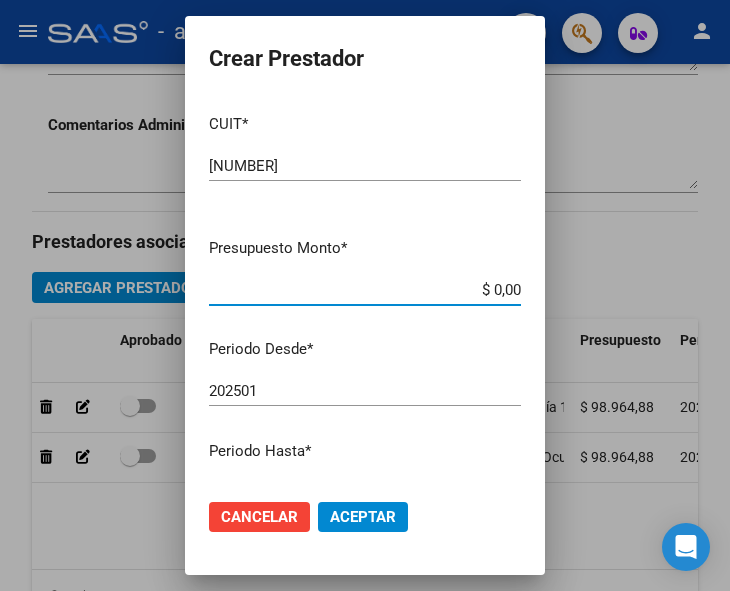 drag, startPoint x: 456, startPoint y: 286, endPoint x: 539, endPoint y: 292, distance: 83.21658 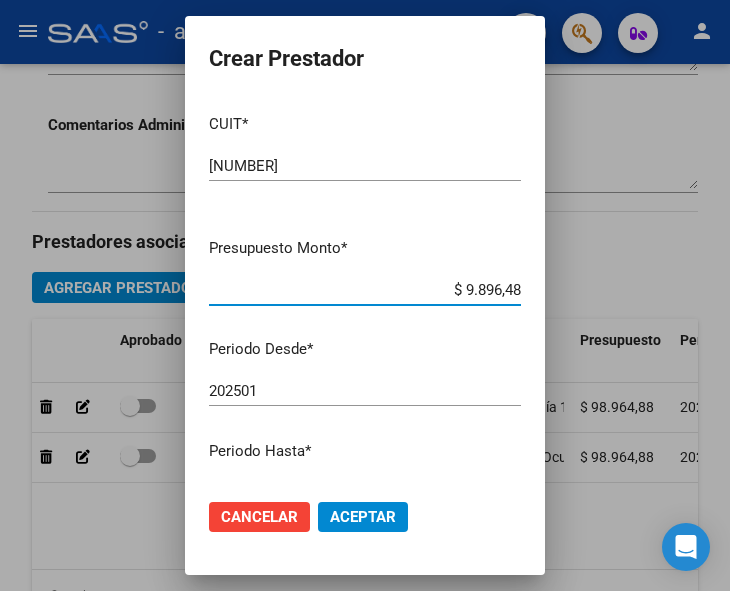 type on "$ 98.964,88" 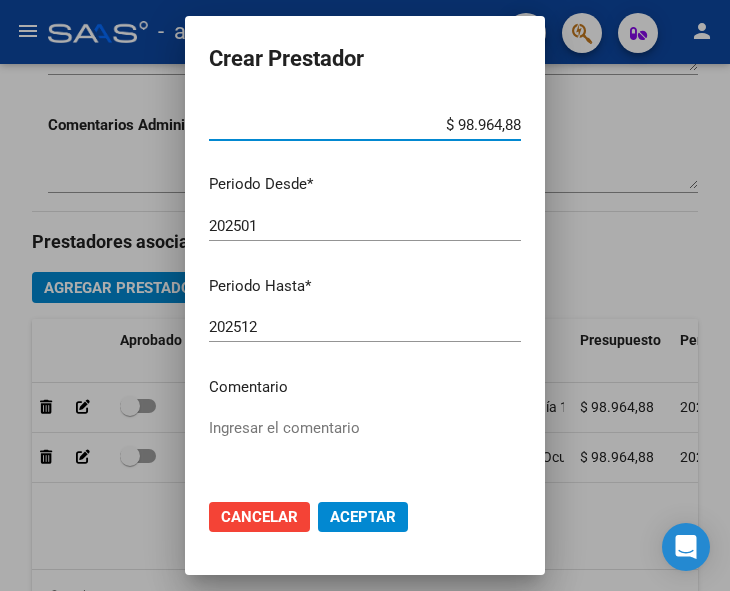 scroll, scrollTop: 200, scrollLeft: 0, axis: vertical 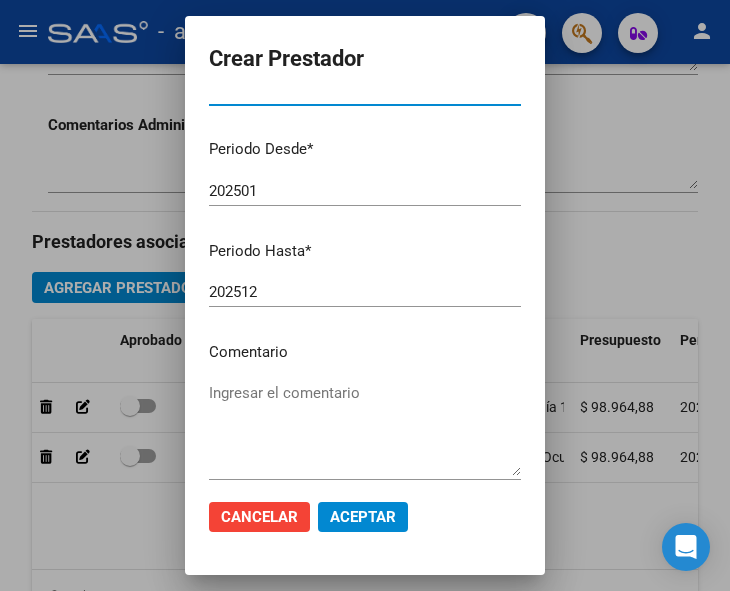 click on "Ingresar el comentario" at bounding box center (365, 429) 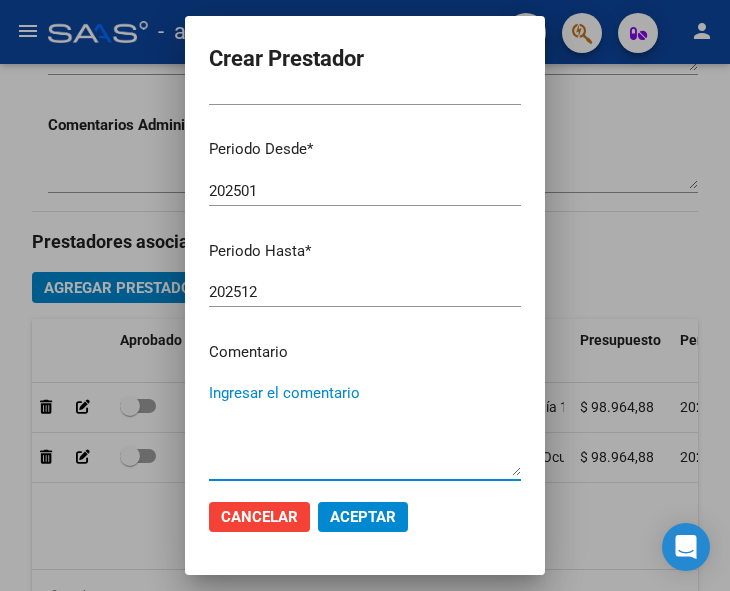 type on "O" 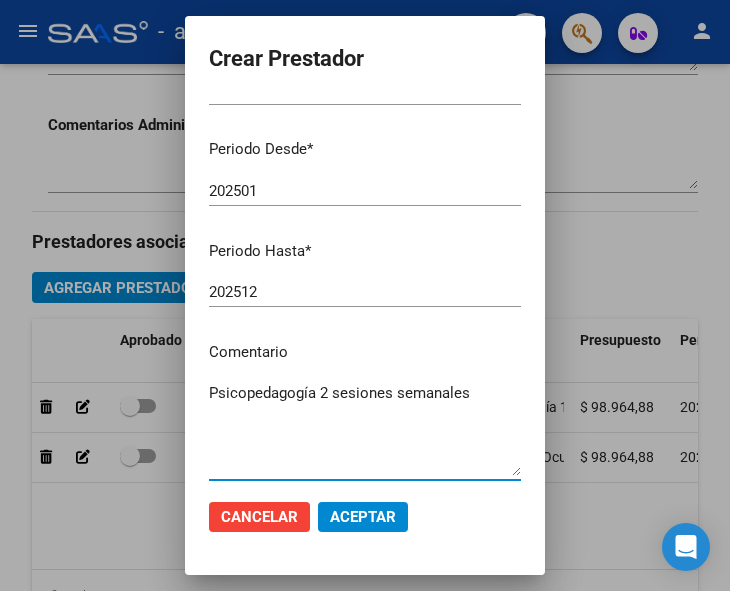 type on "Psicopedagogía 2 sesiones semanales" 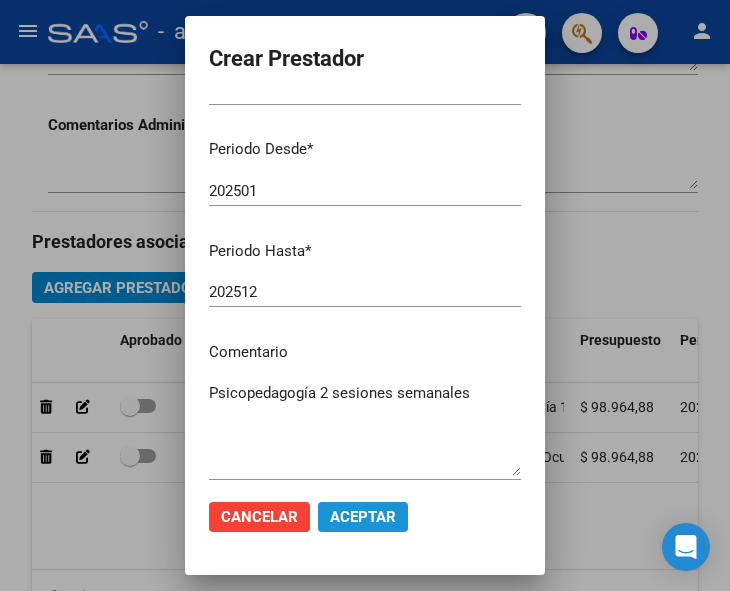 click on "Aceptar" 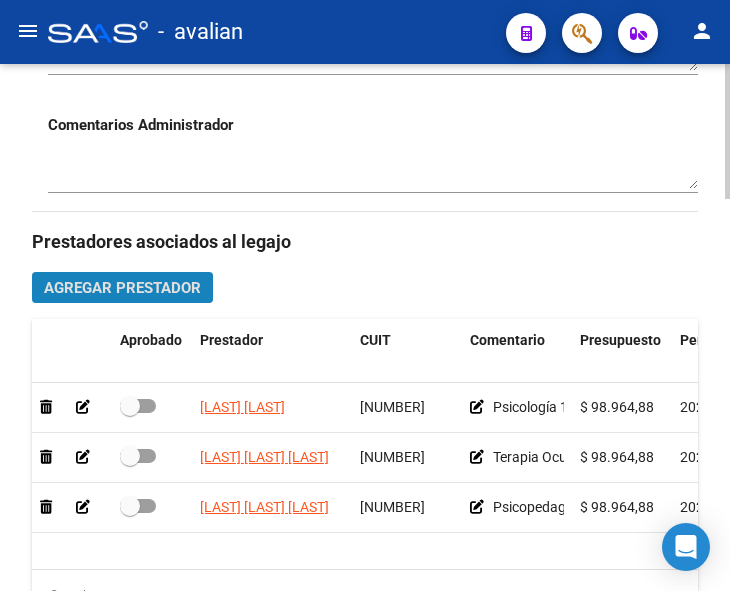 click on "Agregar Prestador" 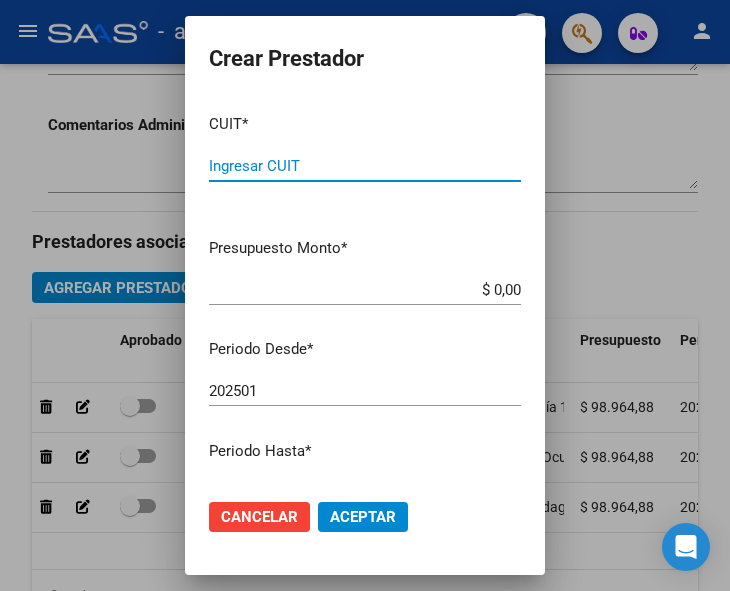click on "Ingresar CUIT" at bounding box center [365, 166] 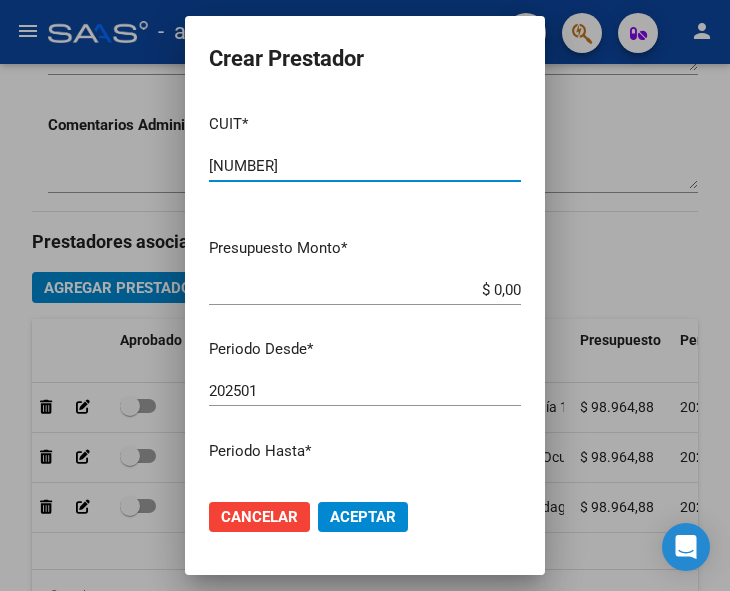 type on "[NUMBER]" 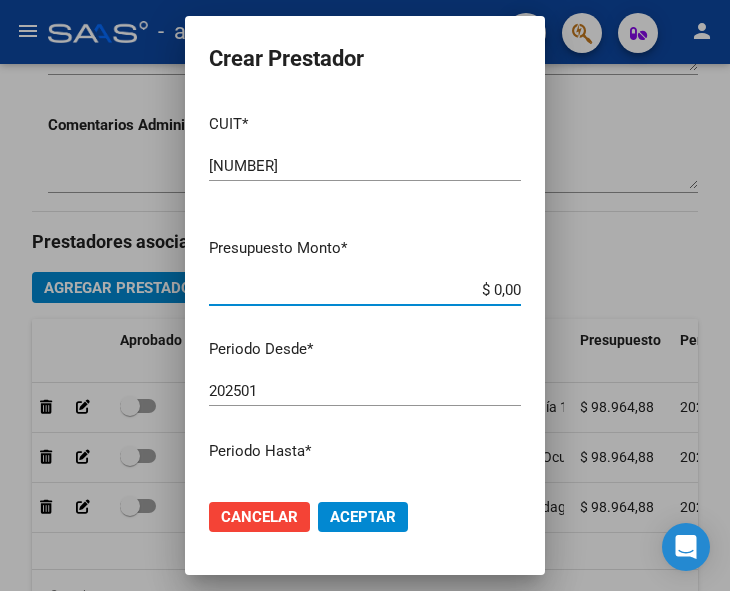 drag, startPoint x: 460, startPoint y: 283, endPoint x: 535, endPoint y: 271, distance: 75.95393 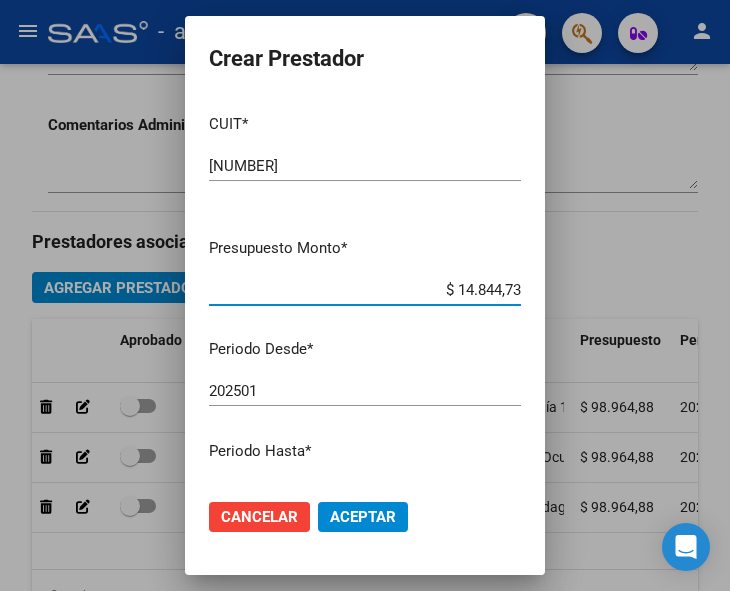 type on "$ 148.447,32" 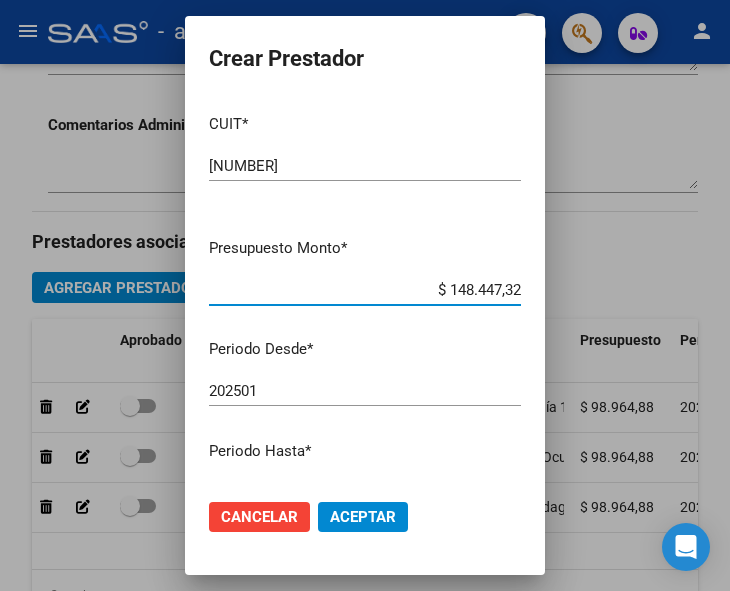 scroll, scrollTop: 100, scrollLeft: 0, axis: vertical 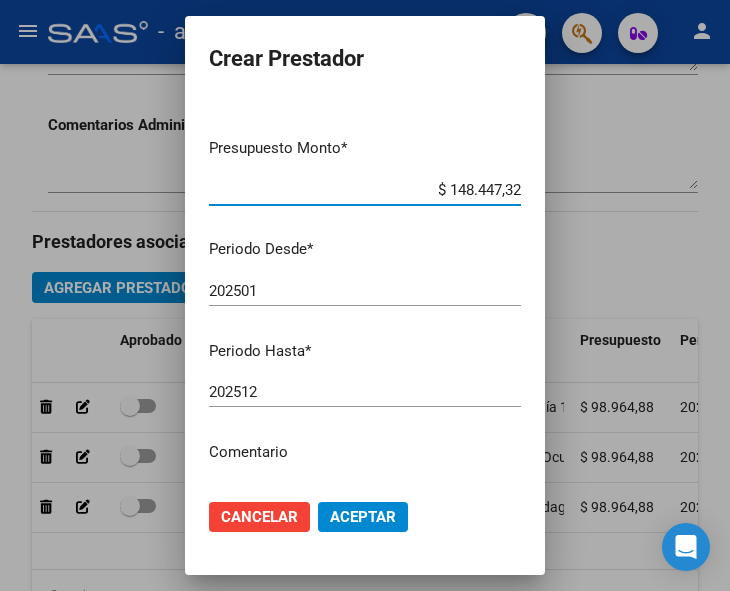 click on "Comentario" at bounding box center [365, 452] 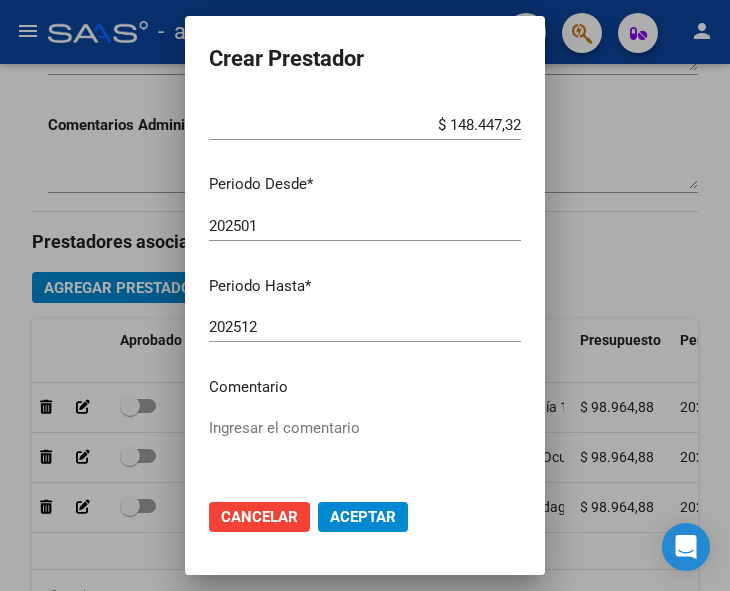 scroll, scrollTop: 200, scrollLeft: 0, axis: vertical 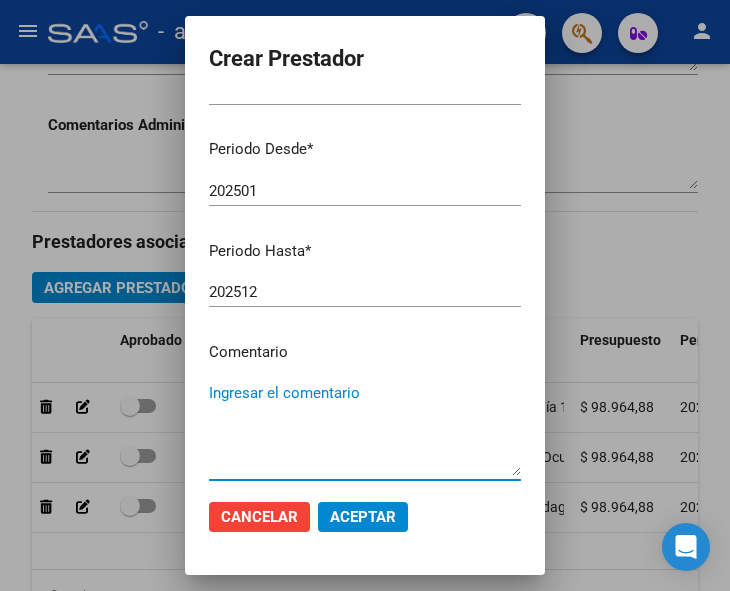 click on "Ingresar el comentario" at bounding box center [365, 429] 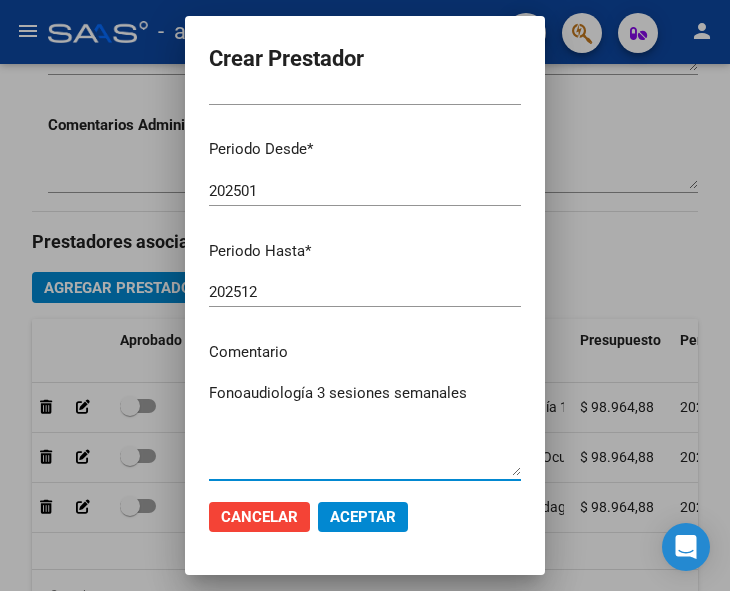 type on "Fonoaudiología 3 sesiones semanales" 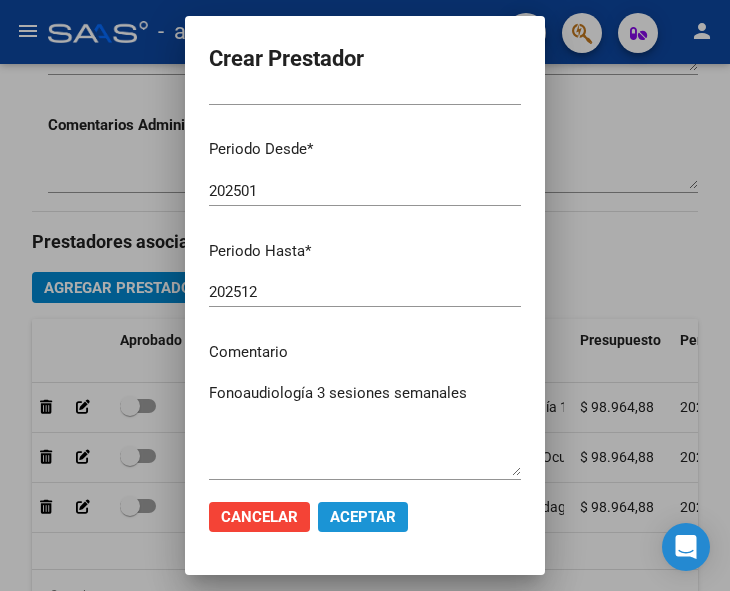 click on "Aceptar" 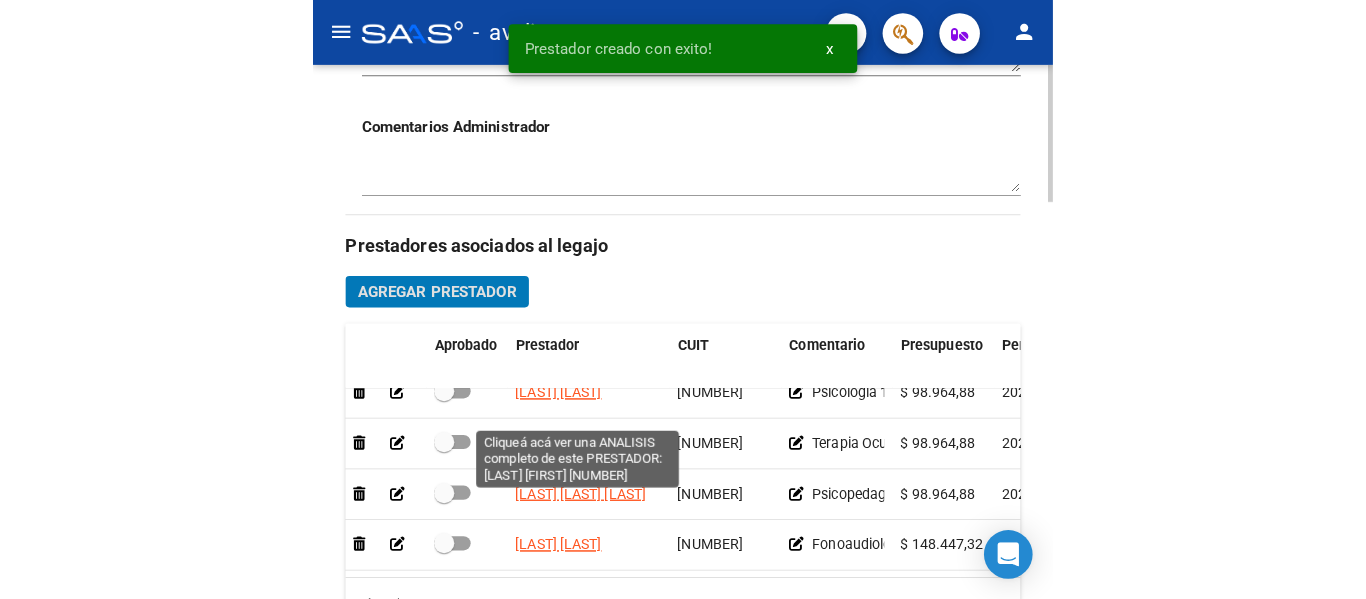 scroll, scrollTop: 36, scrollLeft: 0, axis: vertical 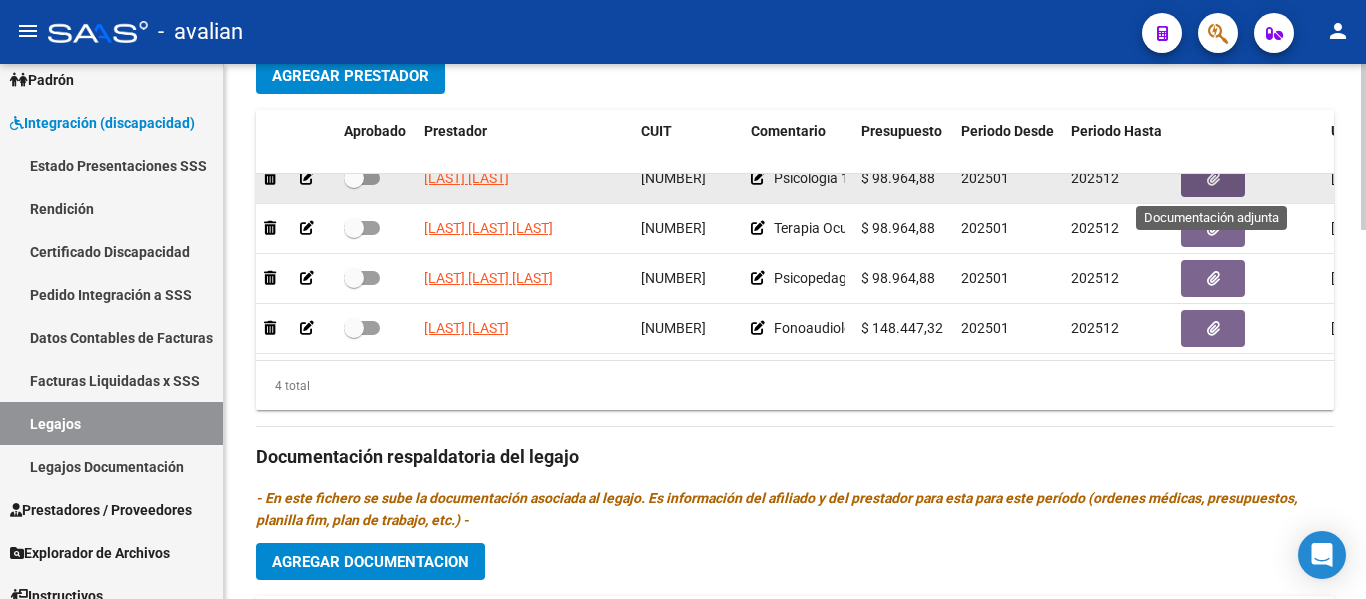 click 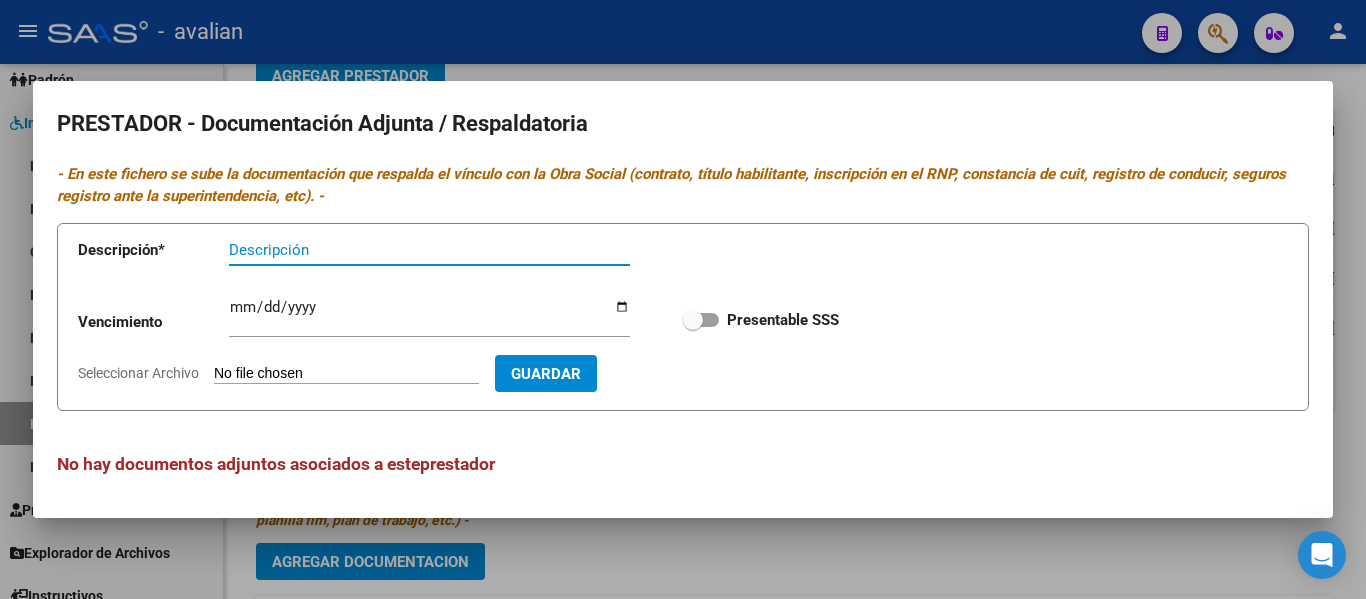 scroll, scrollTop: 1, scrollLeft: 0, axis: vertical 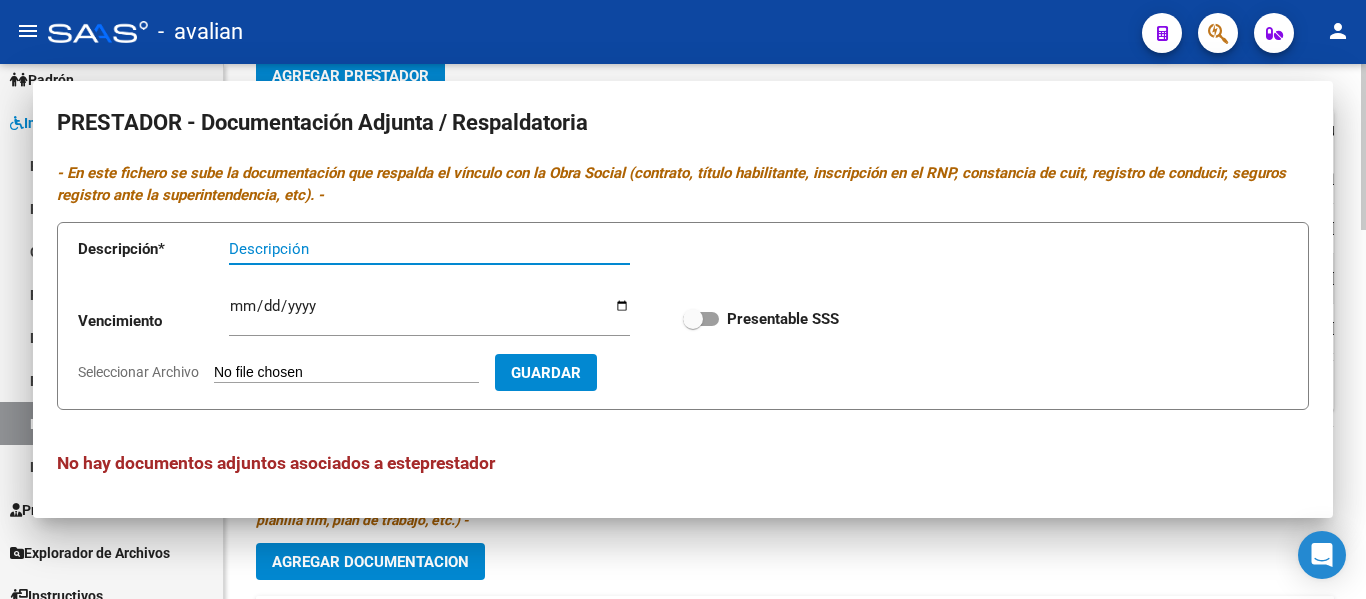 type 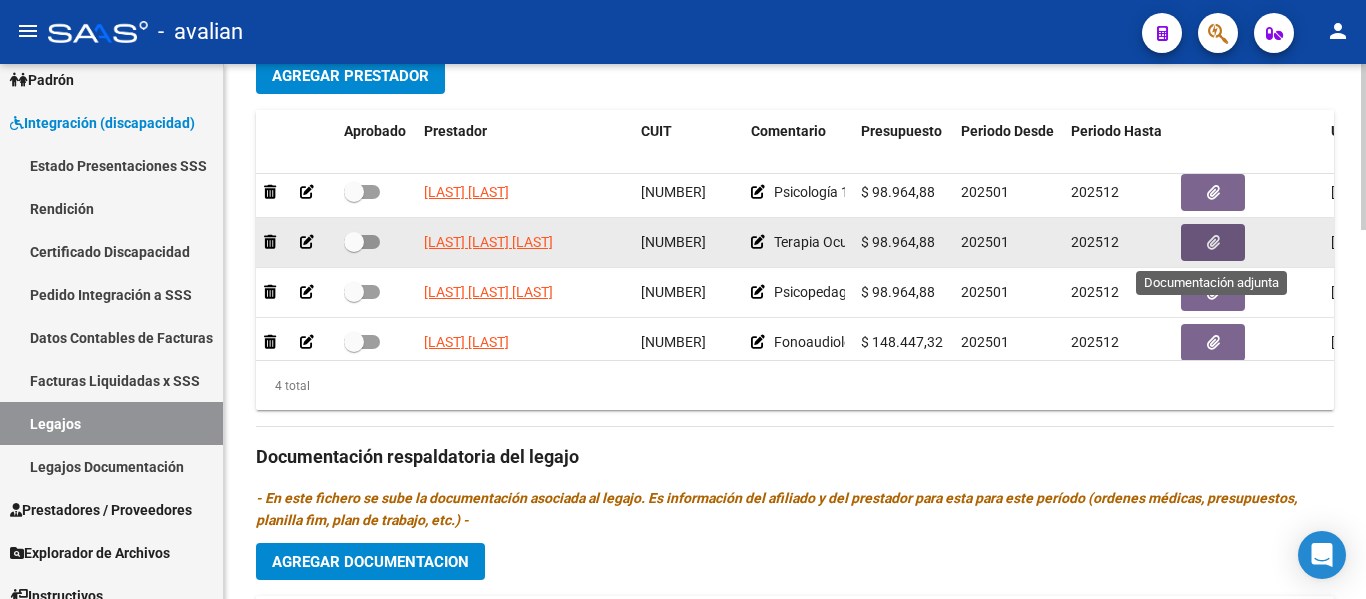 click 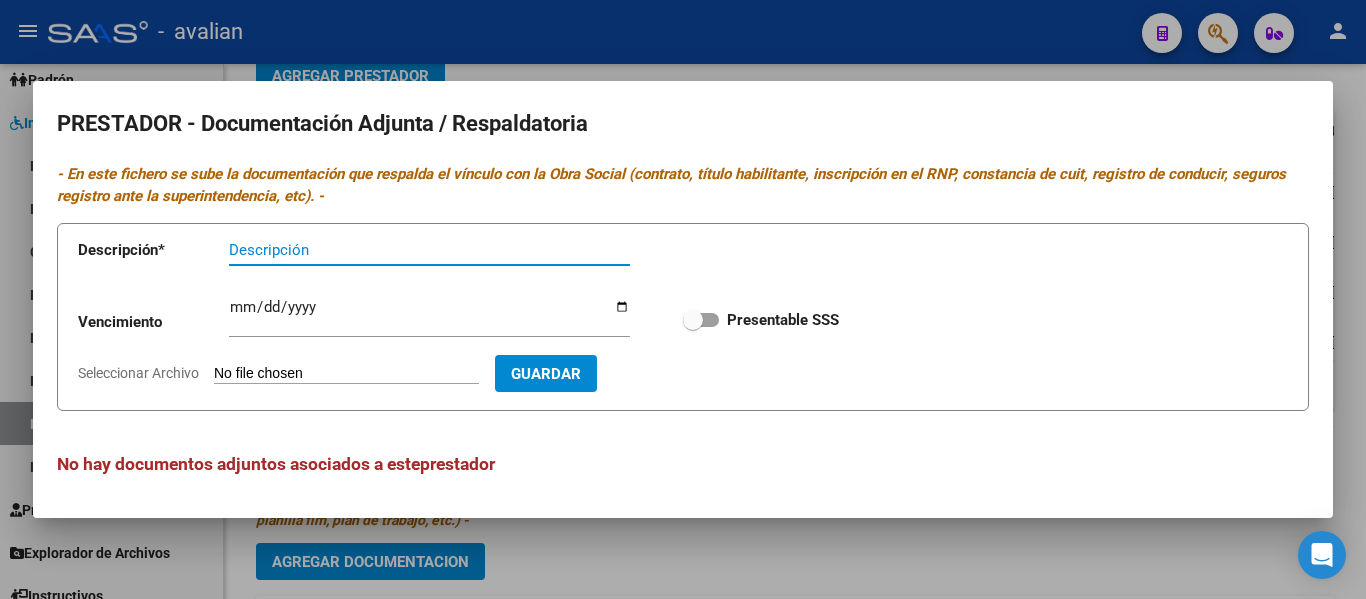 scroll, scrollTop: 1, scrollLeft: 0, axis: vertical 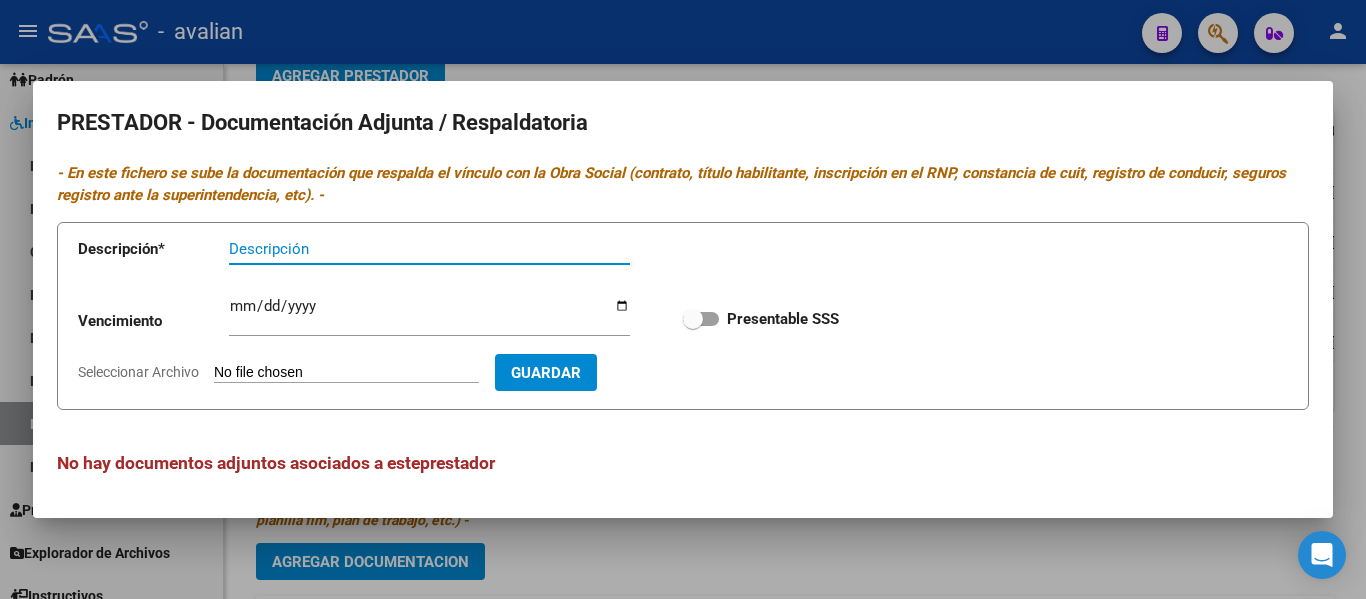 type 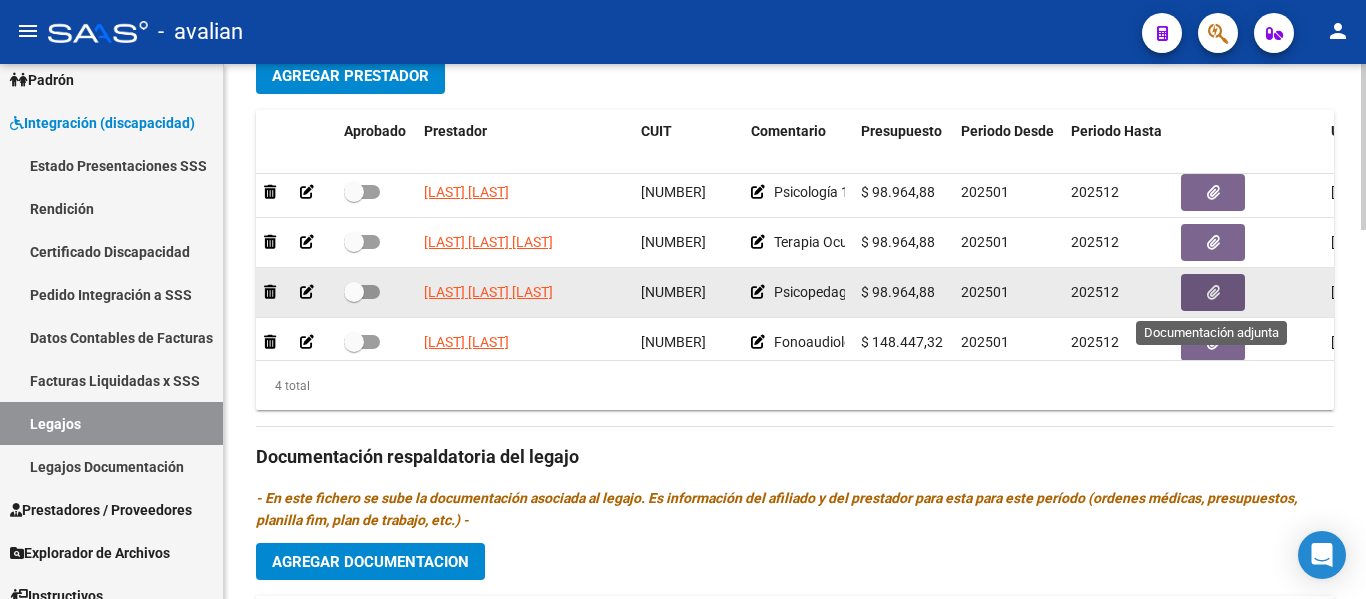 click 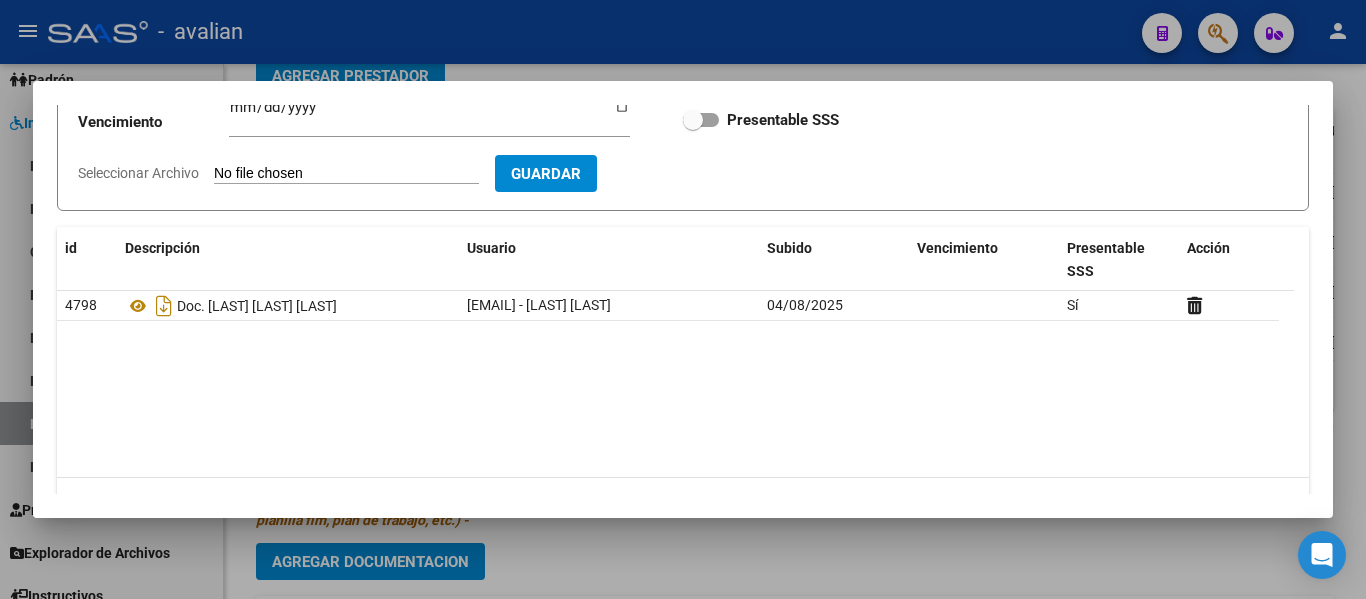 scroll, scrollTop: 100, scrollLeft: 0, axis: vertical 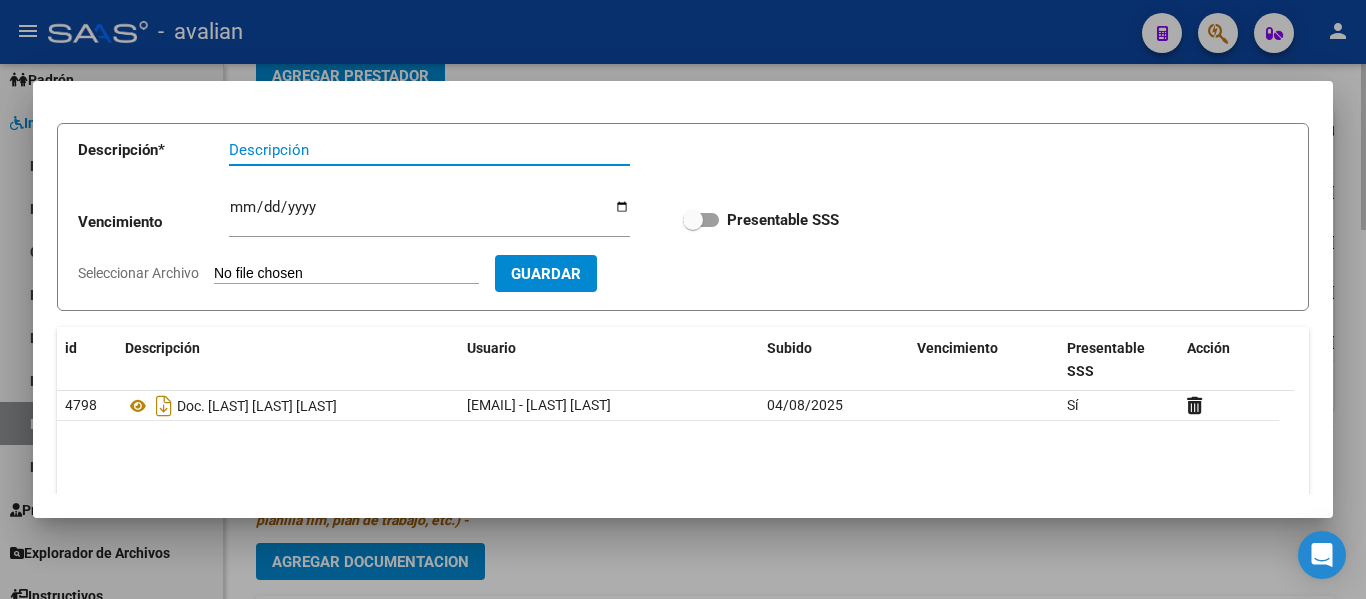 type 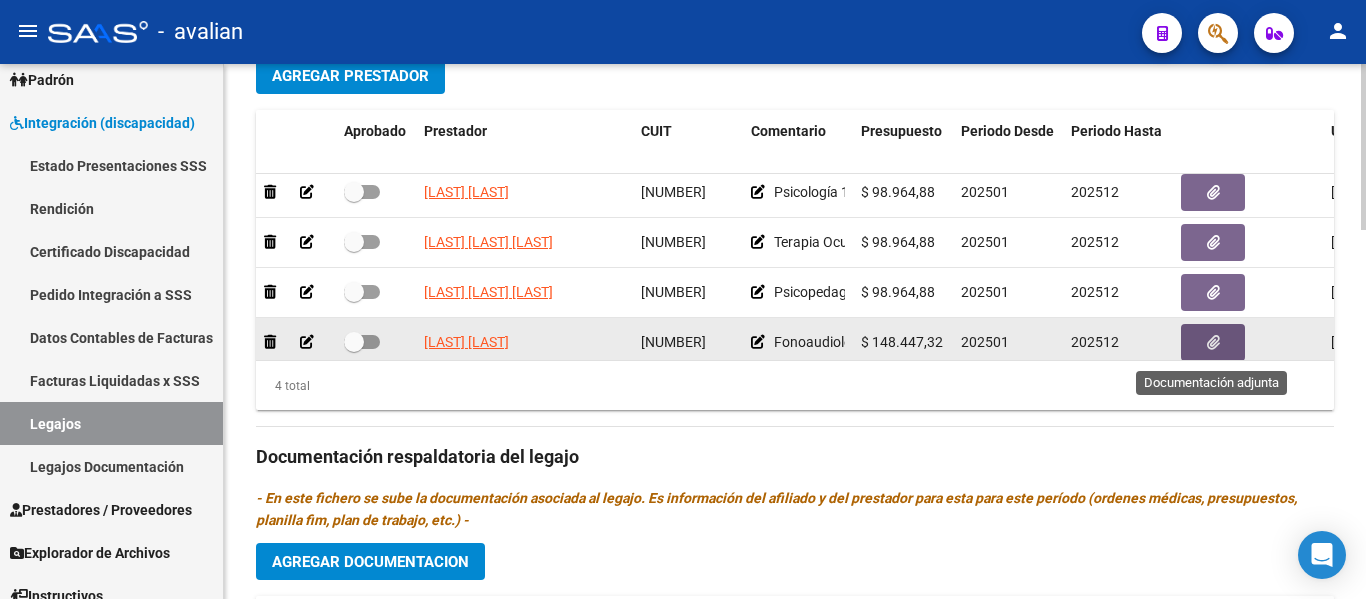 click 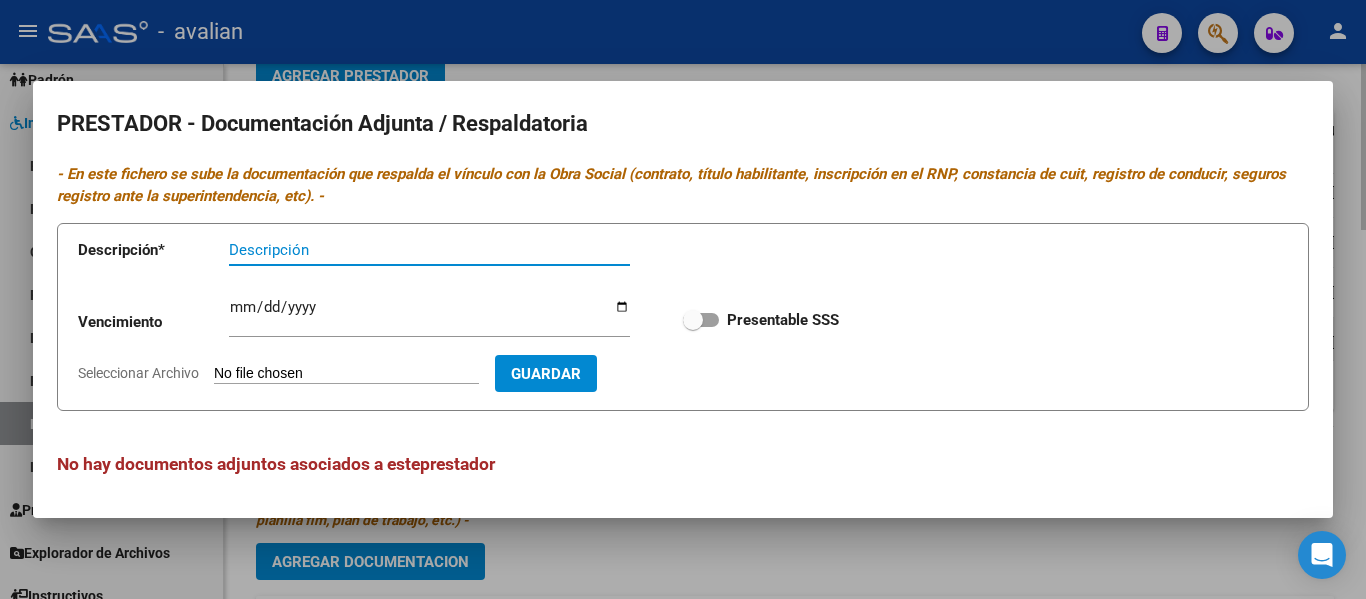 type 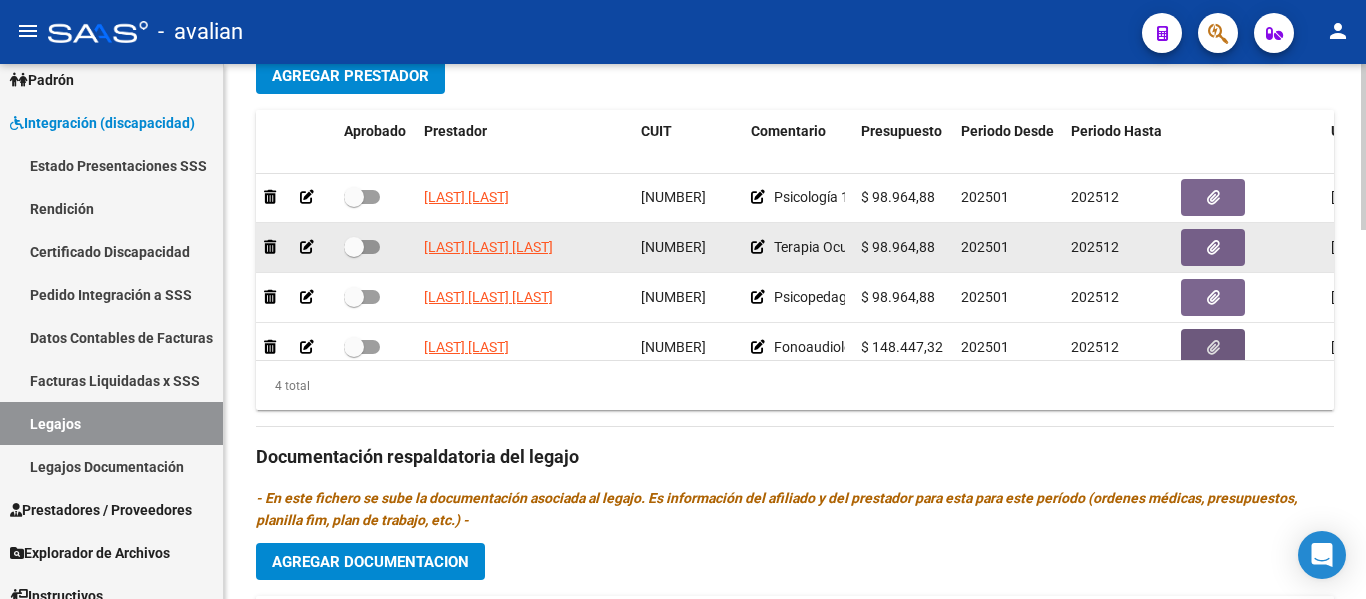 scroll, scrollTop: 0, scrollLeft: 0, axis: both 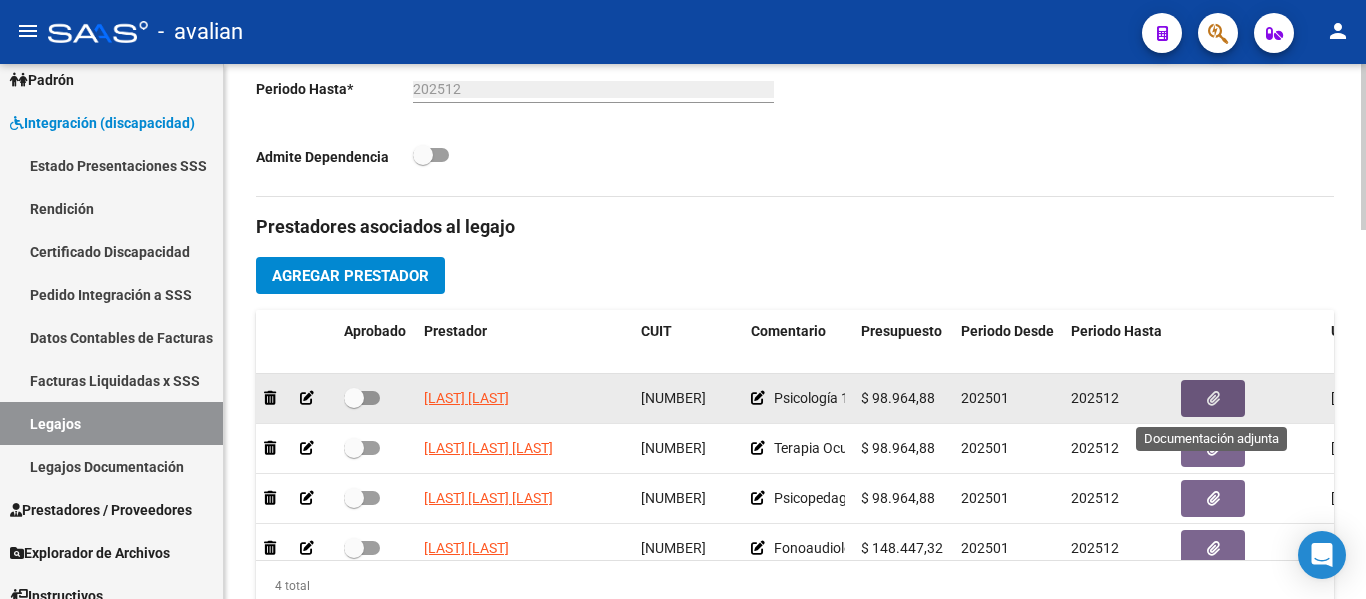click 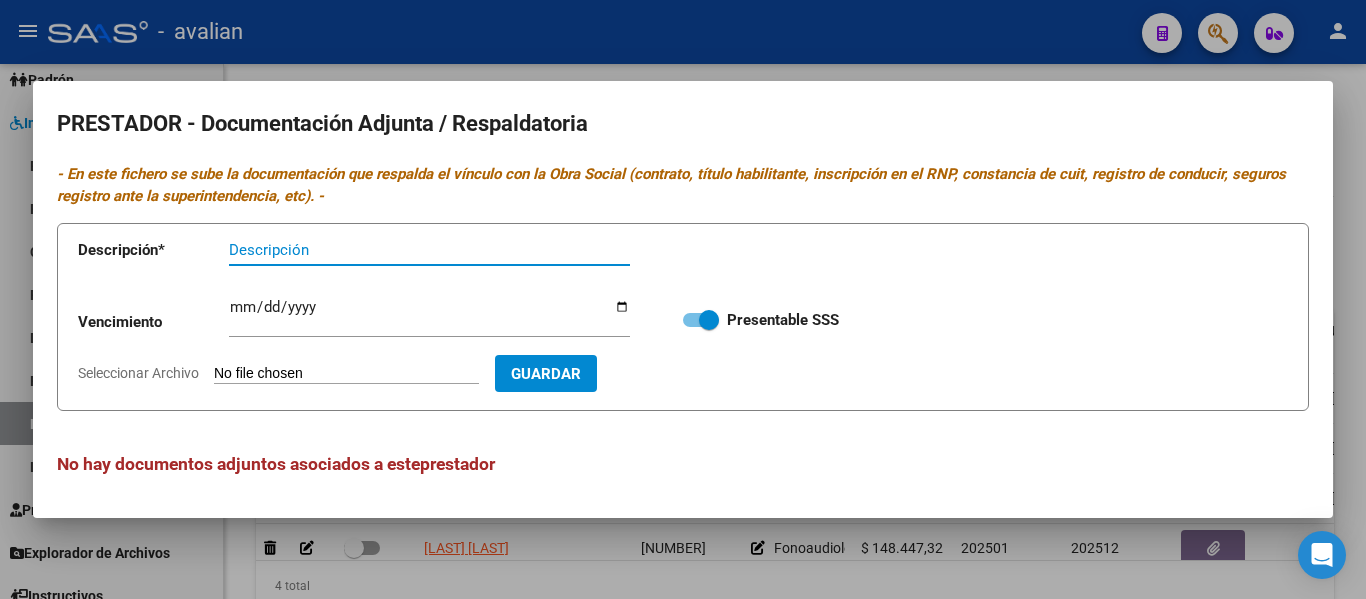 scroll, scrollTop: 1, scrollLeft: 0, axis: vertical 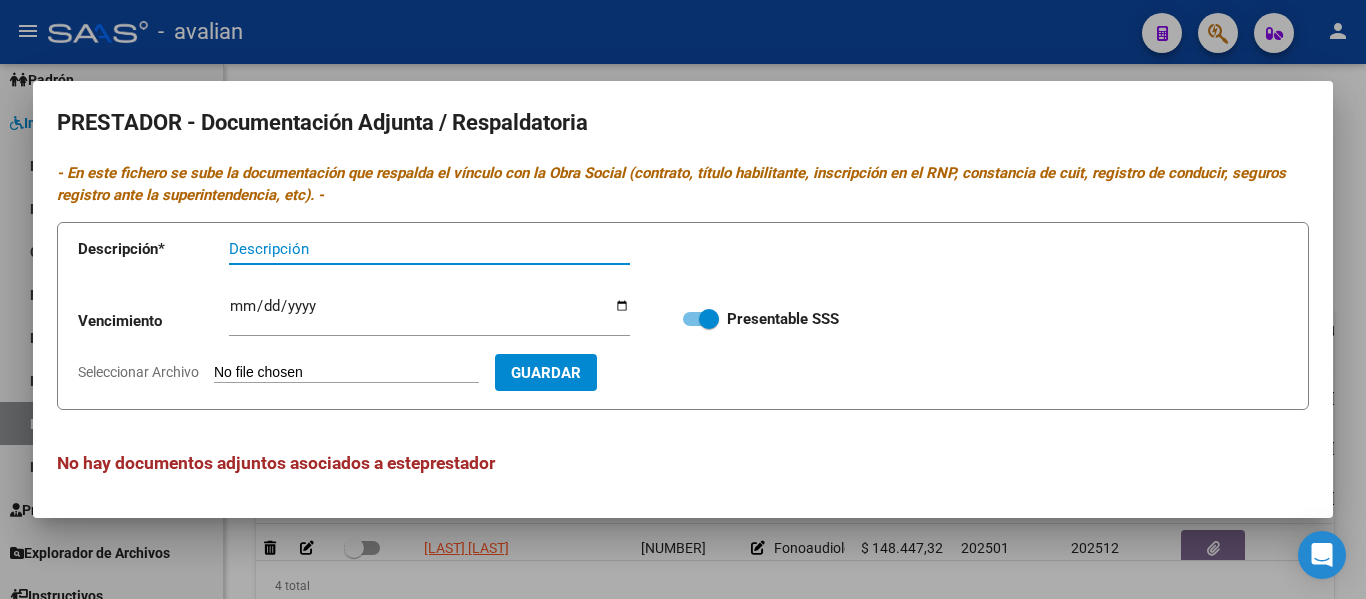 click on "Seleccionar Archivo" at bounding box center [346, 373] 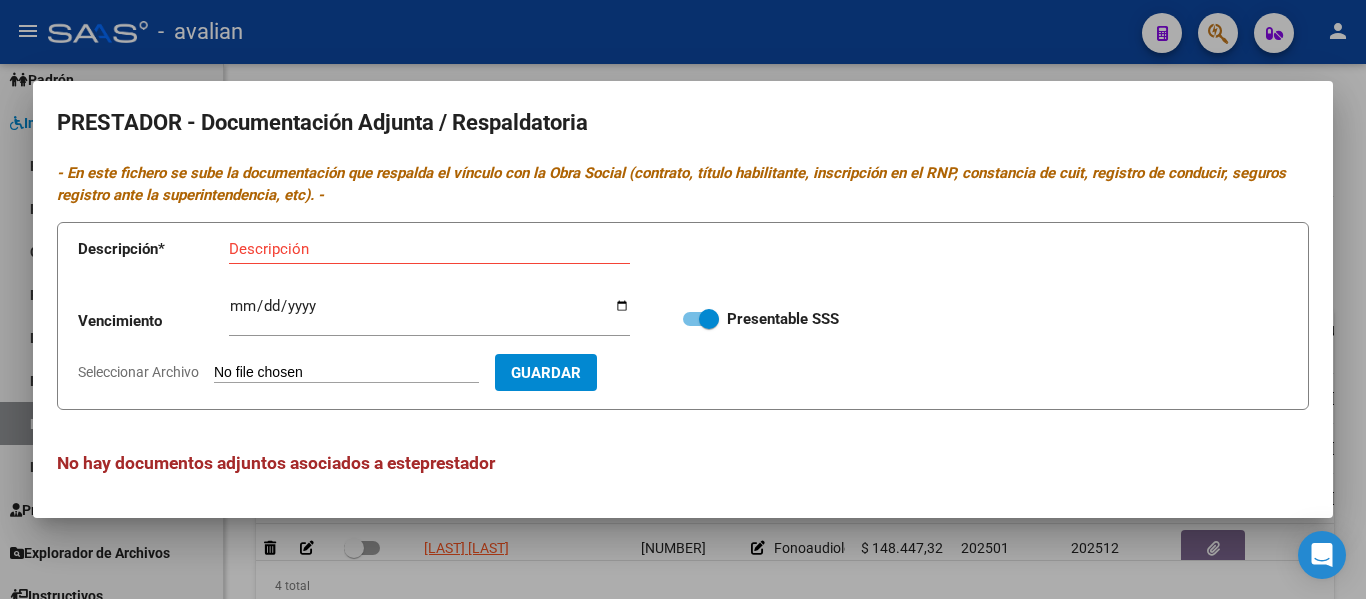 type on "C:\fakepath\PS ARCA.jpg" 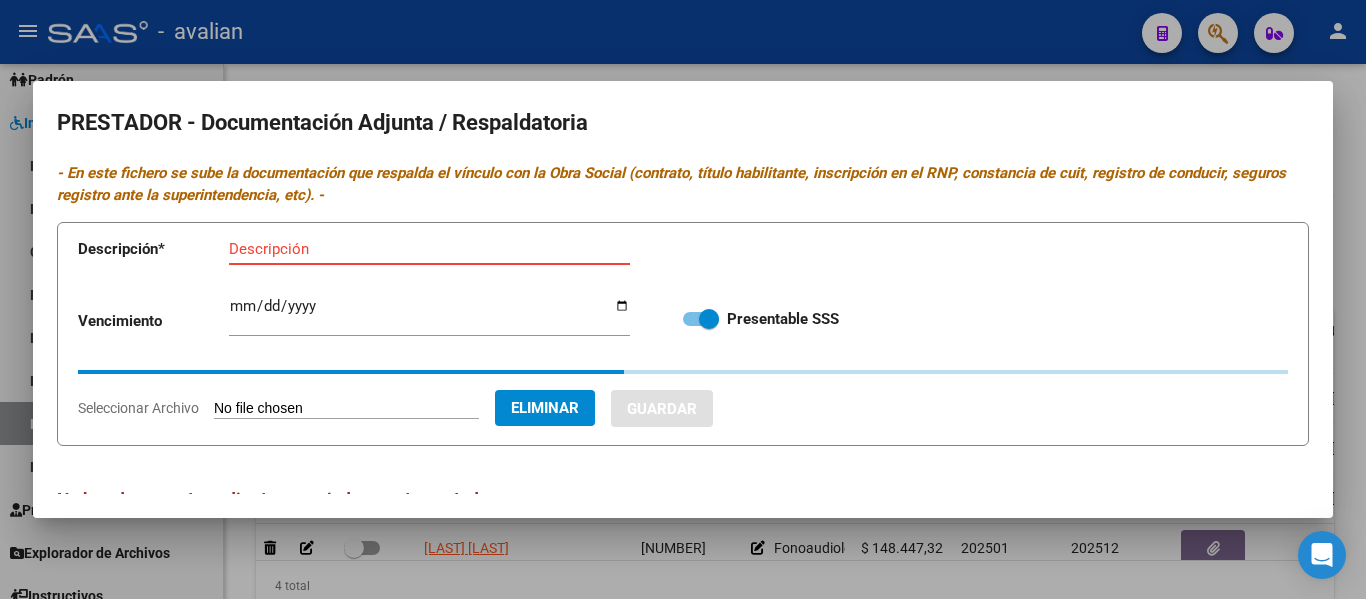 click on "Descripción" at bounding box center (429, 249) 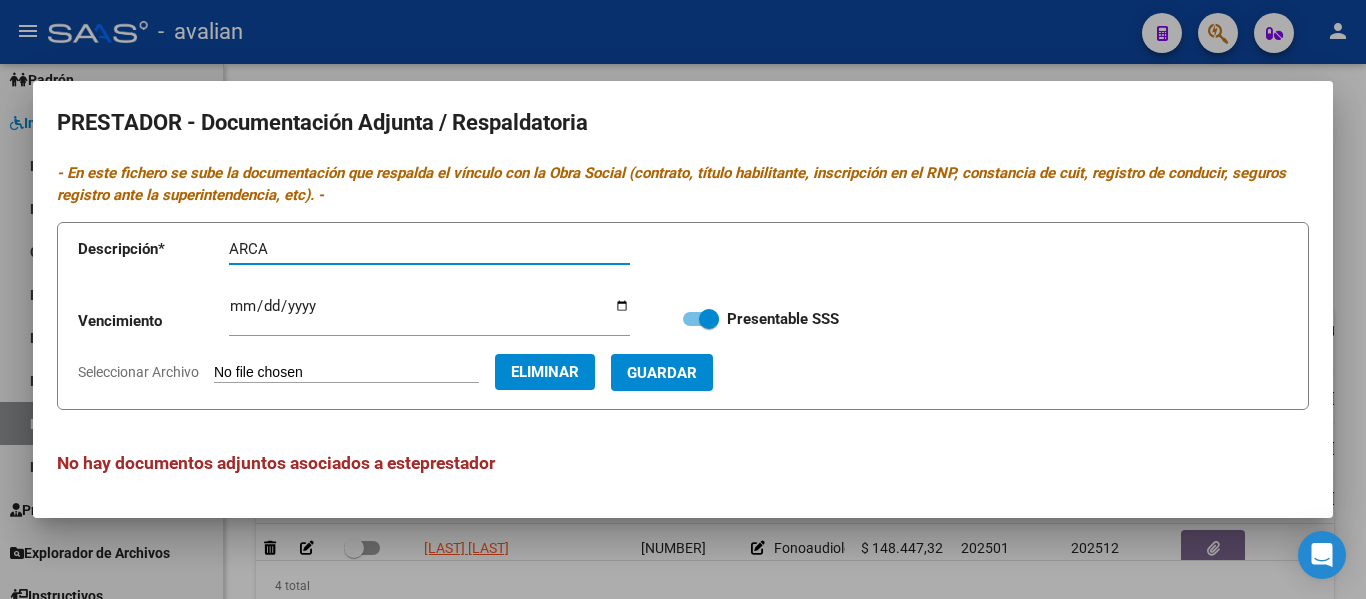 type on "ARCA" 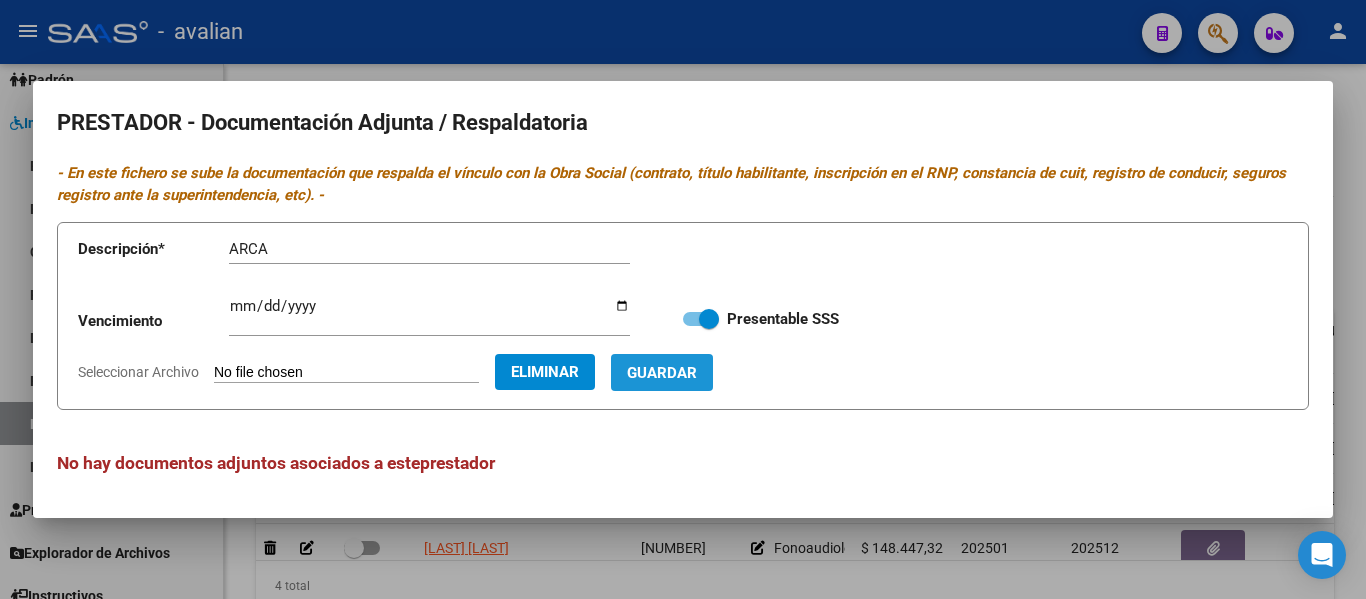 click on "Guardar" at bounding box center (662, 372) 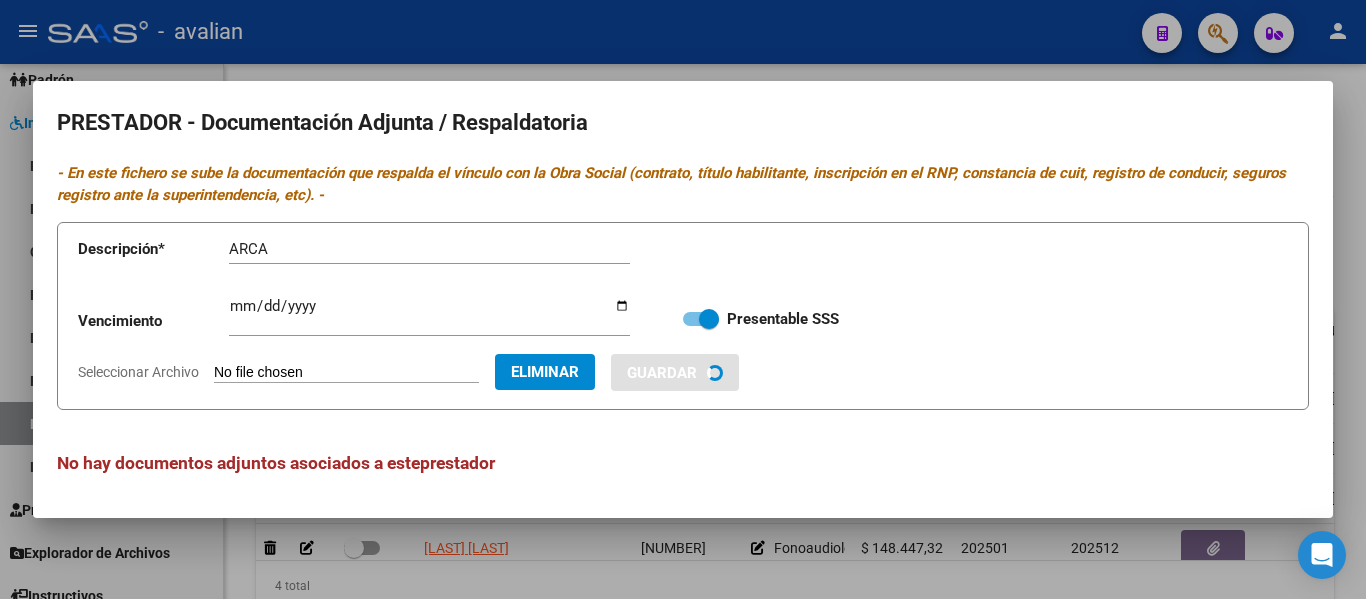 type 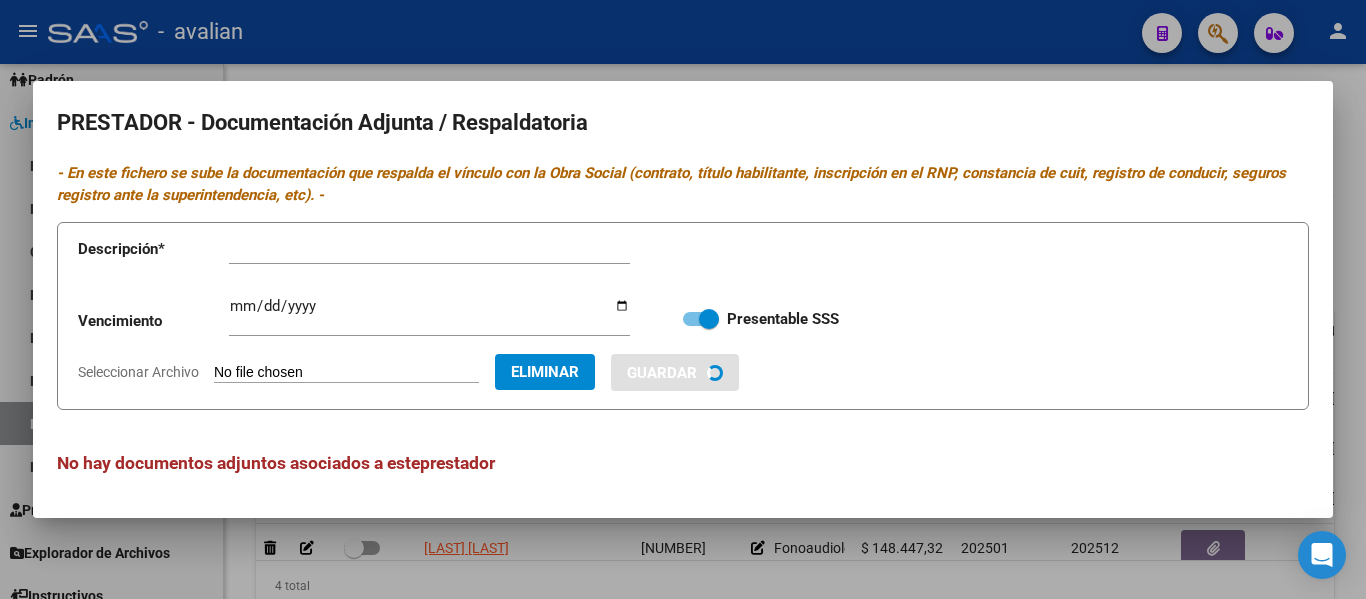 scroll, scrollTop: 0, scrollLeft: 0, axis: both 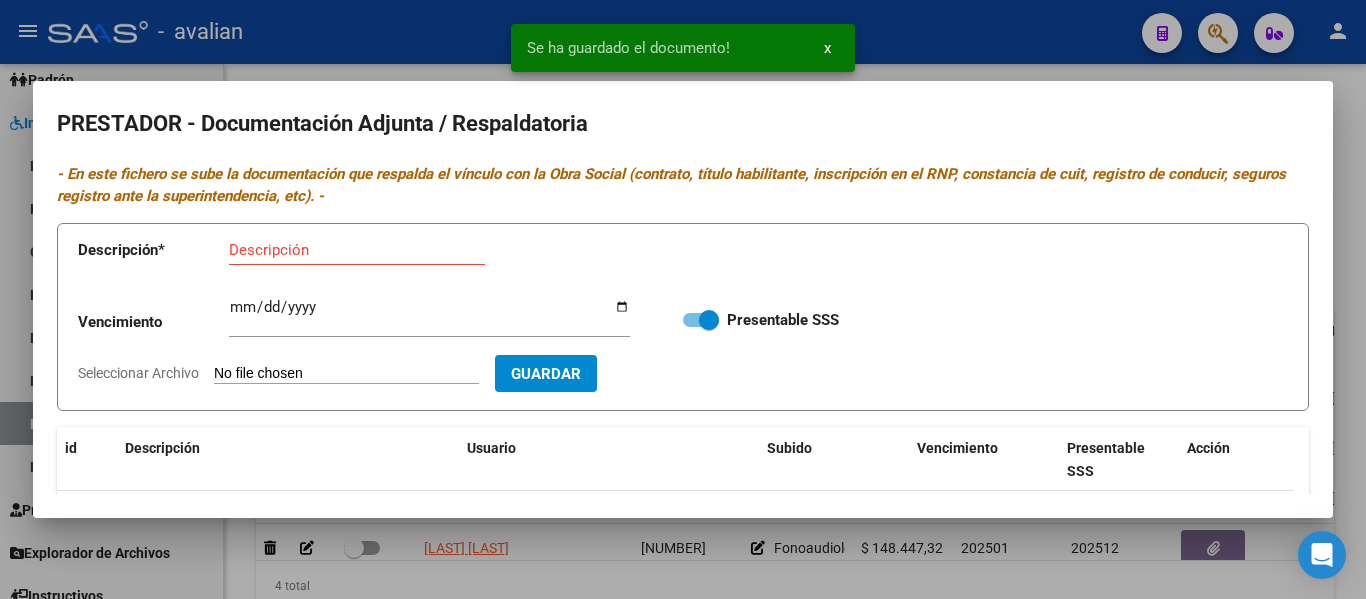click on "Seleccionar Archivo" at bounding box center [346, 374] 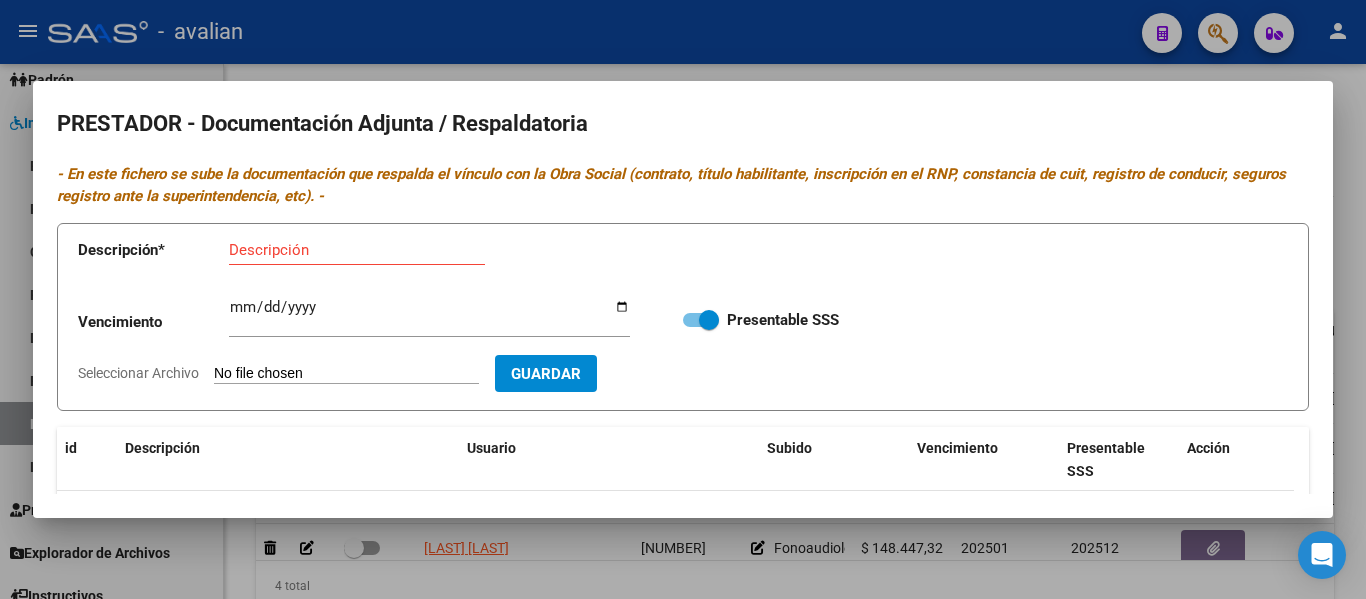 type on "C:\fakepath\PS CBU.jpg" 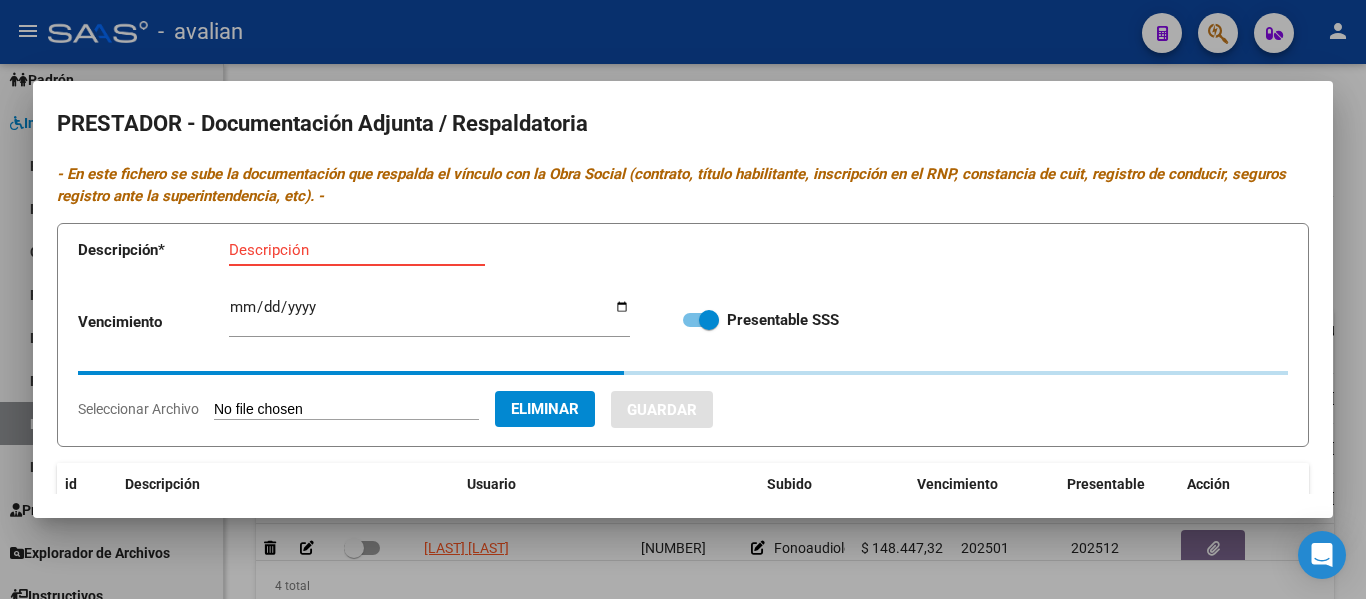 click on "Descripción" at bounding box center (357, 250) 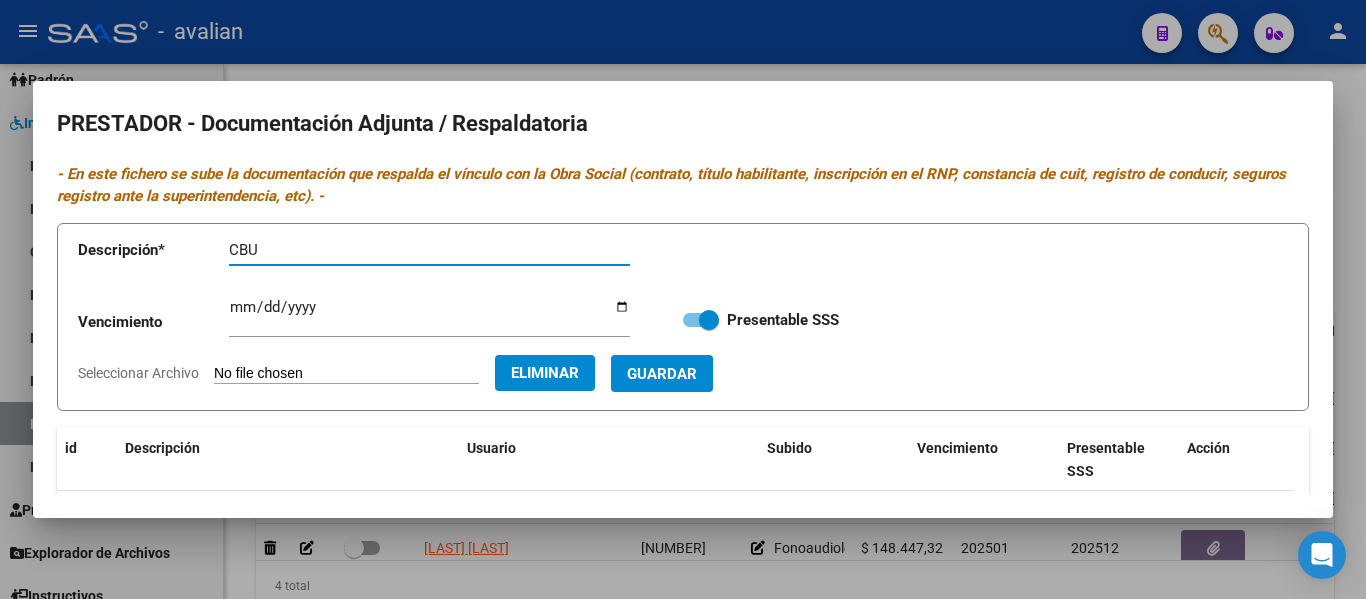 type on "CBU" 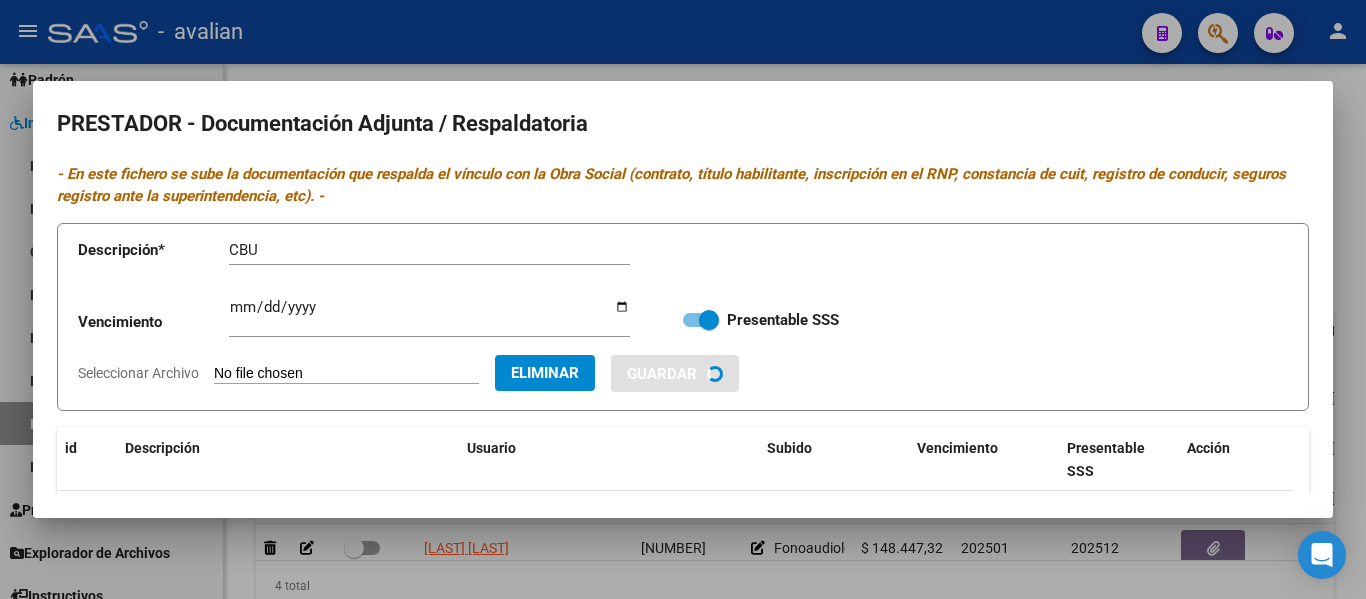type 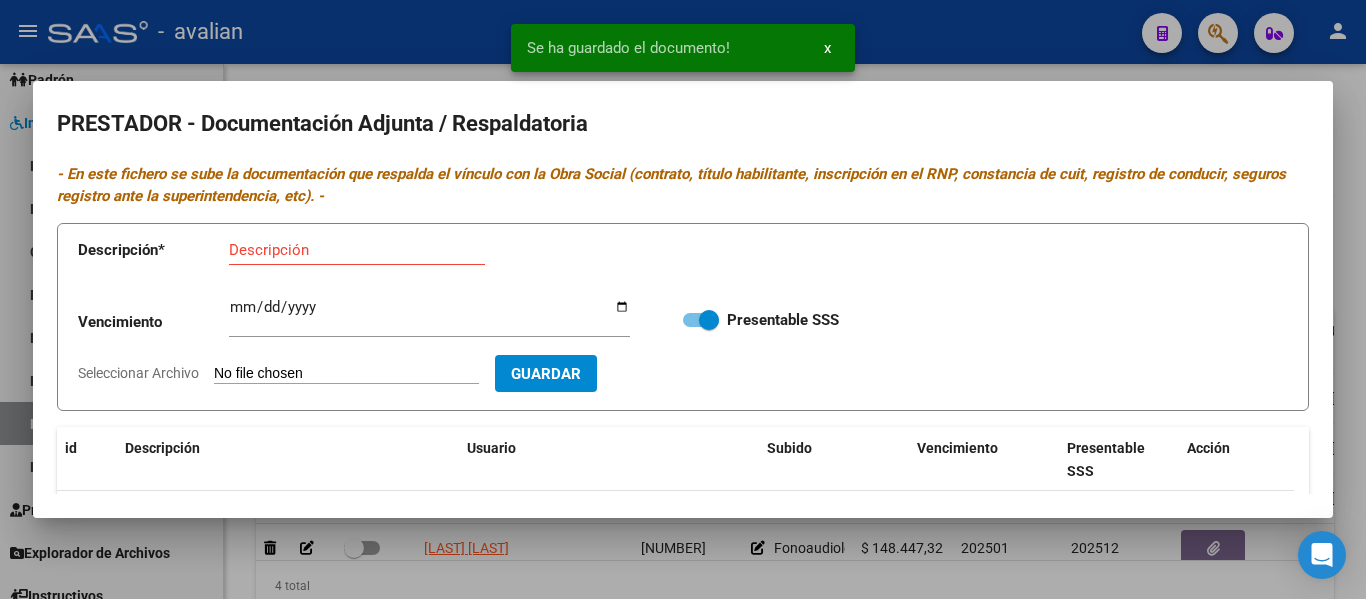 click on "Seleccionar Archivo" at bounding box center [346, 374] 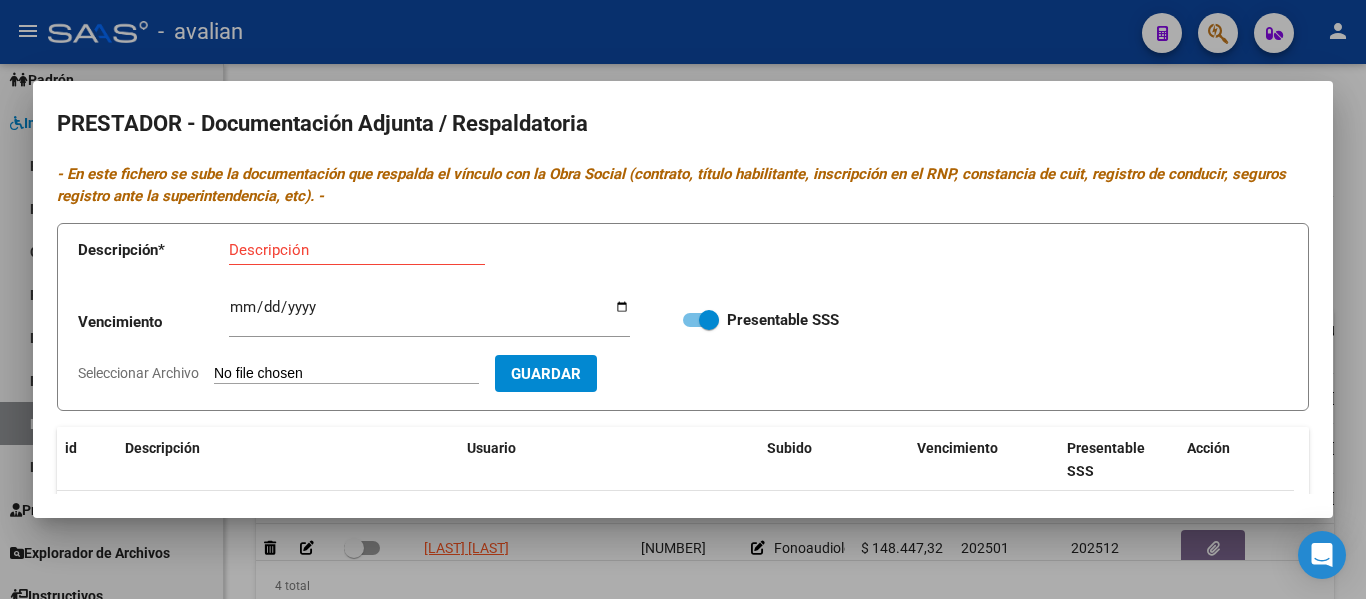 type on "C:\fakepath\PS TF.jpg" 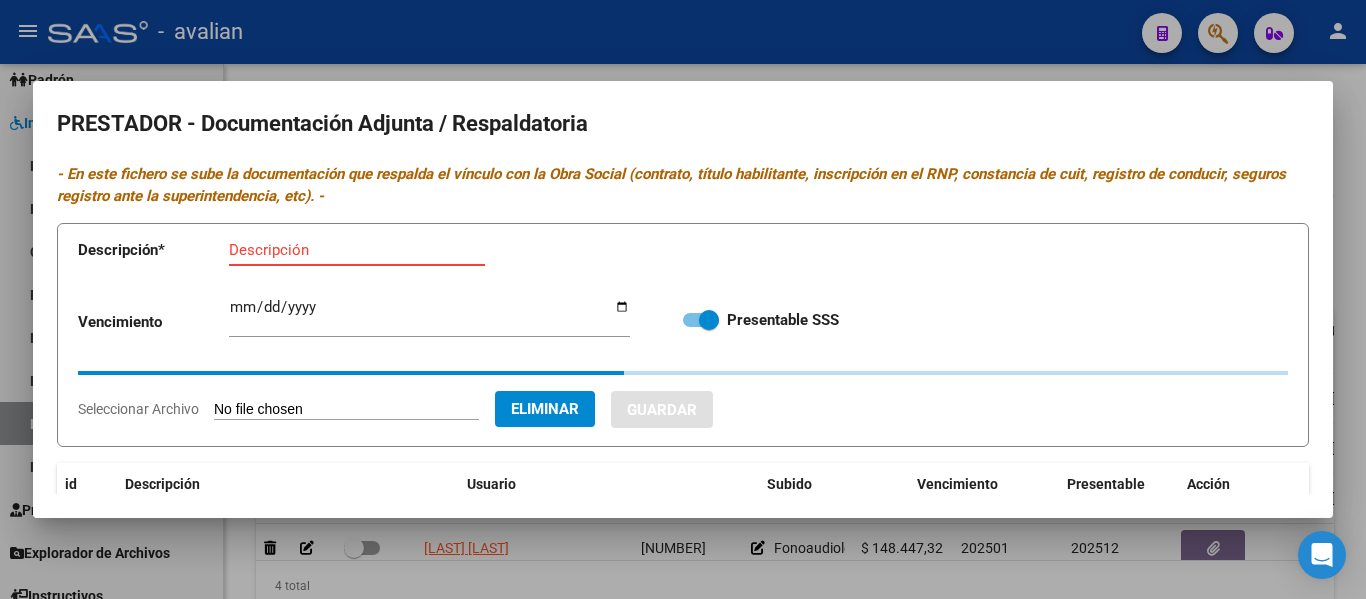 click on "Descripción" at bounding box center (357, 250) 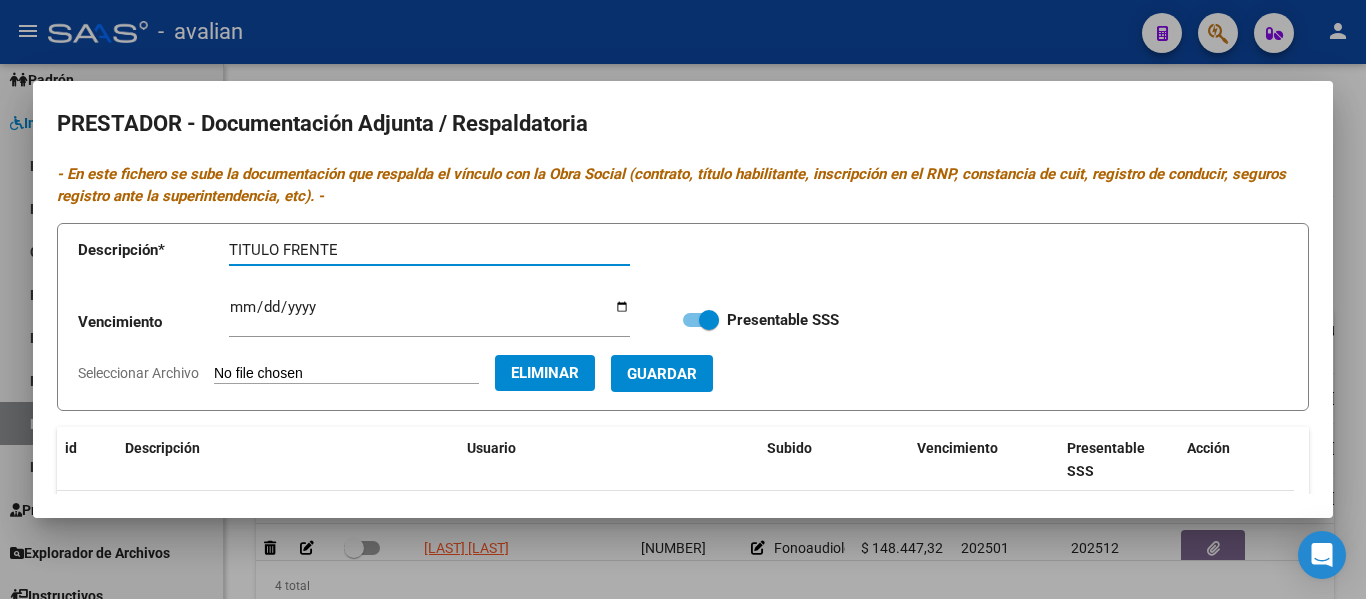 type on "TITULO FRENTE" 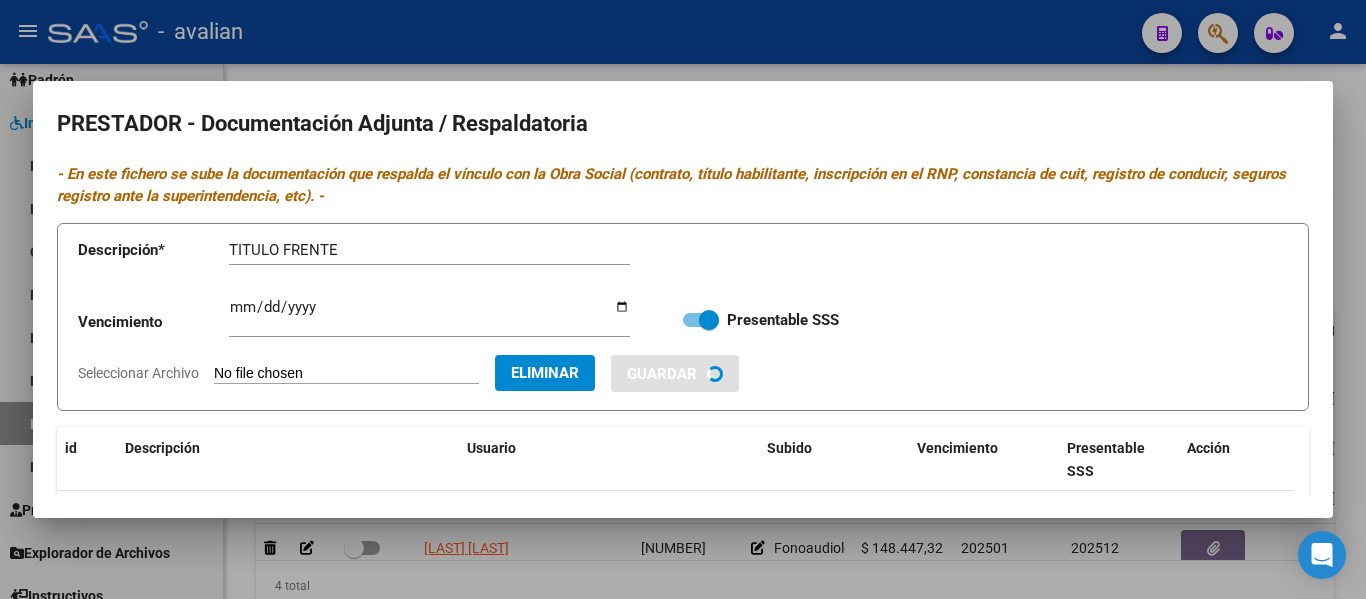 type 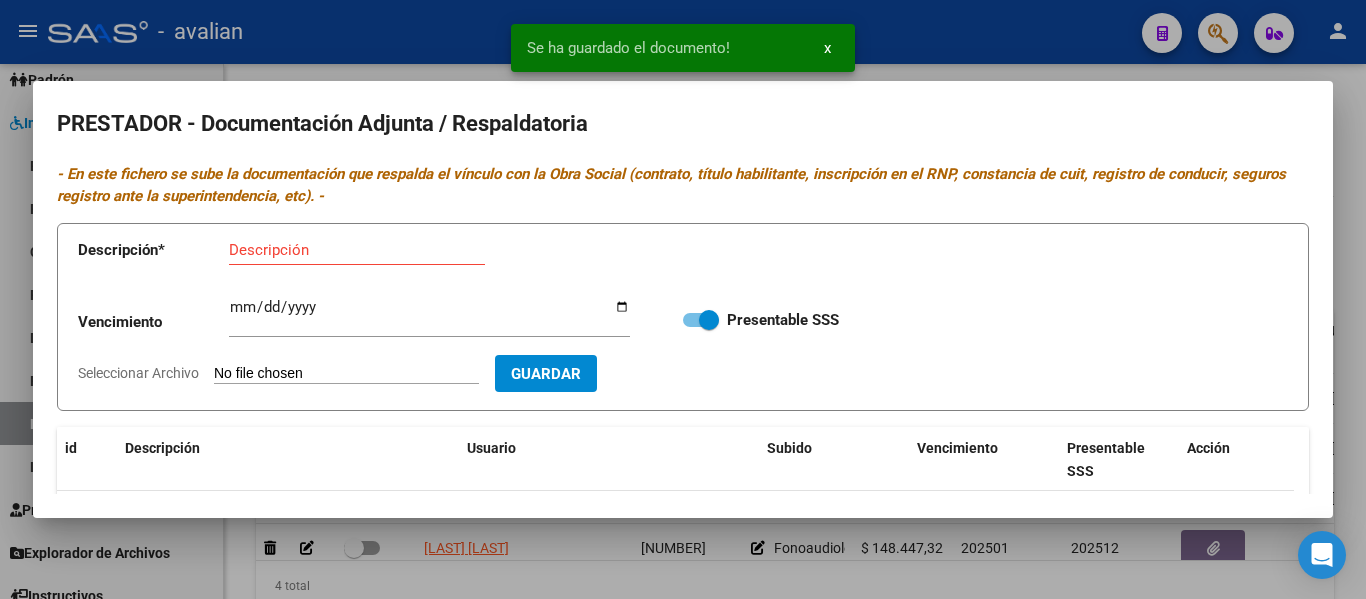 click on "Descripción" at bounding box center (357, 250) 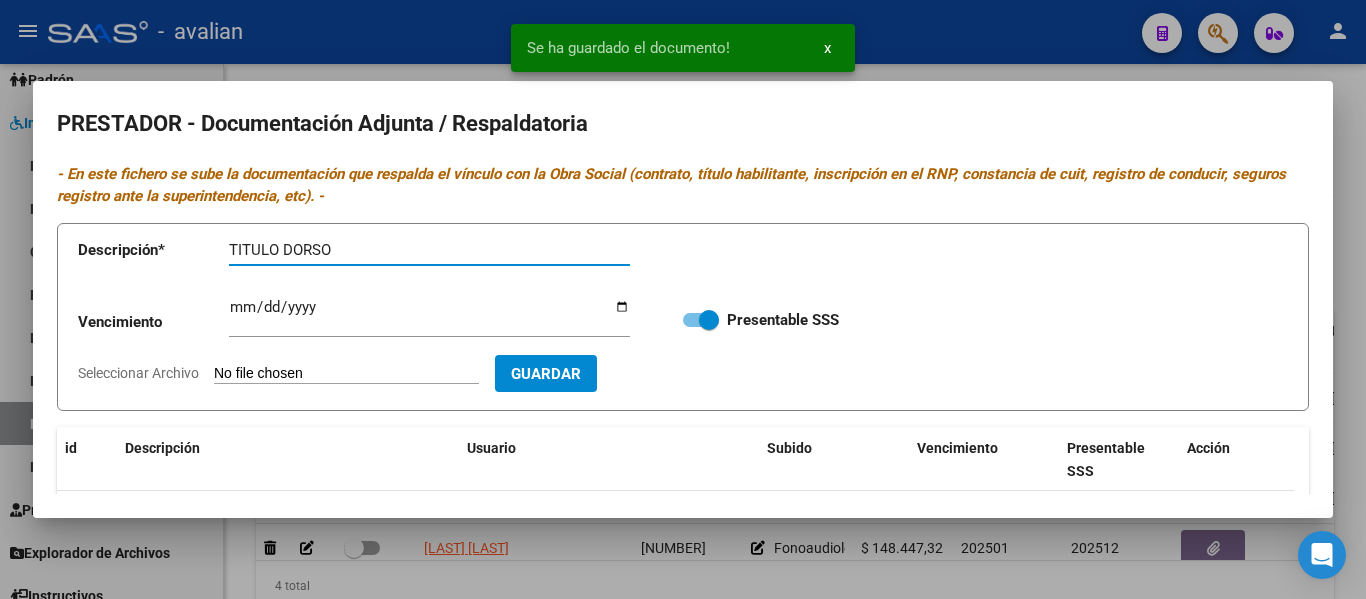 type on "TITULO DORSO" 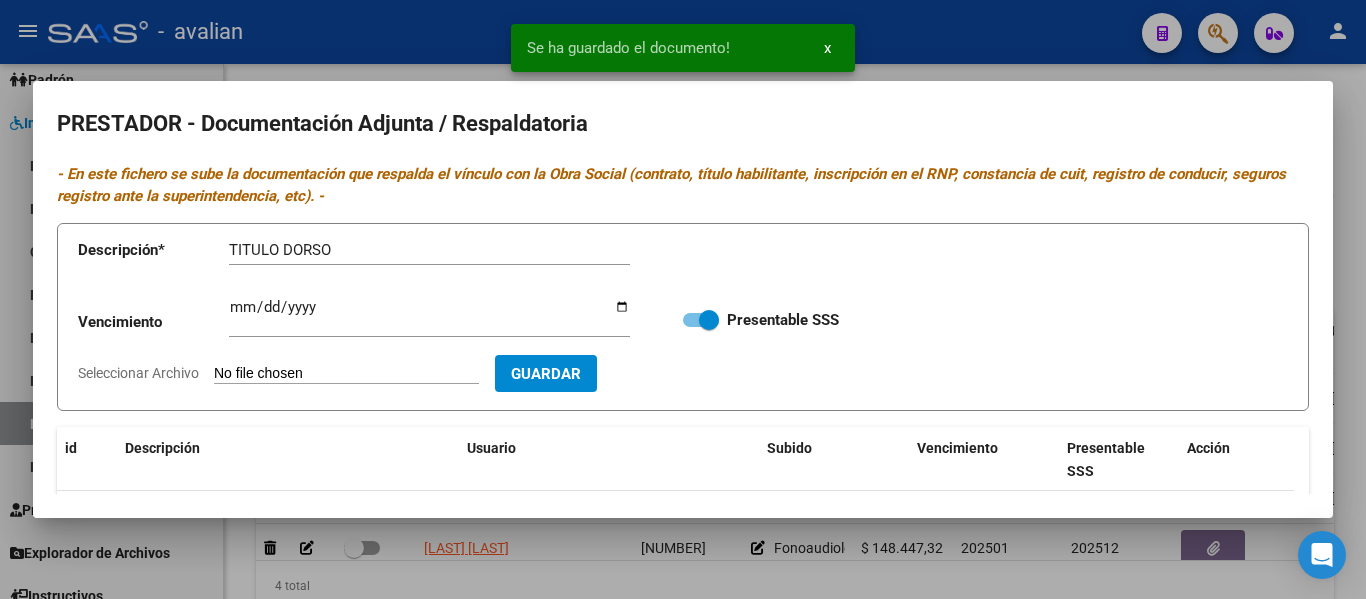 click on "Seleccionar Archivo" at bounding box center [346, 374] 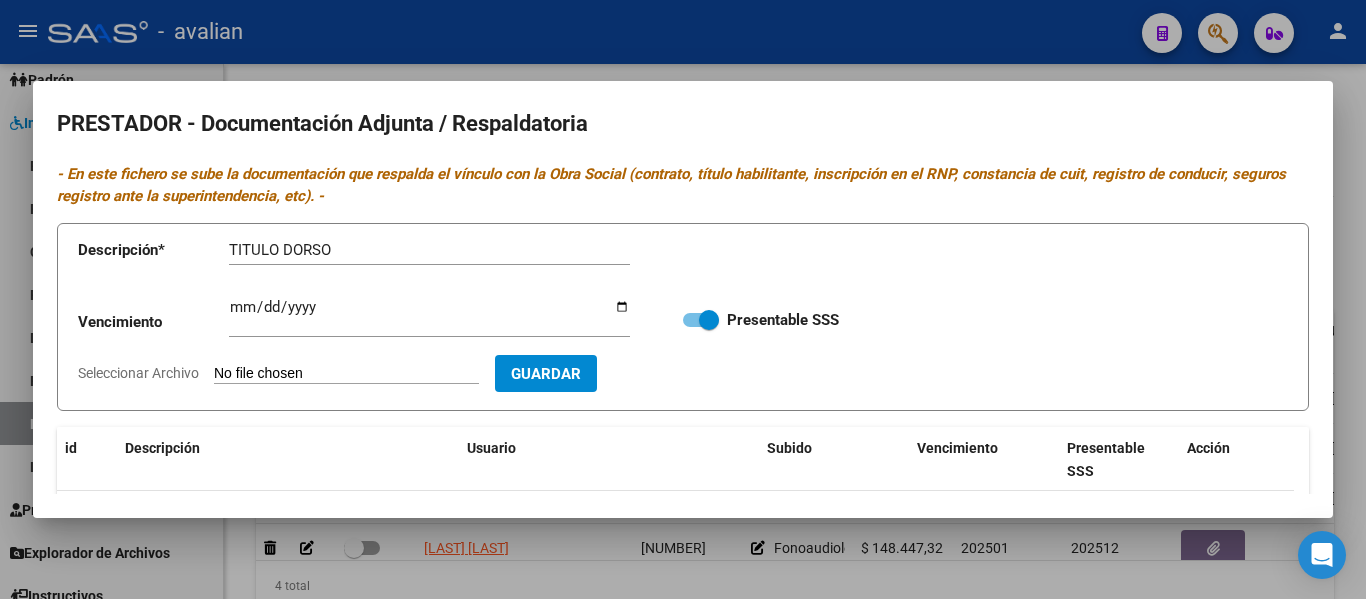 type on "C:\fakepath\PS TD.jpg" 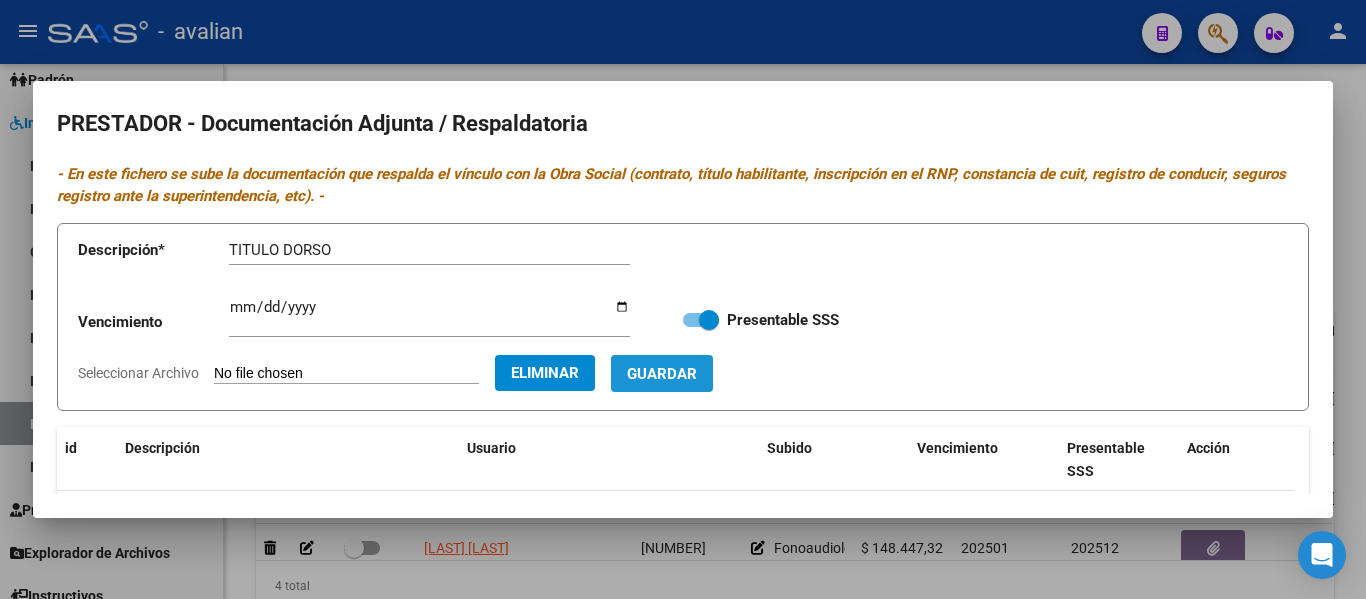 click on "Guardar" at bounding box center [662, 374] 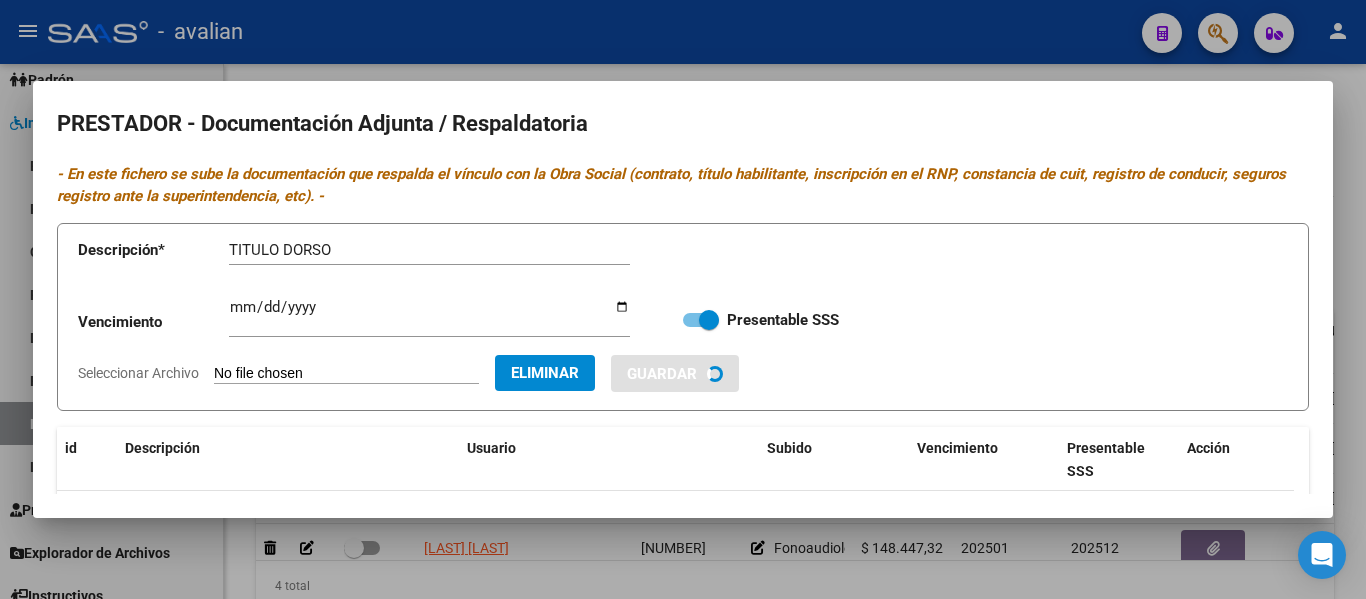 type 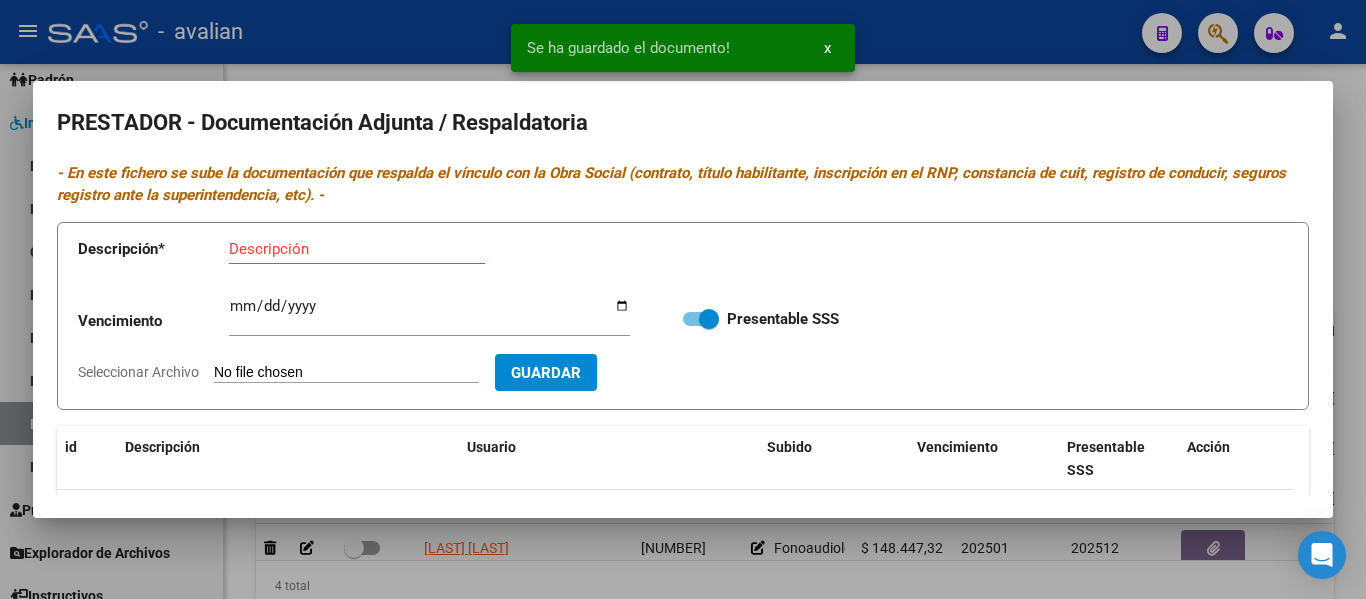scroll, scrollTop: 0, scrollLeft: 0, axis: both 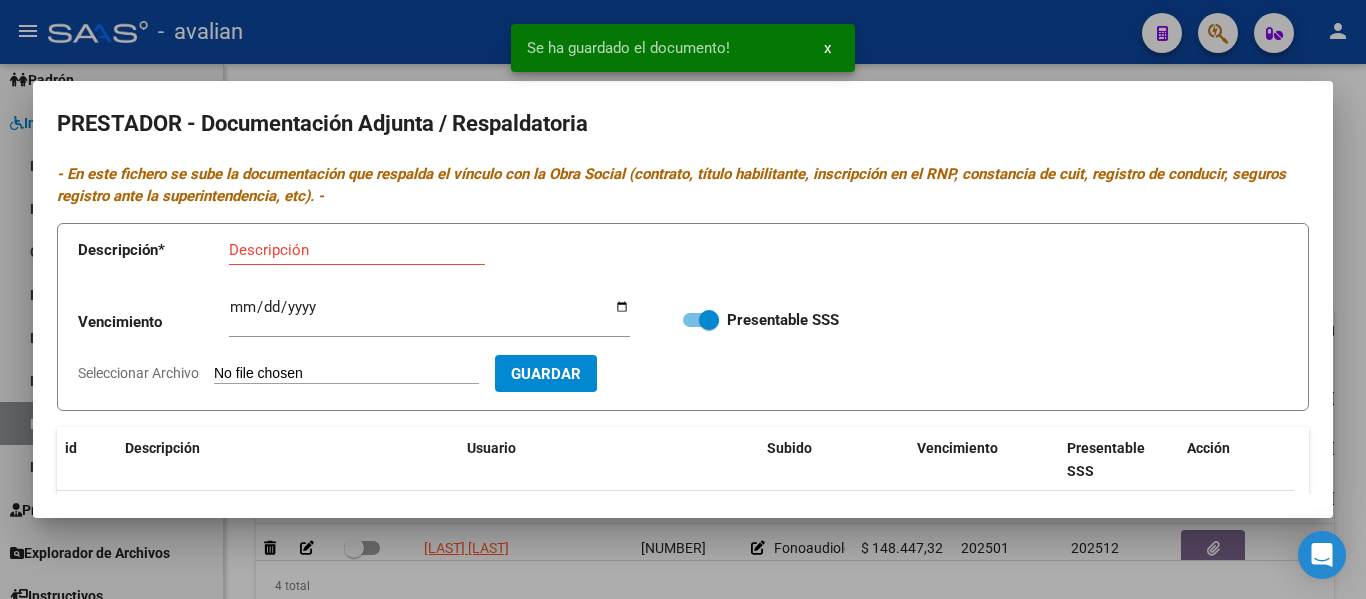 click on "Seleccionar Archivo" at bounding box center (346, 374) 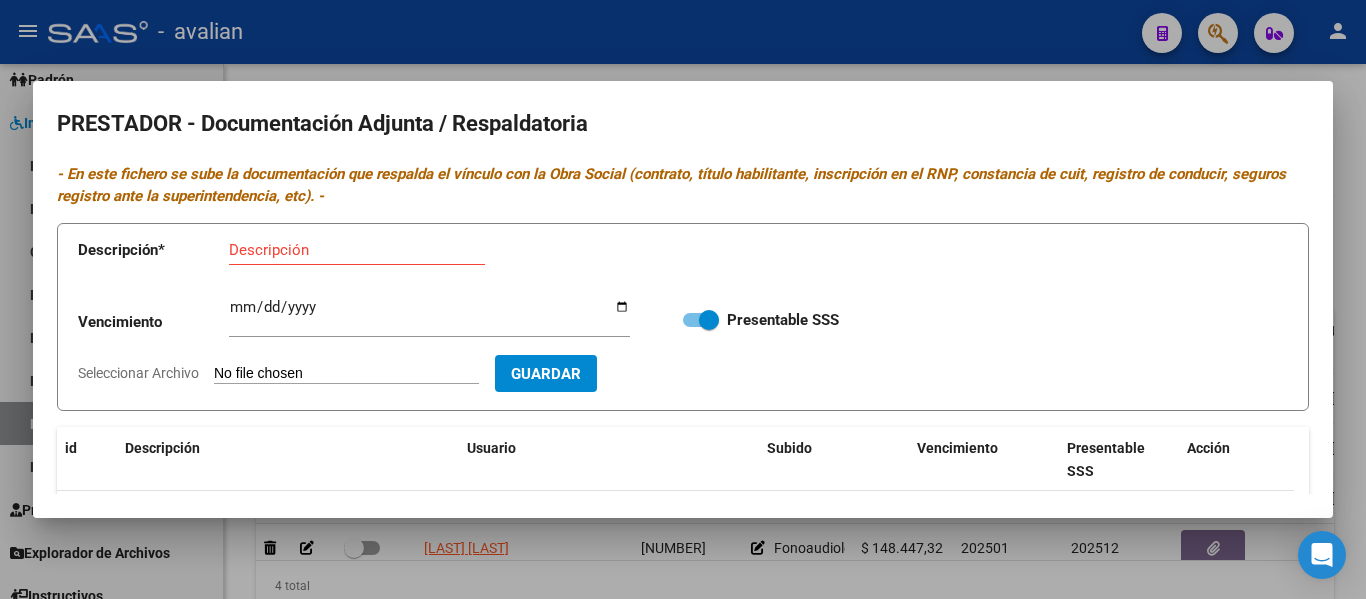 type on "C:\fakepath\PS RNP 03-02-27.jpg" 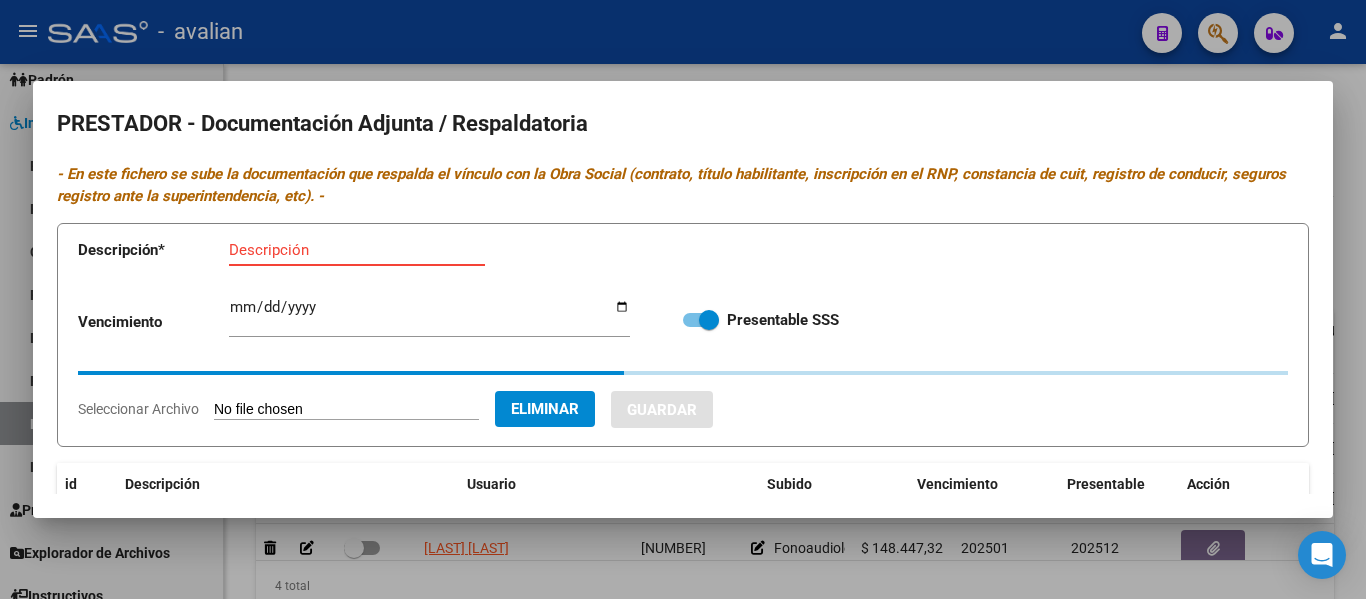 click on "Descripción" at bounding box center [357, 250] 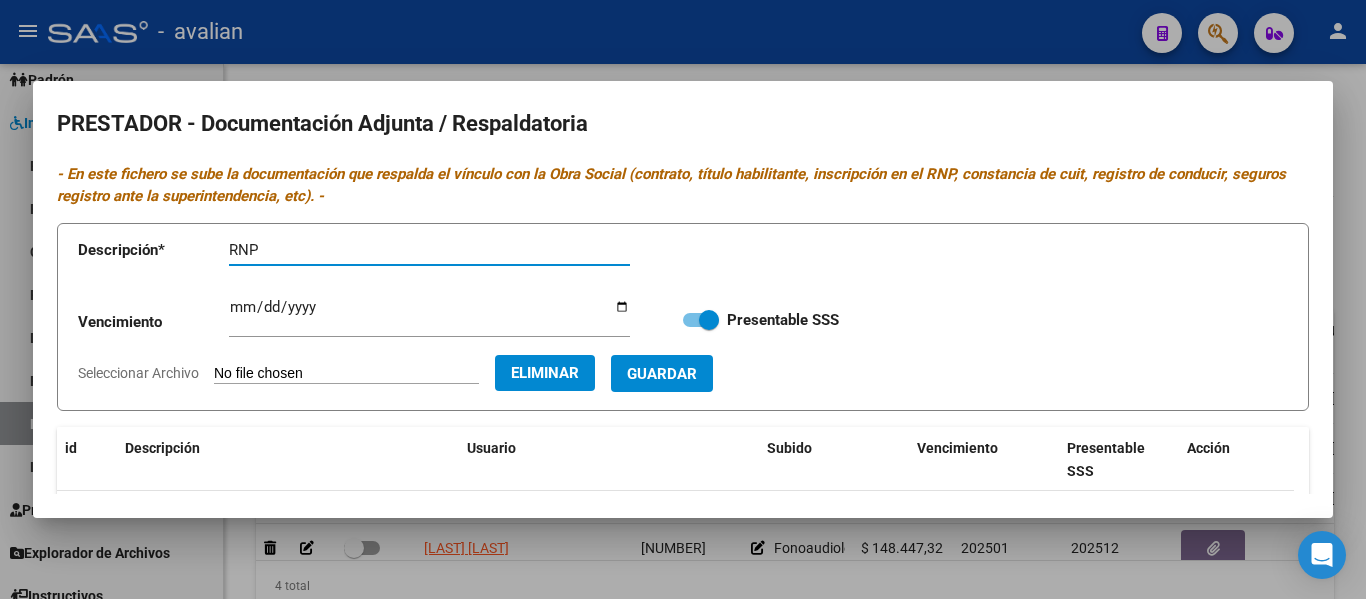 type on "RNP" 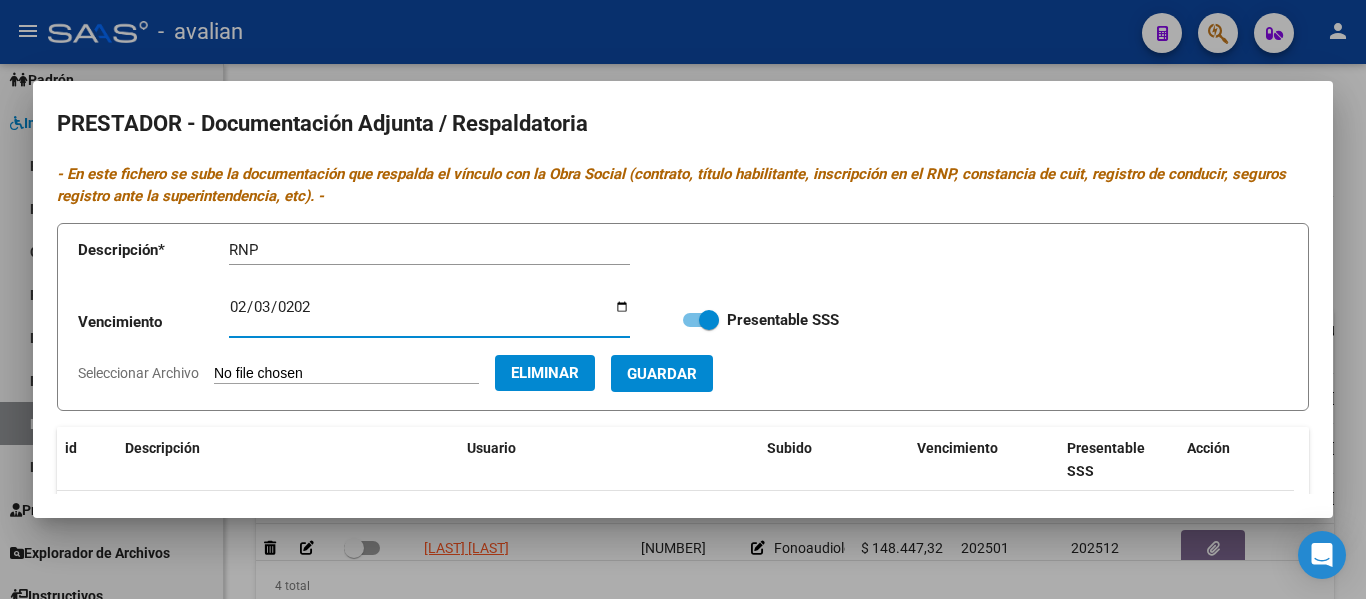 type on "2027-02-03" 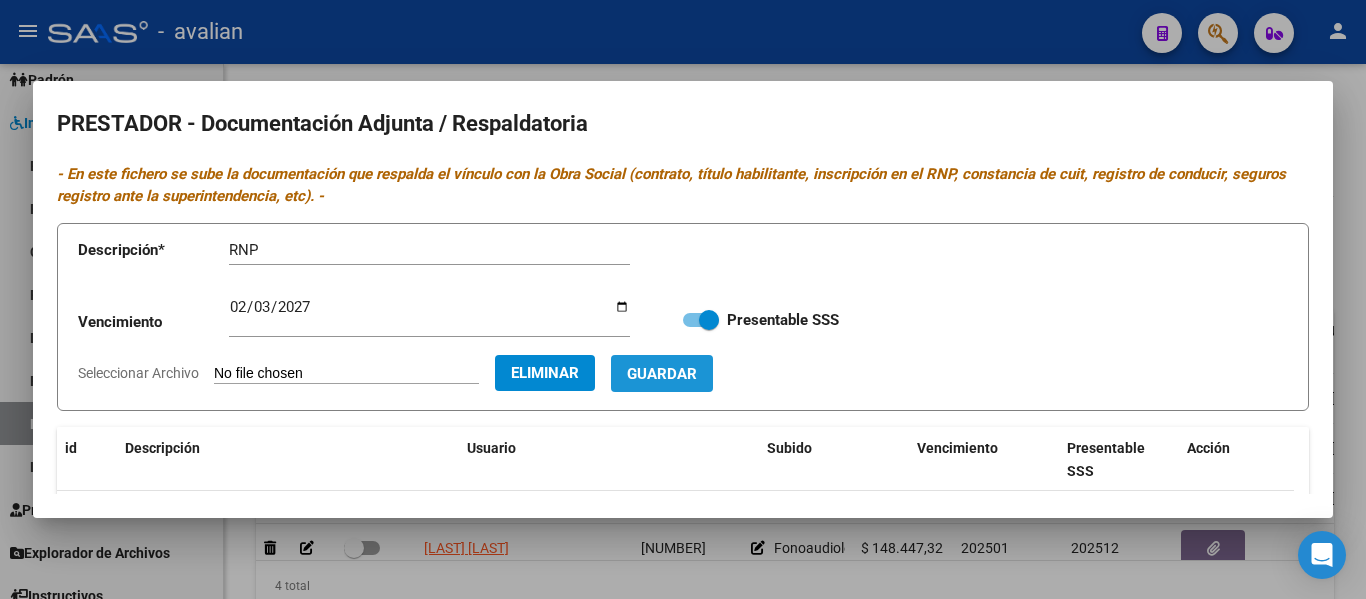 click on "Guardar" at bounding box center [662, 374] 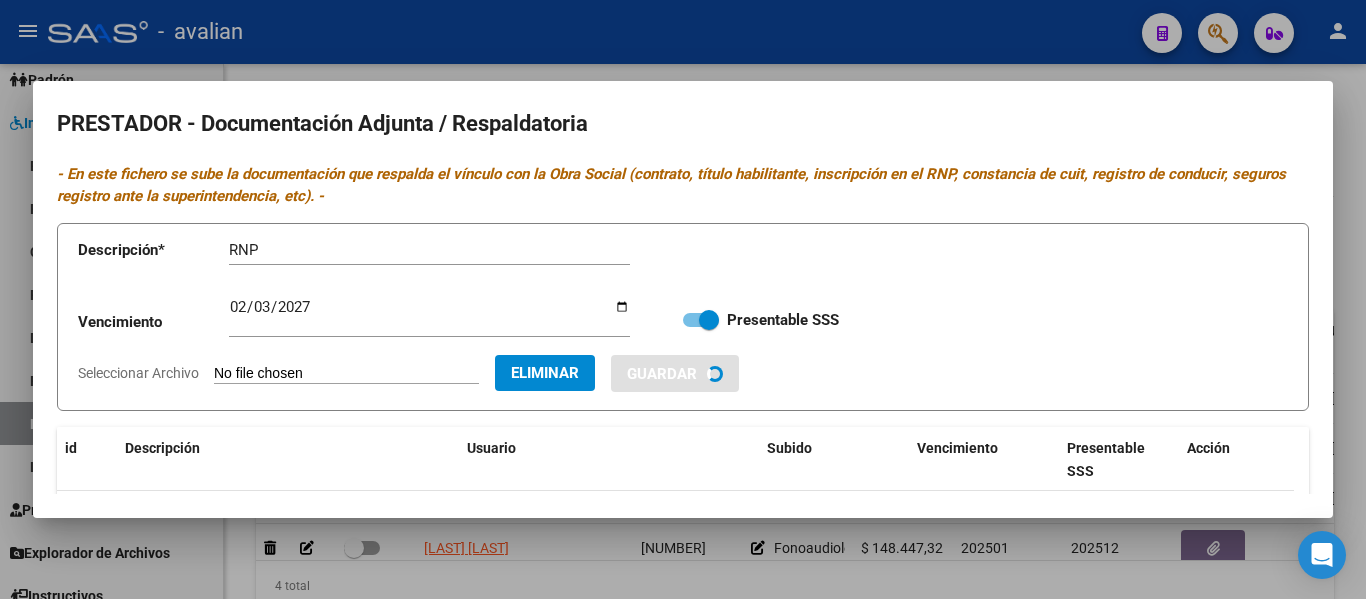 type 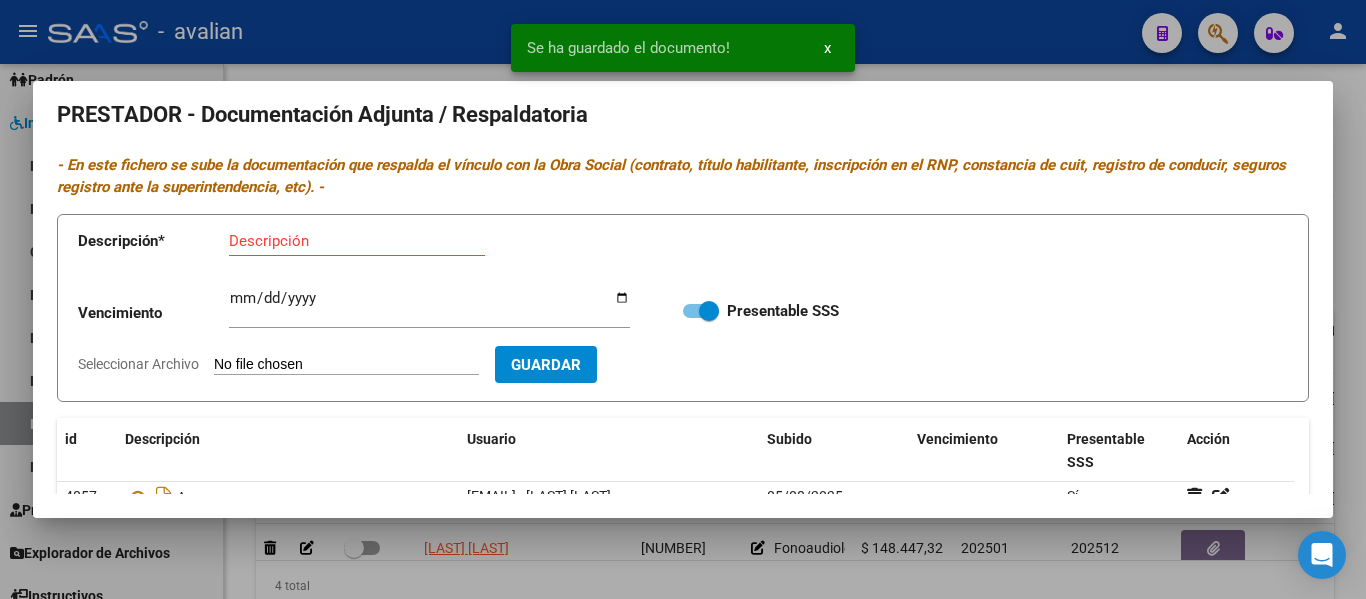 scroll, scrollTop: 0, scrollLeft: 0, axis: both 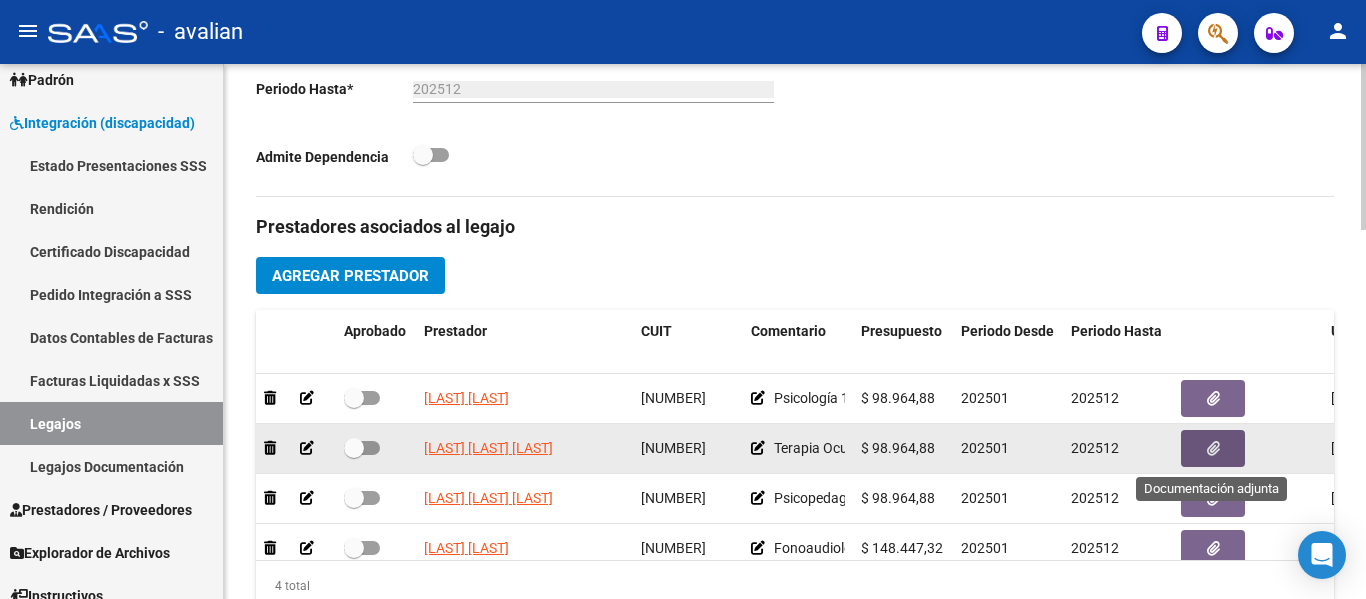 click 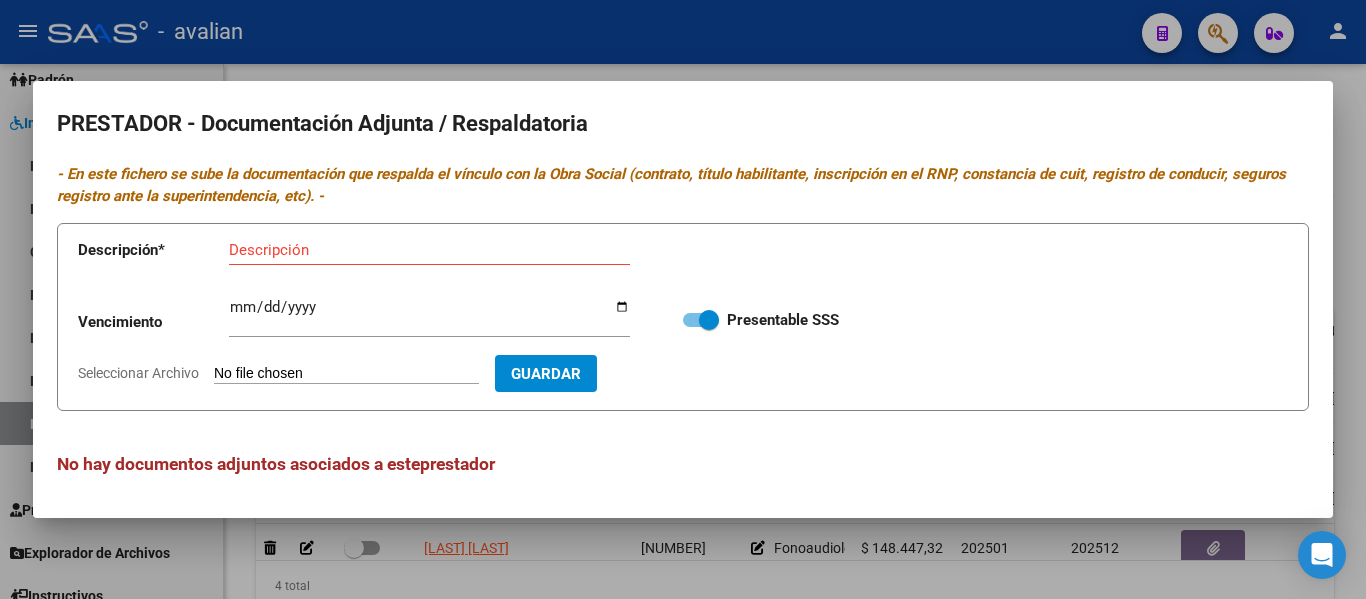 click on "Seleccionar Archivo" at bounding box center (346, 374) 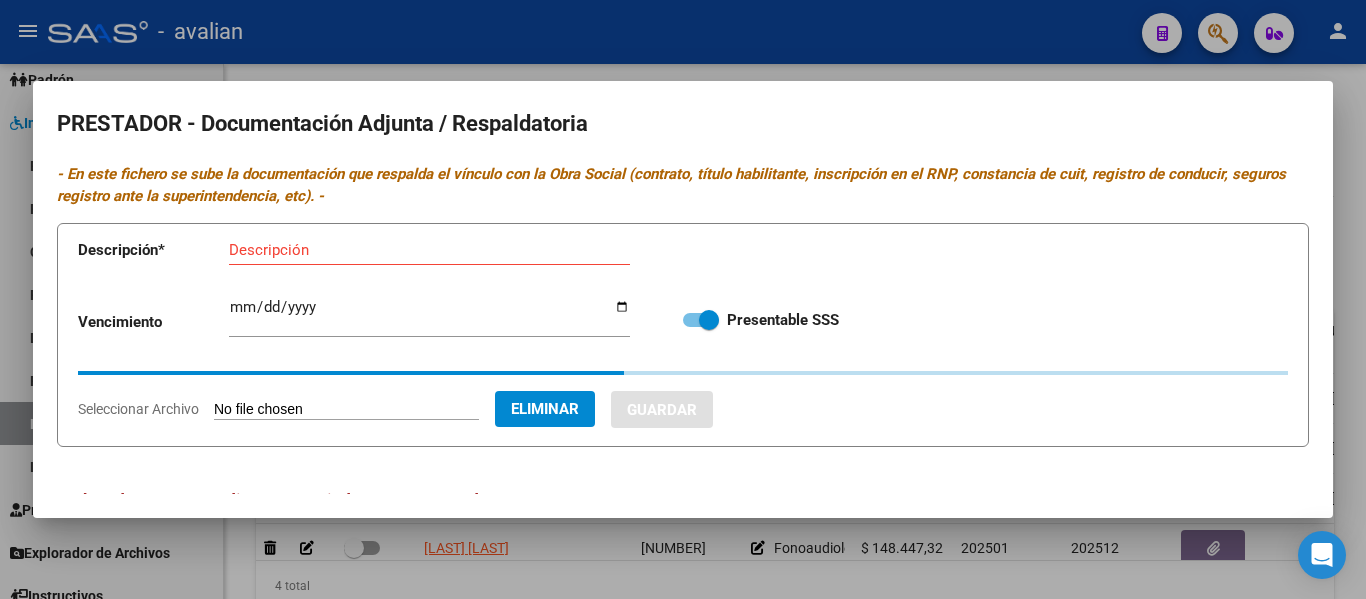 click on "Descripción" at bounding box center [429, 250] 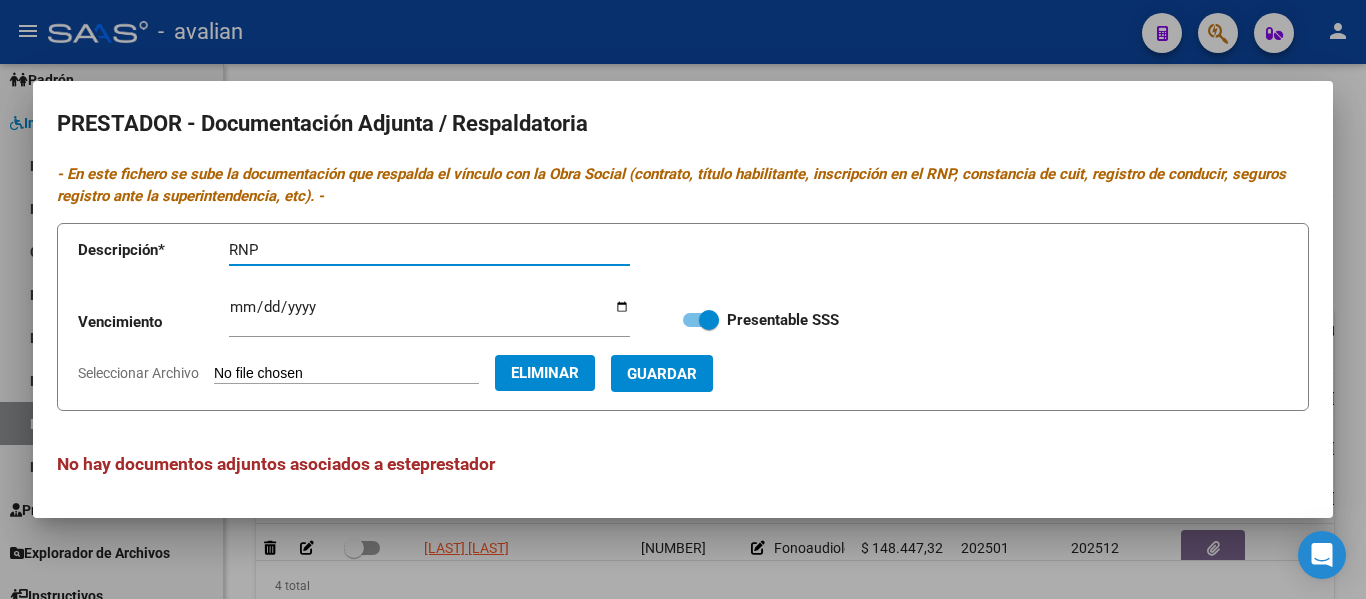type on "RNP" 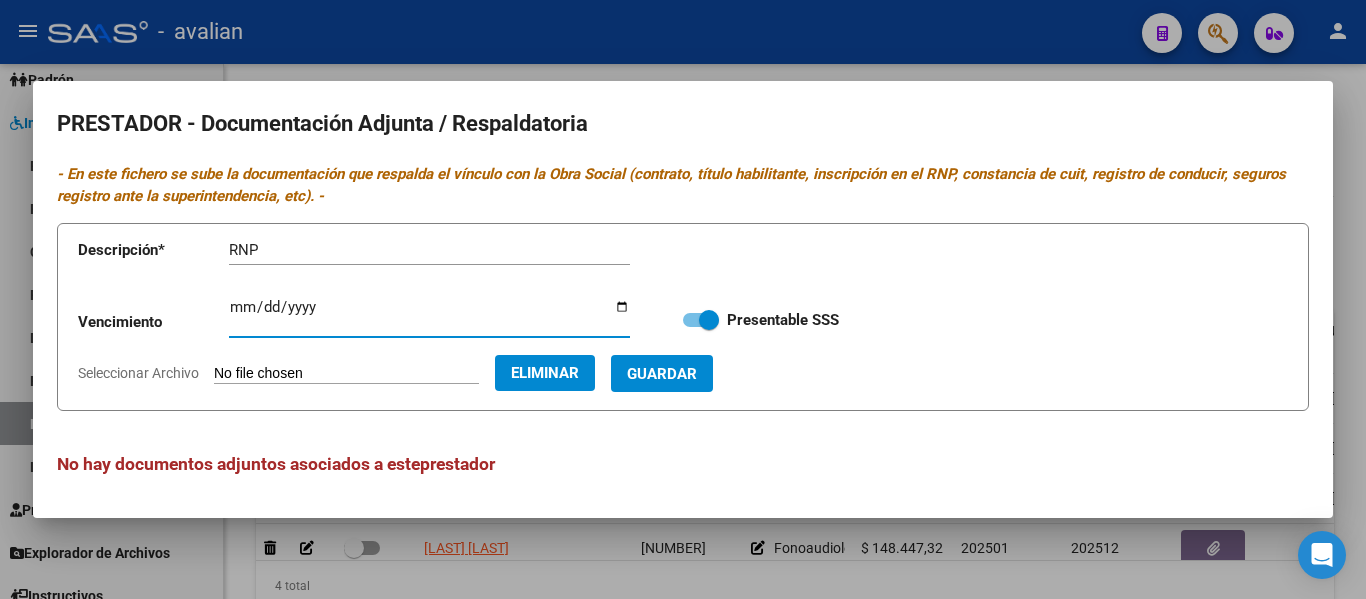 click on "Ingresar vencimiento" at bounding box center (429, 315) 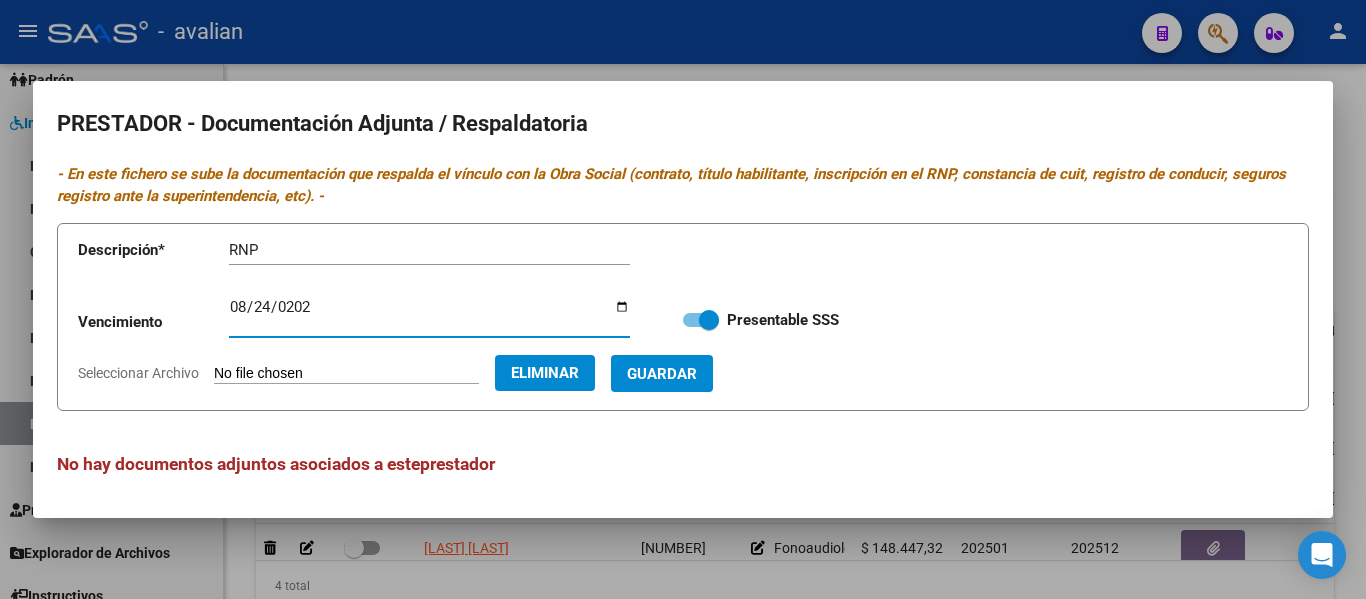 type on "2028-08-24" 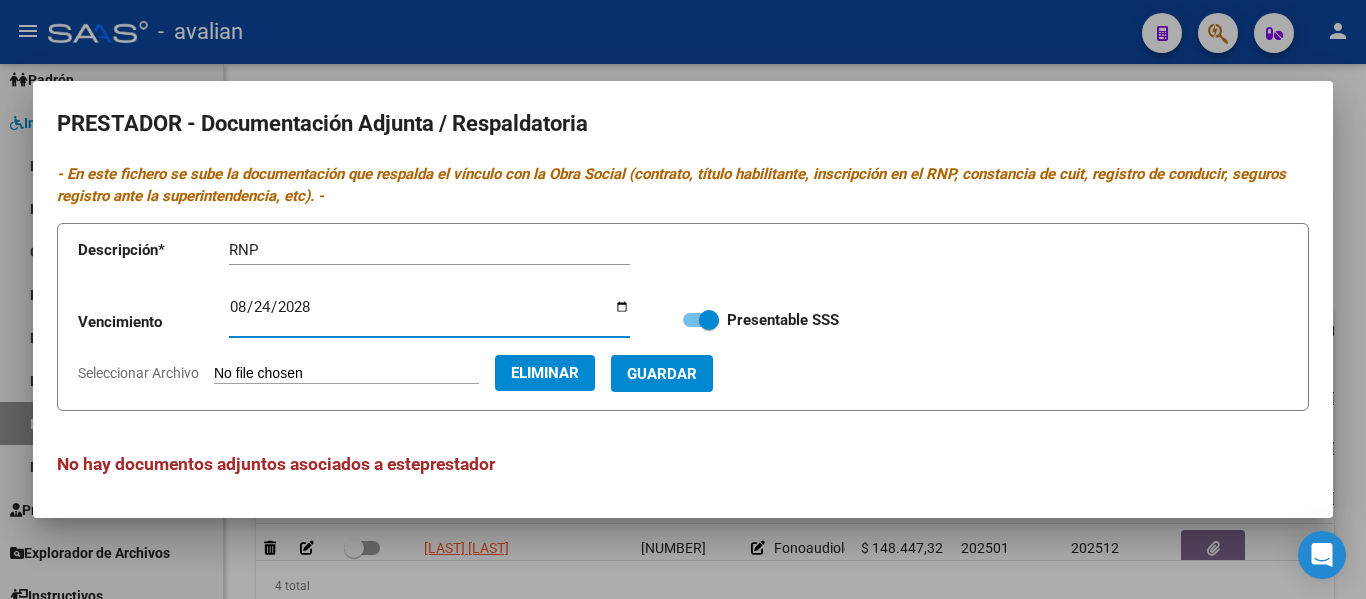 click on "Guardar" at bounding box center (662, 373) 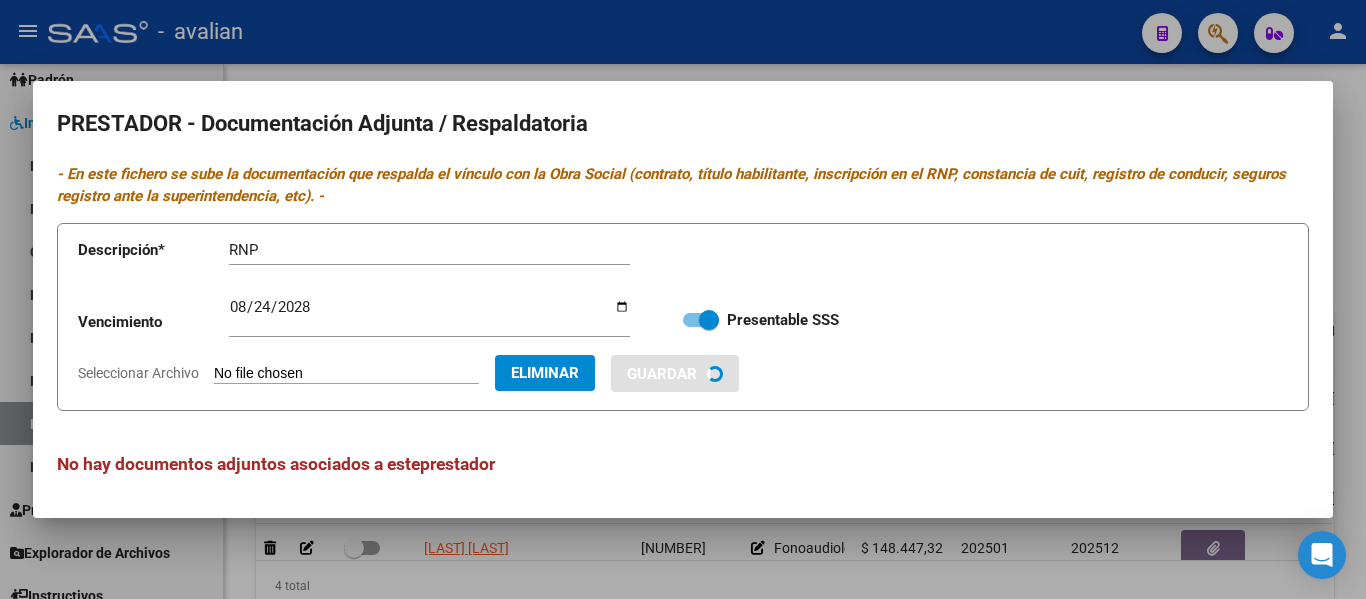 type 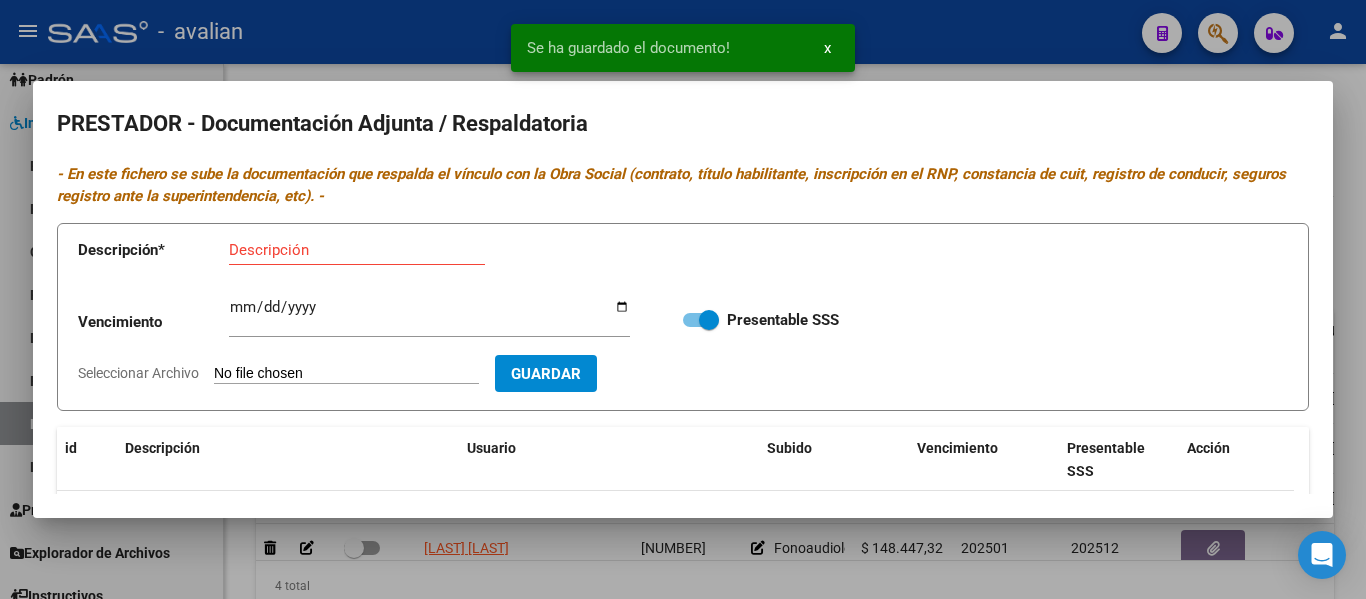 click on "Seleccionar Archivo" at bounding box center (346, 374) 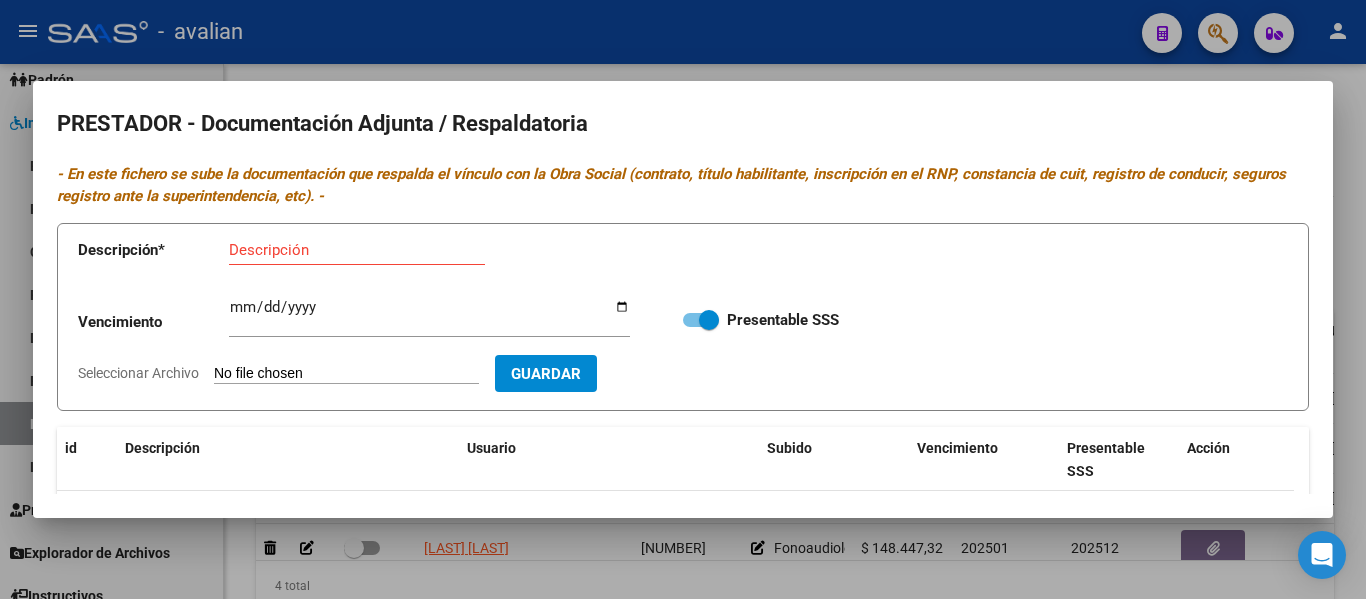 type on "C:\fakepath\TO ARCA.jpg" 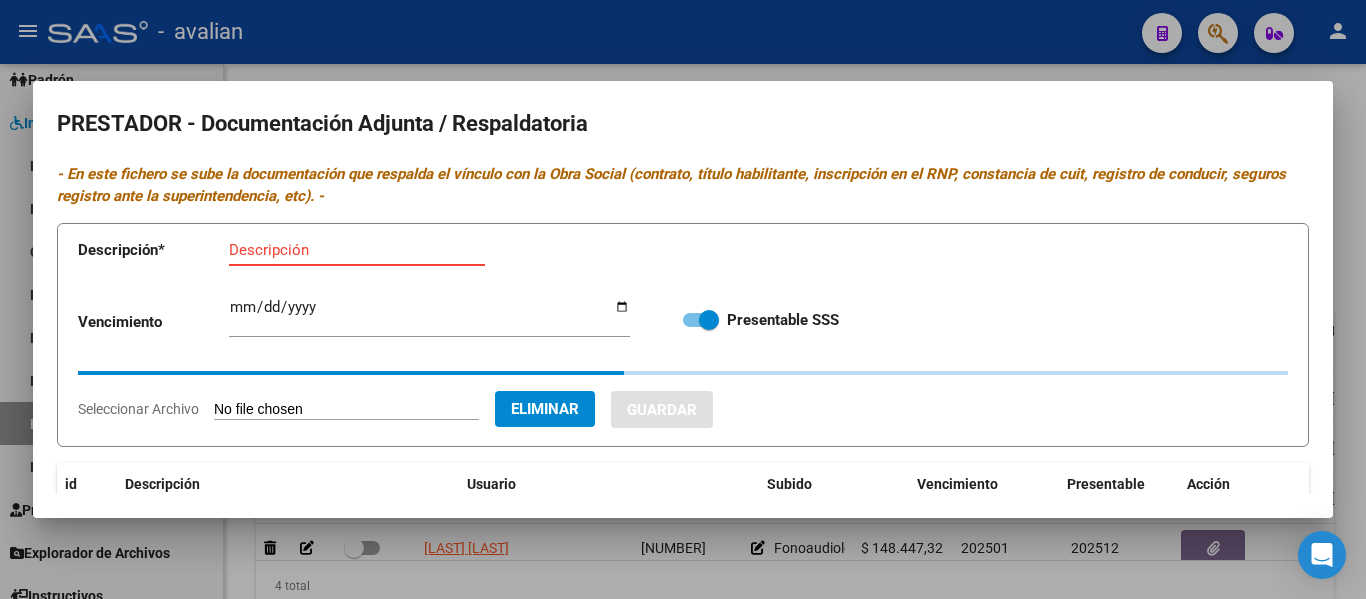 click on "Descripción" at bounding box center (357, 250) 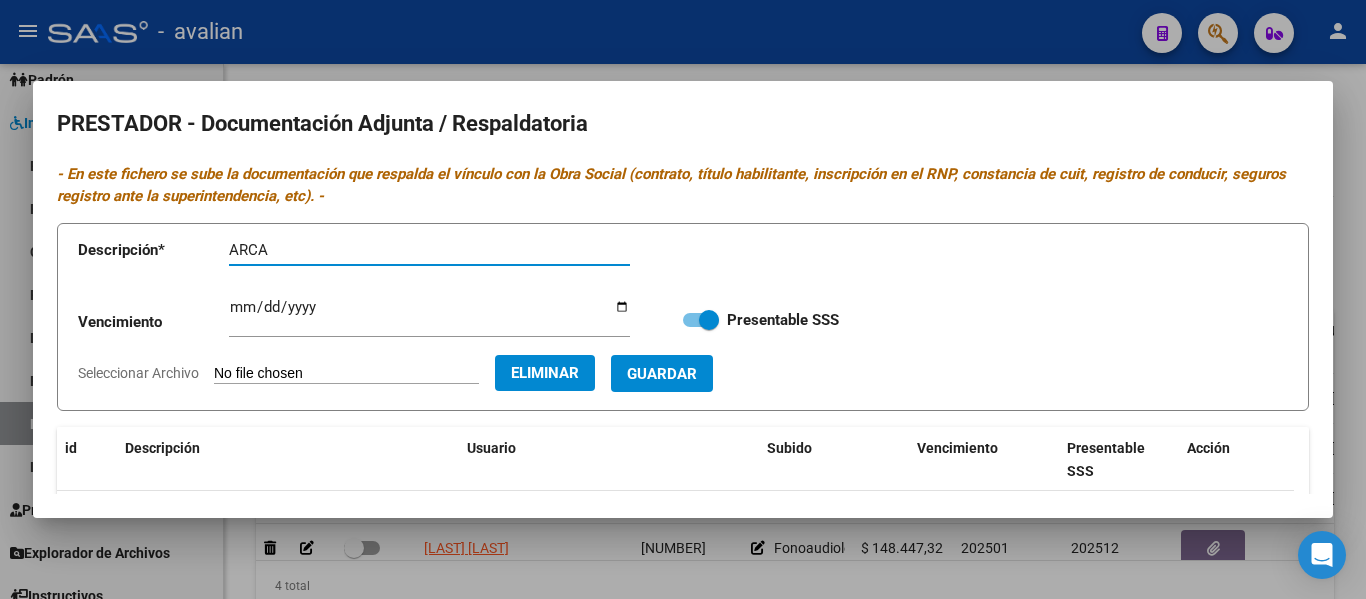 type on "ARCA" 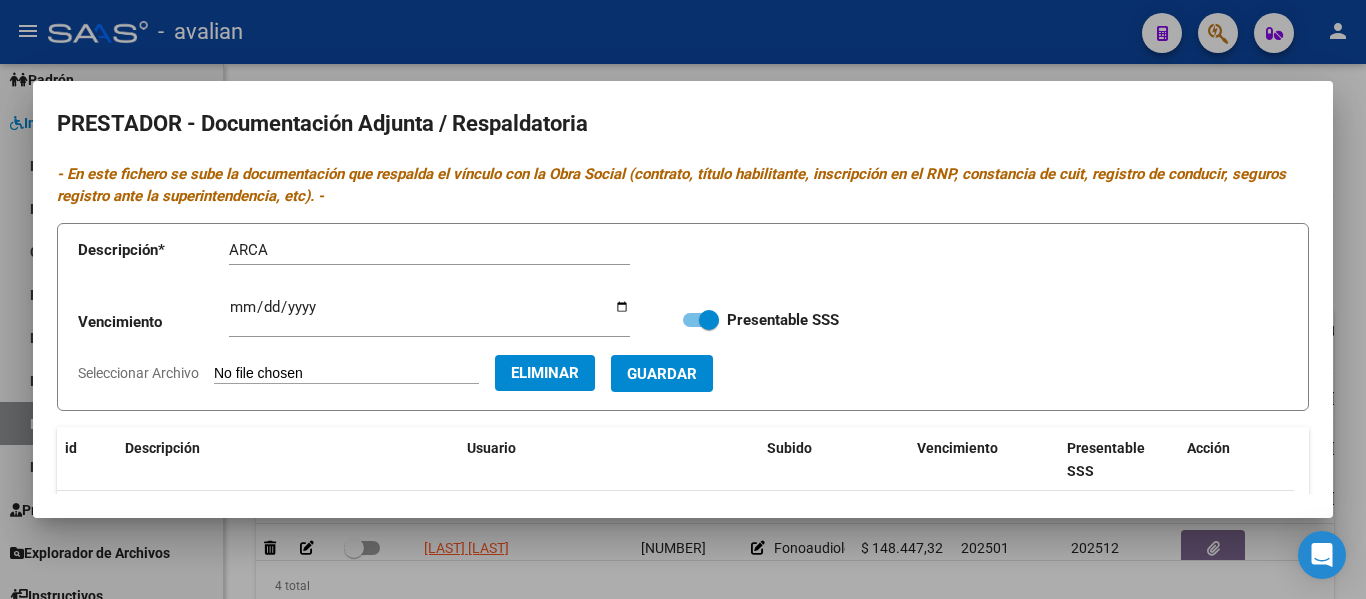 click on "Descripción  *   ARCA Descripción  Vencimiento    Ingresar vencimiento    Presentable SSS Seleccionar Archivo Eliminar Guardar" at bounding box center [683, 317] 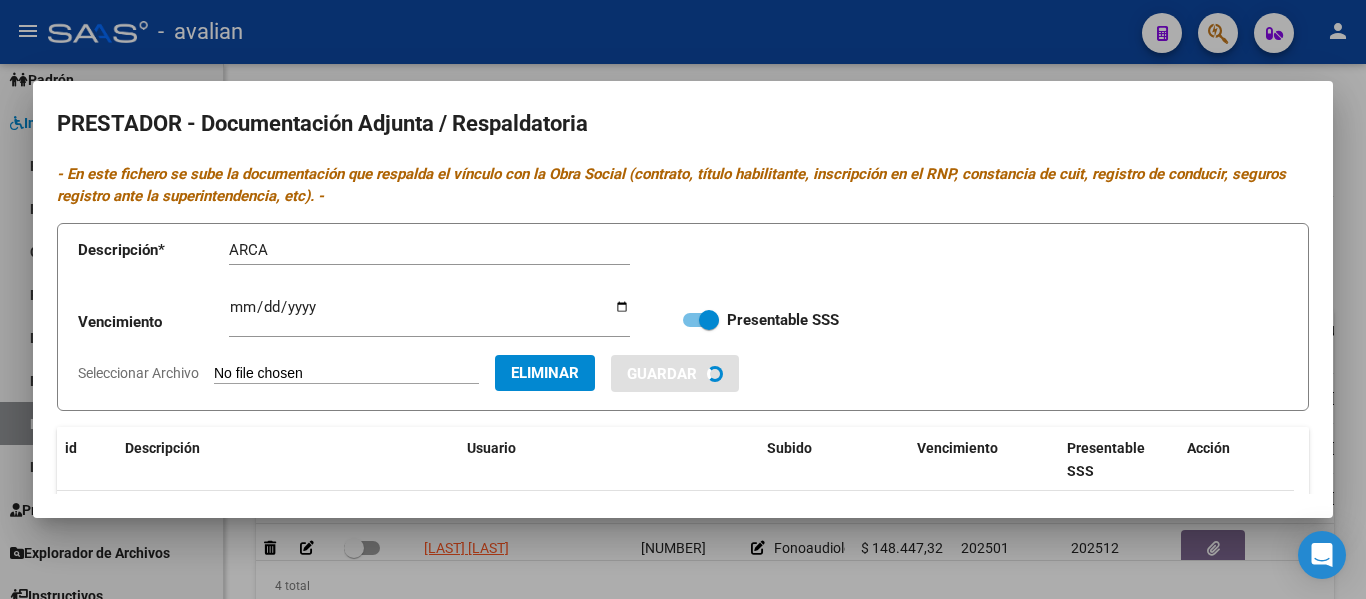 type 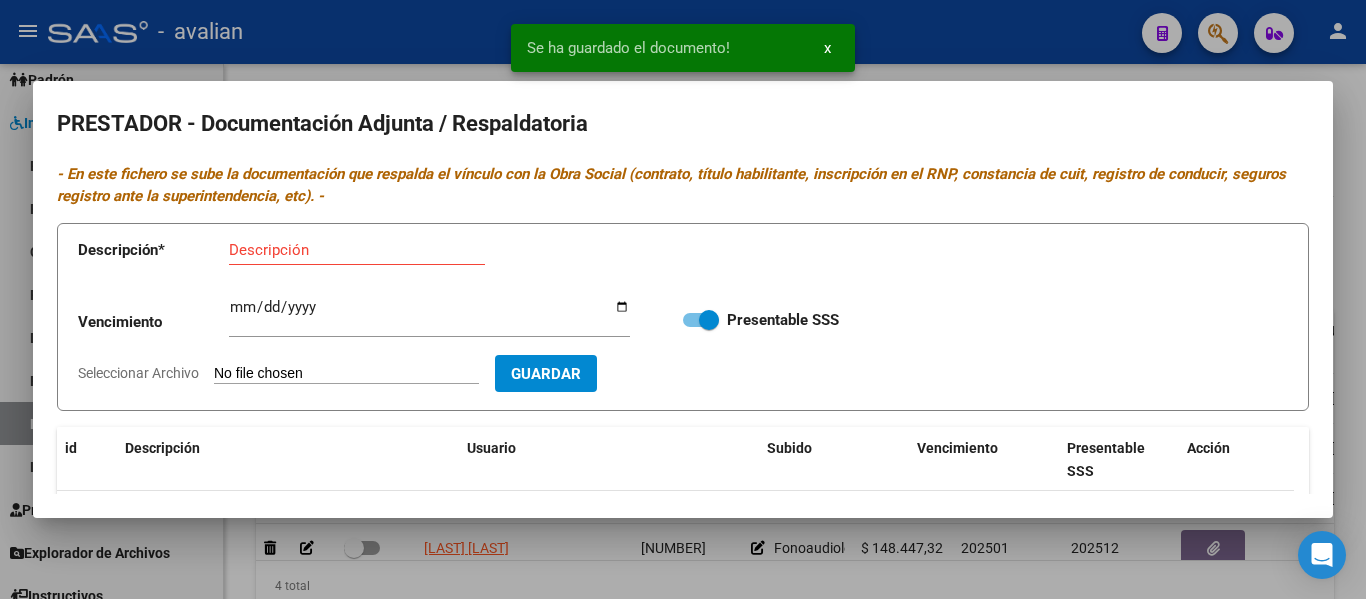 click on "Seleccionar Archivo" at bounding box center (346, 374) 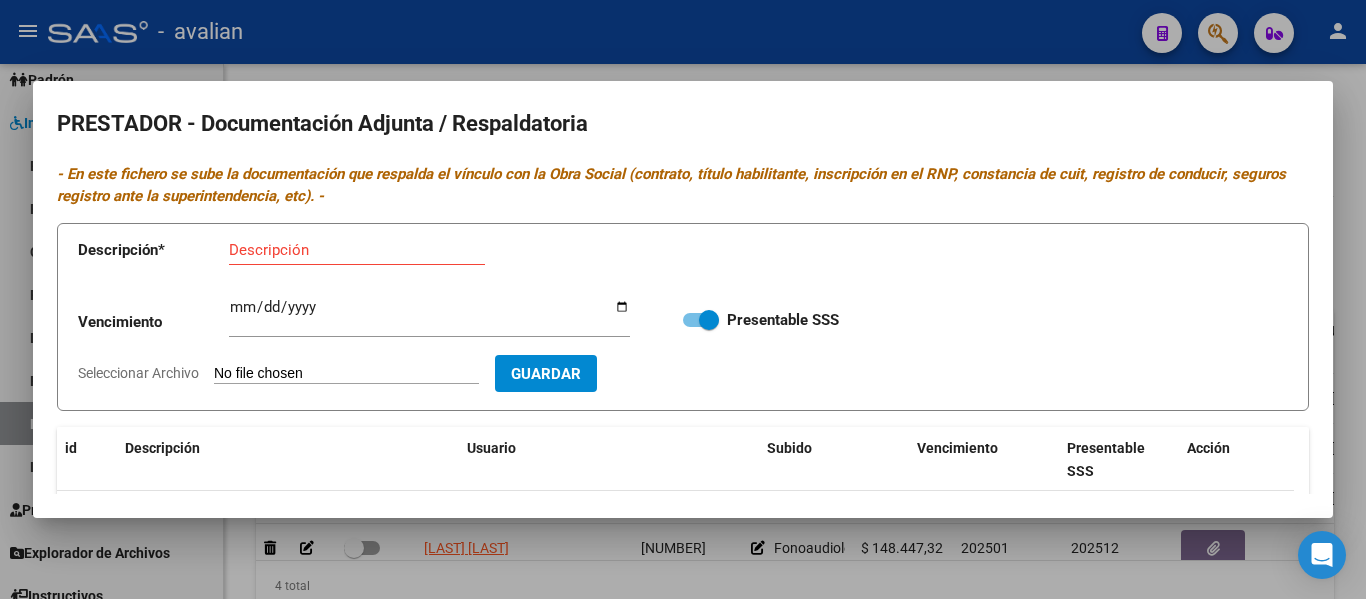 type on "C:\fakepath\TO ARCA.jpg" 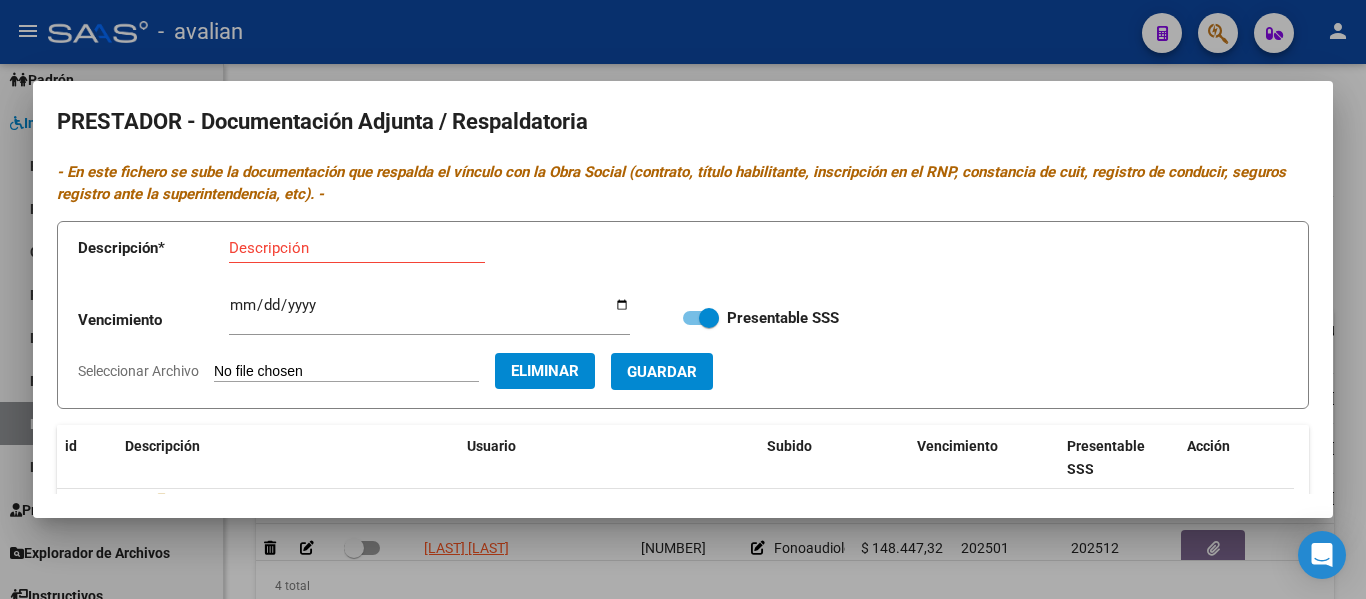 scroll, scrollTop: 0, scrollLeft: 0, axis: both 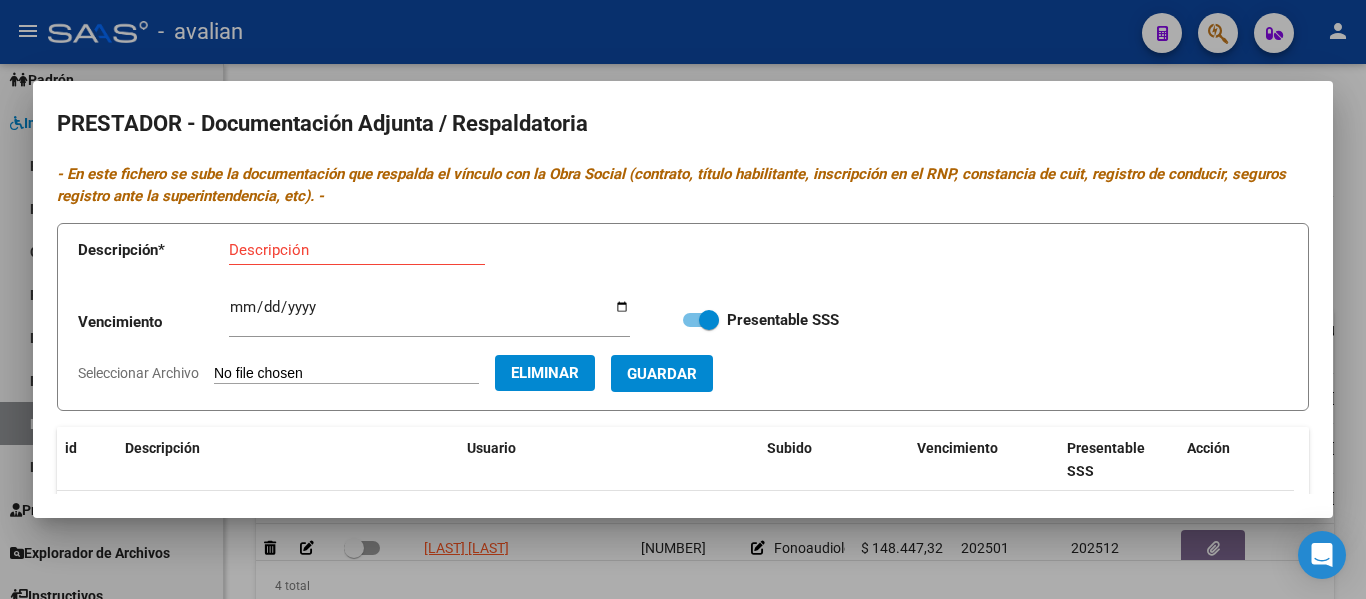 click on "Eliminar" 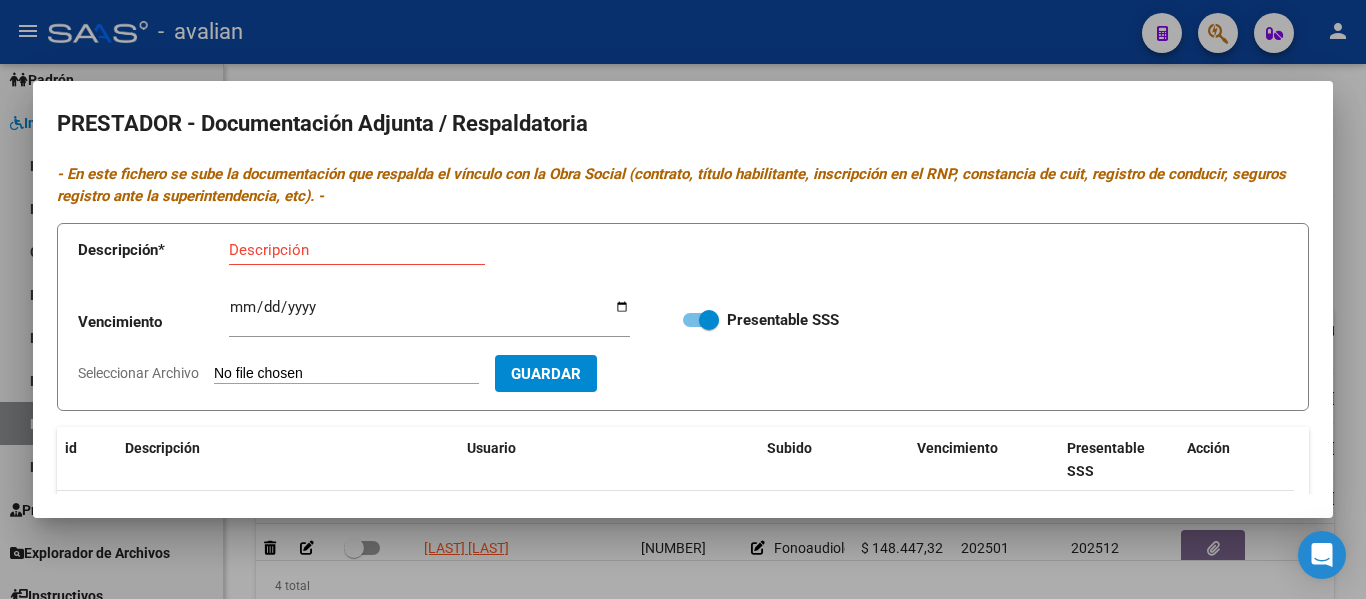 click on "Seleccionar Archivo" at bounding box center (346, 374) 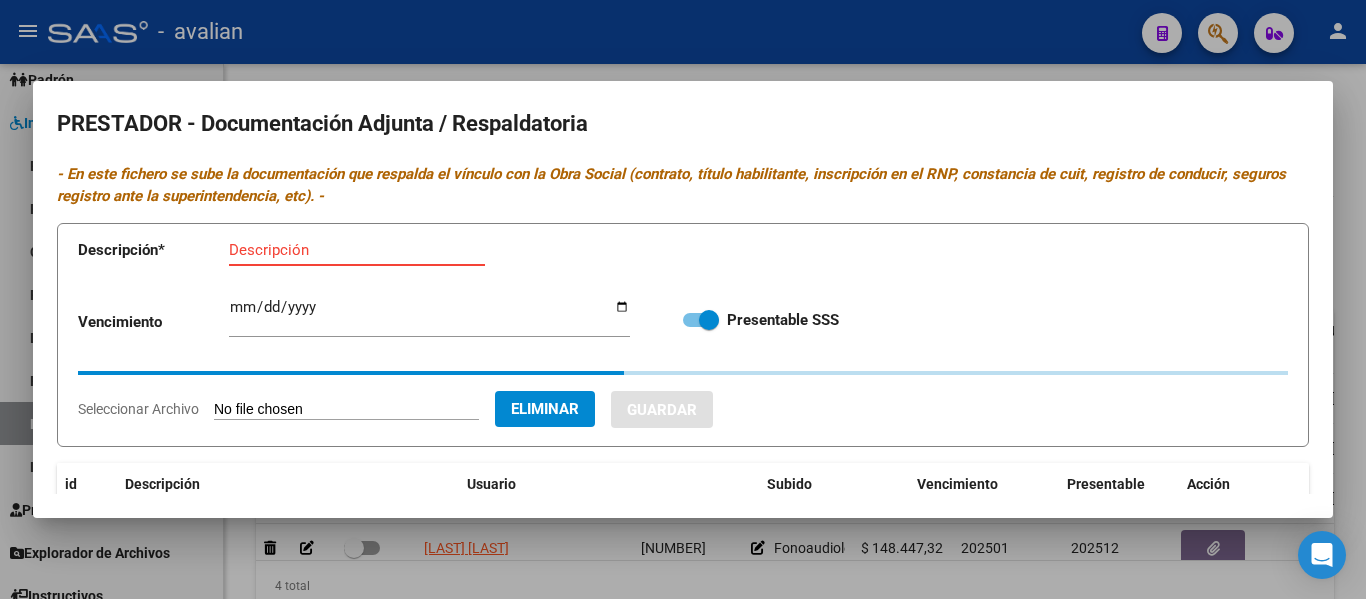 click on "Descripción" at bounding box center (357, 250) 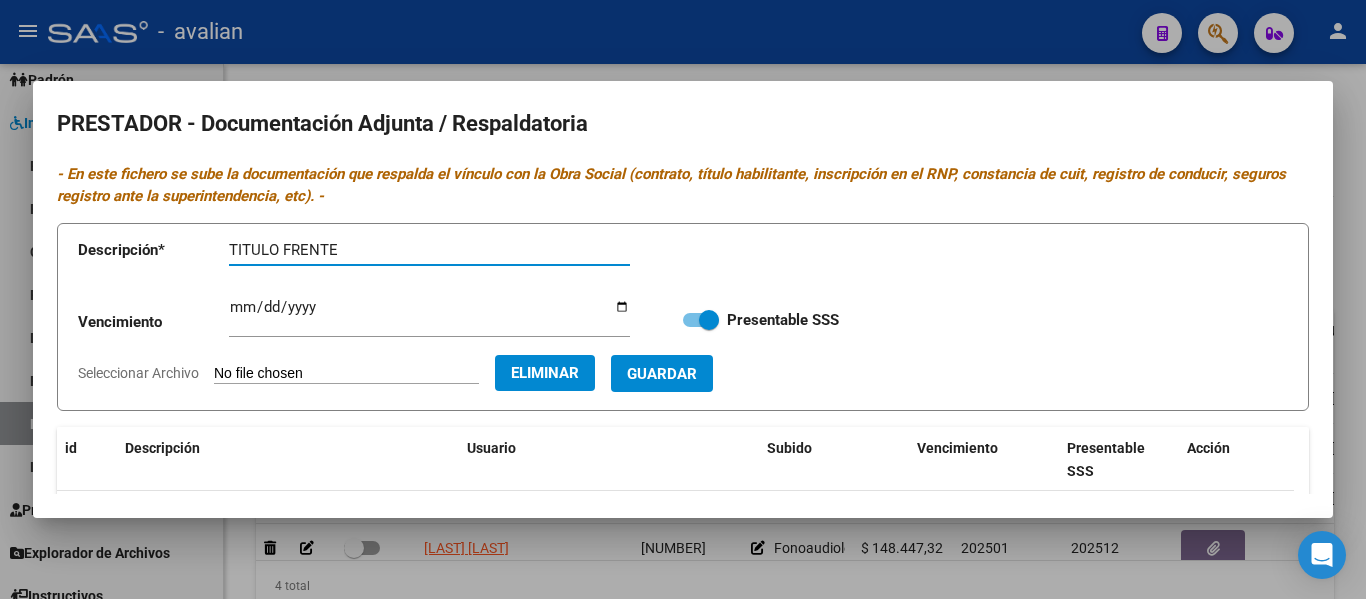 type on "TITULO FRENTE" 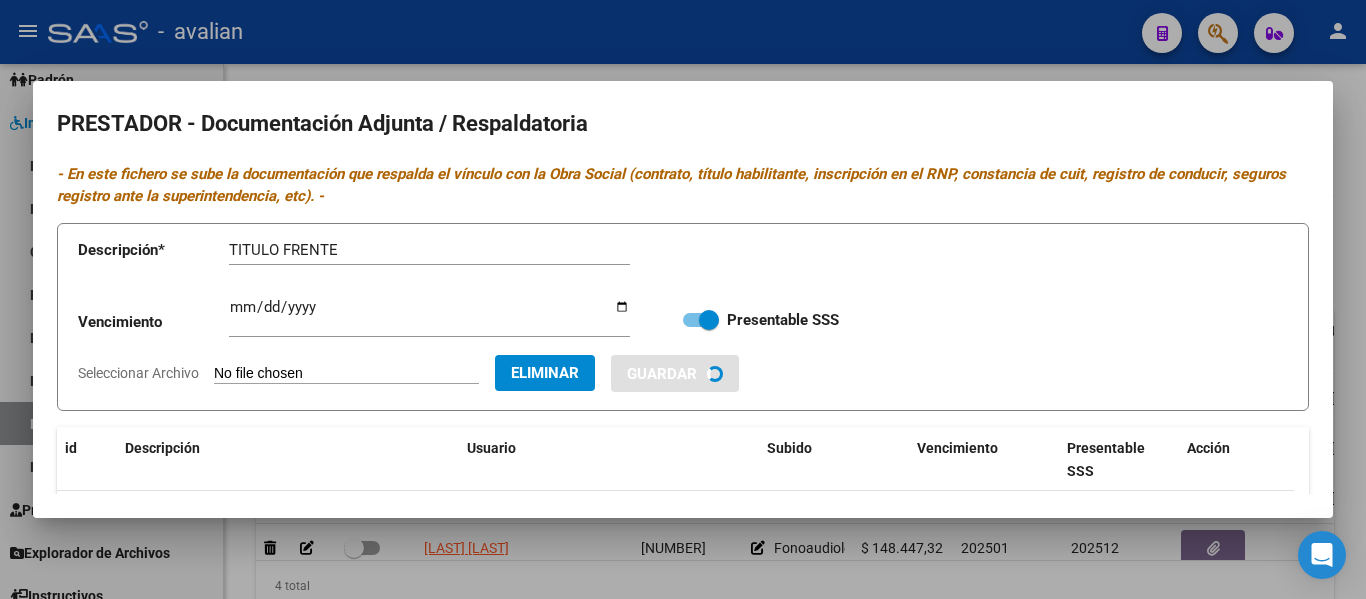 type 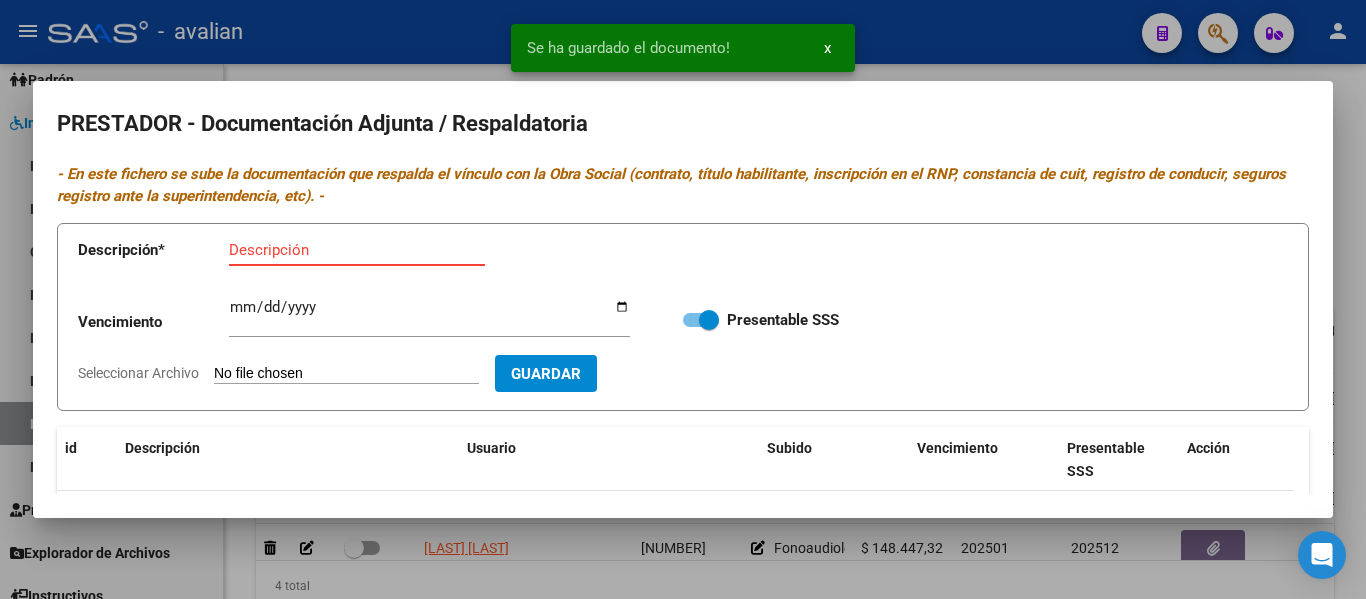 click on "Descripción" at bounding box center (357, 250) 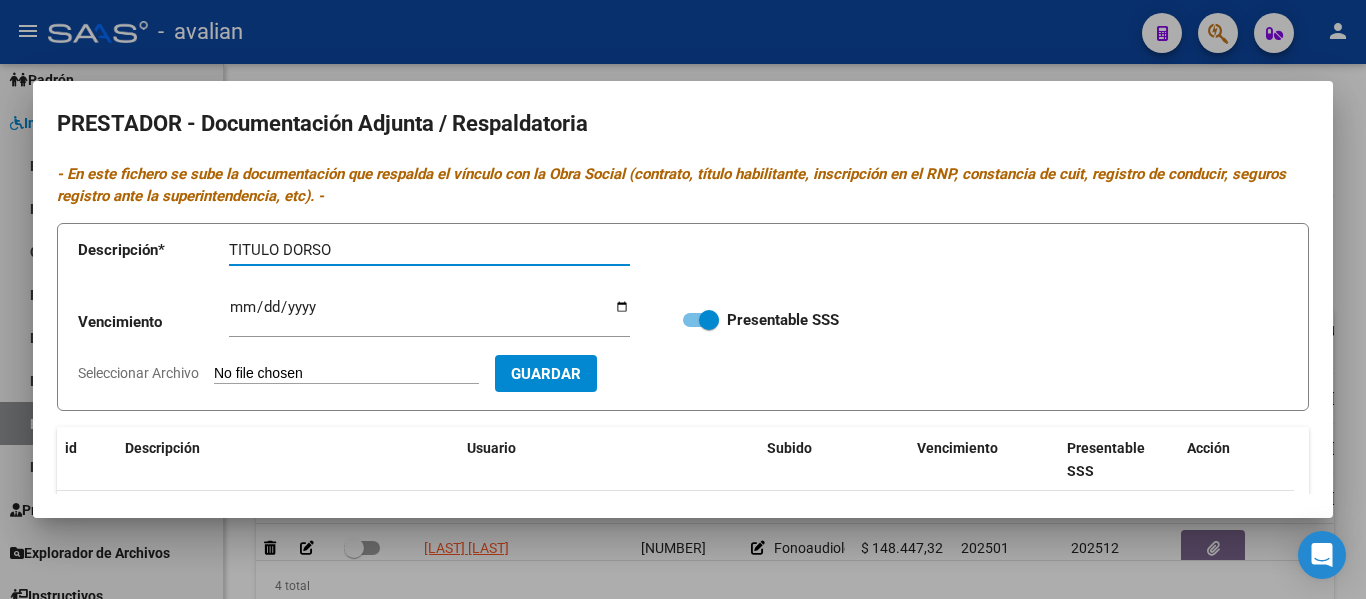 type on "TITULO DORSO" 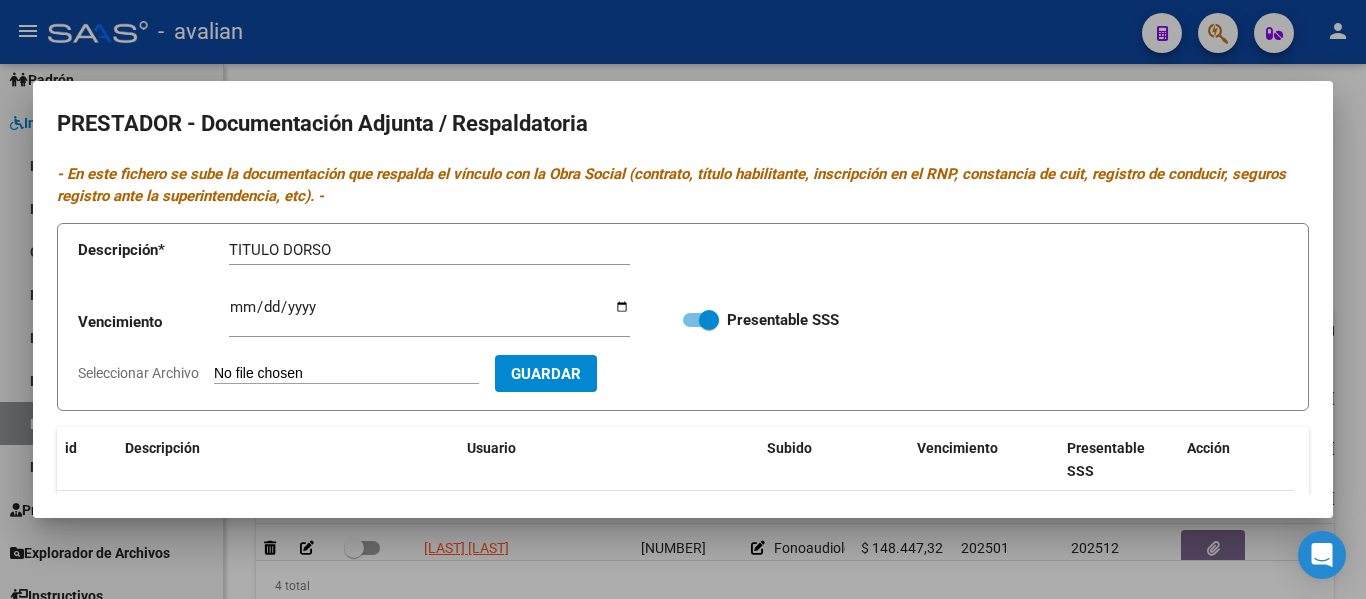 click on "Seleccionar Archivo" at bounding box center [346, 374] 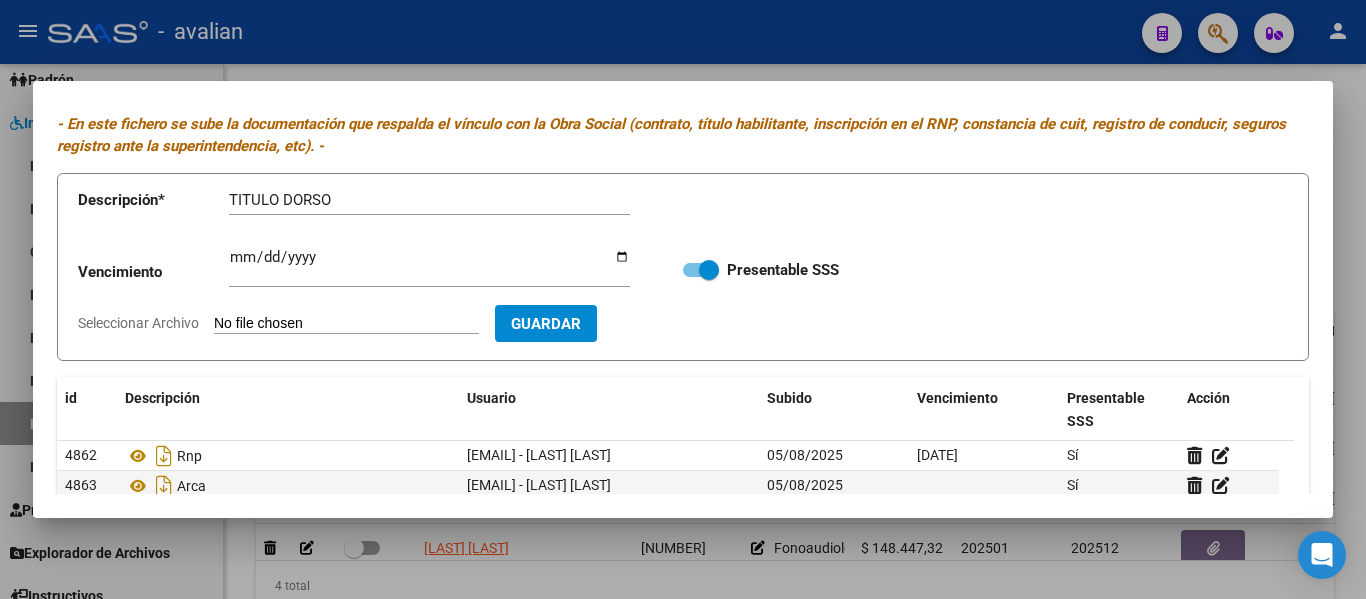 scroll, scrollTop: 49, scrollLeft: 0, axis: vertical 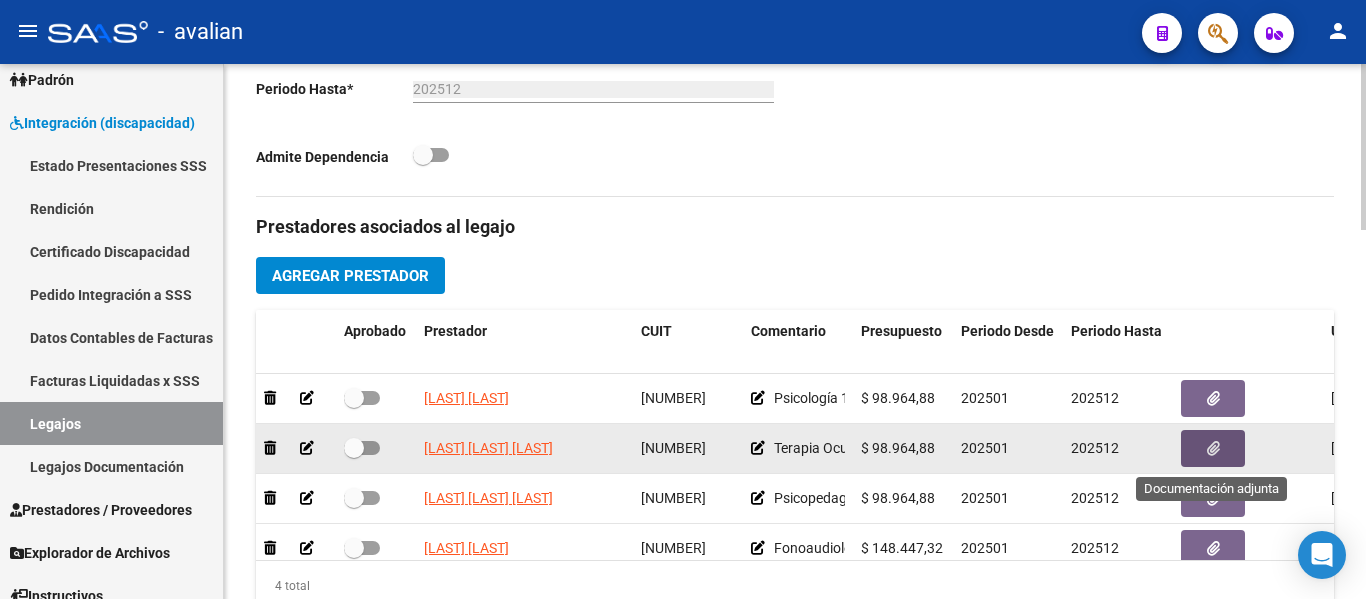 click 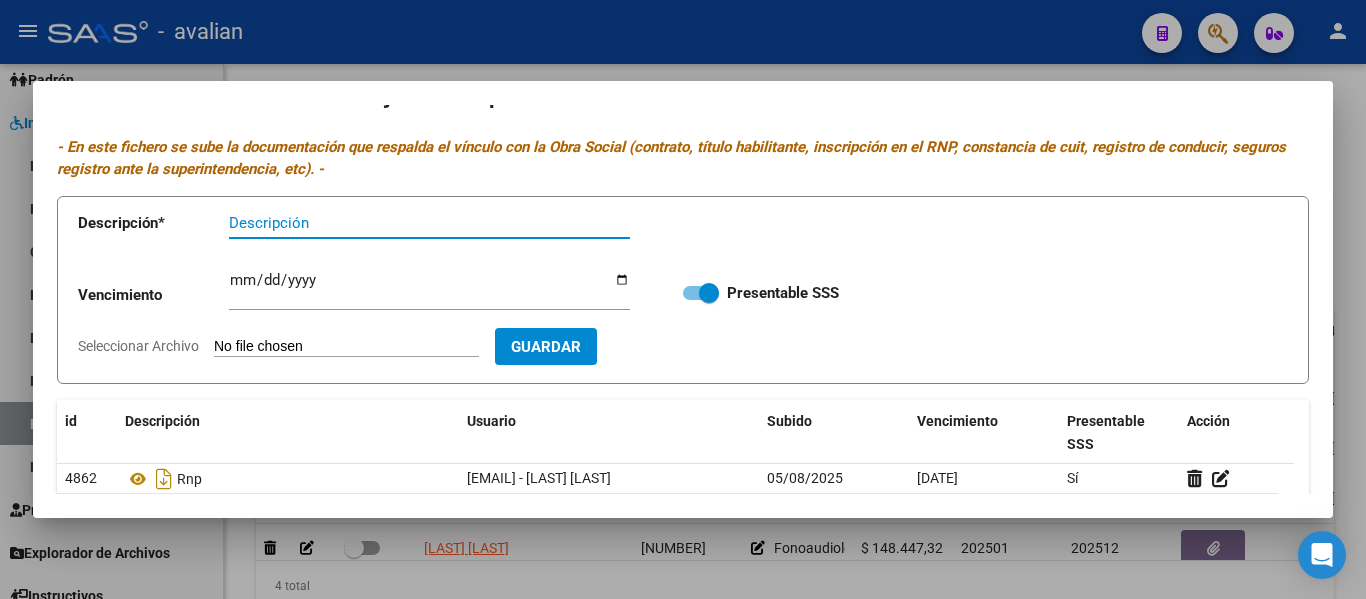 scroll, scrollTop: 0, scrollLeft: 0, axis: both 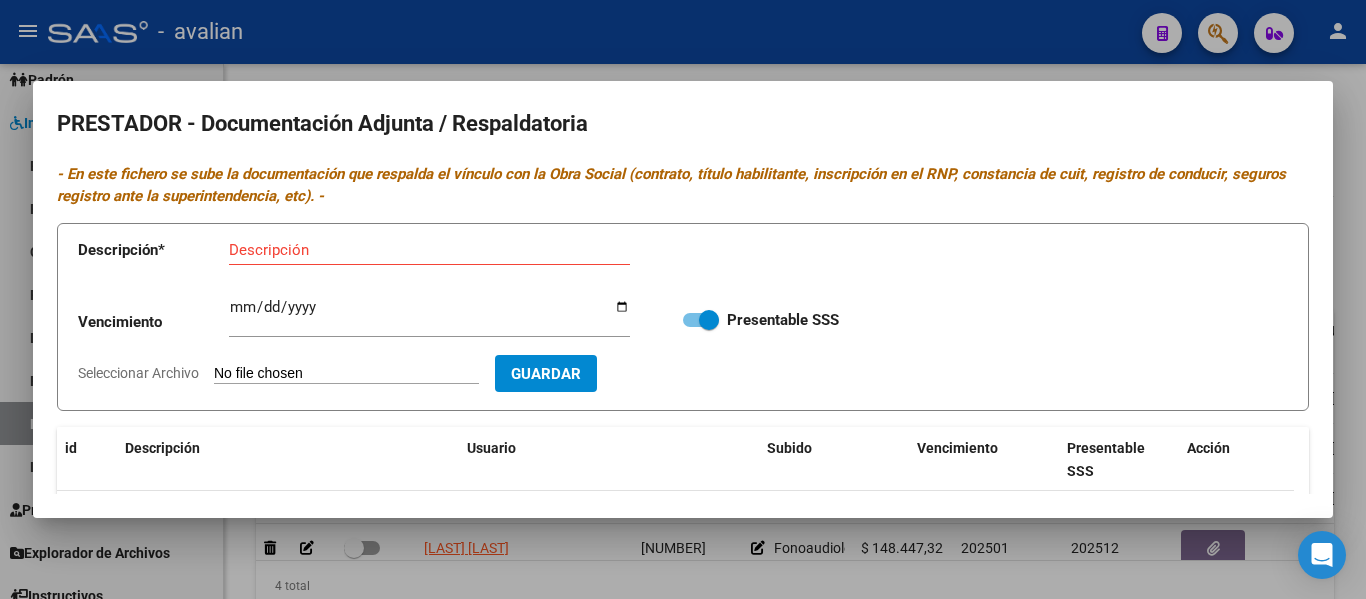 click on "Seleccionar Archivo" at bounding box center [346, 374] 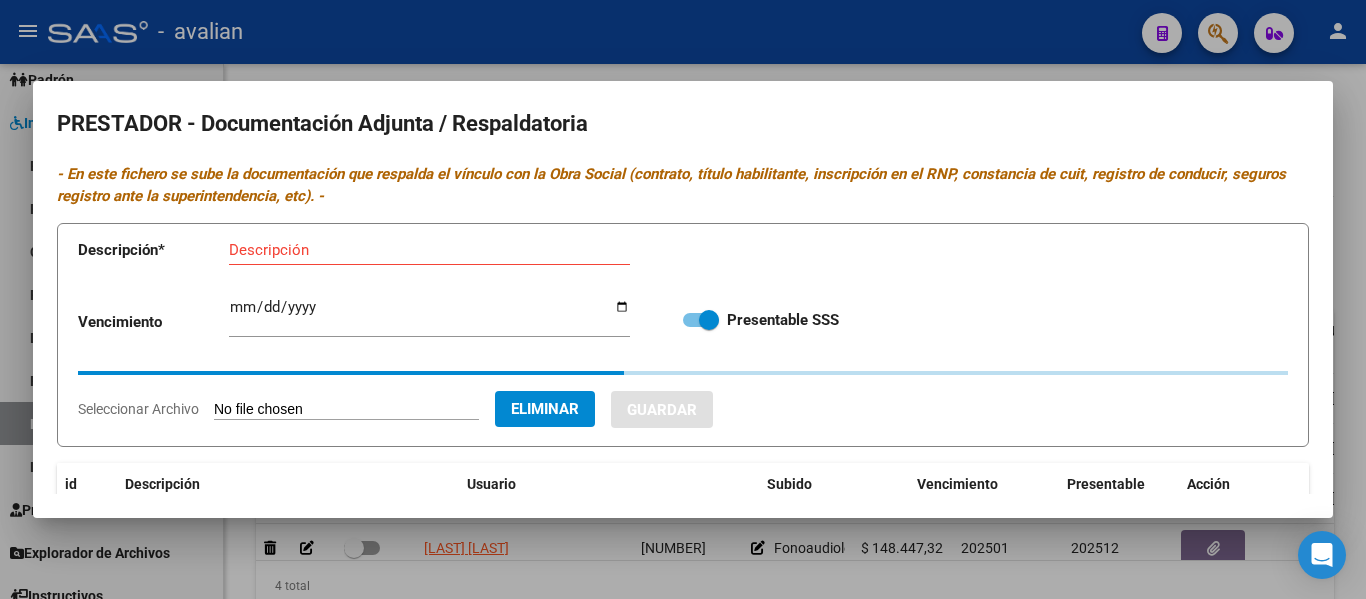 click on "Descripción" at bounding box center (429, 250) 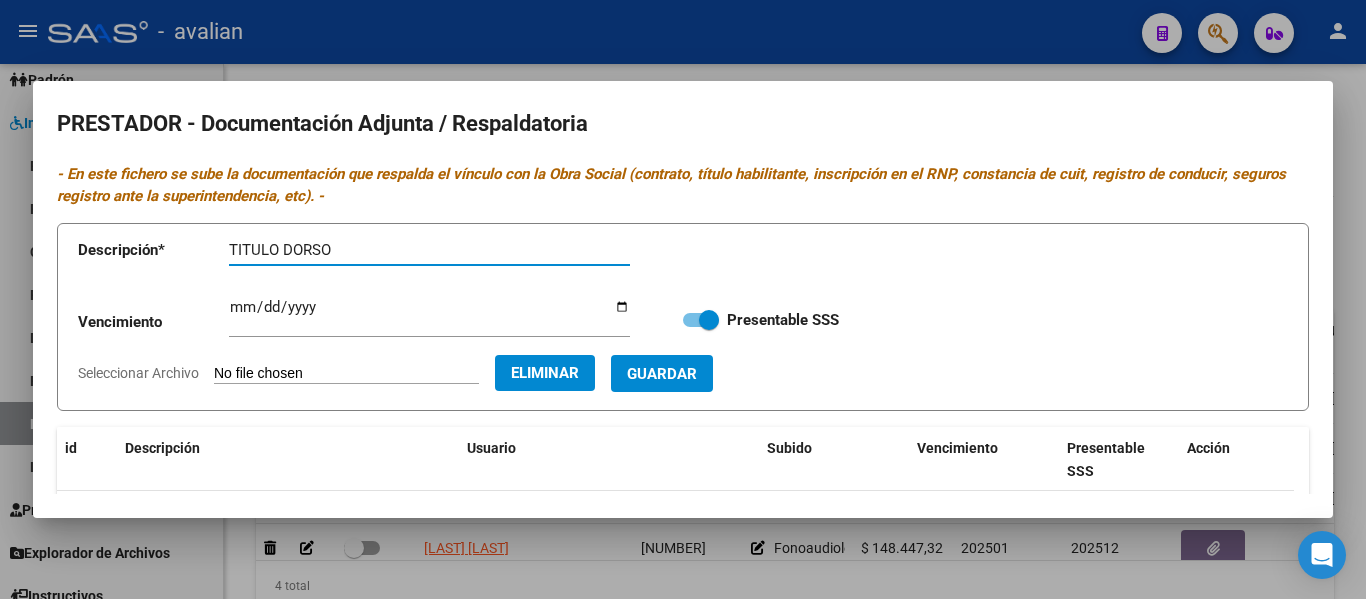 type on "TITULO DORSO" 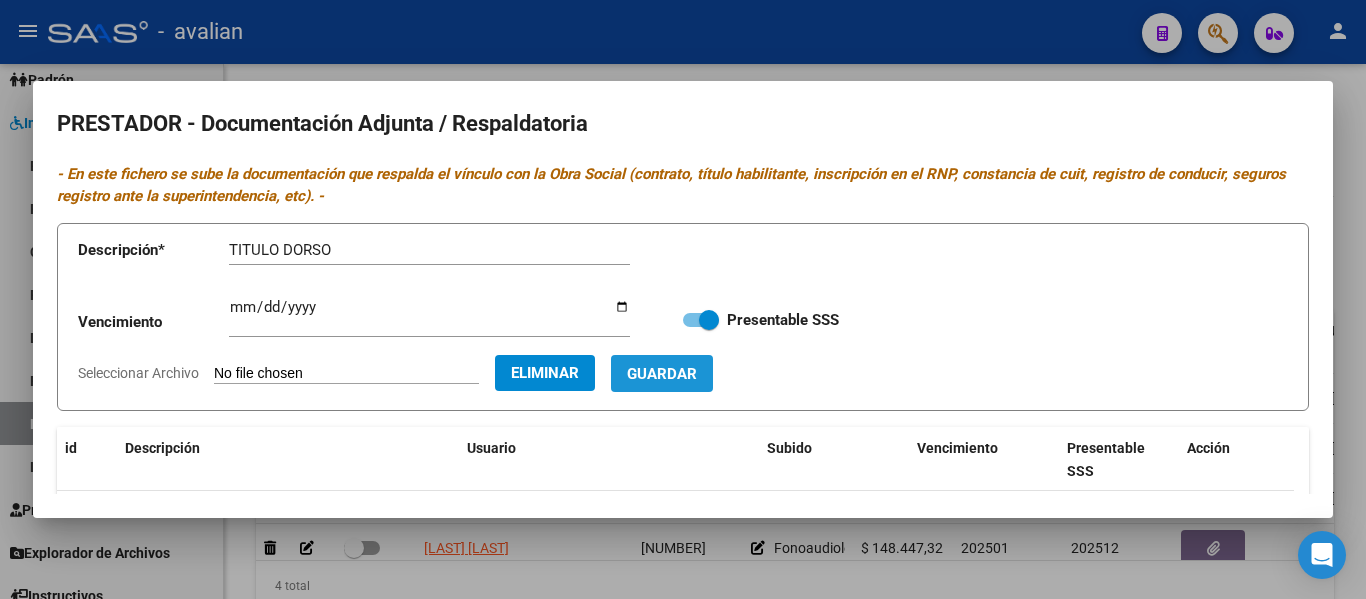 click on "Guardar" at bounding box center (662, 374) 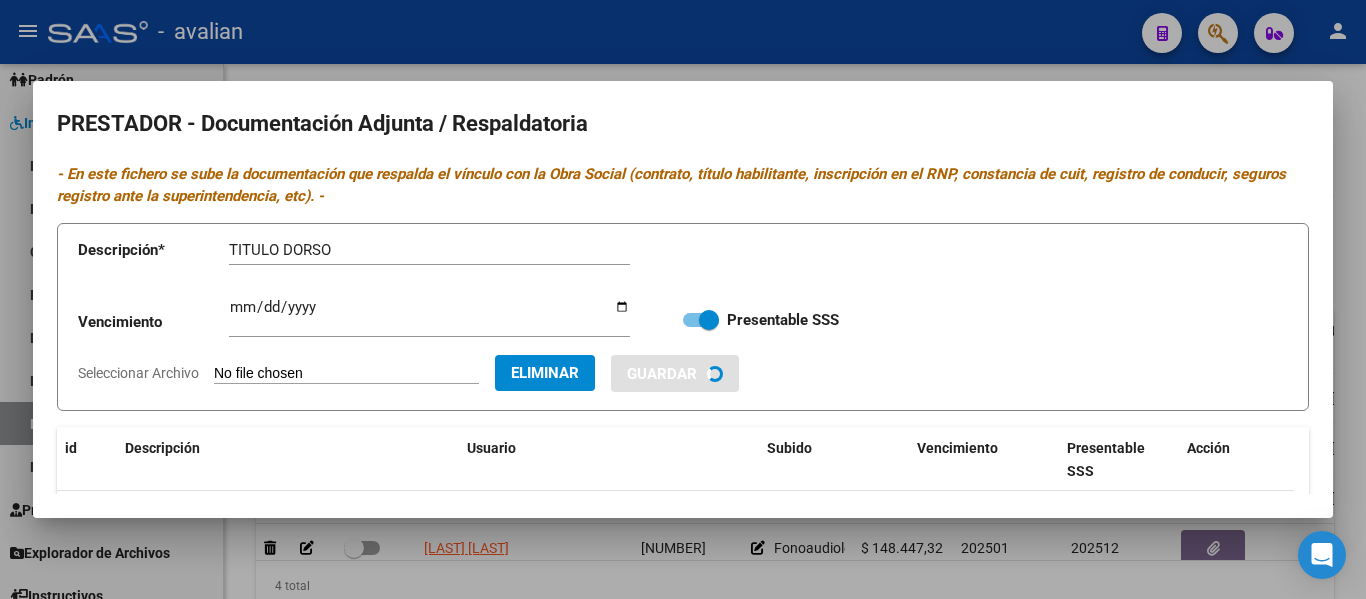 type 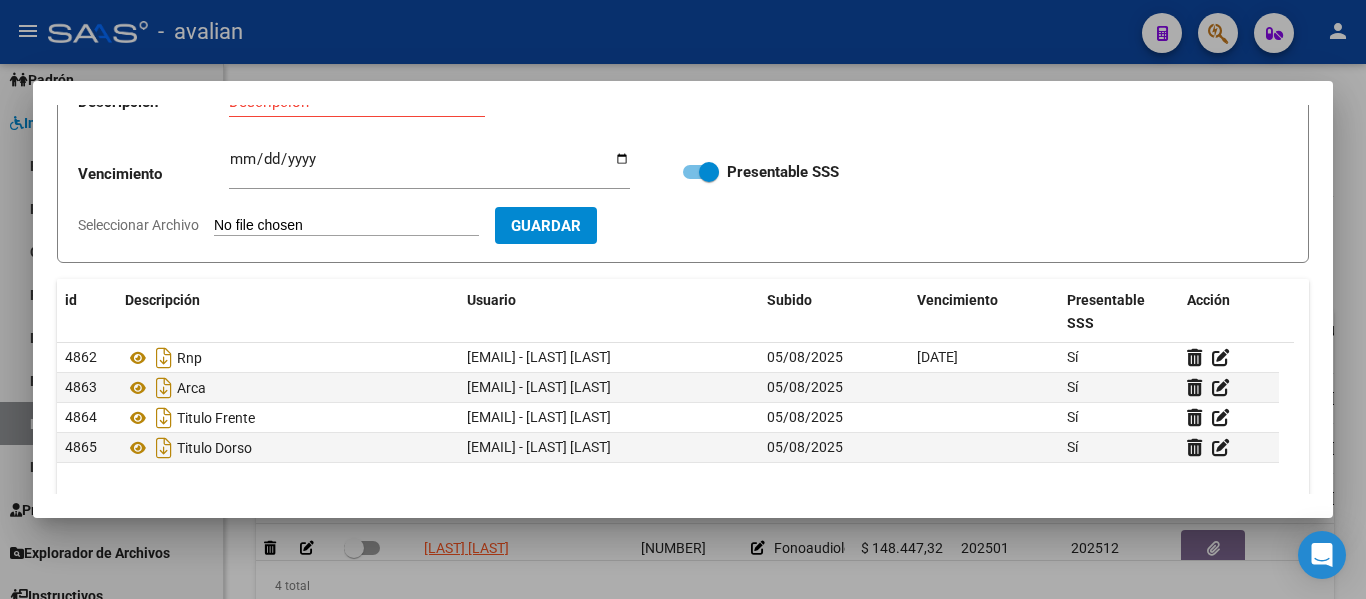 scroll, scrollTop: 100, scrollLeft: 0, axis: vertical 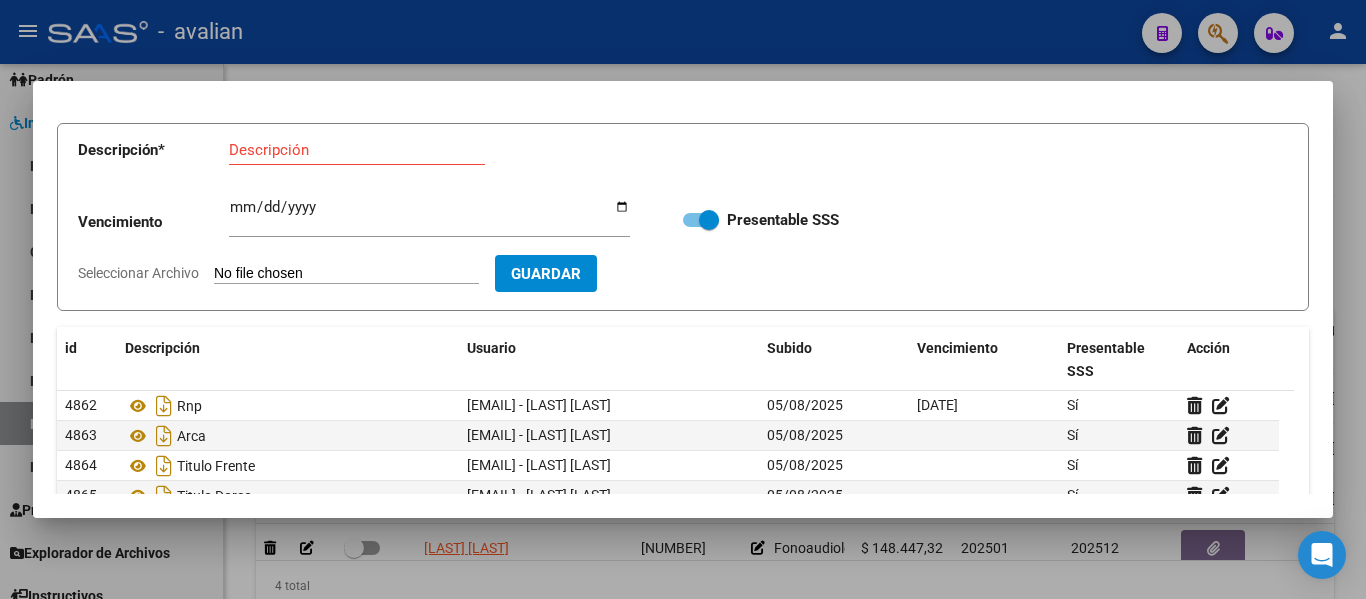 click on "Descripción  *   Descripción  Vencimiento    Ingresar vencimiento    Presentable SSS Seleccionar Archivo Guardar" at bounding box center (683, 217) 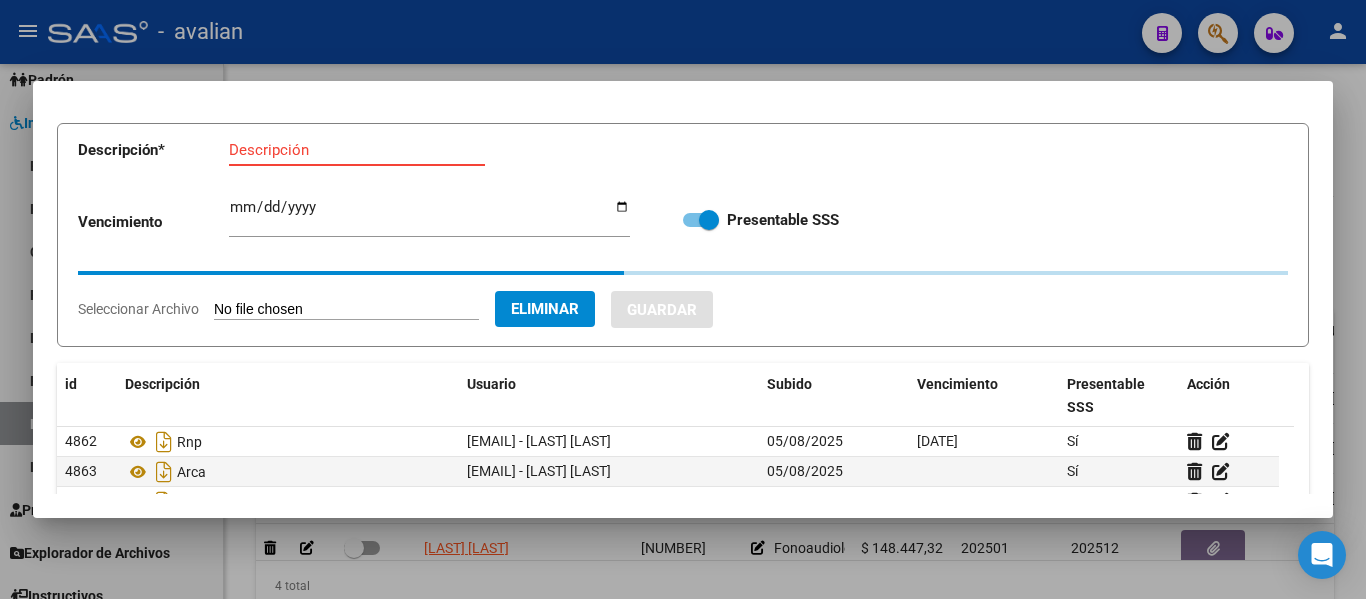 click on "Descripción" at bounding box center [357, 150] 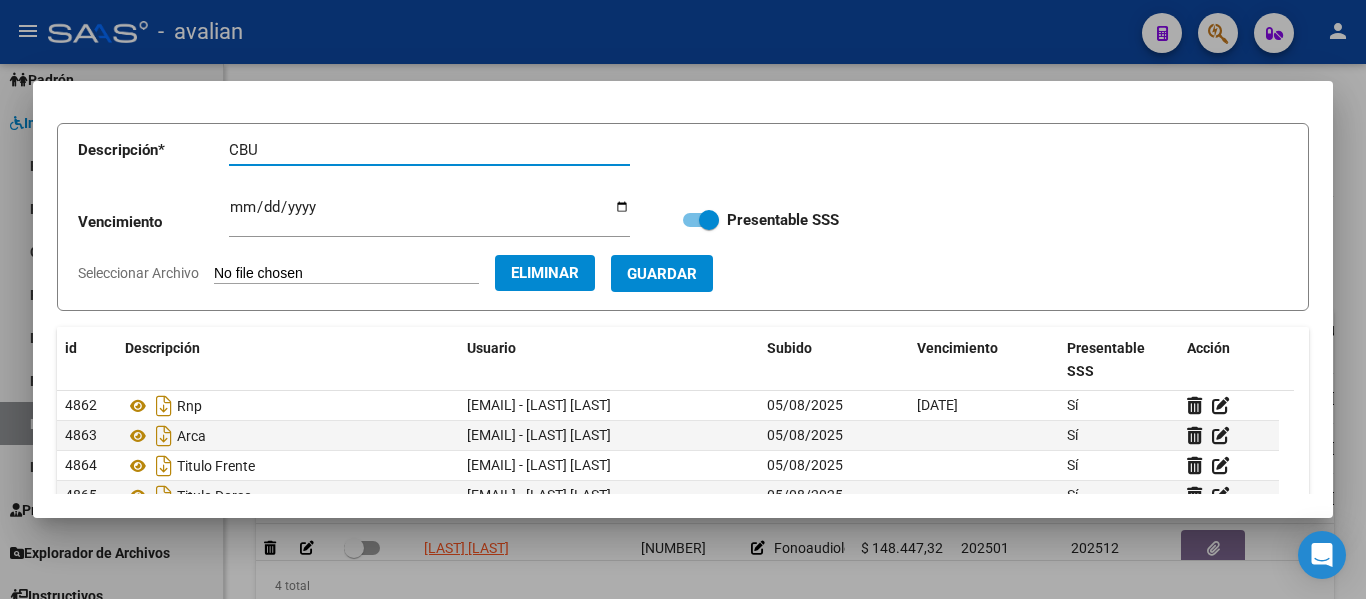 type on "CBU" 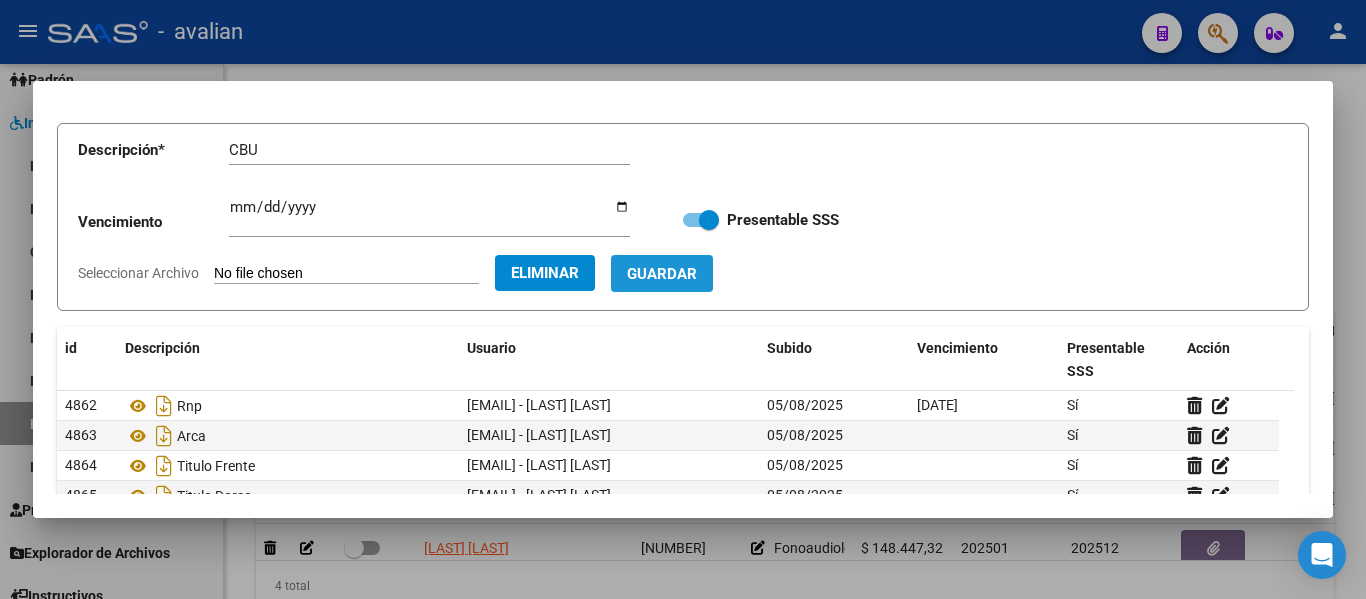 click on "Guardar" at bounding box center [662, 274] 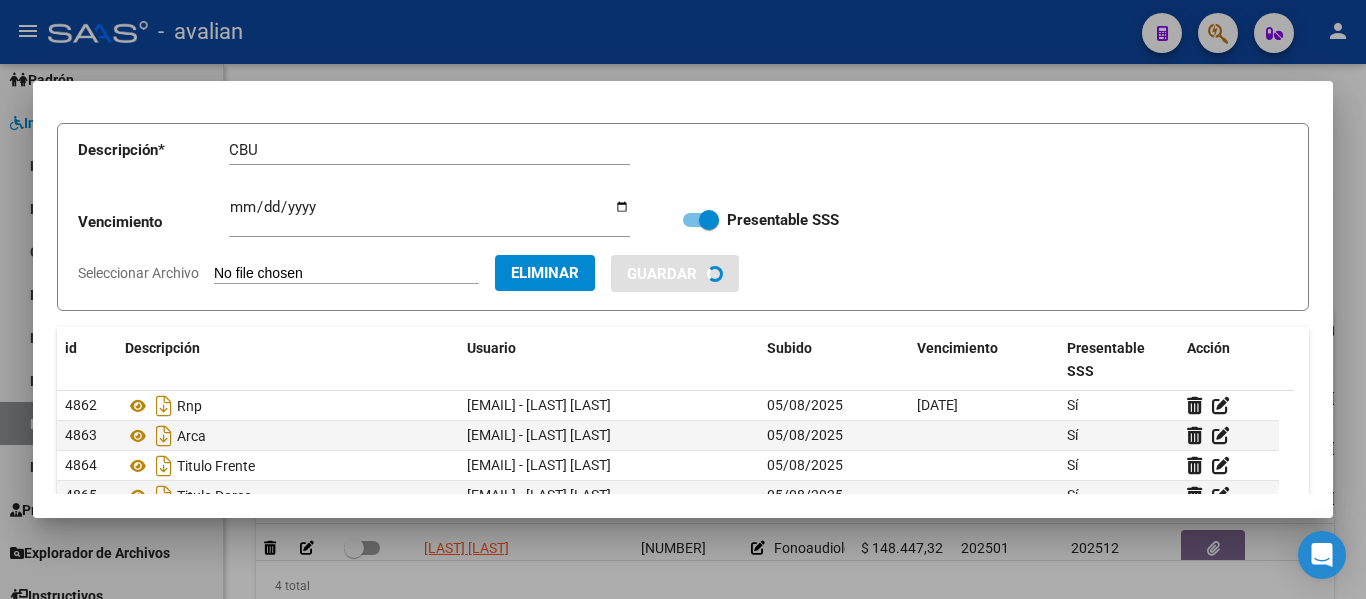 type 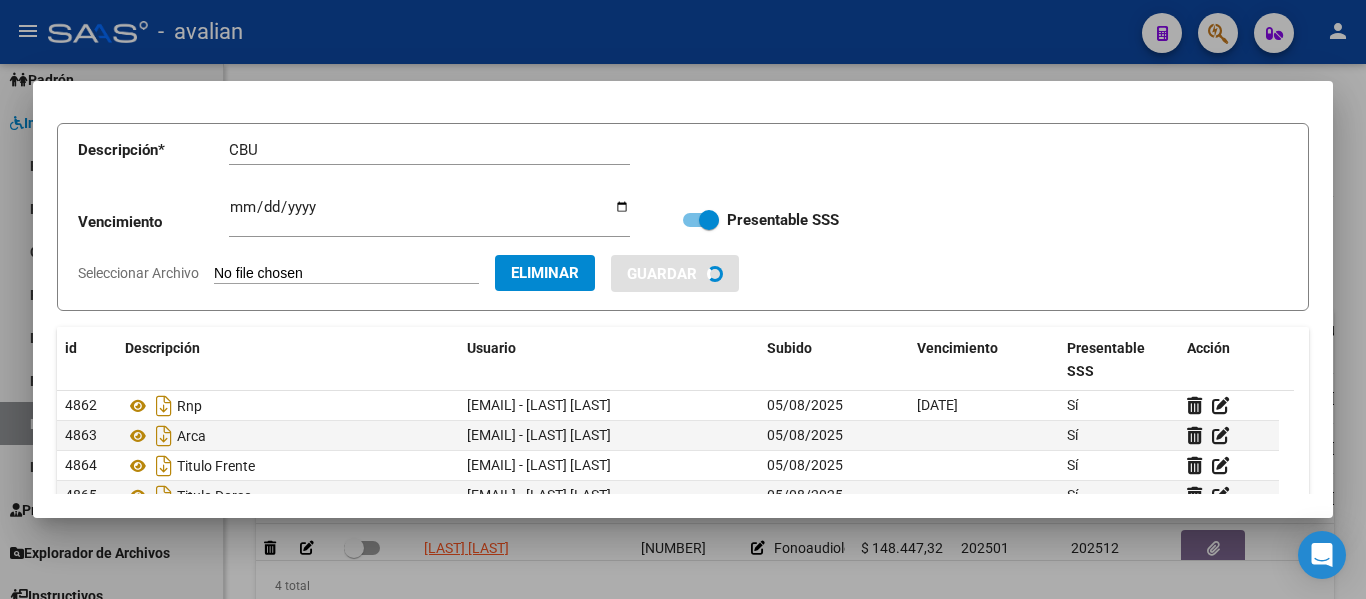 type 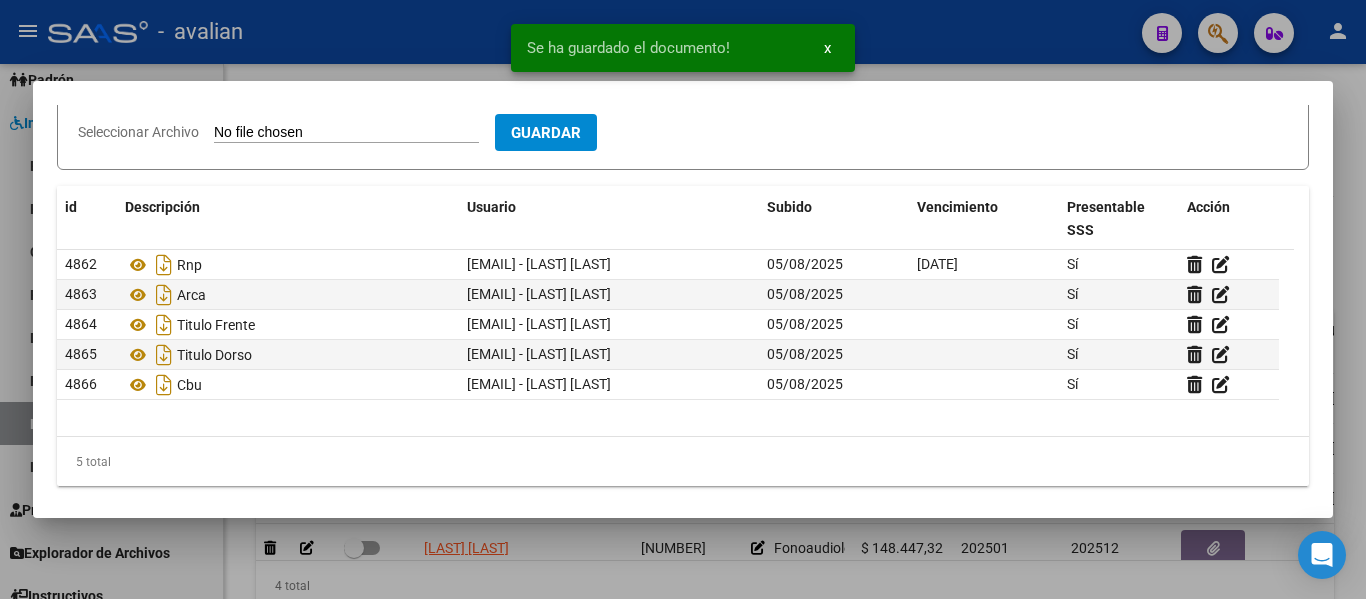 scroll, scrollTop: 249, scrollLeft: 0, axis: vertical 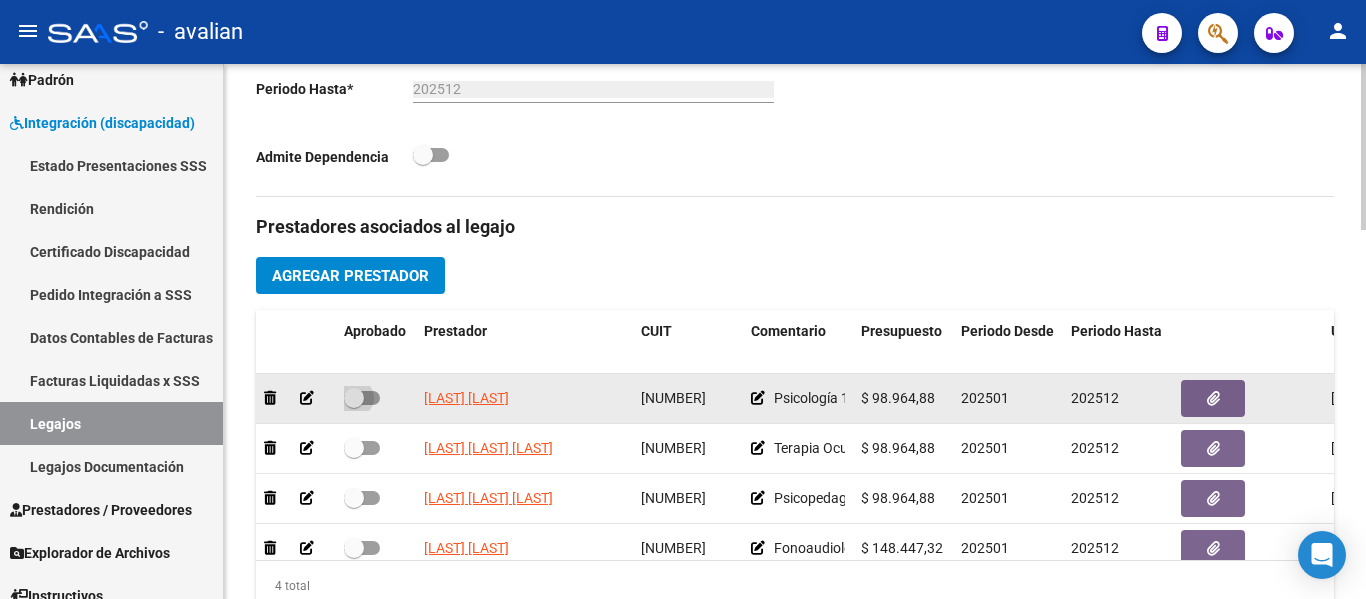 click at bounding box center (362, 398) 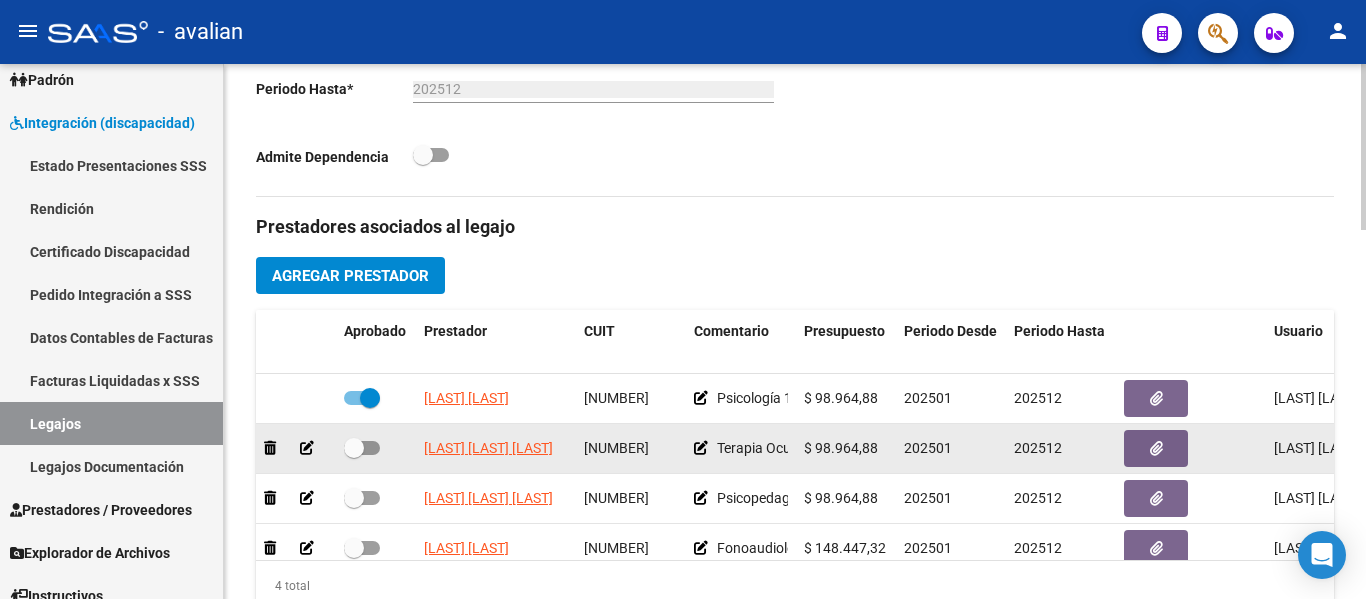 click 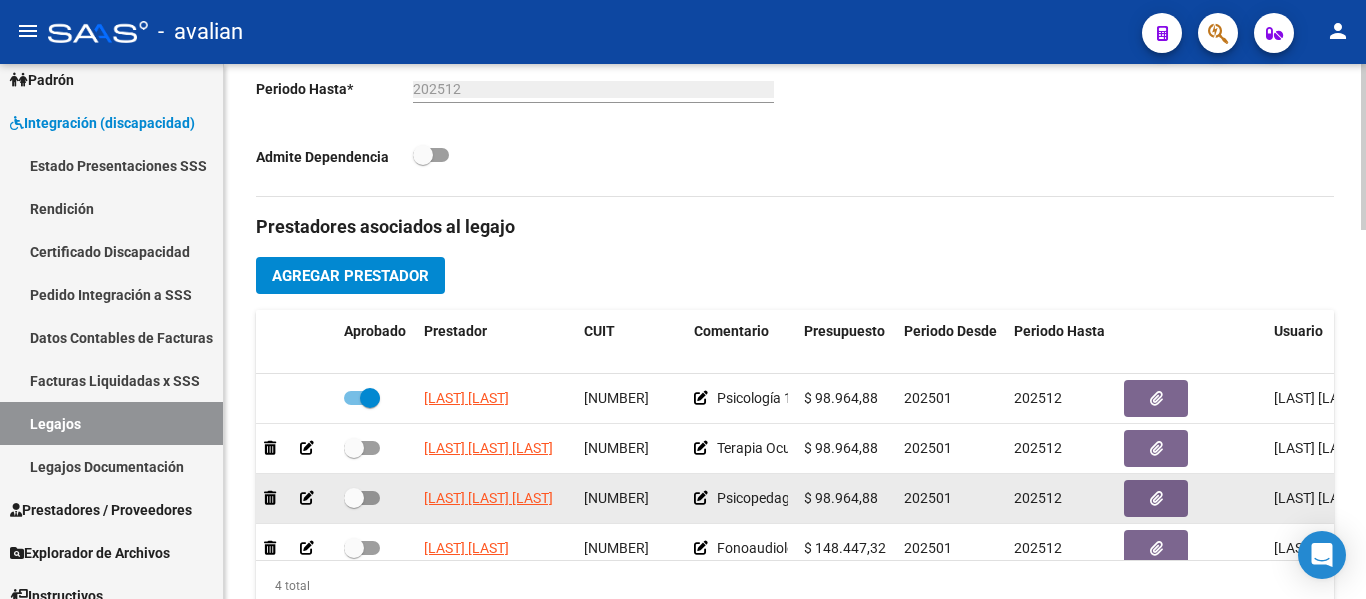 click at bounding box center (362, 498) 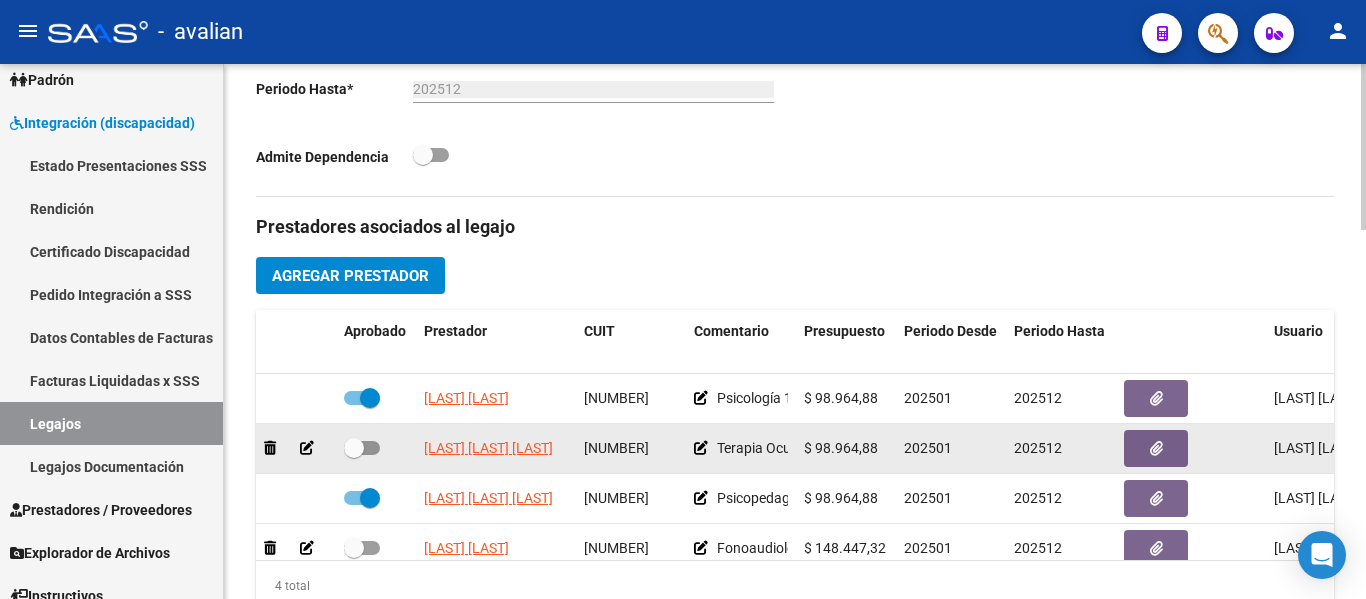 click at bounding box center (362, 448) 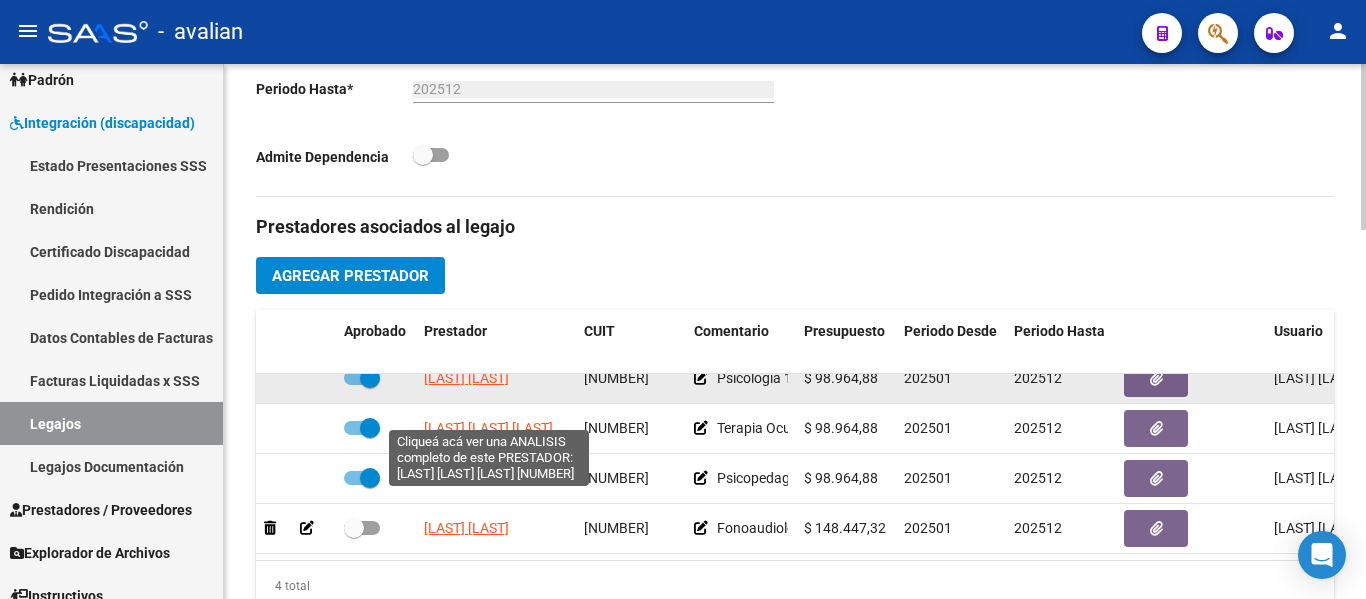 scroll, scrollTop: 36, scrollLeft: 0, axis: vertical 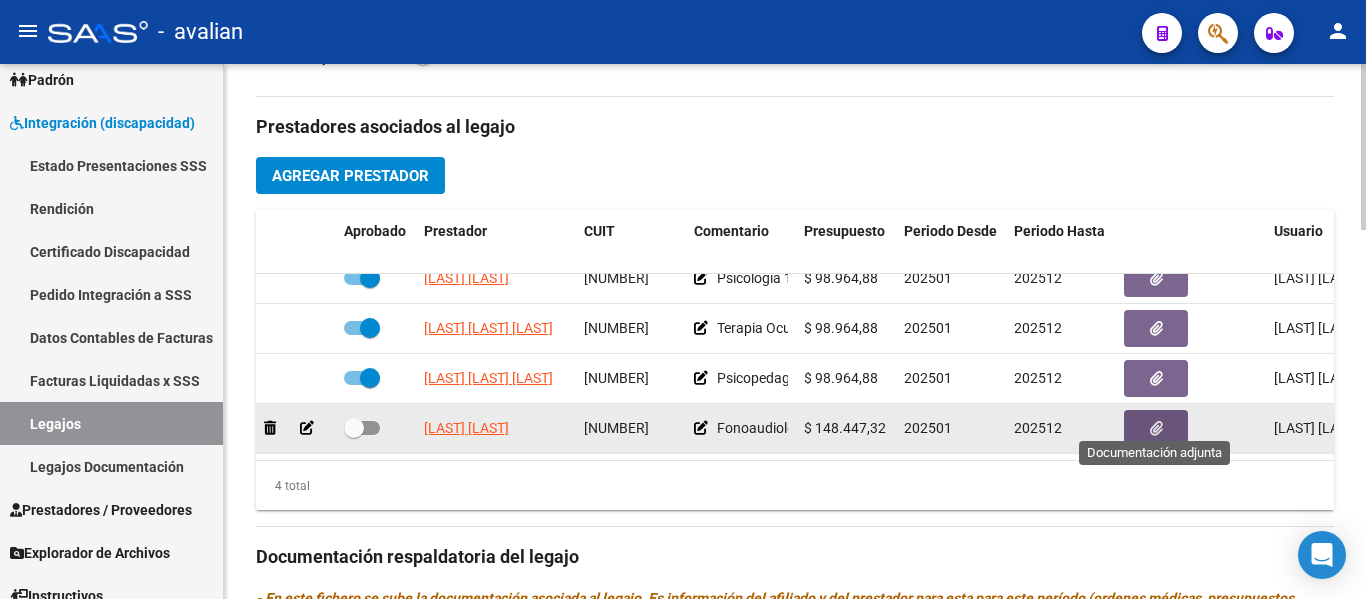 click 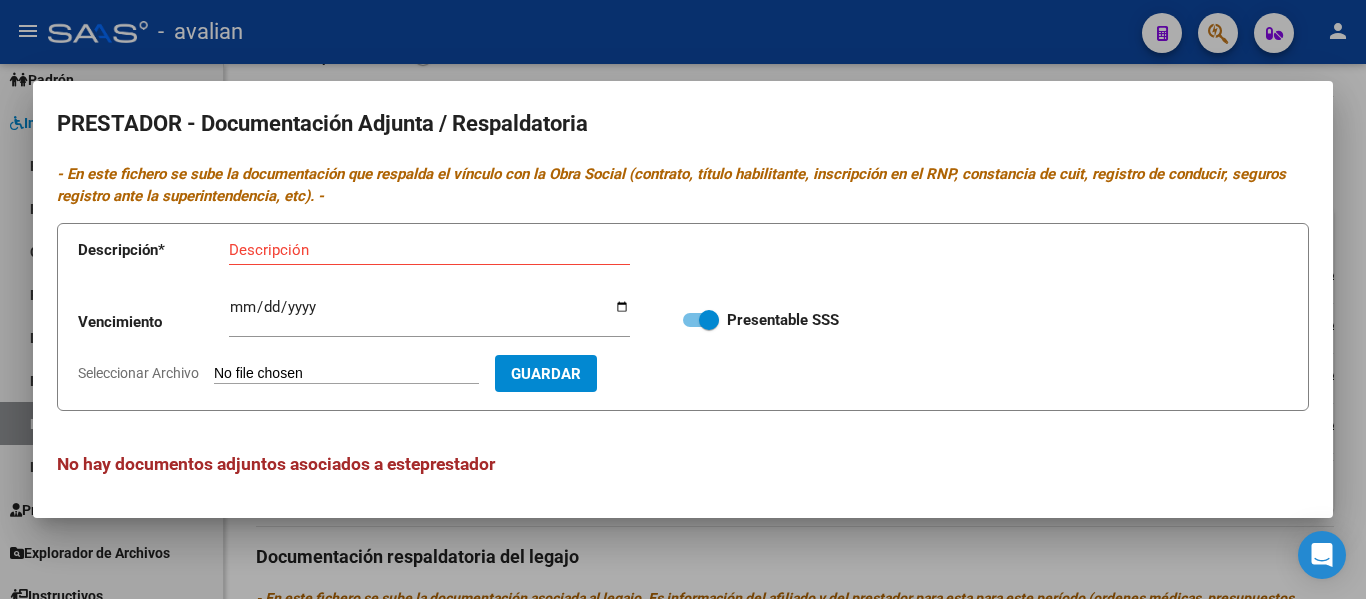 click on "Descripción  *   Descripción  Vencimiento    Ingresar vencimiento    Presentable SSS Seleccionar Archivo Guardar" at bounding box center [683, 317] 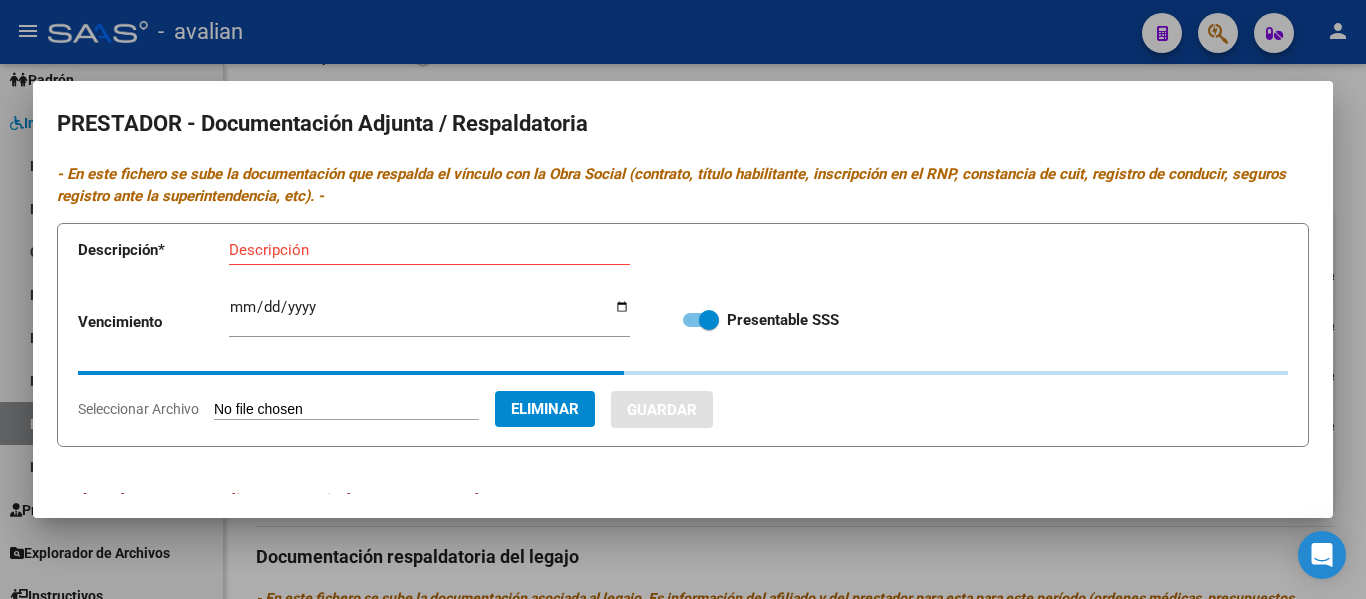 click on "Descripción" at bounding box center (429, 250) 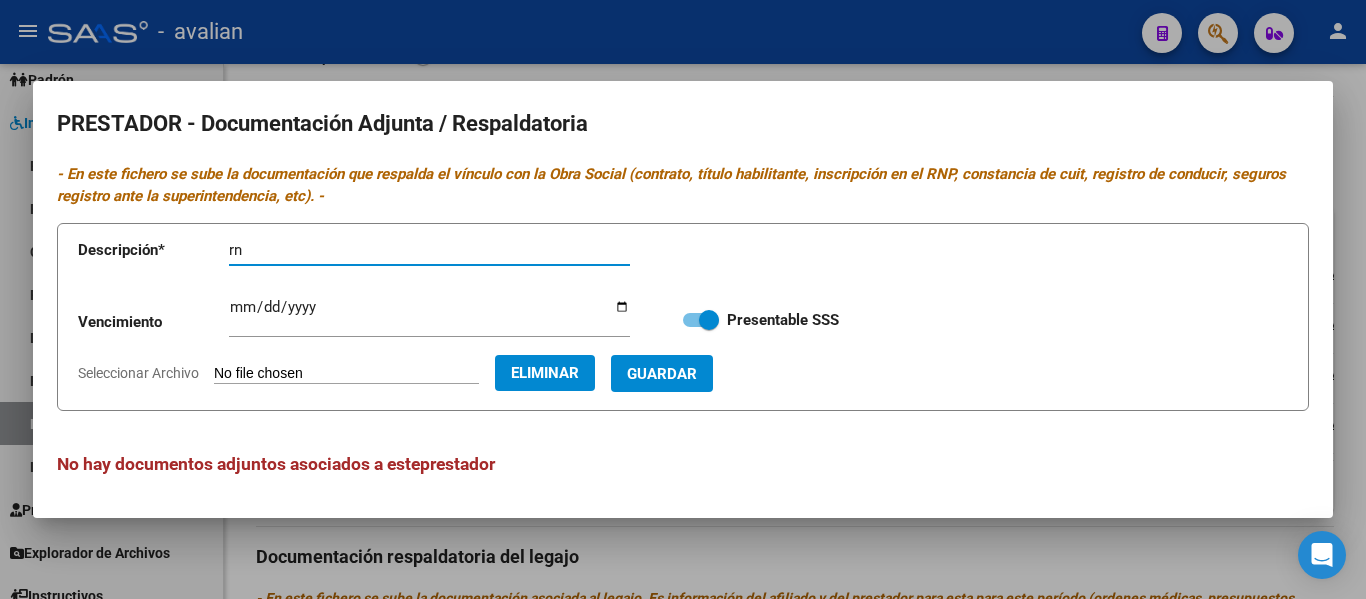 type on "r" 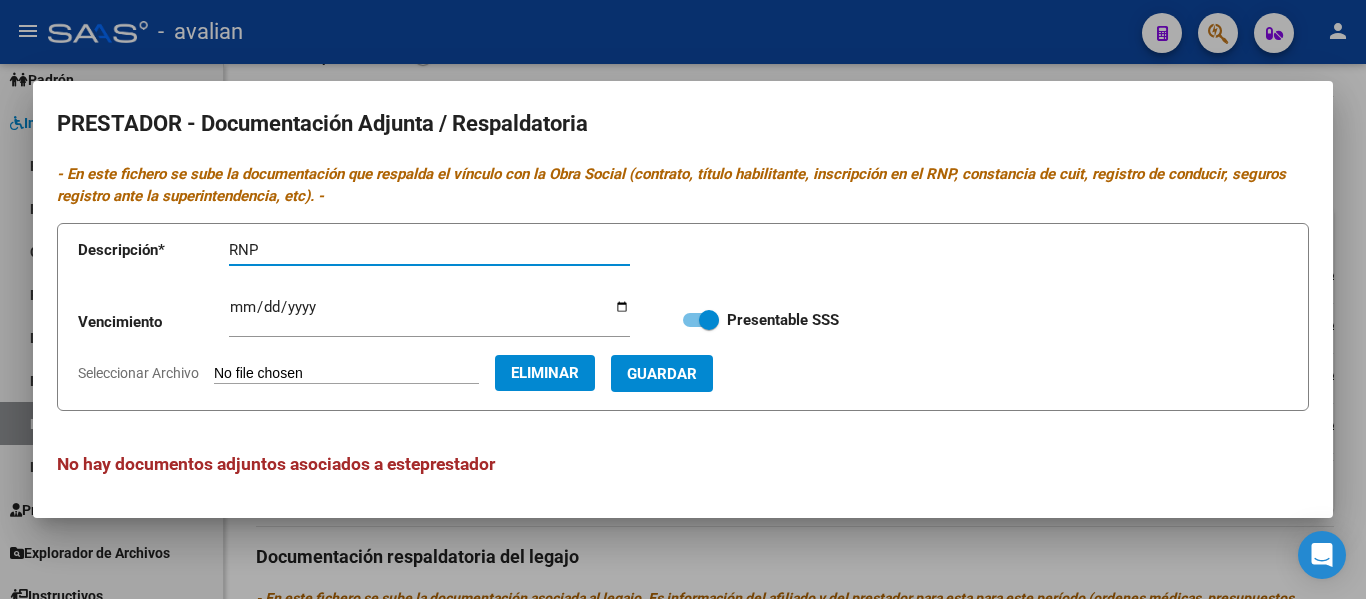 type on "RNP" 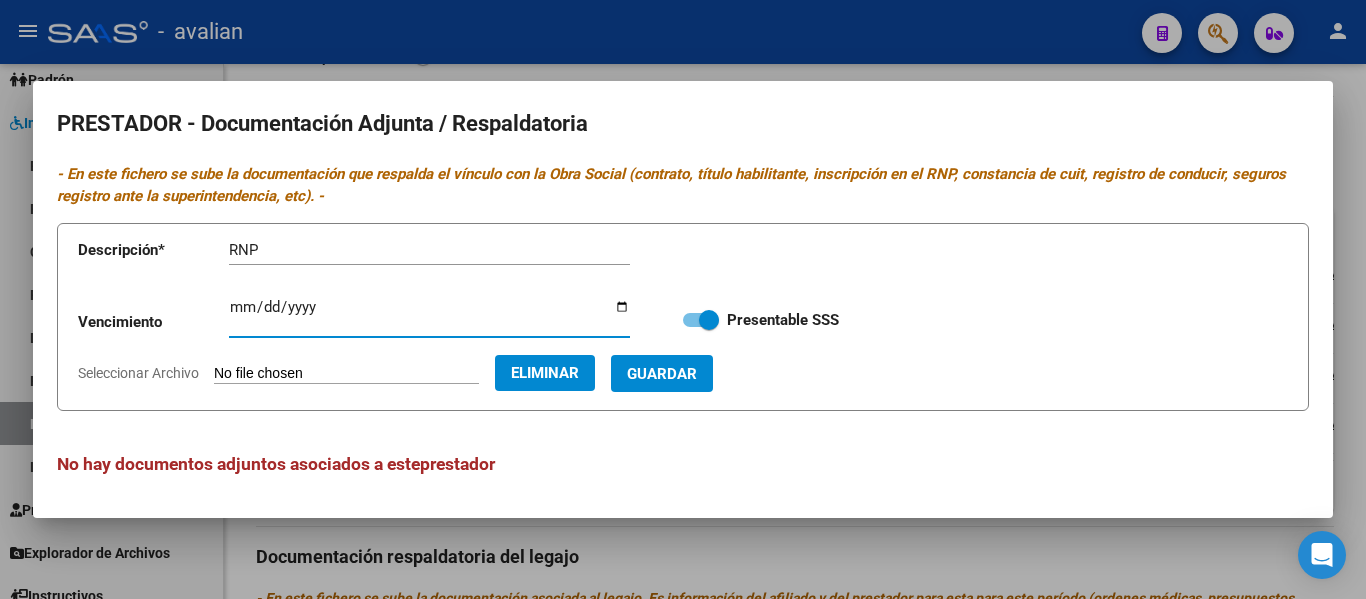 click on "Ingresar vencimiento" at bounding box center [429, 315] 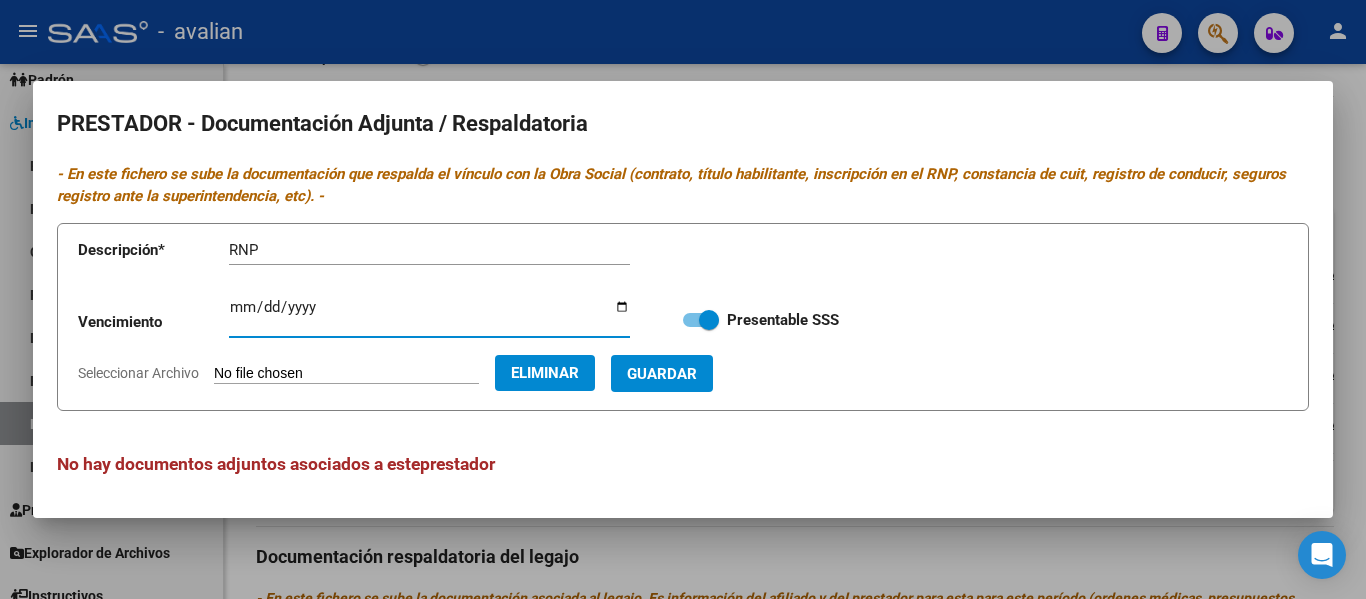 type on "2026-05-13" 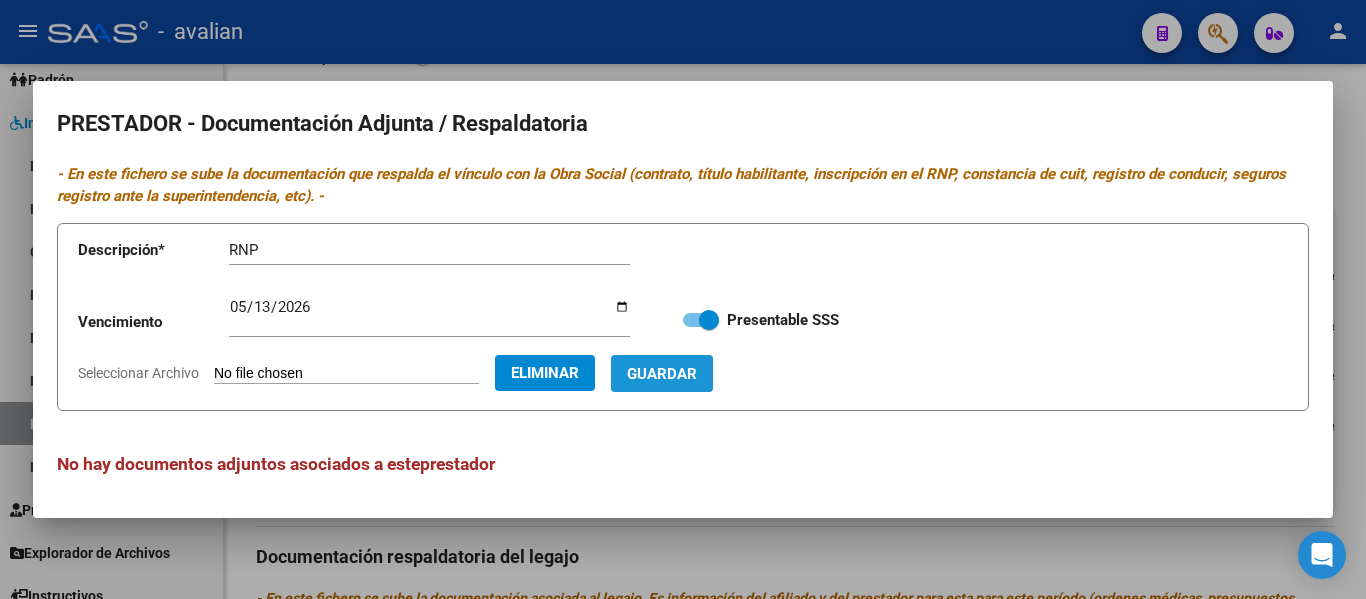 click on "Guardar" at bounding box center [662, 374] 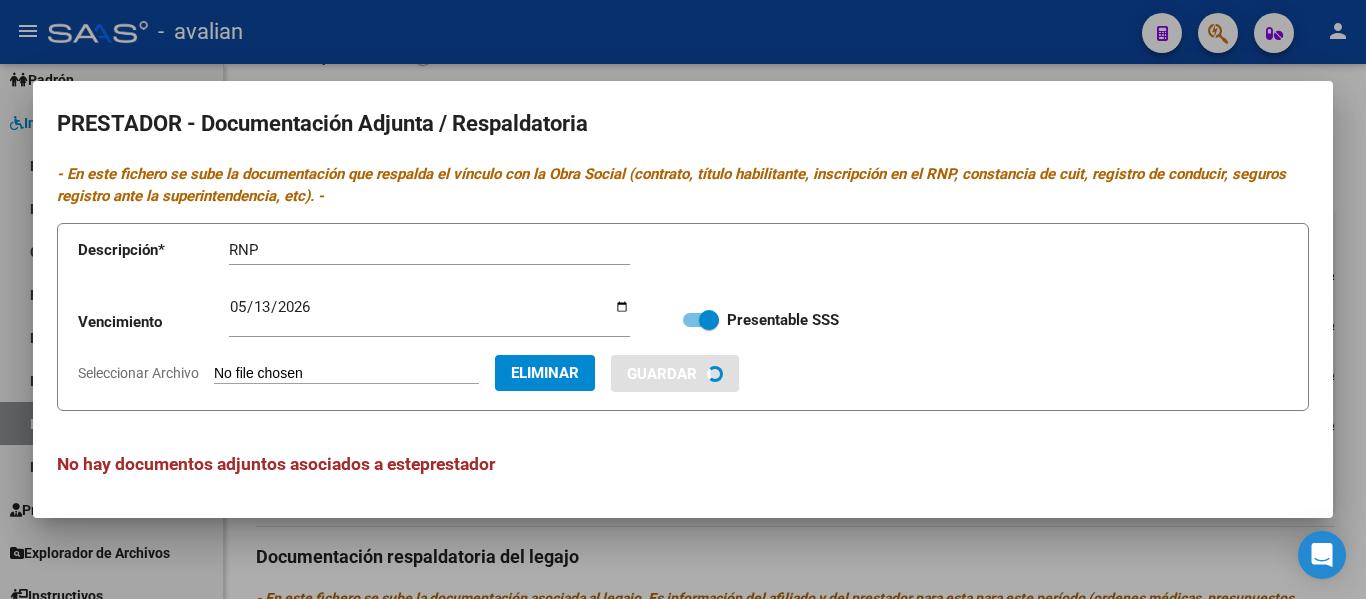 type 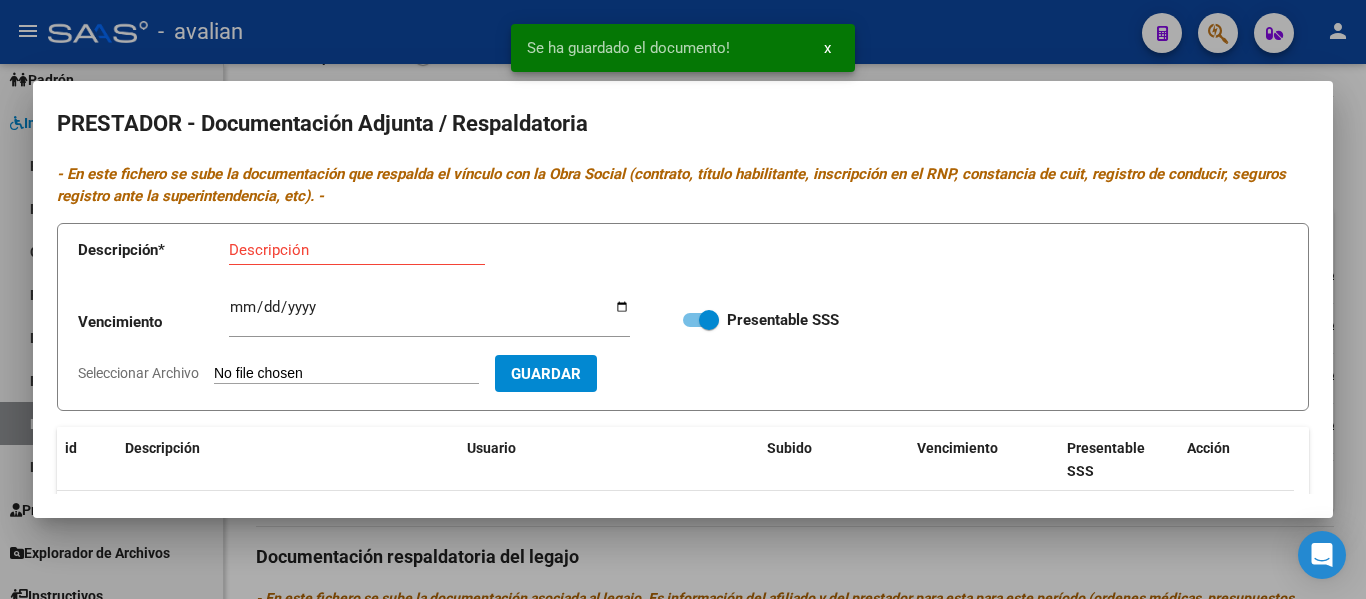 click on "Seleccionar Archivo" at bounding box center (346, 374) 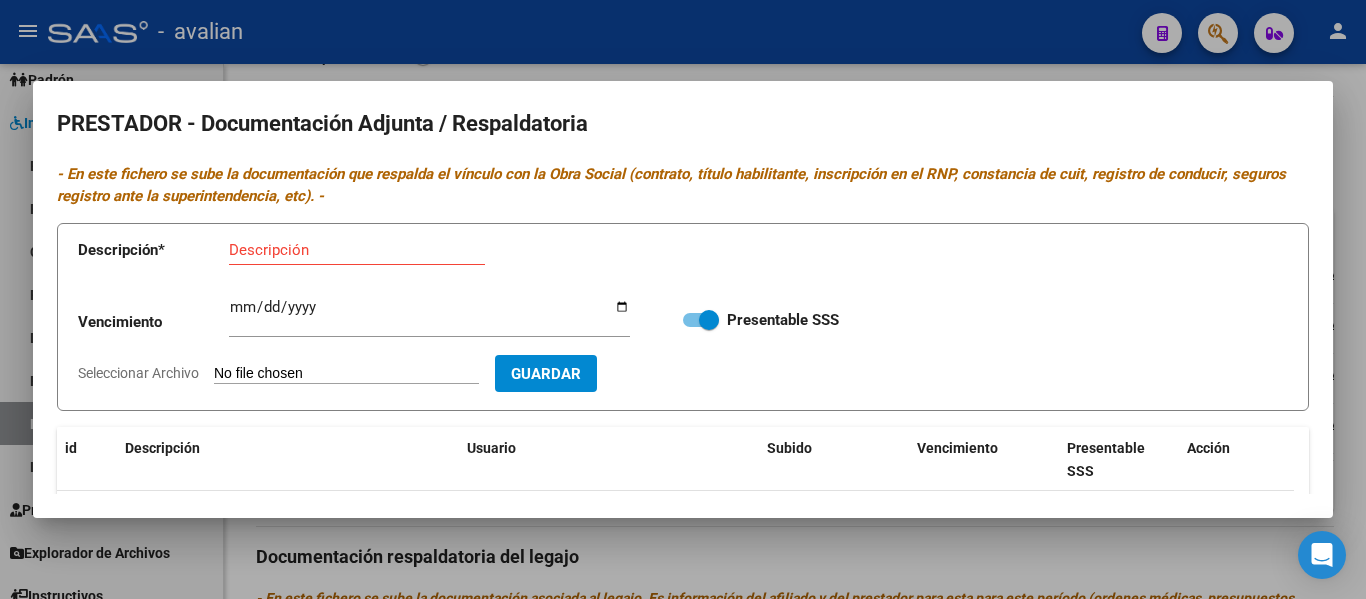 type on "C:\fakepath\Fono ARCA.jpg" 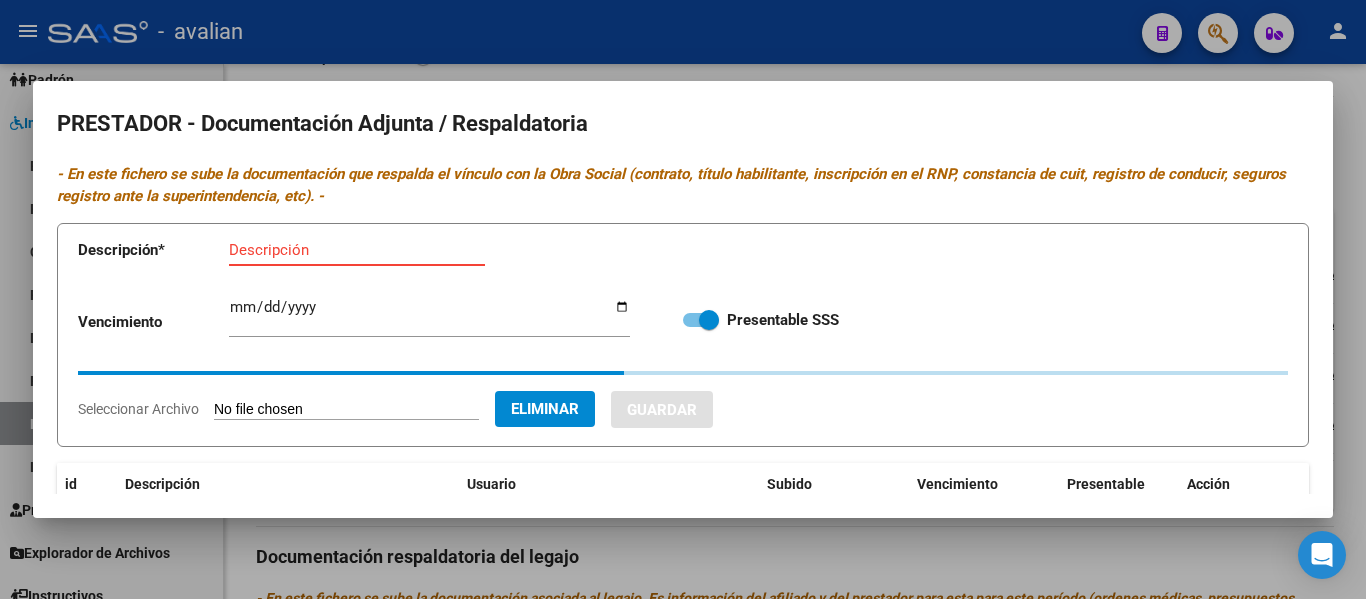 click on "Descripción" at bounding box center [357, 250] 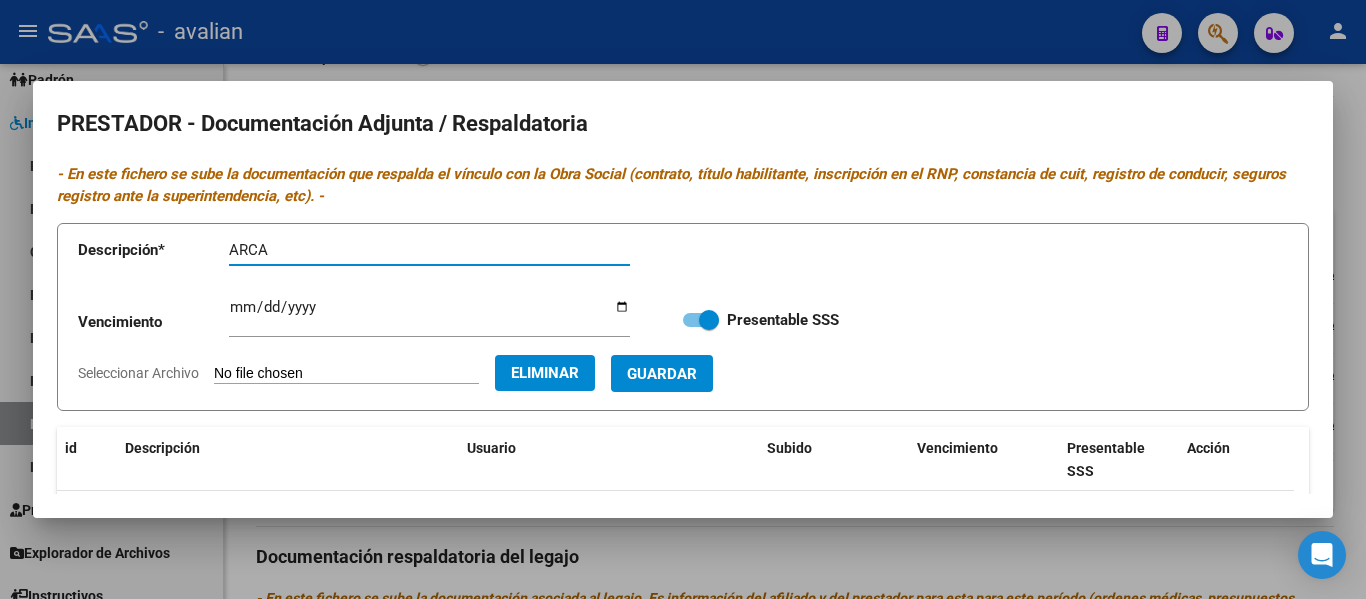 type on "ARCA" 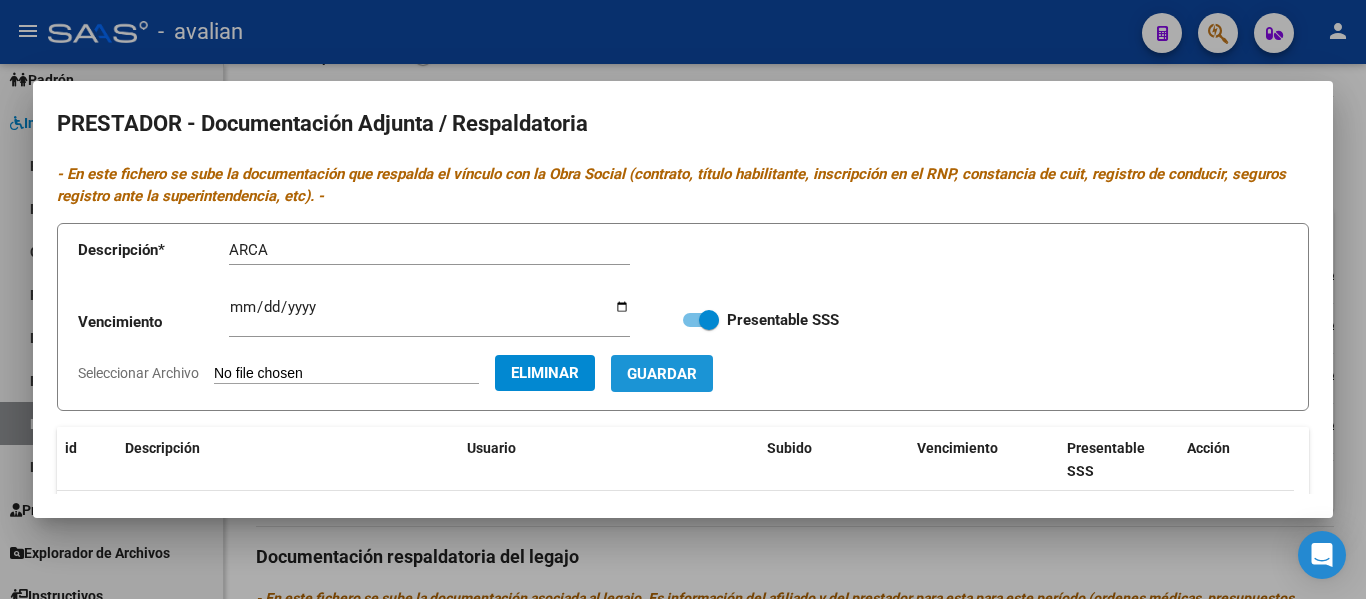 click on "Guardar" at bounding box center [662, 374] 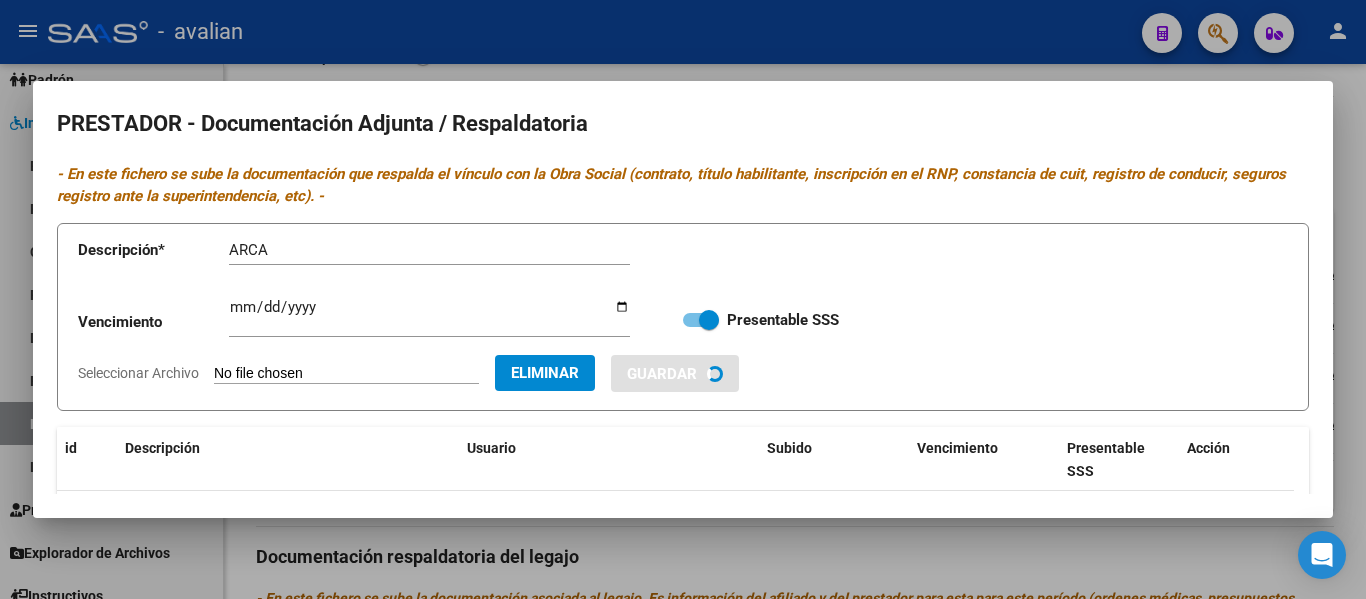 type 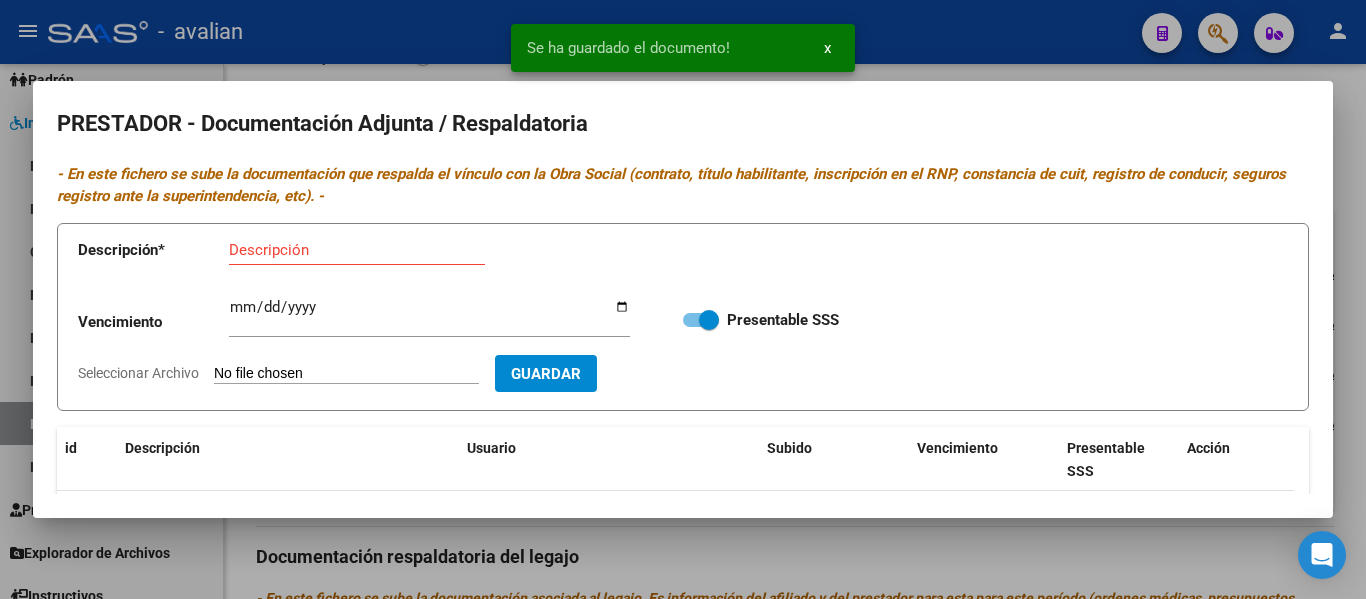 click on "Descripción" at bounding box center (357, 250) 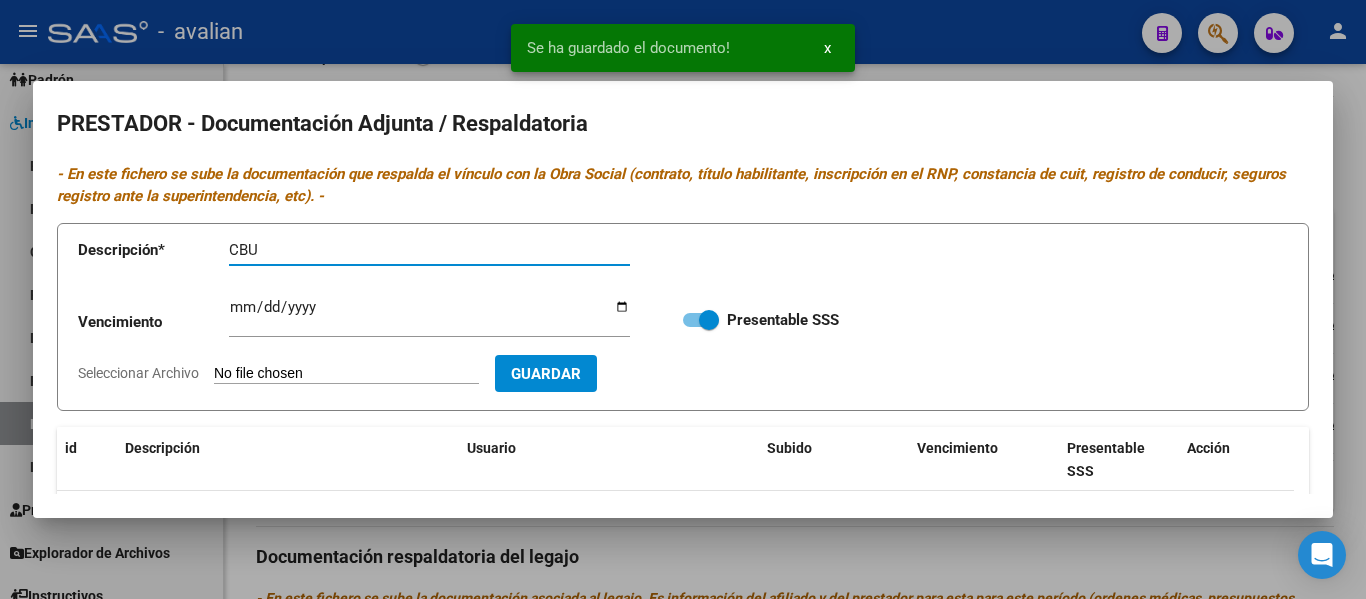 type on "CBU" 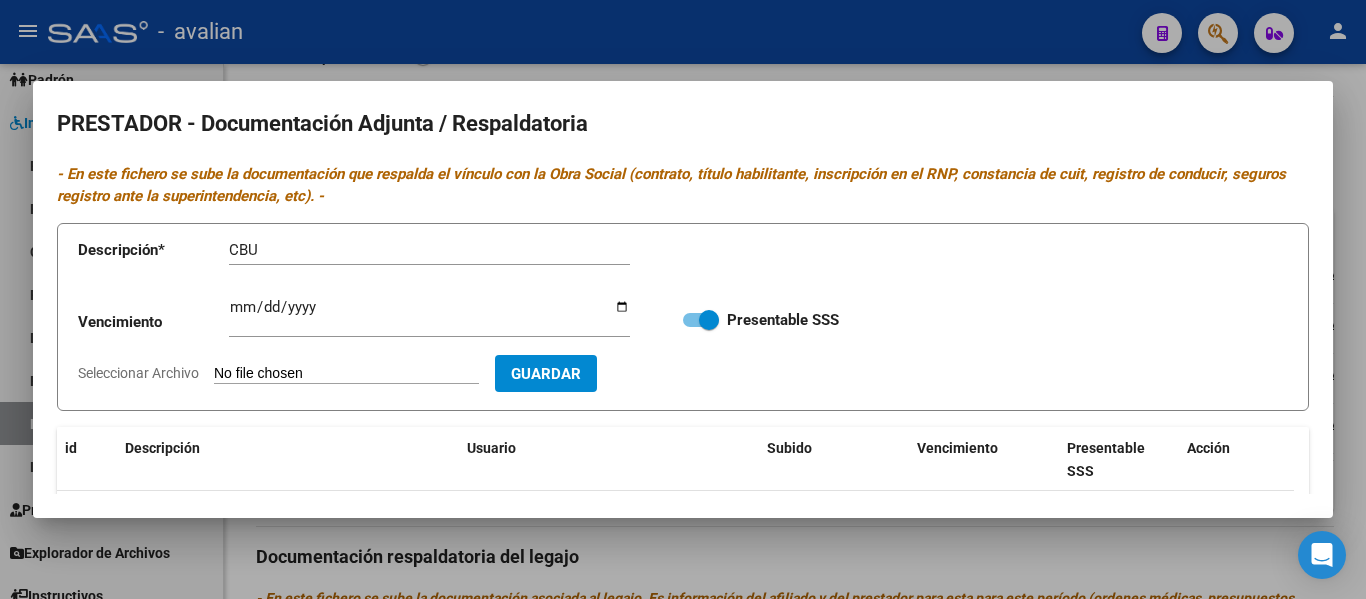 type on "C:\fakepath\Fono CBU.jpg" 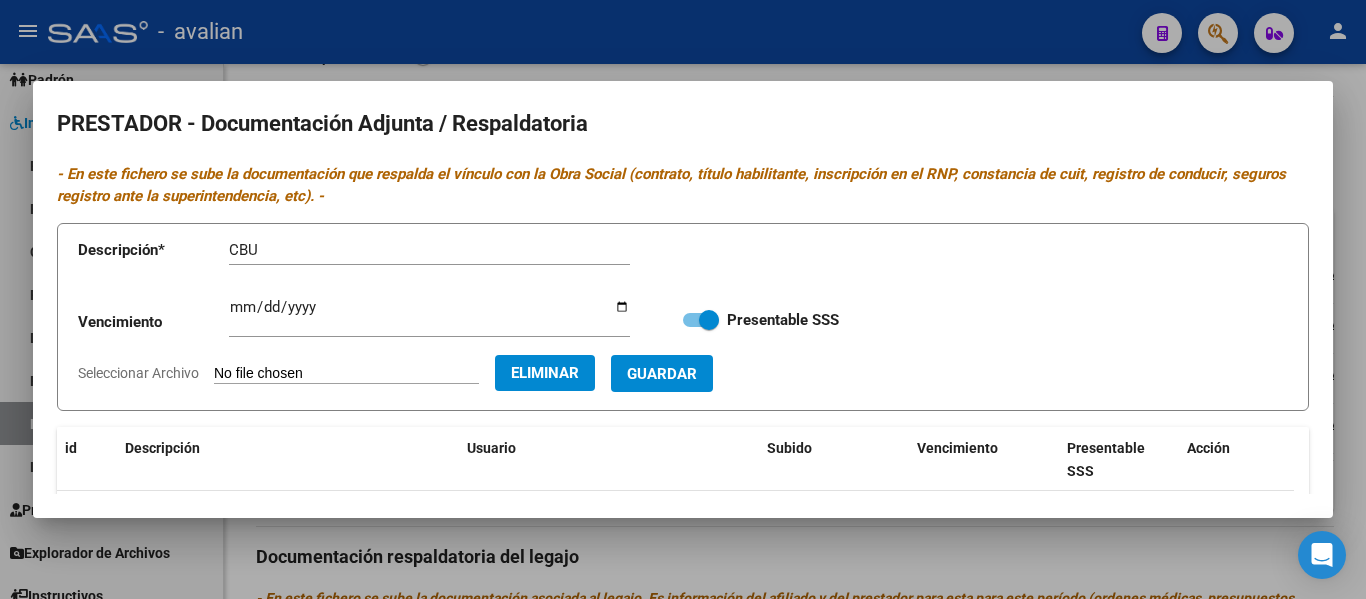 click on "Guardar" at bounding box center [662, 374] 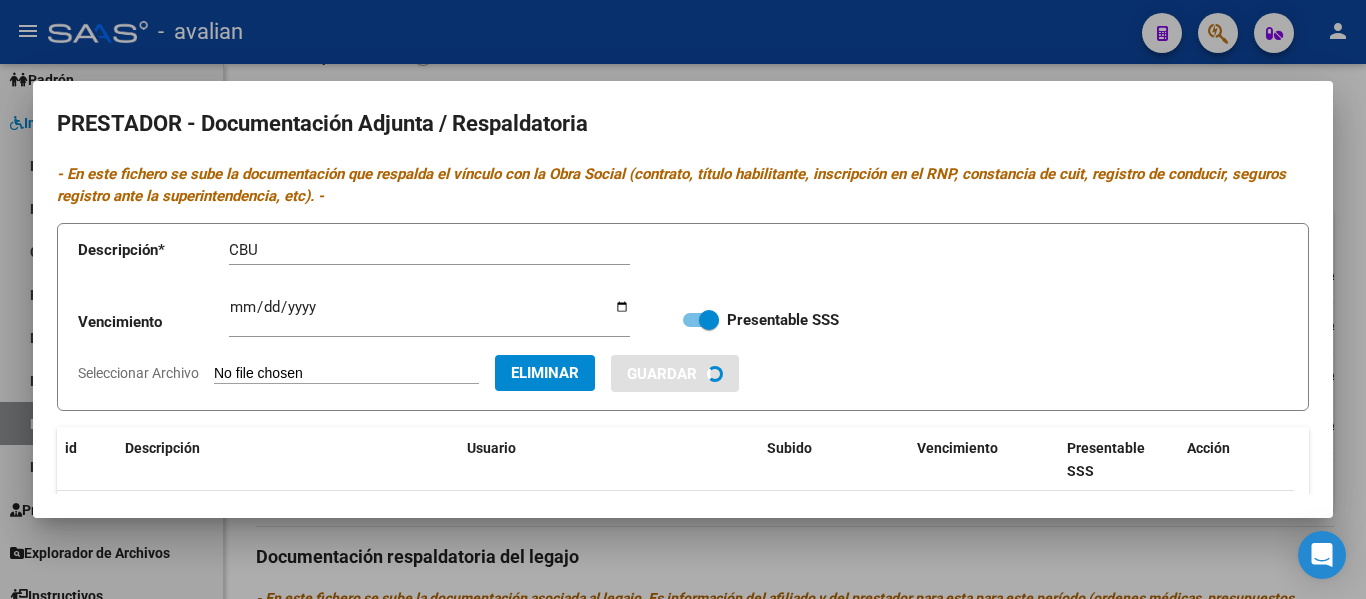 type 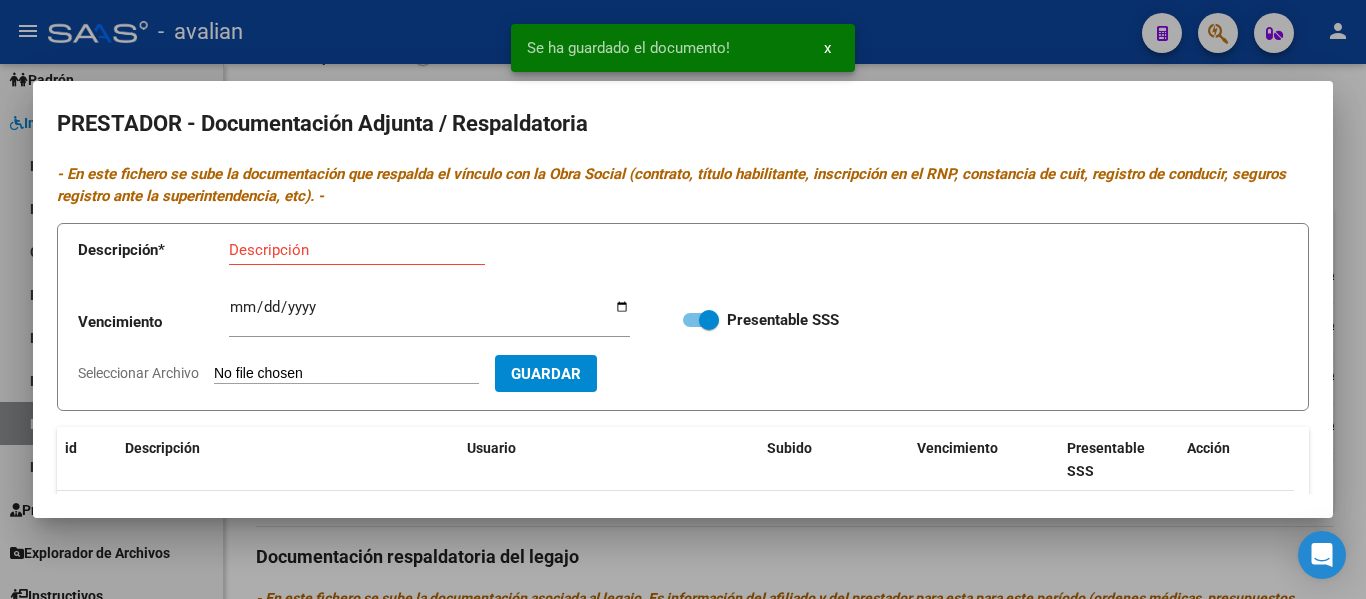click on "Seleccionar Archivo" at bounding box center [346, 374] 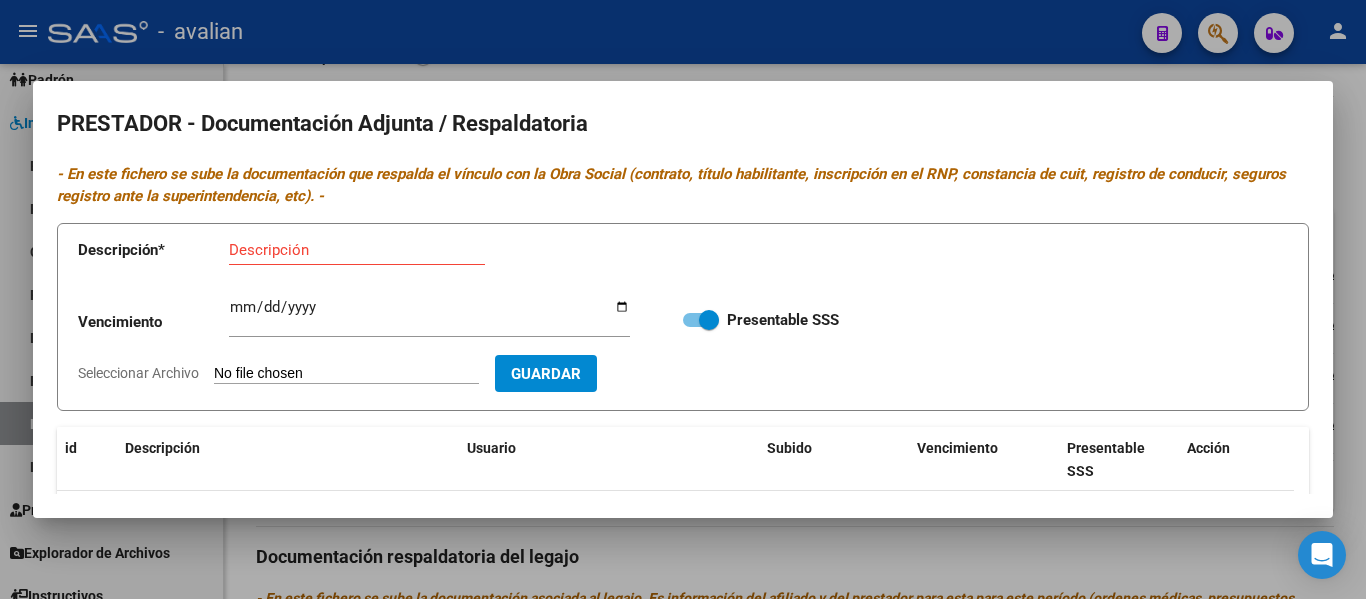 type on "C:\fakepath\Fono TF.jpg" 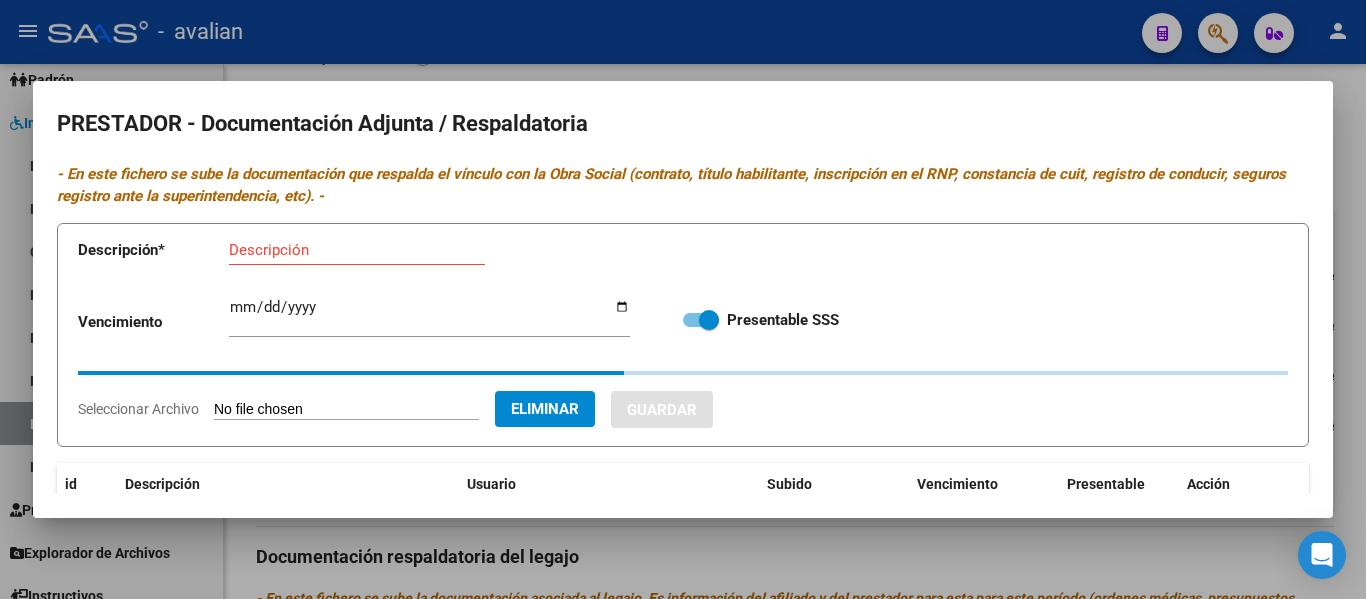 click on "Descripción" at bounding box center (357, 250) 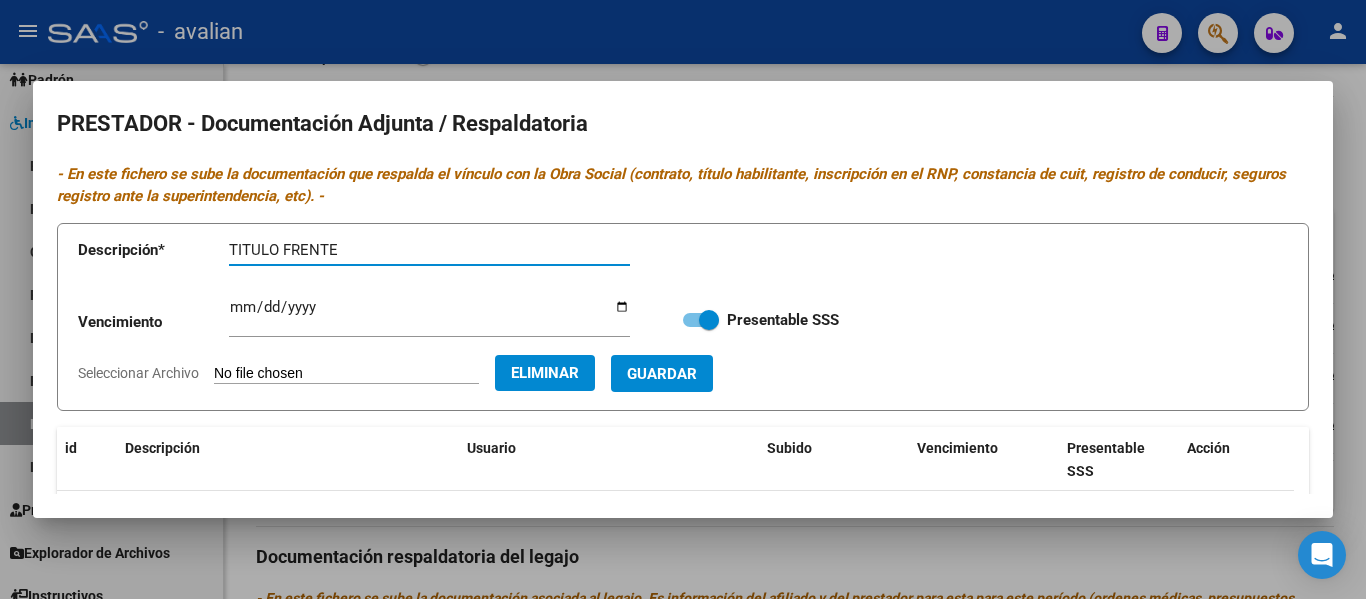 type on "TITULO FRENTE" 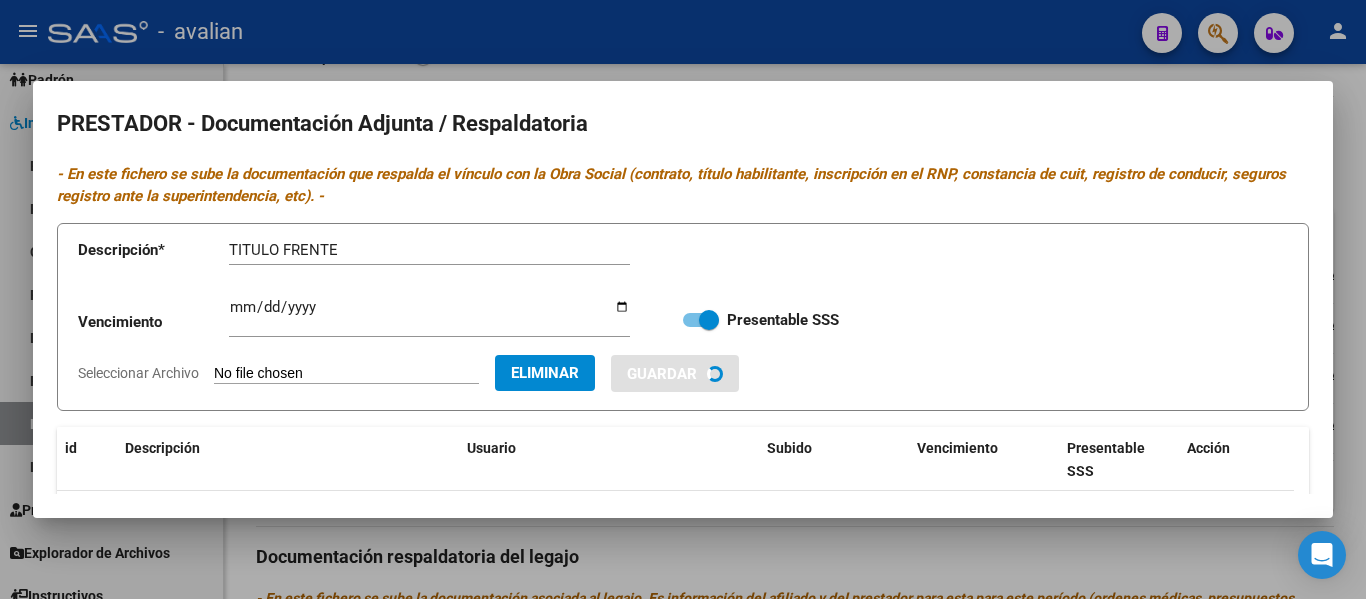 type 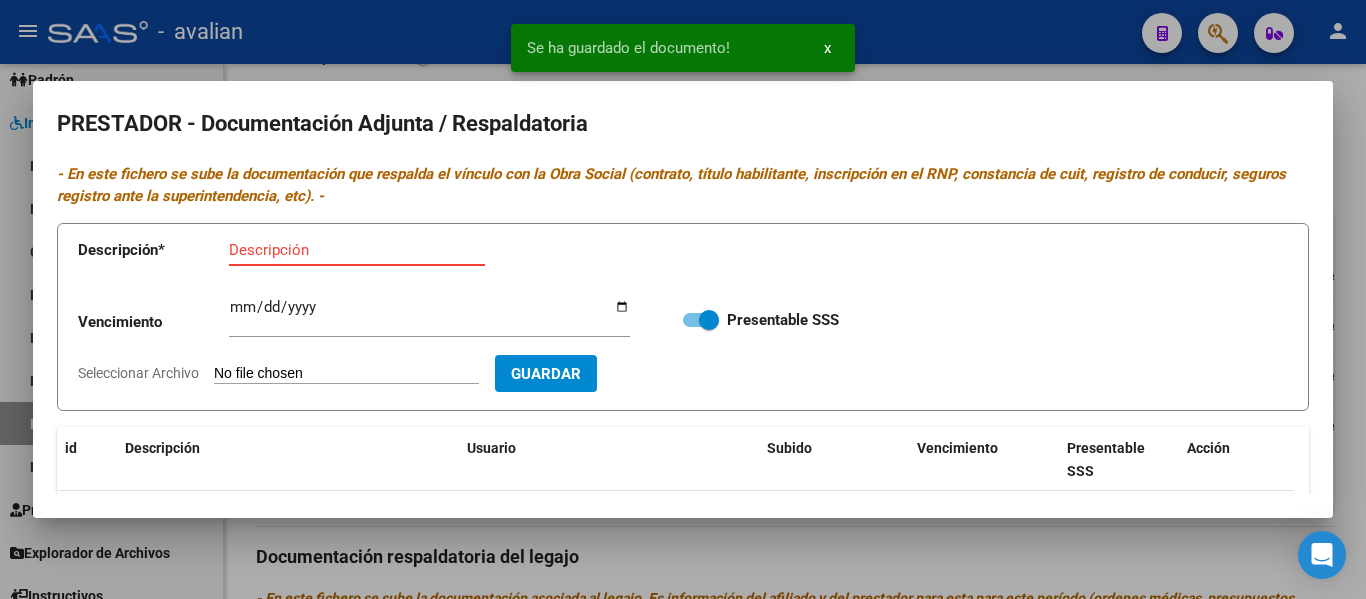 click on "Descripción" at bounding box center (357, 250) 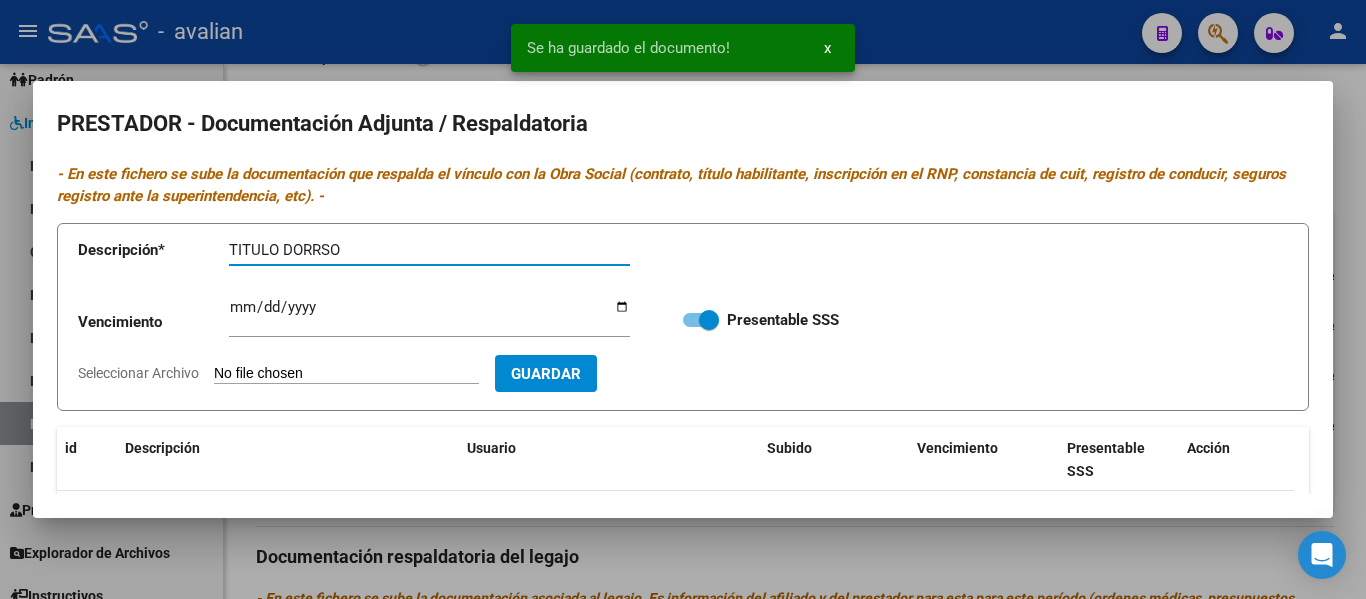 click on "TITULO DORRSO" at bounding box center [429, 250] 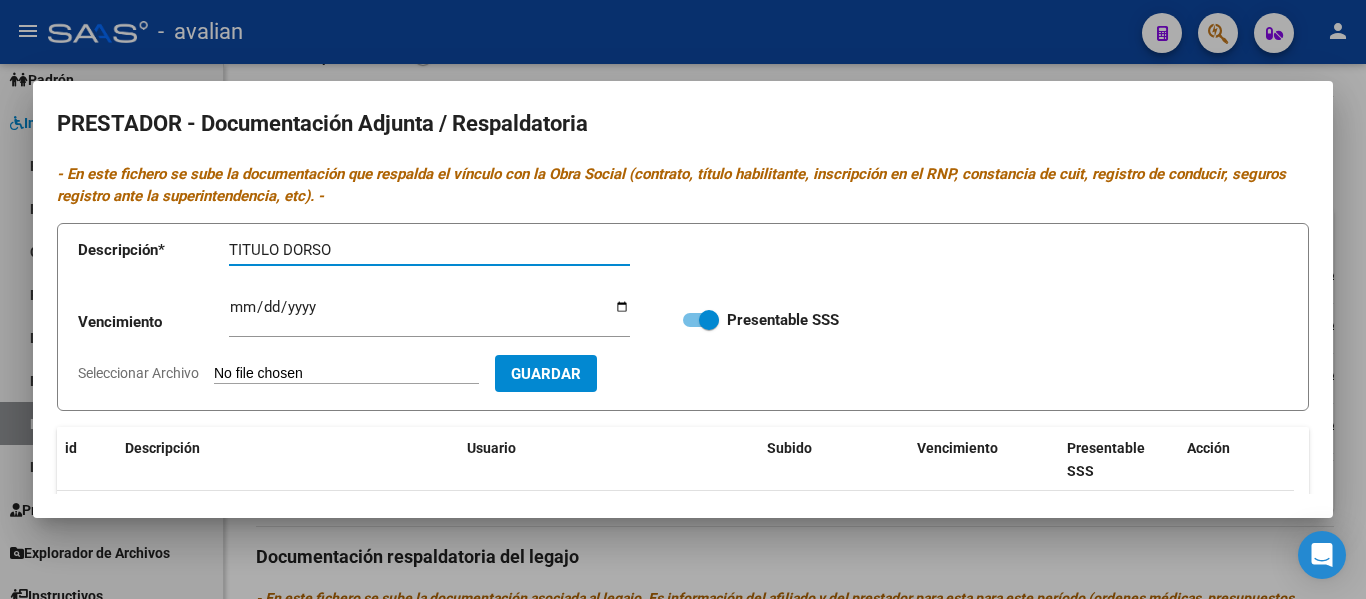 type on "TITULO DORSO" 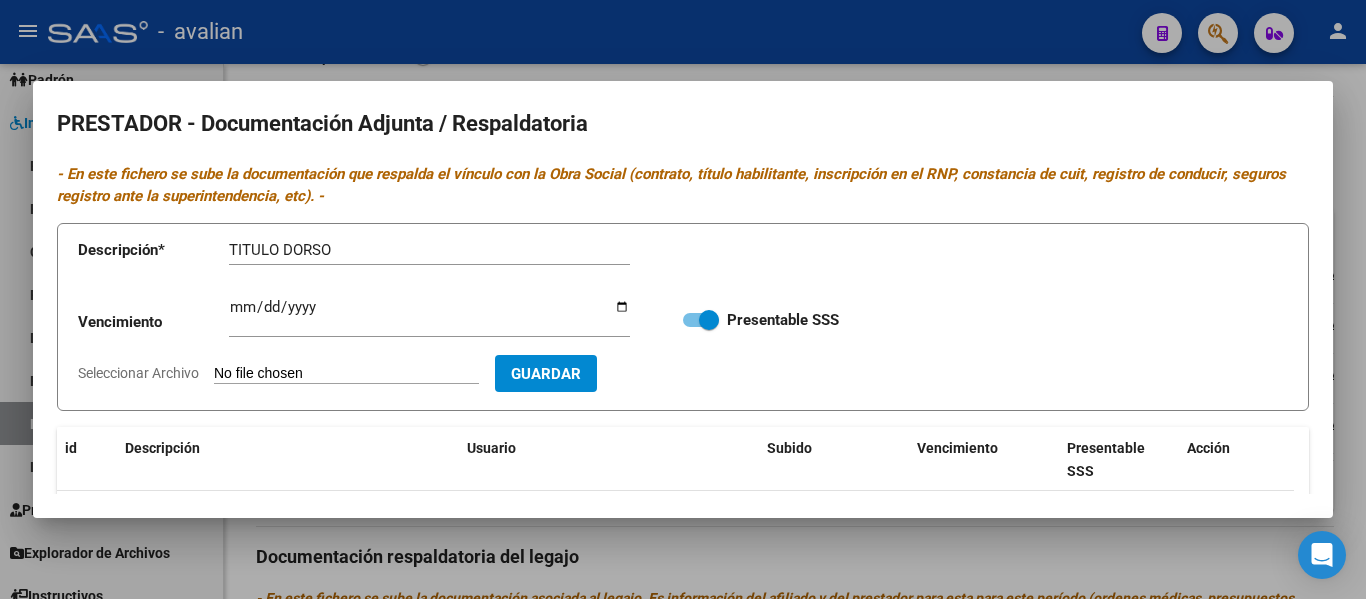 click on "Seleccionar Archivo" at bounding box center [346, 374] 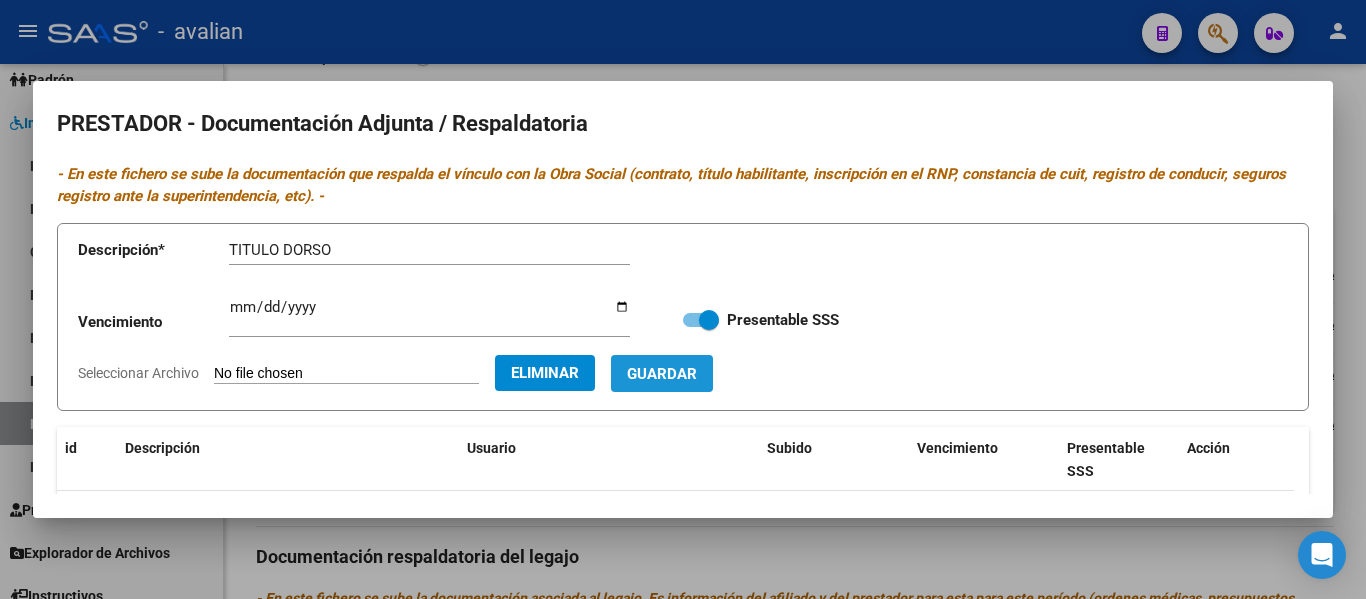 click on "Guardar" at bounding box center [662, 374] 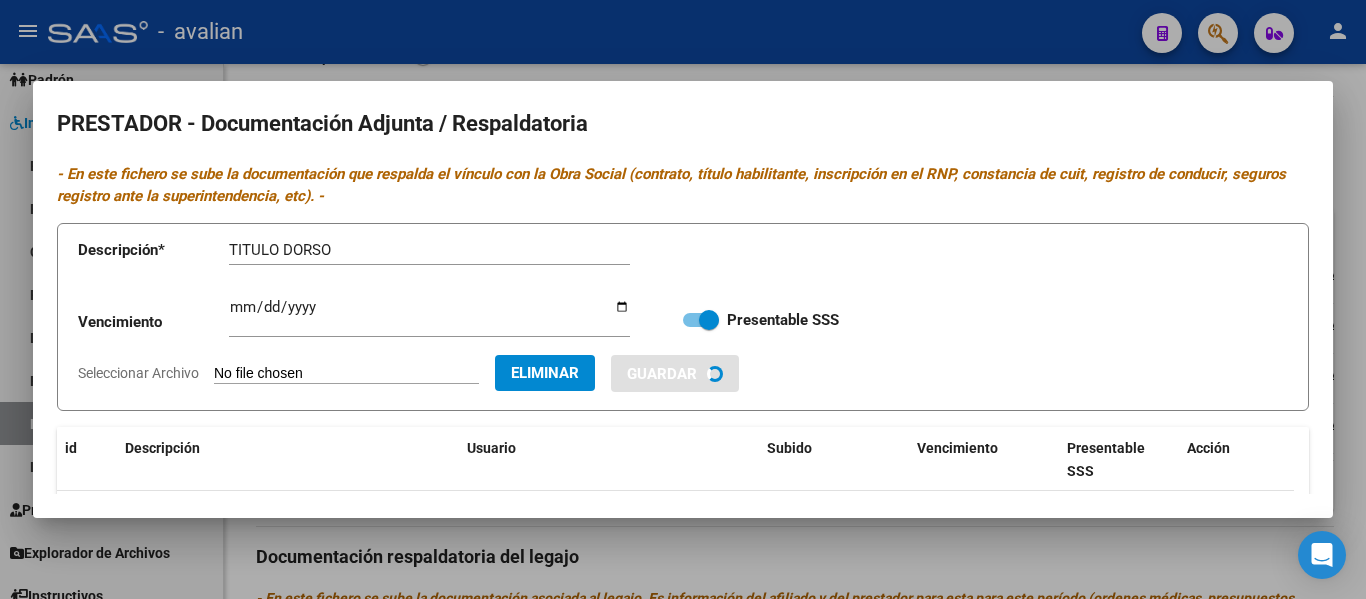 type 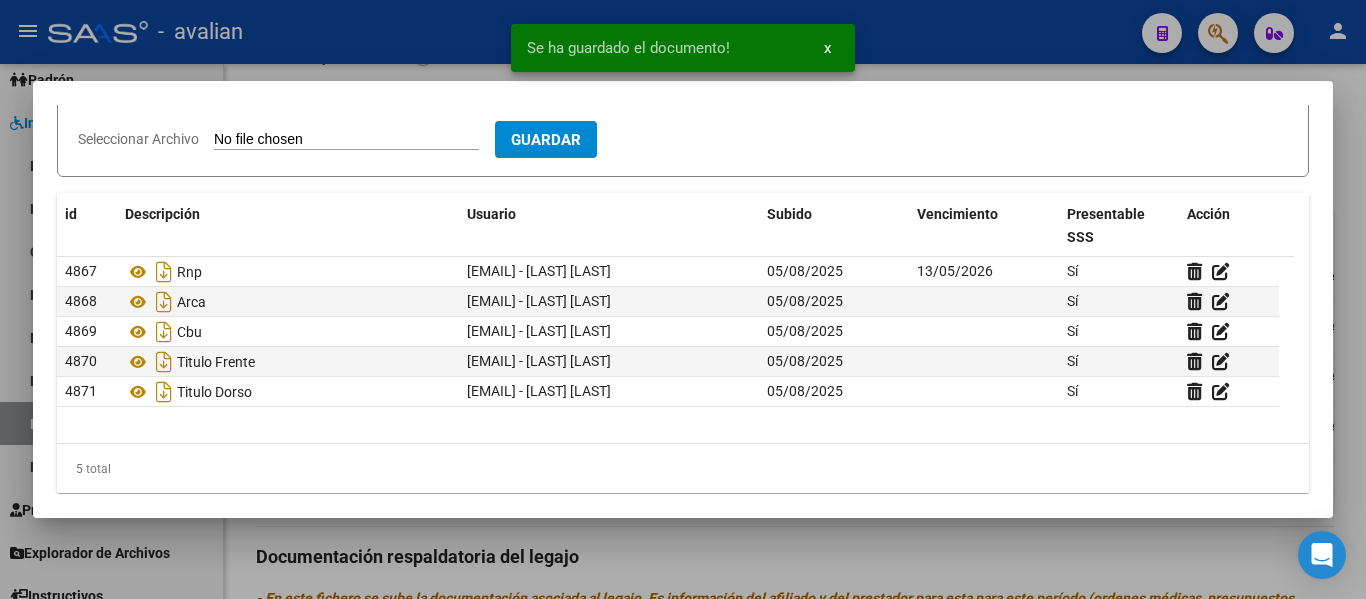 scroll, scrollTop: 249, scrollLeft: 0, axis: vertical 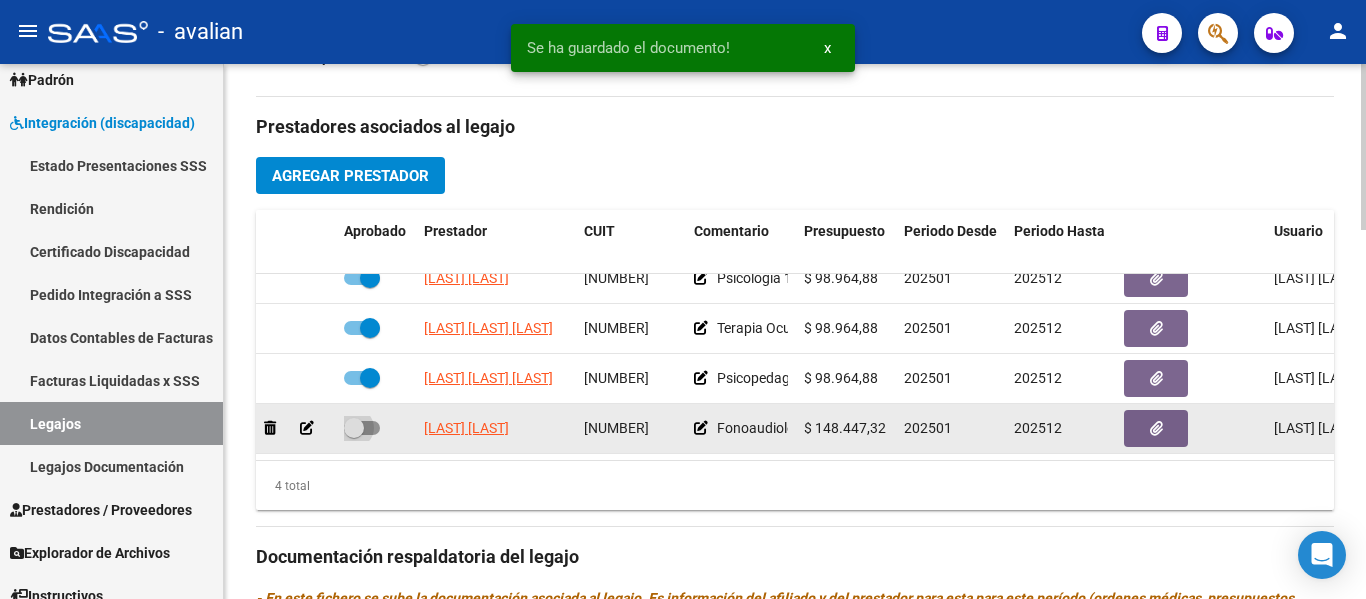 click at bounding box center [362, 428] 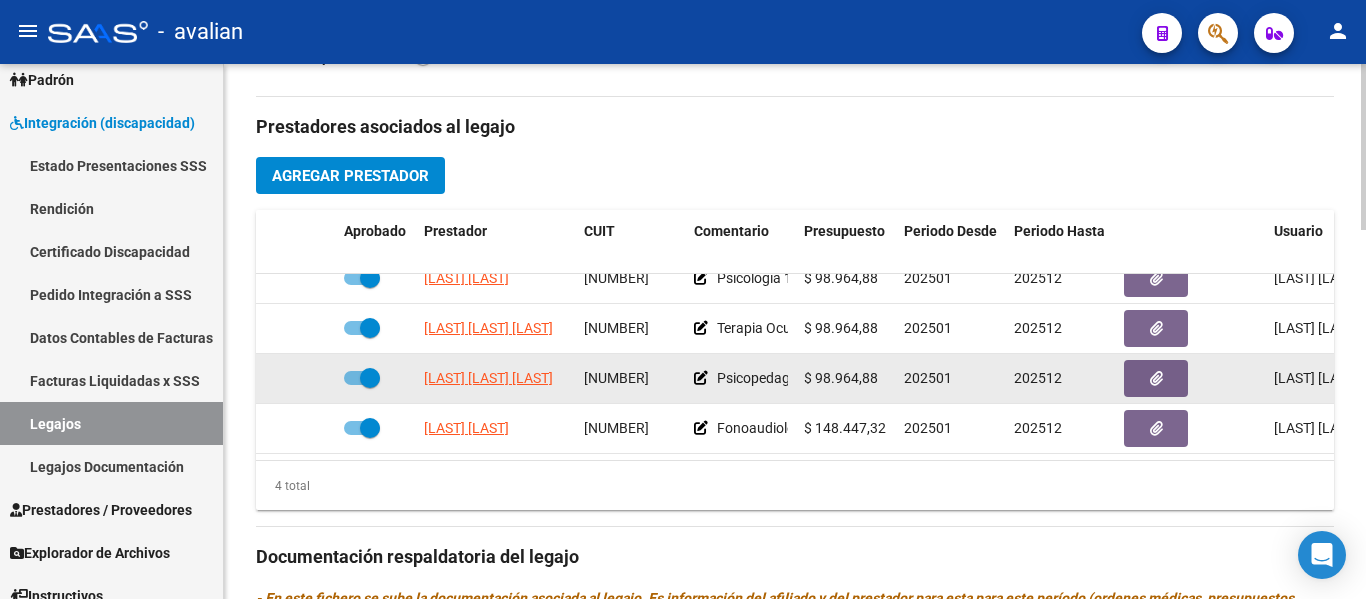 scroll, scrollTop: 36, scrollLeft: 0, axis: vertical 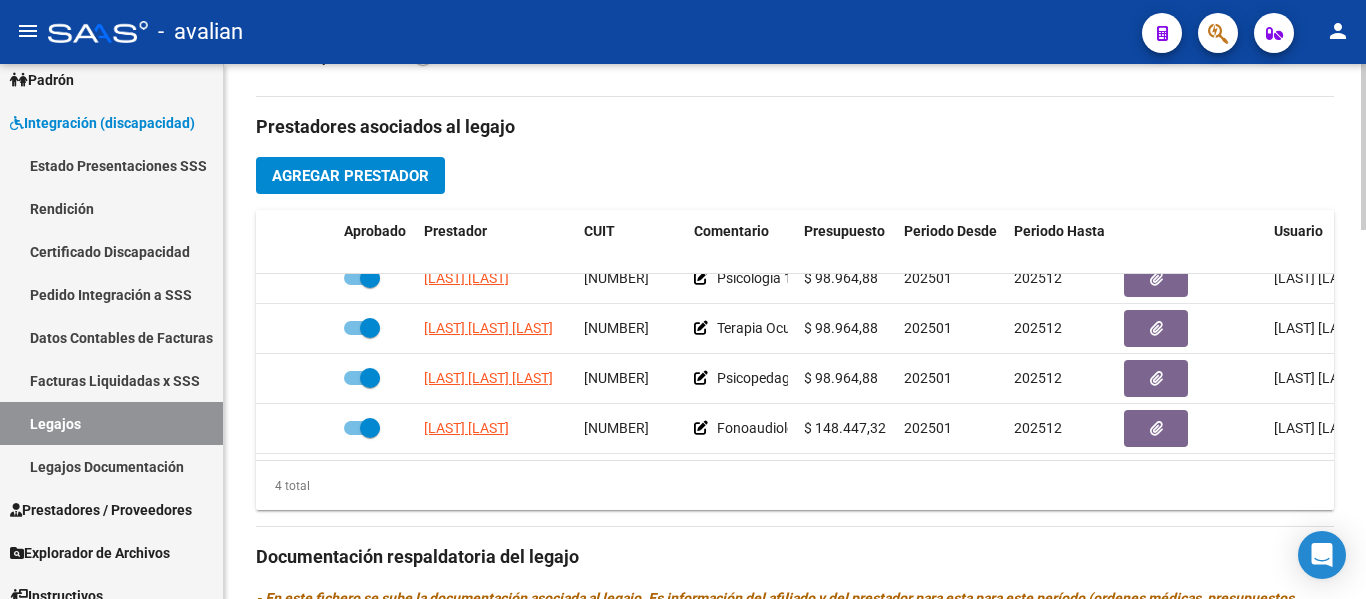 click on "Agregar Prestador" 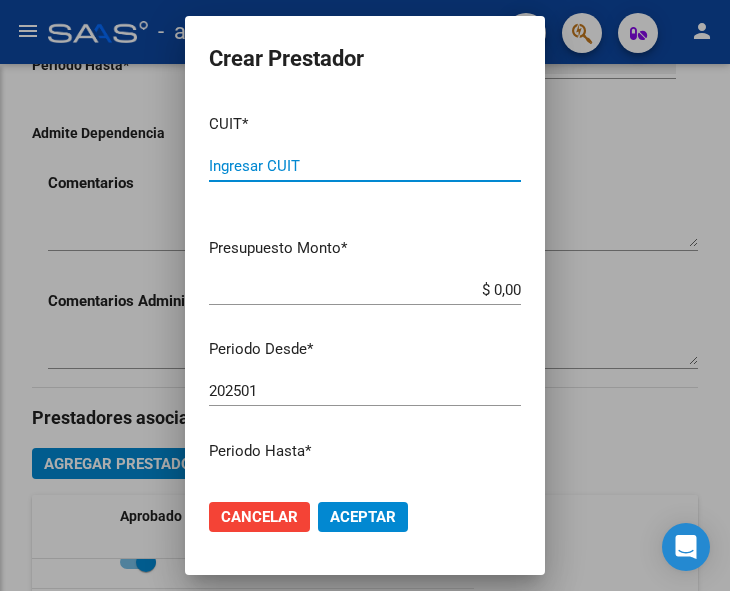 scroll, scrollTop: 1003, scrollLeft: 0, axis: vertical 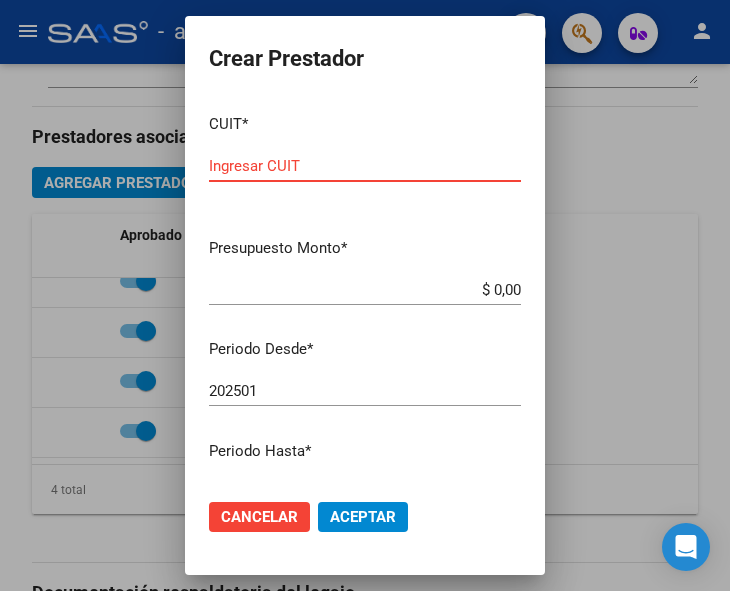 click on "Ingresar CUIT" at bounding box center (365, 166) 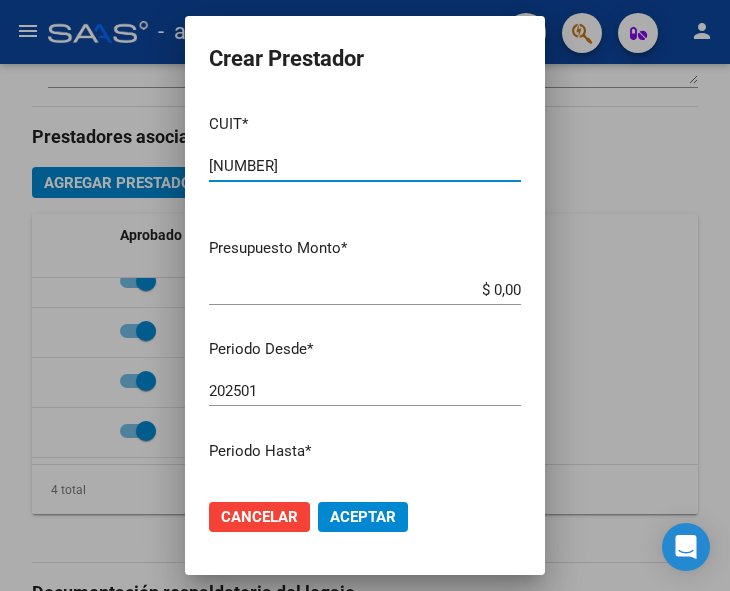 type on "[NUMBER]" 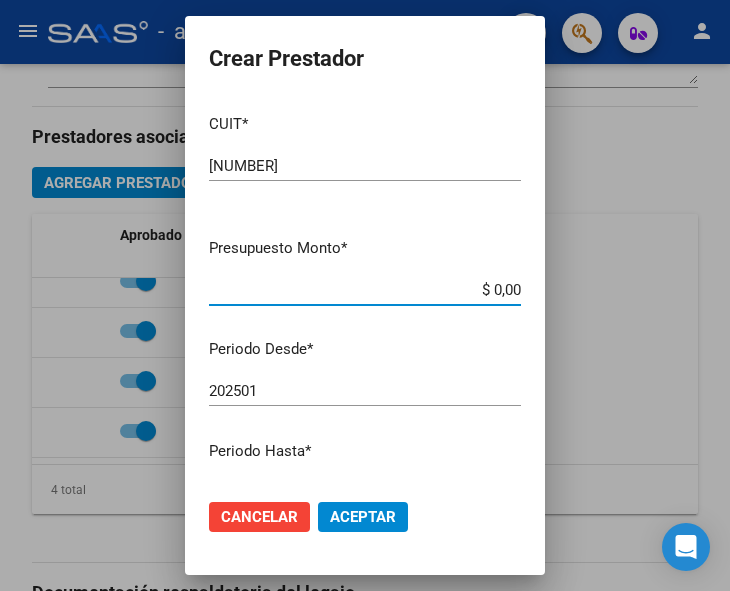 drag, startPoint x: 469, startPoint y: 287, endPoint x: 512, endPoint y: 291, distance: 43.185646 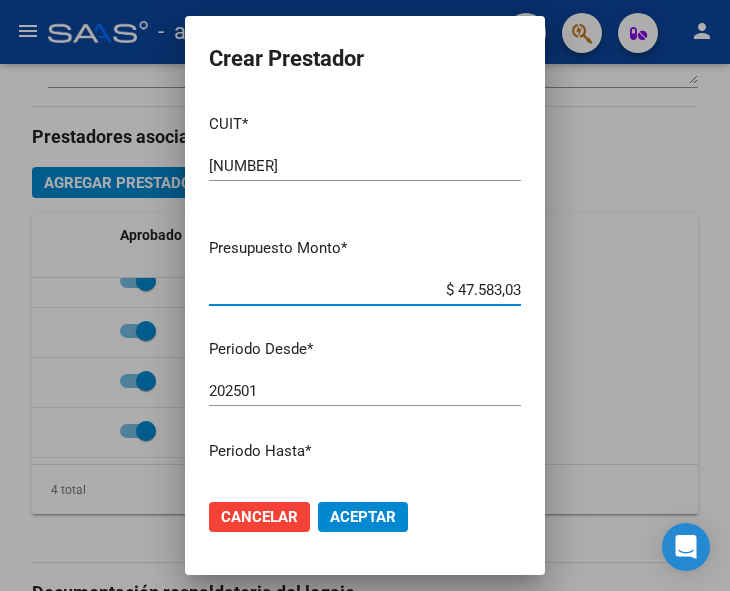 type on "$ 475.830,36" 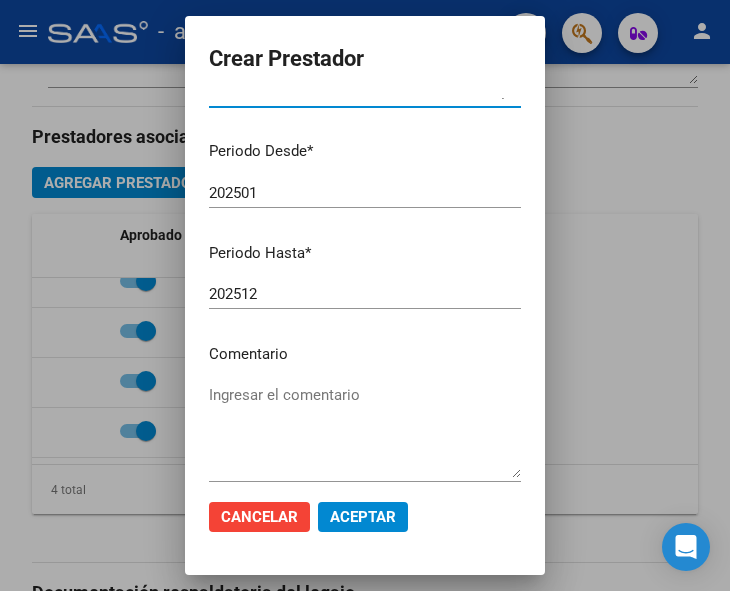 scroll, scrollTop: 200, scrollLeft: 0, axis: vertical 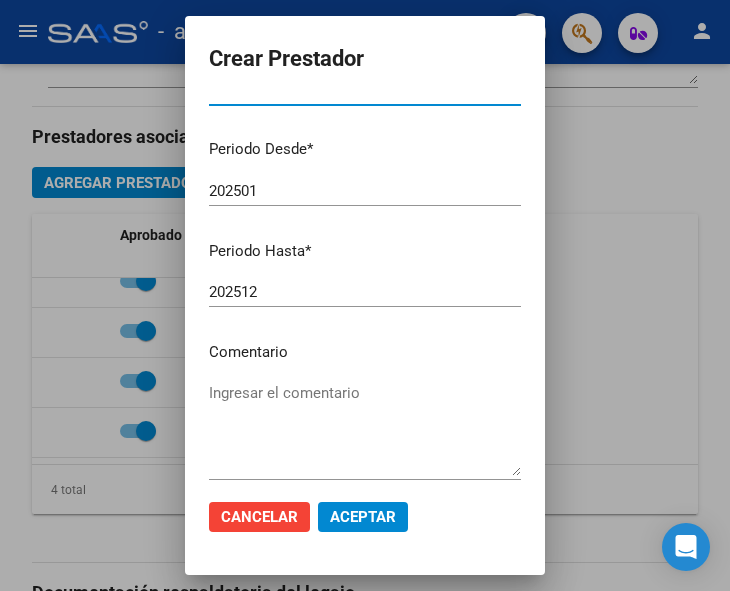 click on "202501" at bounding box center (365, 191) 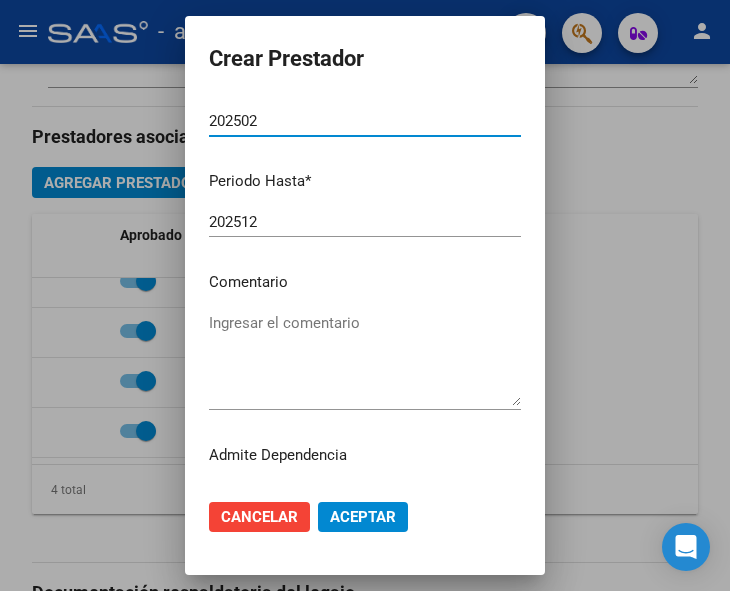 scroll, scrollTop: 301, scrollLeft: 0, axis: vertical 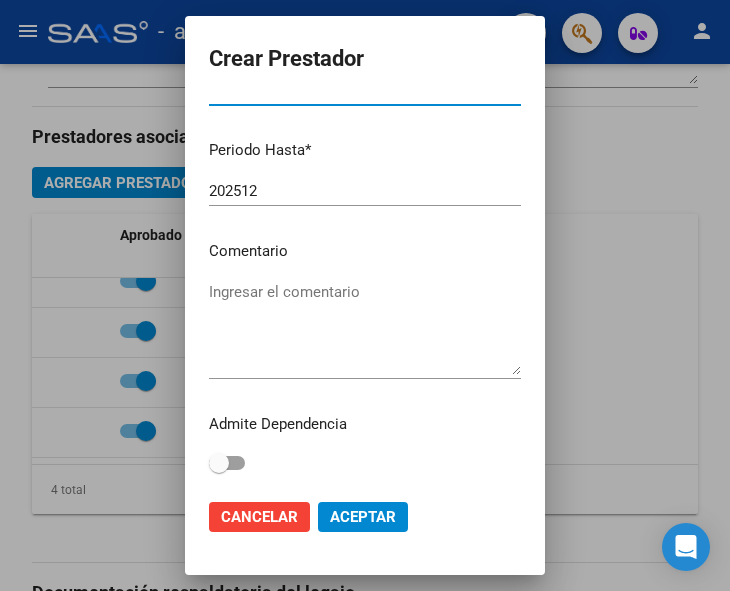 type on "202502" 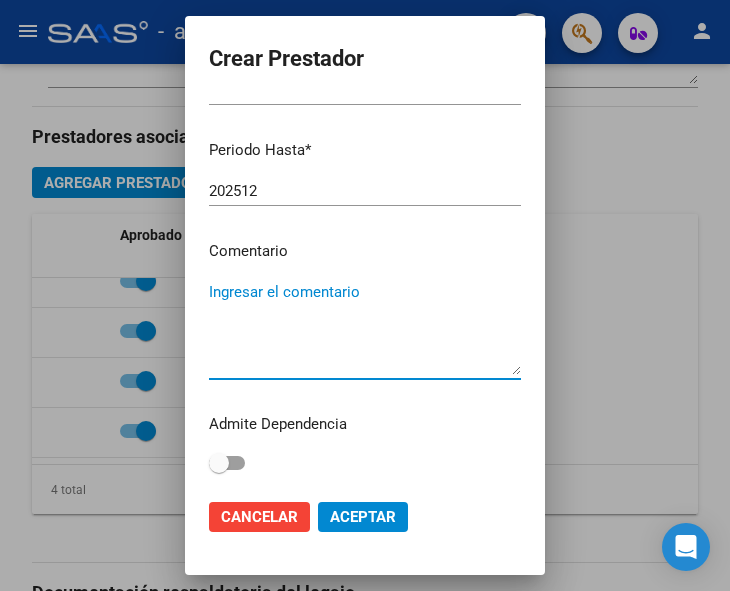 click on "Ingresar el comentario" at bounding box center [365, 328] 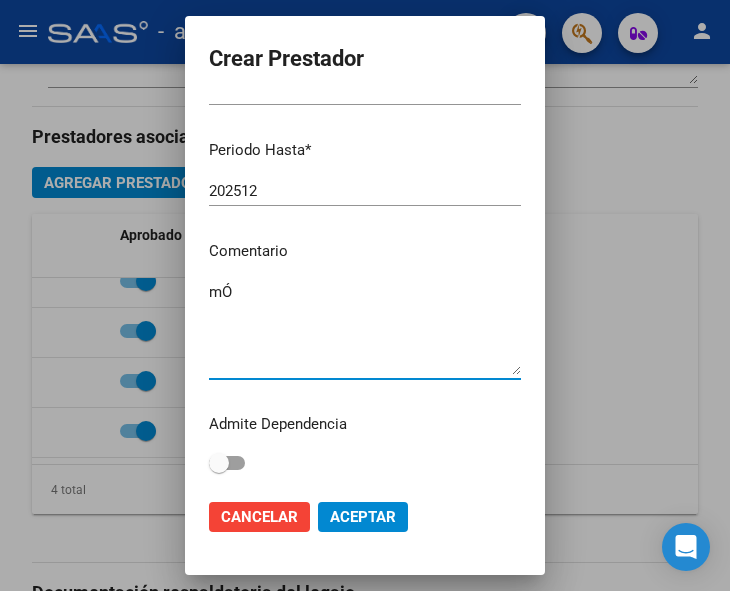 type on "m" 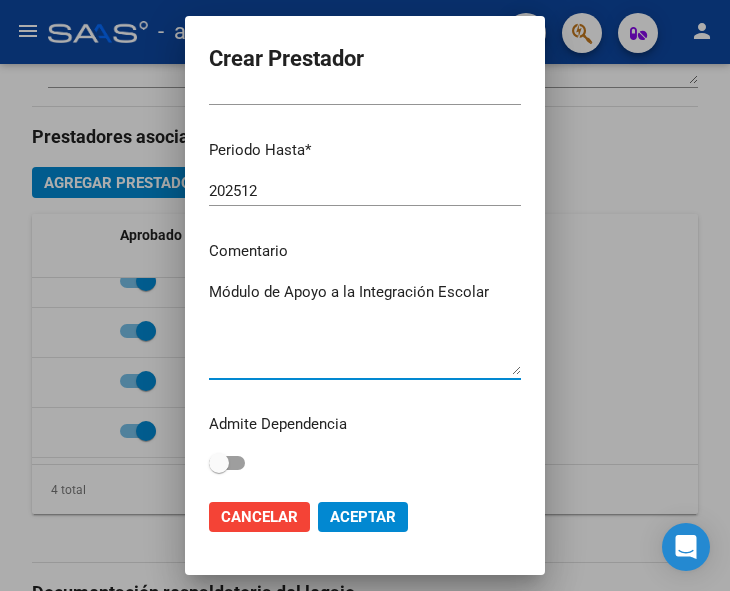 type on "Módulo de Apoyo a la Integración Escolar" 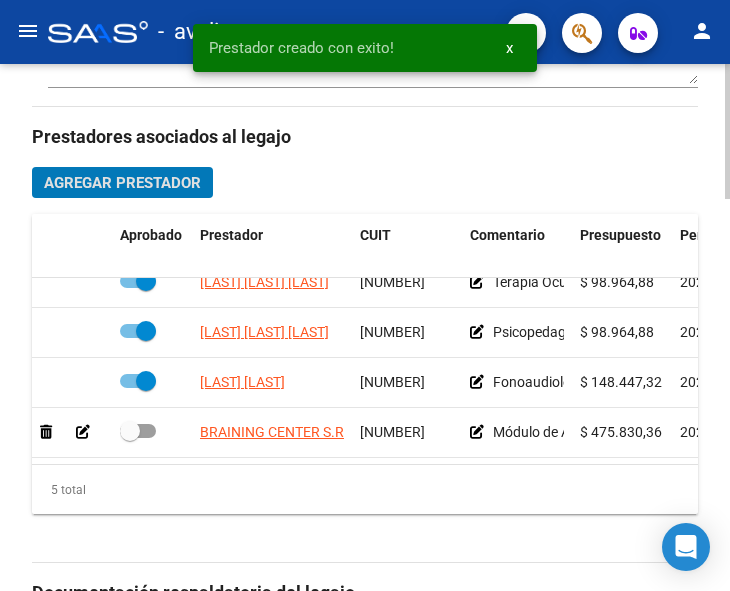 scroll, scrollTop: 86, scrollLeft: 0, axis: vertical 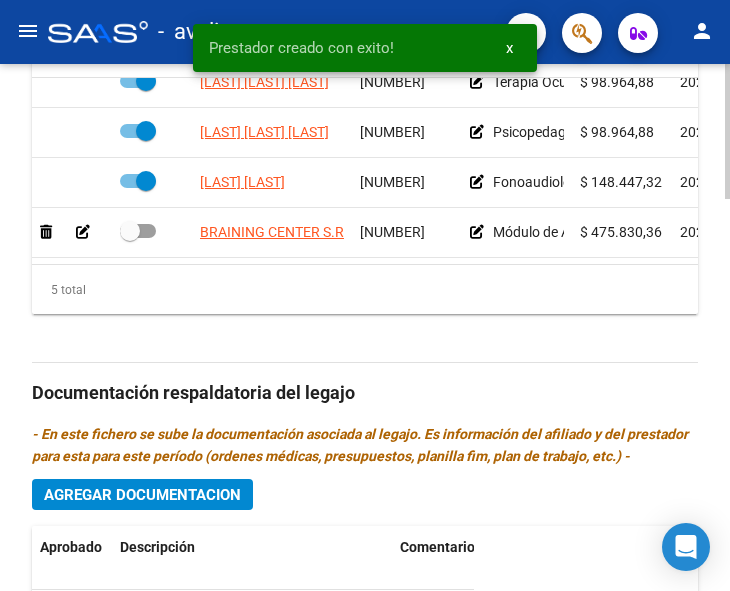 click at bounding box center [138, 231] 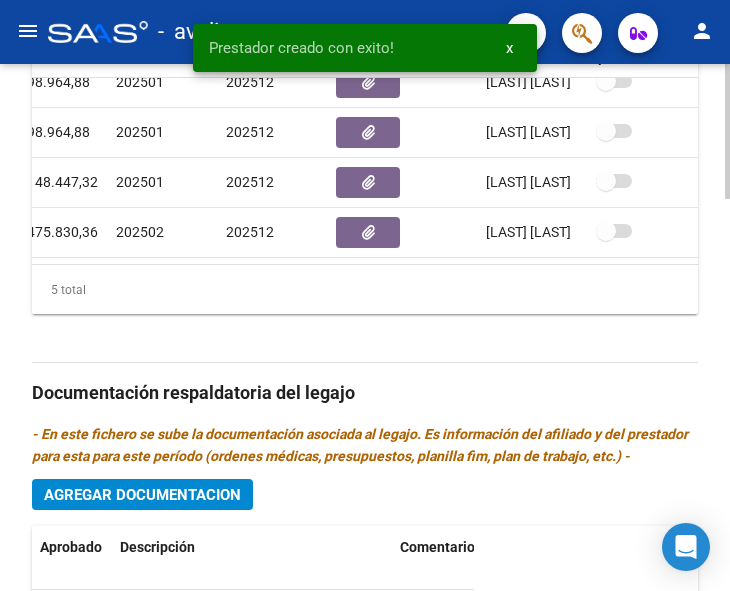 scroll, scrollTop: 86, scrollLeft: 579, axis: both 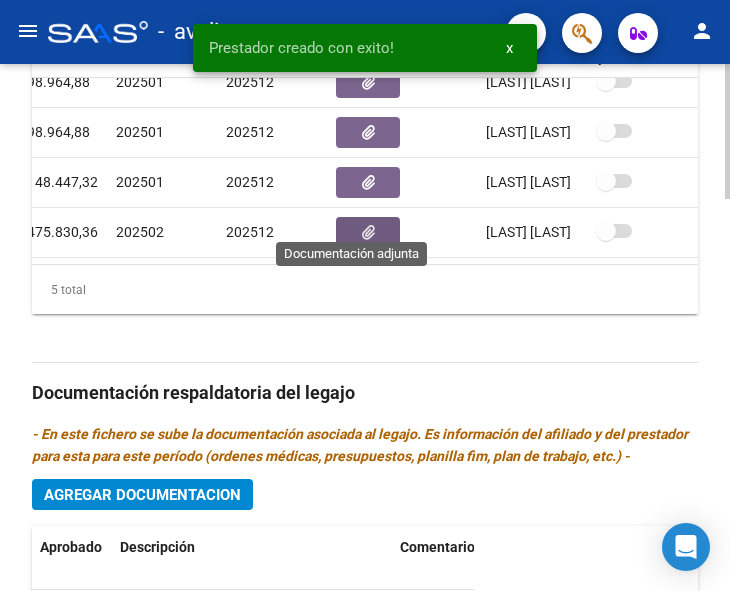 click 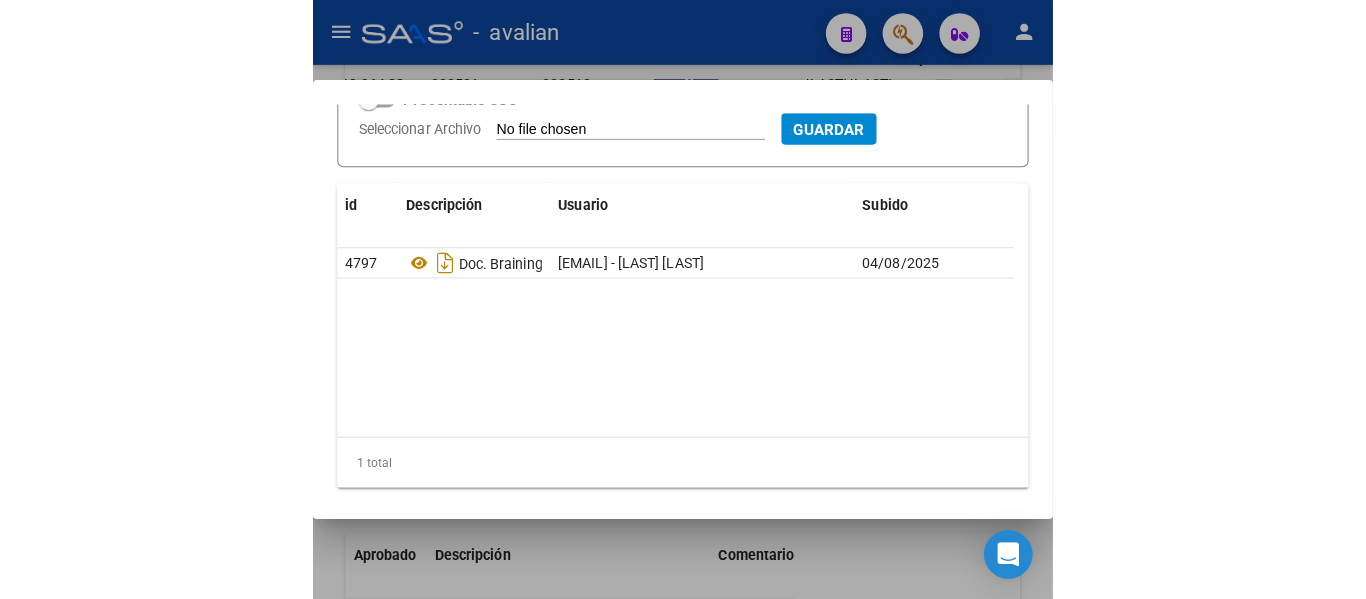 scroll, scrollTop: 344, scrollLeft: 0, axis: vertical 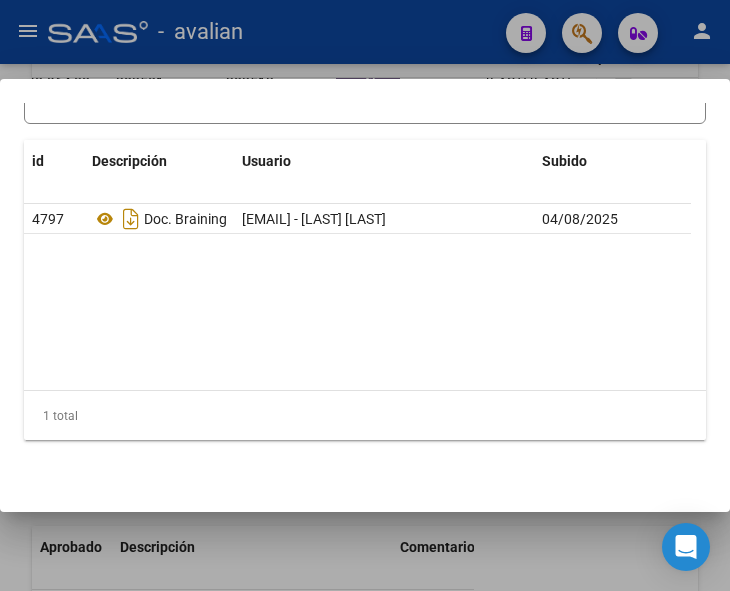type 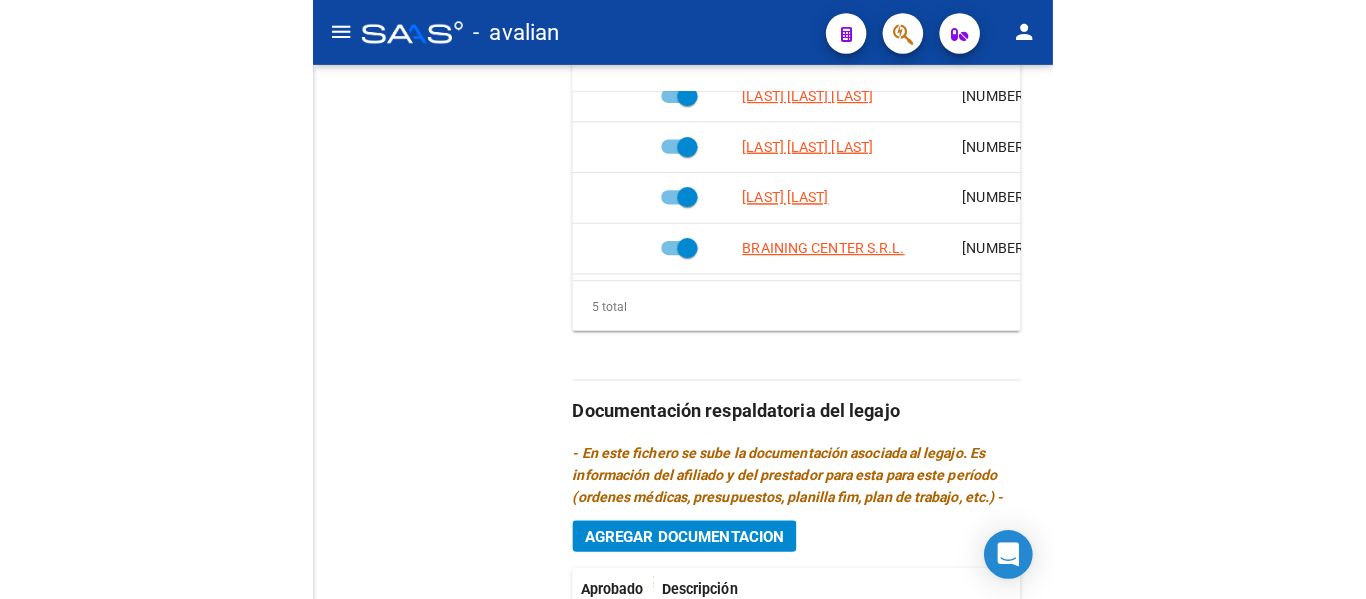 scroll, scrollTop: 71, scrollLeft: 0, axis: vertical 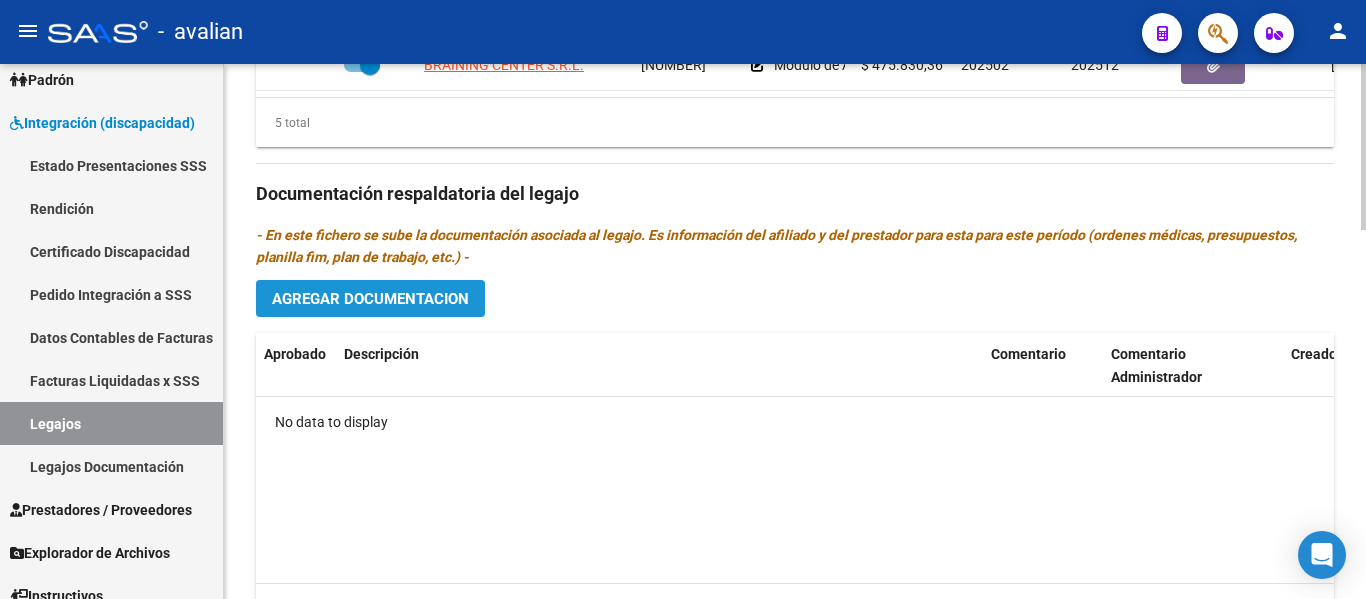 click on "Agregar Documentacion" 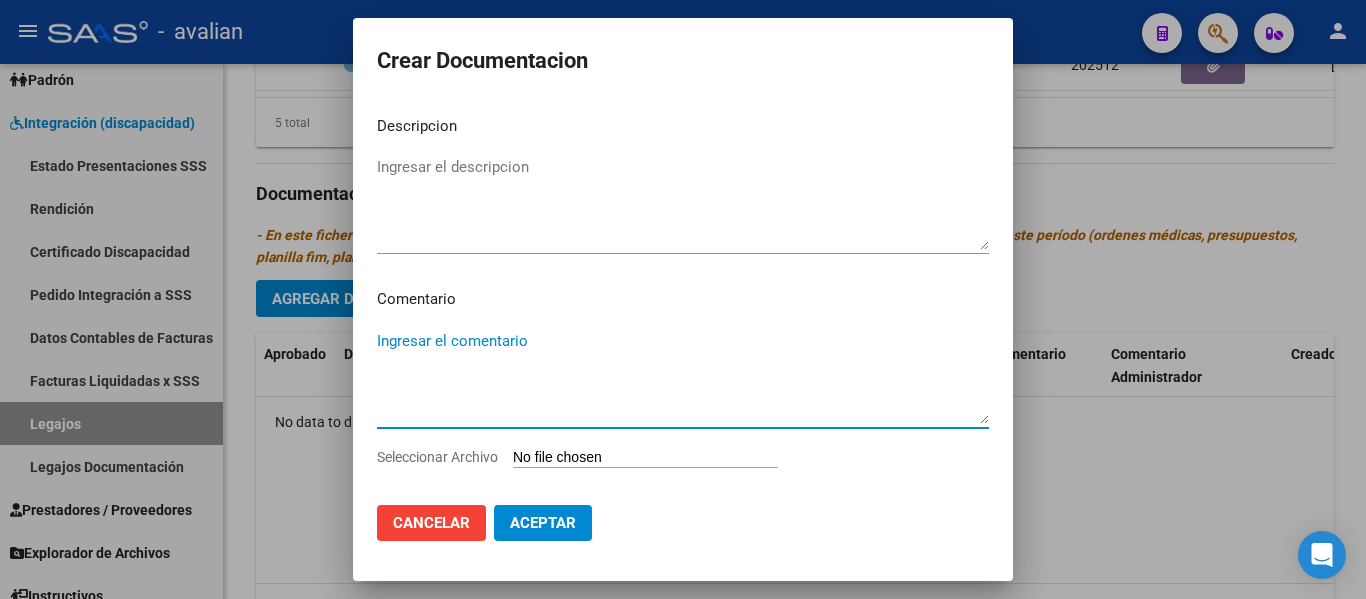 click on "Ingresar el comentario" at bounding box center (683, 377) 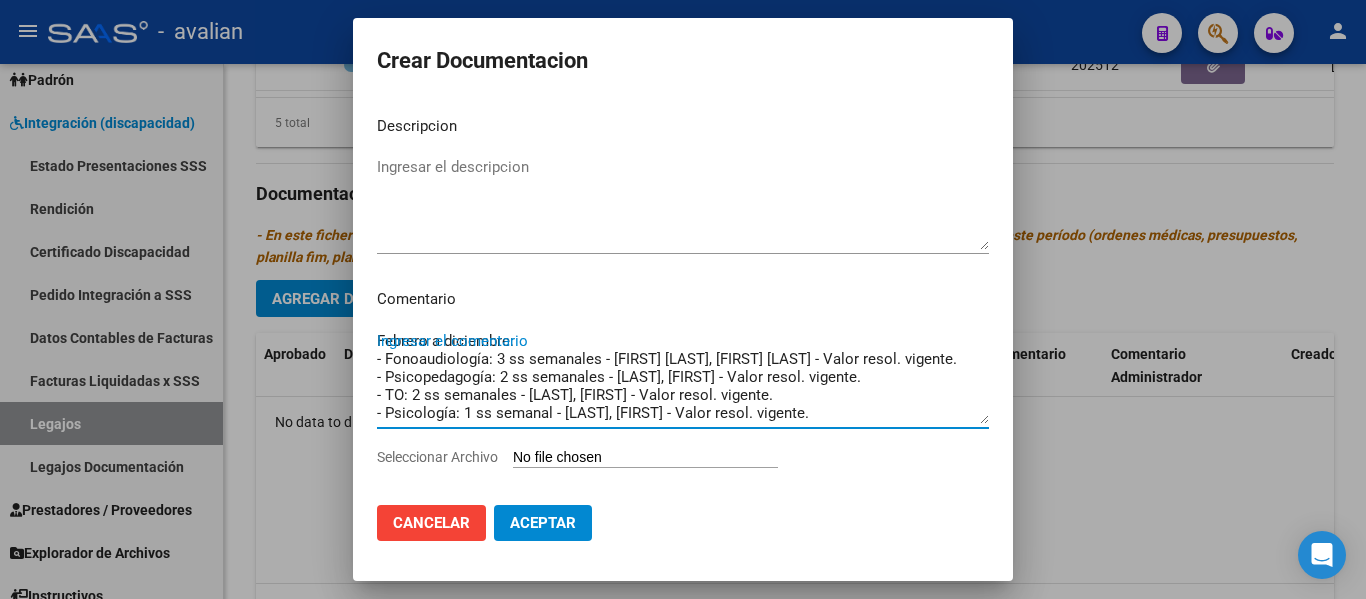 scroll, scrollTop: 16, scrollLeft: 0, axis: vertical 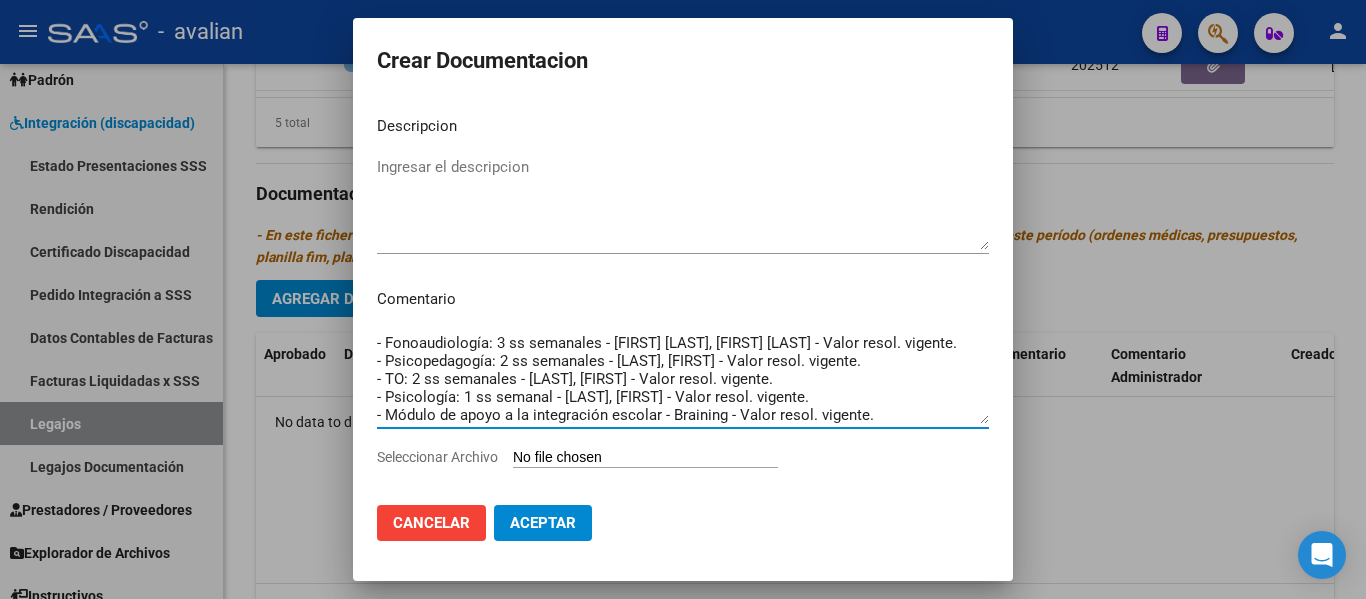type on "Febrero a diciembre:
- Fonoaudiología: 3 ss semanales - [FIRST] [LAST], [FIRST] [LAST] - Valor resol. vigente.
- Psicopedagogía: 2 ss semanales - [LAST], [FIRST] - Valor resol. vigente.
- TO: 2 ss semanales - [LAST], [FIRST] - Valor resol. vigente.
- Psicología: 1 ss semanal - [LAST], [FIRST] - Valor resol. vigente.
- Módulo de apoyo a la integración escolar - Braining - Valor resol. vigente." 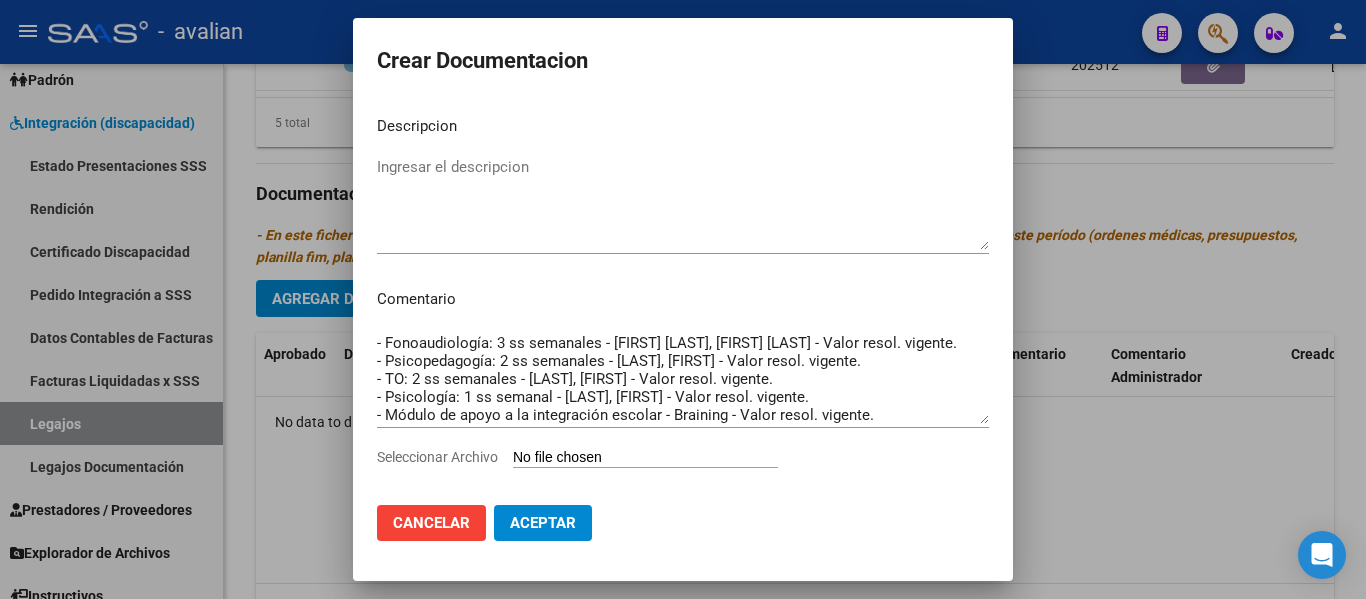 type on "C:\fakepath\Farias Simon Historia Clínica y pedidos médicos 2025.pdf" 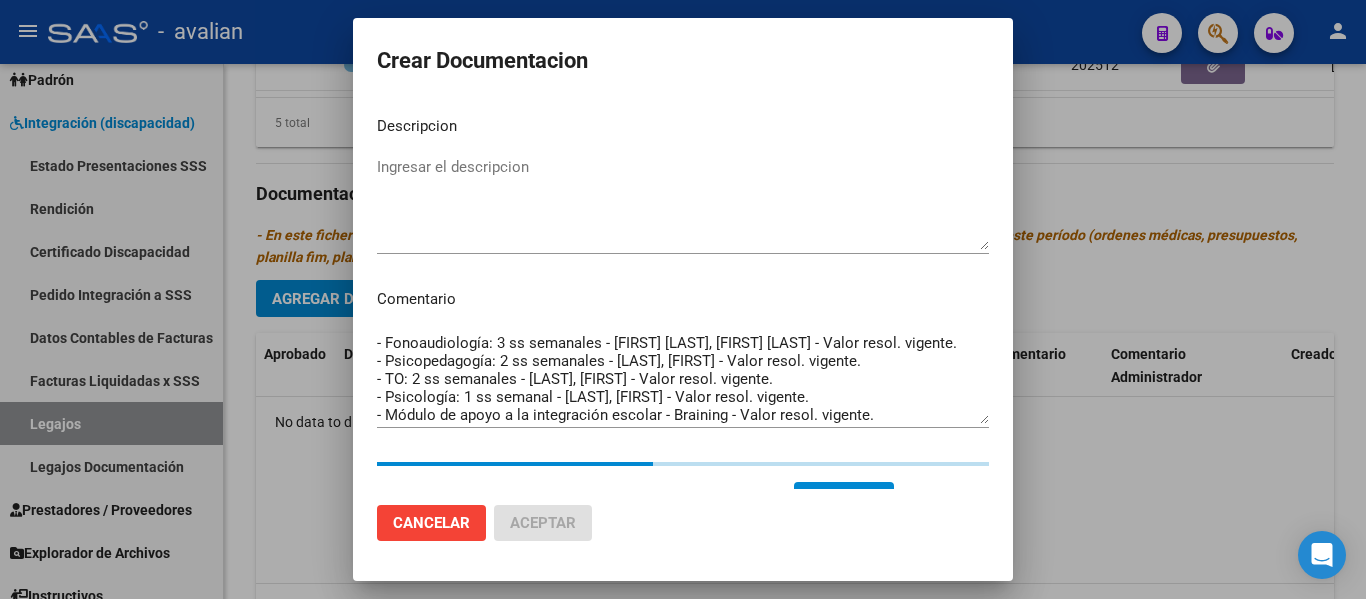 click on "Ingresar el descripcion" at bounding box center (683, 203) 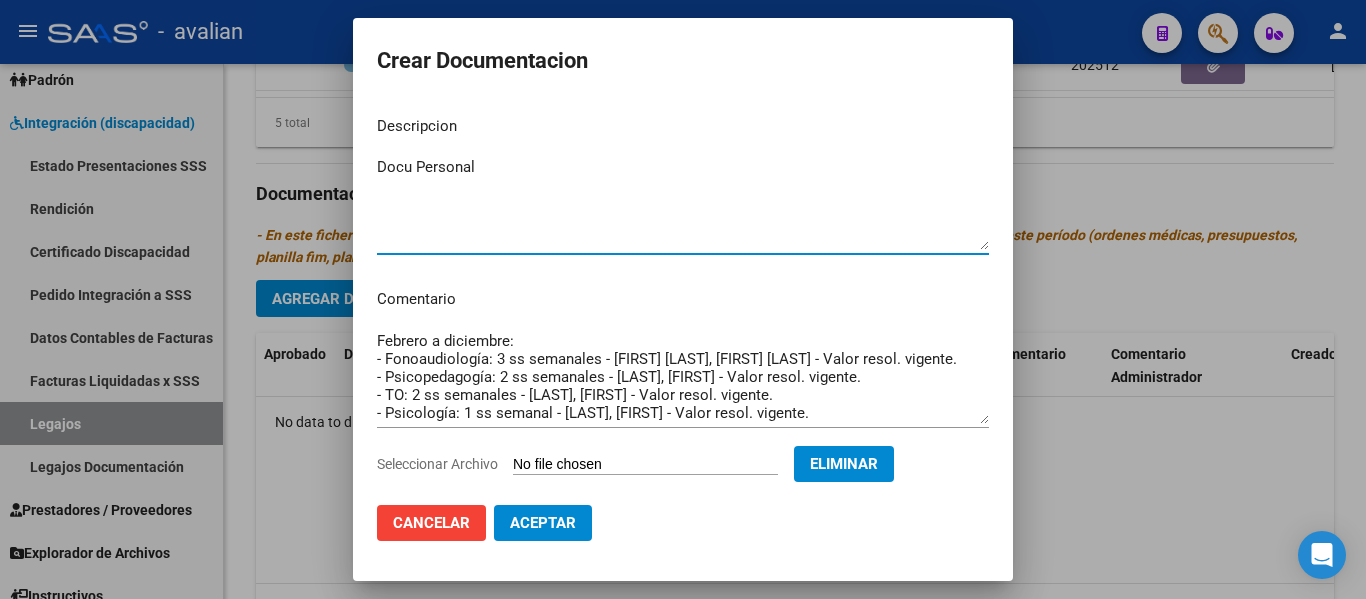 scroll, scrollTop: 18, scrollLeft: 0, axis: vertical 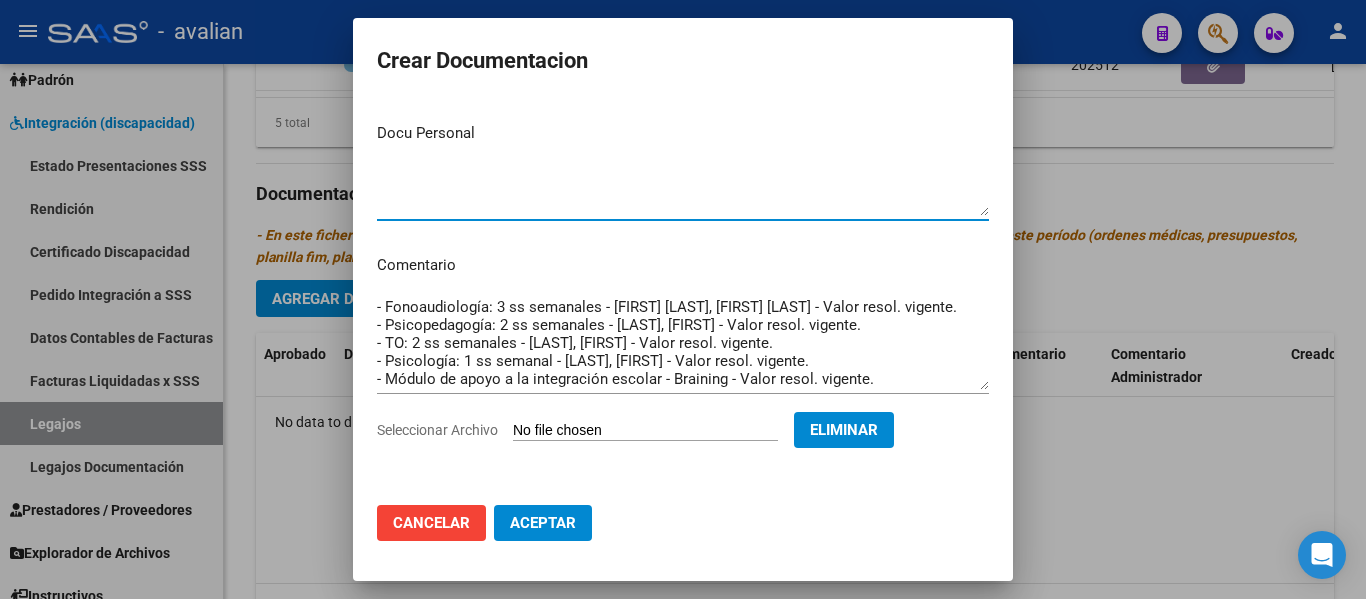 type on "Docu Personal" 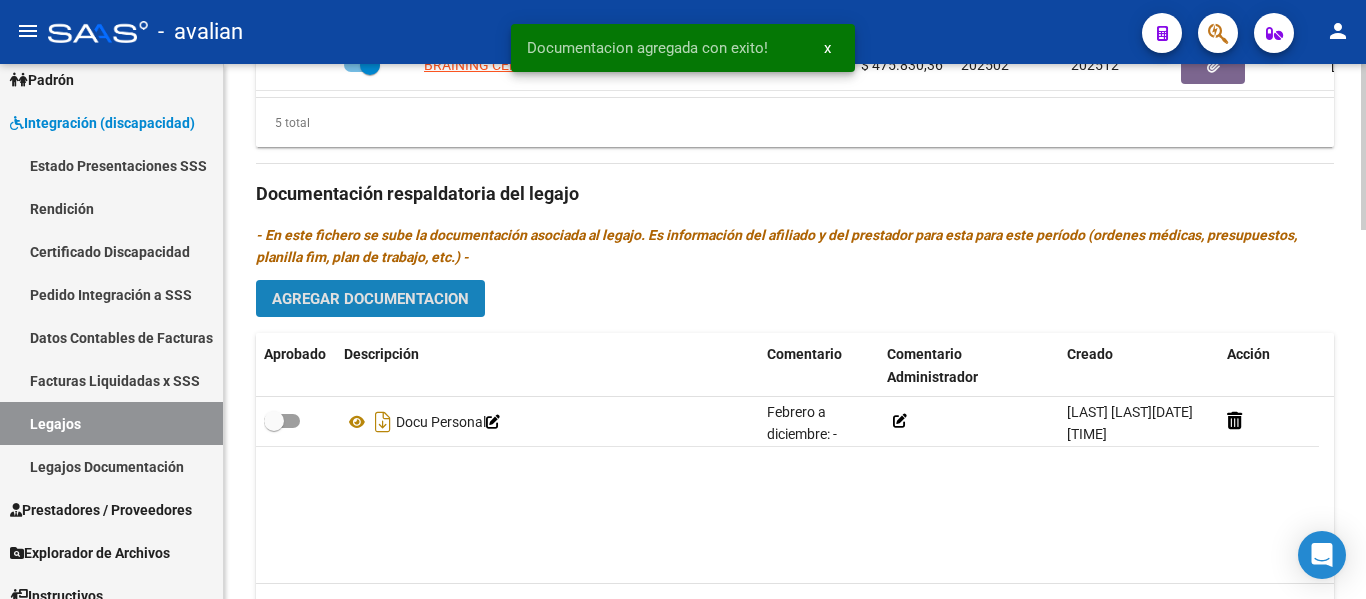 click on "Agregar Documentacion" 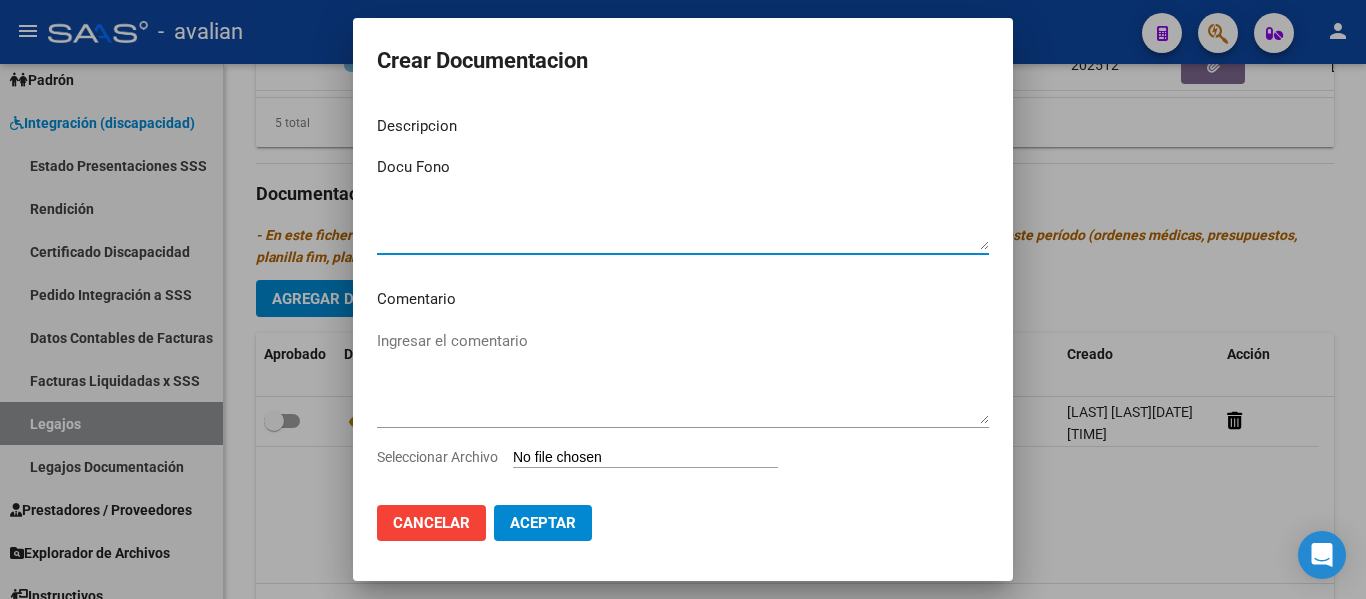 type on "Docu Fono" 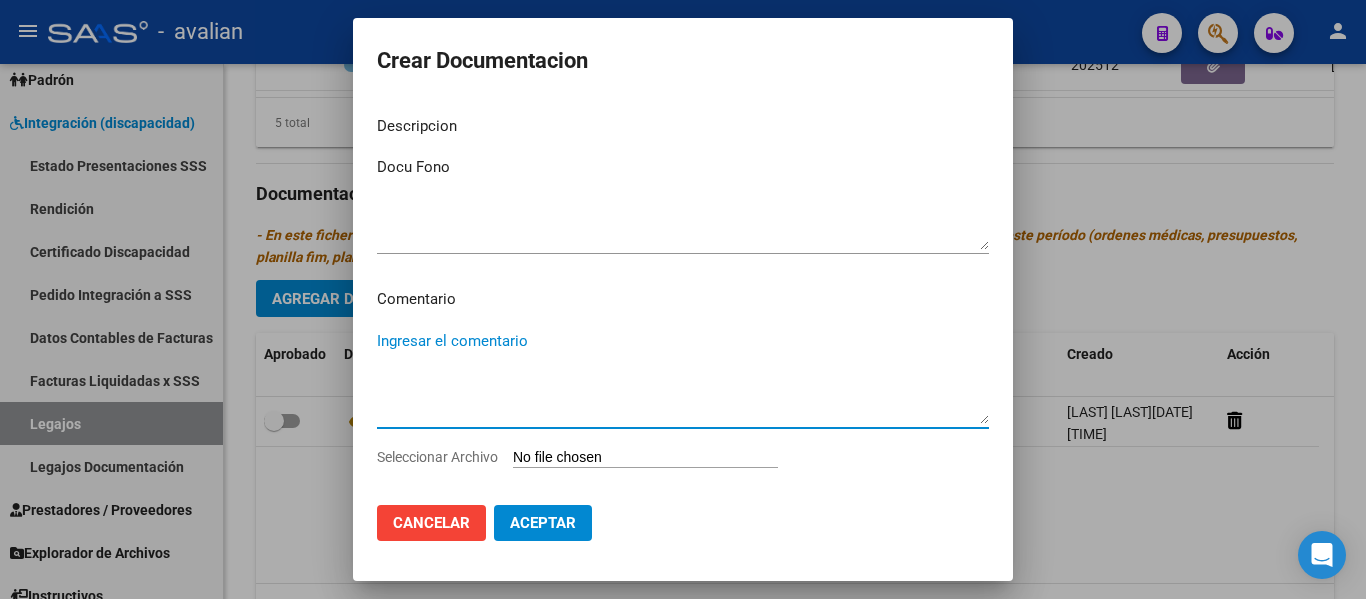 paste on "Febrero a diciembre:
- Fonoaudiología: 3 ss semanales - [FIRST] [LAST], [FIRST] [LAST] - Valor resol. vigente.
- Psicopedagogía: 2 ss semanales - [LAST], [FIRST] - Valor resol. vigente.
- TO: 2 ss semanales - [LAST], [FIRST] - Valor resol. vigente.
- Psicología: 1 ss semanal - [LAST], [FIRST] - Valor resol. vigente.
- Módulo de apoyo a la integración escolar - Braining - Valor resol. vigente." 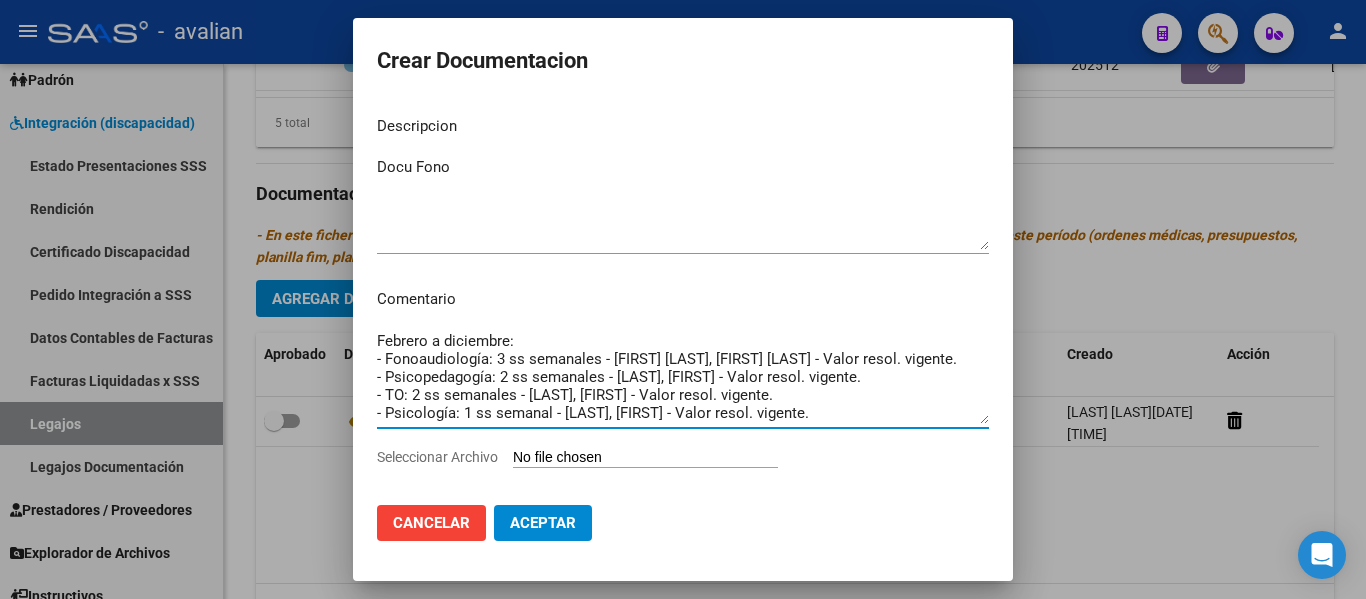 scroll, scrollTop: 16, scrollLeft: 0, axis: vertical 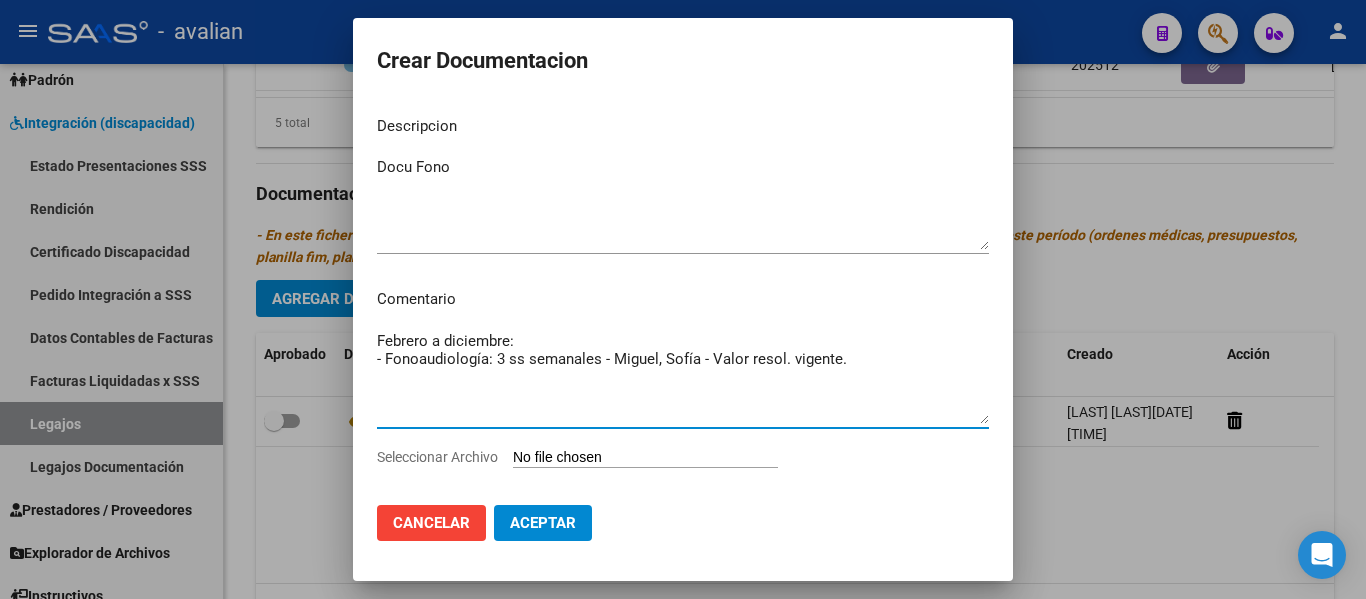 type on "Febrero a diciembre:
- Fonoaudiología: 3 ss semanales - Miguel, Sofía - Valor resol. vigente." 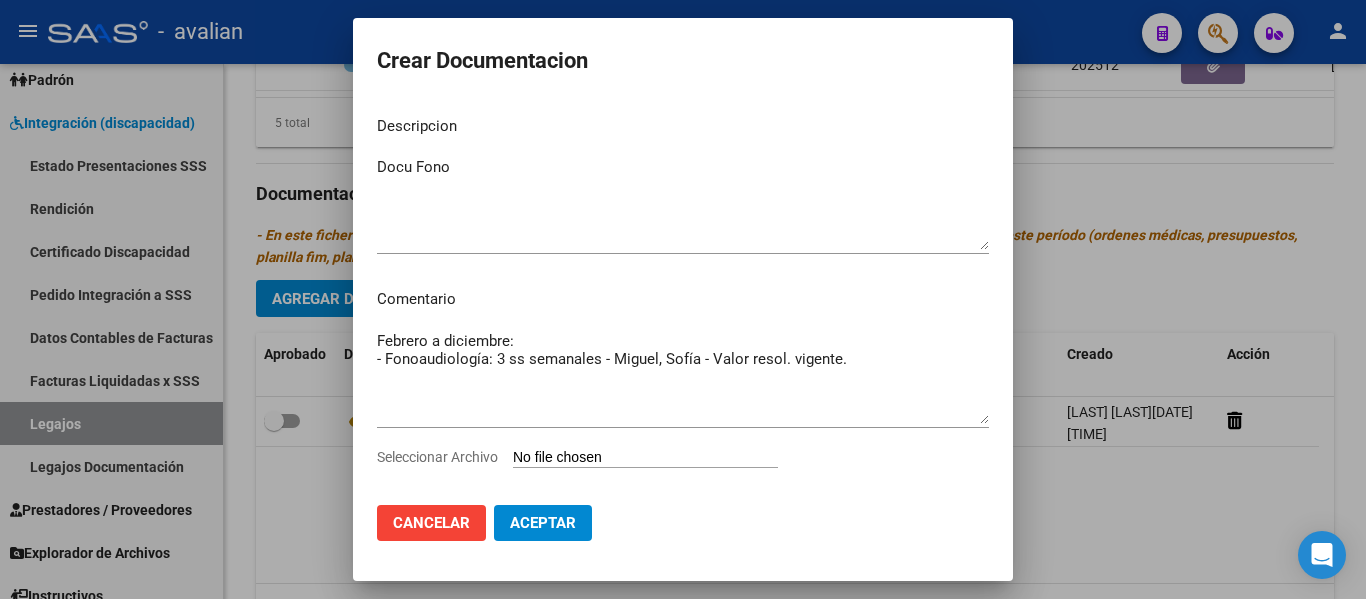 type on "C:\fakepath\FONOAUDIOLOGIA completo..pdf" 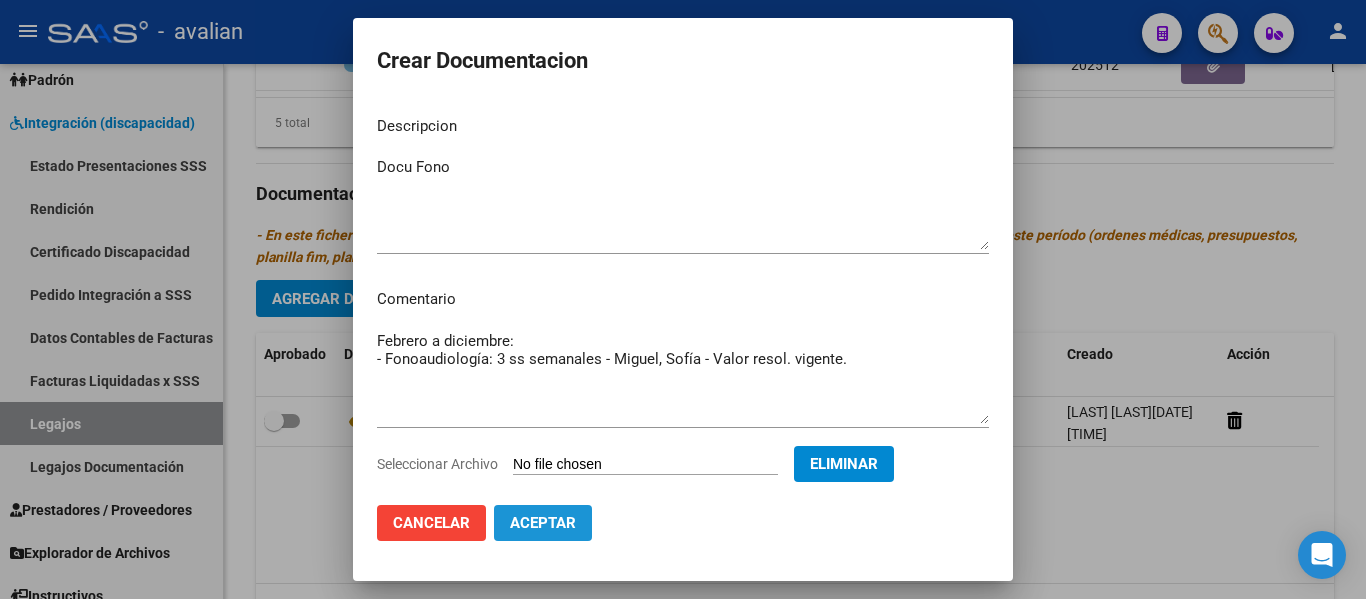 click on "Aceptar" 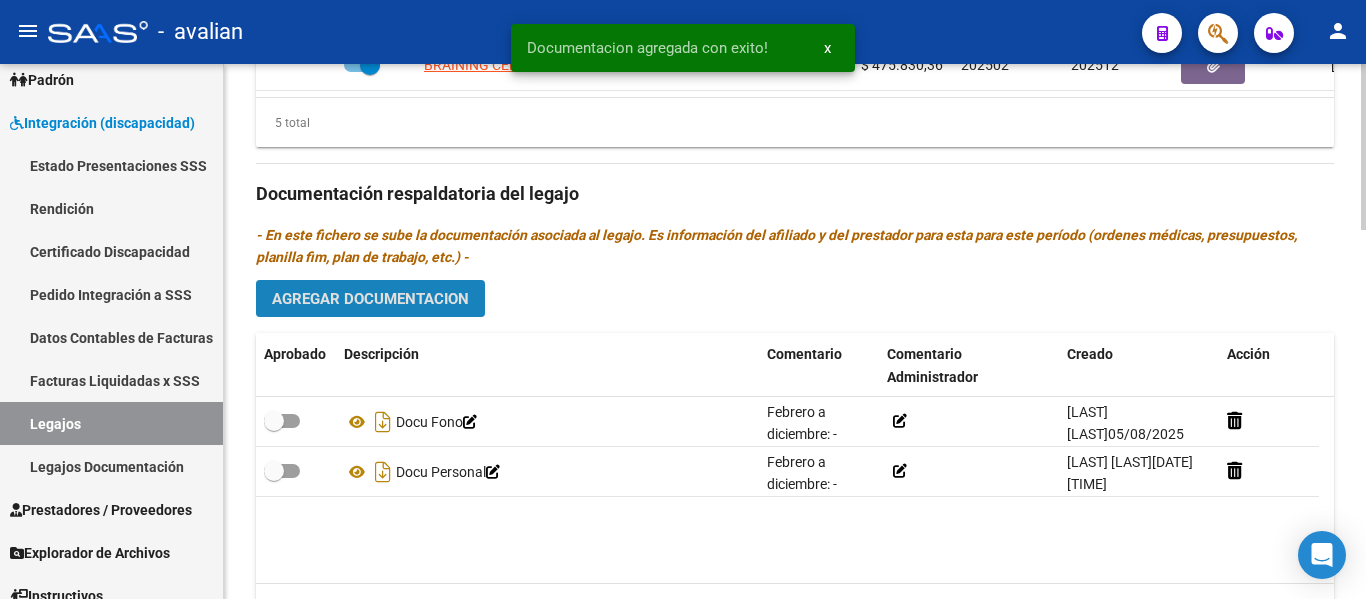 click on "Agregar Documentacion" 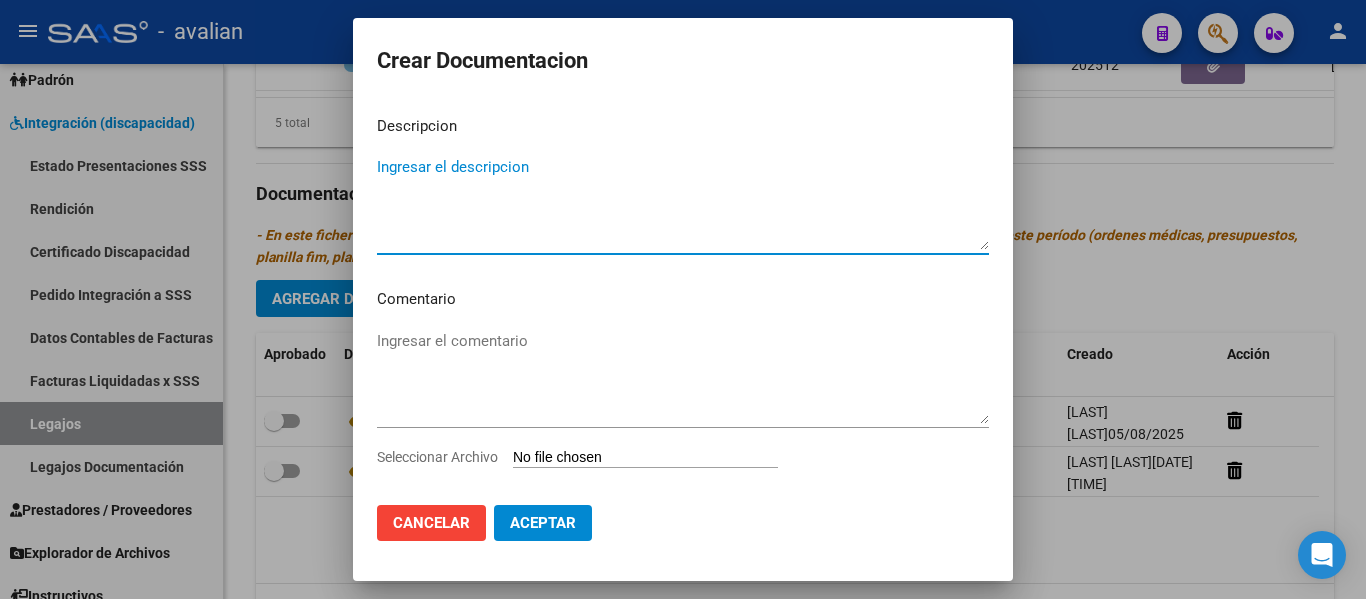 click on "Ingresar el comentario" at bounding box center (683, 377) 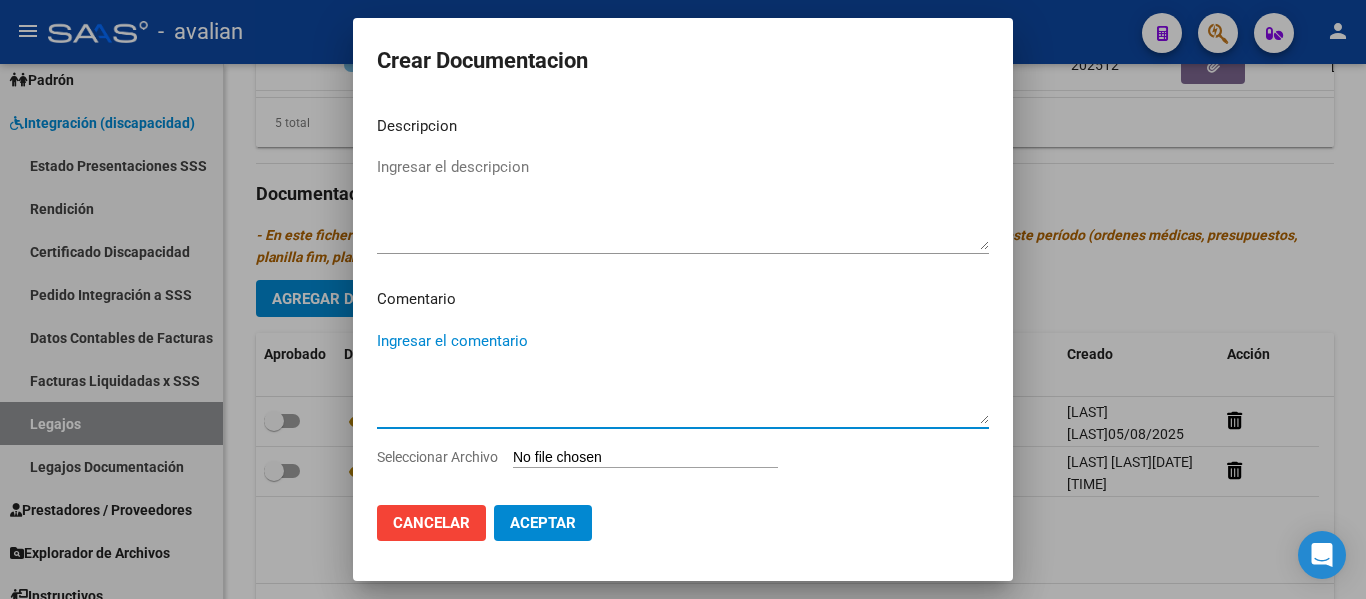 paste on "Febrero a diciembre:
- Fonoaudiología: 3 ss semanales - [FIRST] [LAST], [FIRST] [LAST] - Valor resol. vigente.
- Psicopedagogía: 2 ss semanales - [LAST], [FIRST] - Valor resol. vigente.
- TO: 2 ss semanales - [LAST], [FIRST] - Valor resol. vigente.
- Psicología: 1 ss semanal - [LAST], [FIRST] - Valor resol. vigente.
- Módulo de apoyo a la integración escolar - Braining - Valor resol. vigente." 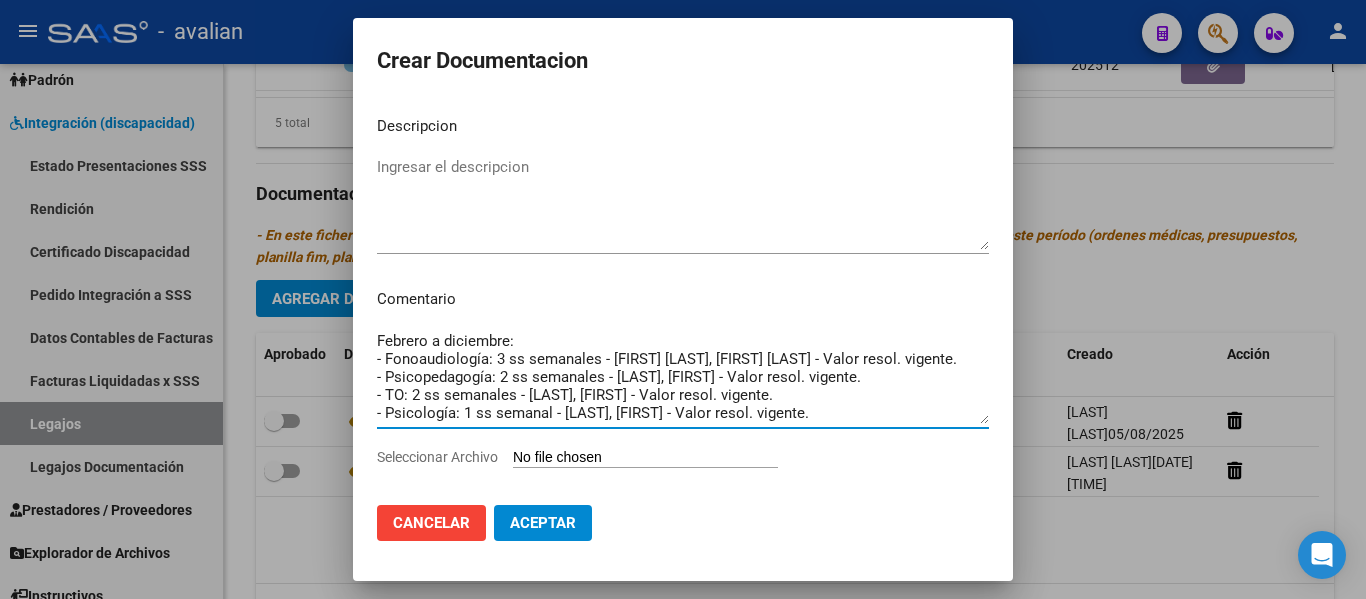 scroll, scrollTop: 16, scrollLeft: 0, axis: vertical 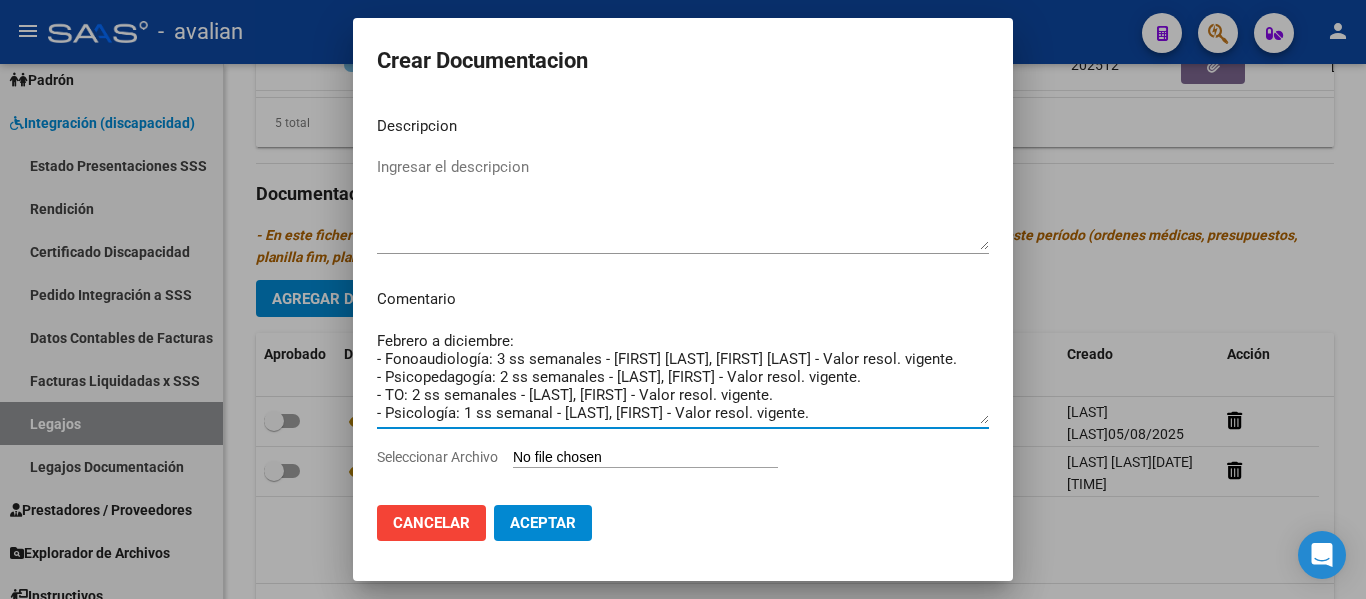 drag, startPoint x: 870, startPoint y: 341, endPoint x: 351, endPoint y: 359, distance: 519.3121 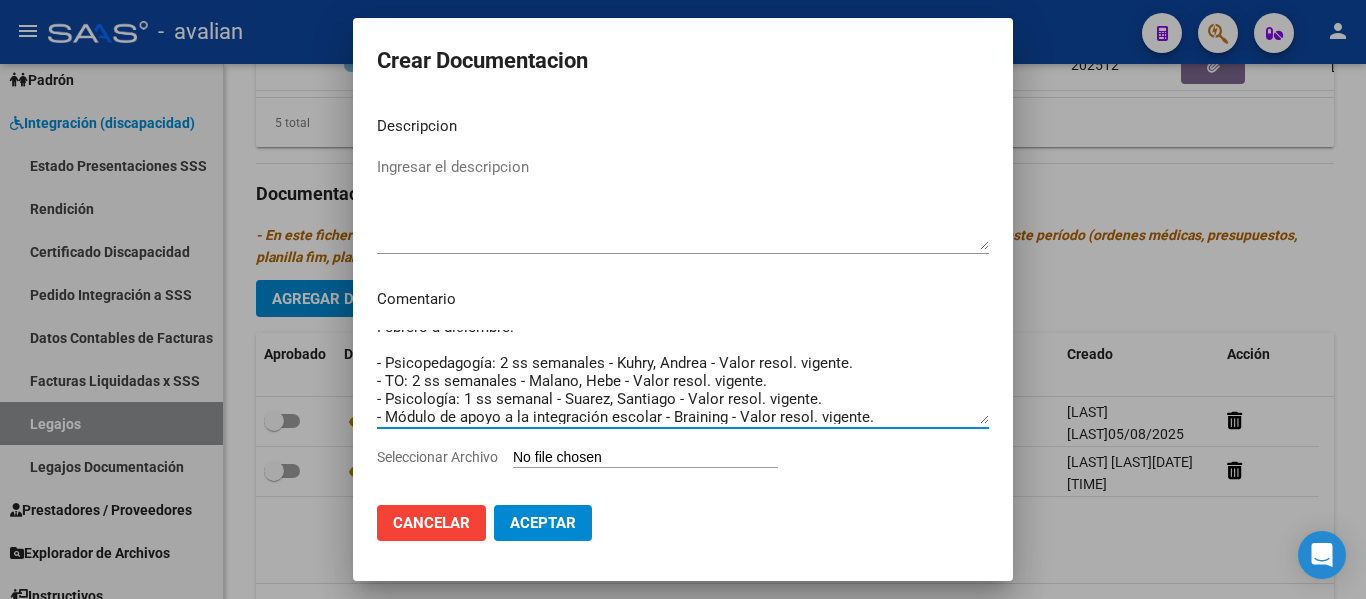 scroll, scrollTop: 18, scrollLeft: 0, axis: vertical 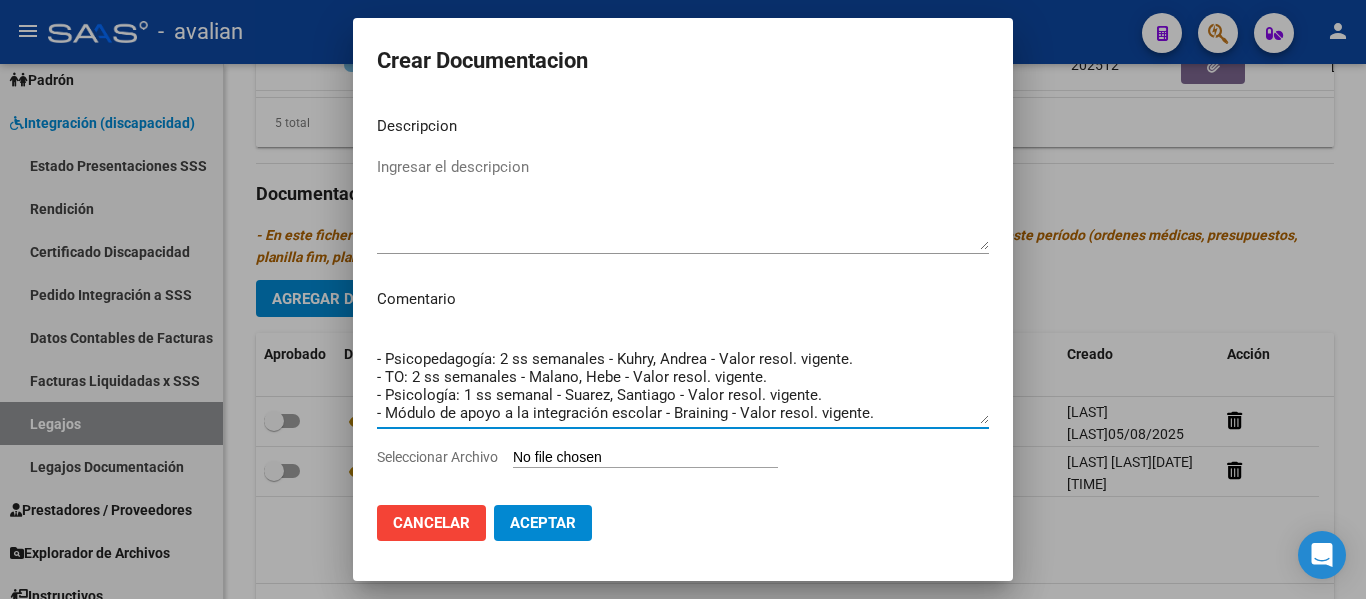 drag, startPoint x: 878, startPoint y: 418, endPoint x: 229, endPoint y: 376, distance: 650.3576 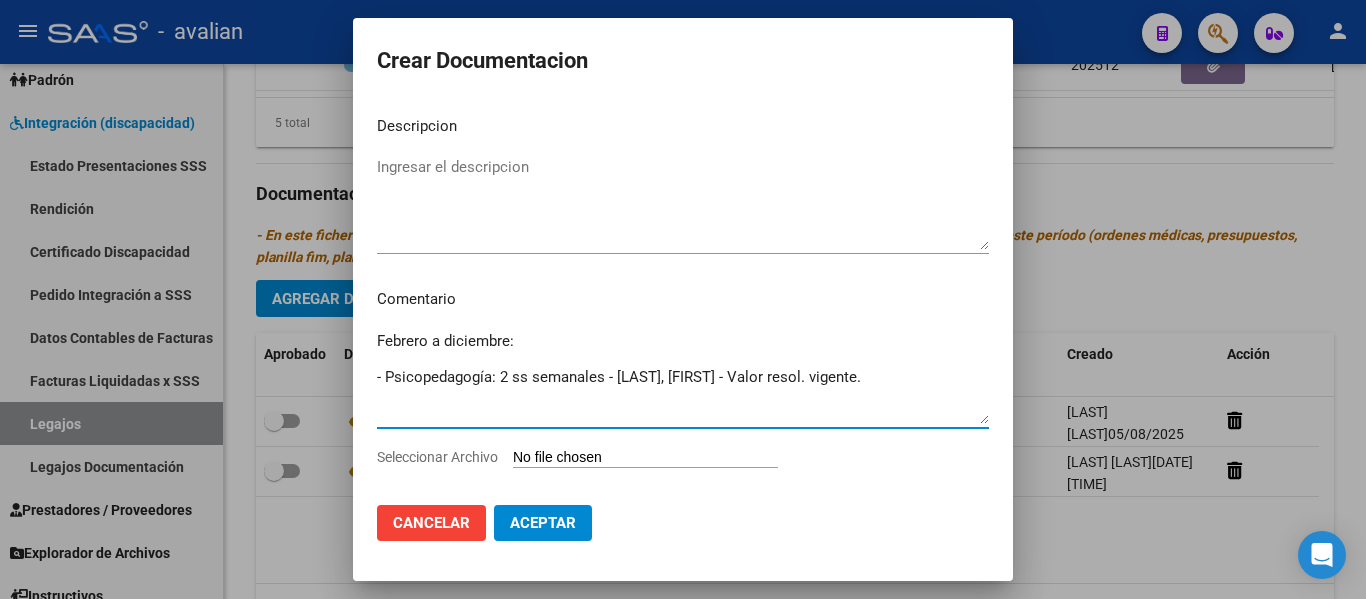 scroll, scrollTop: 0, scrollLeft: 0, axis: both 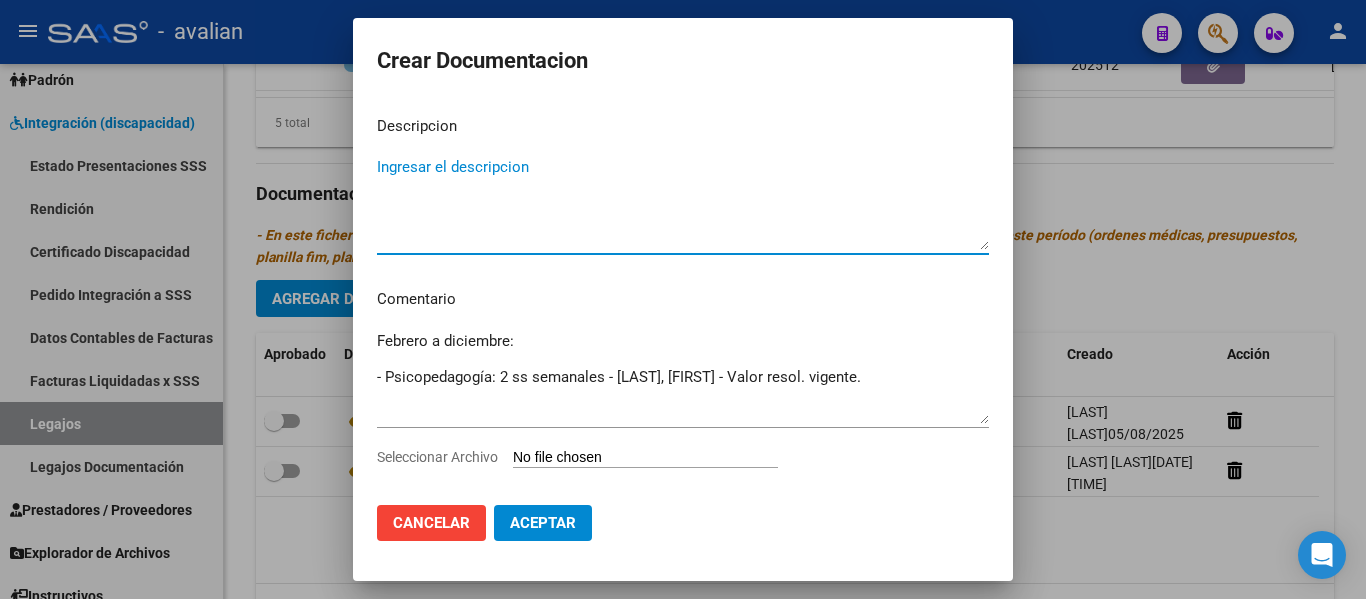 click on "Ingresar el descripcion" at bounding box center [683, 203] 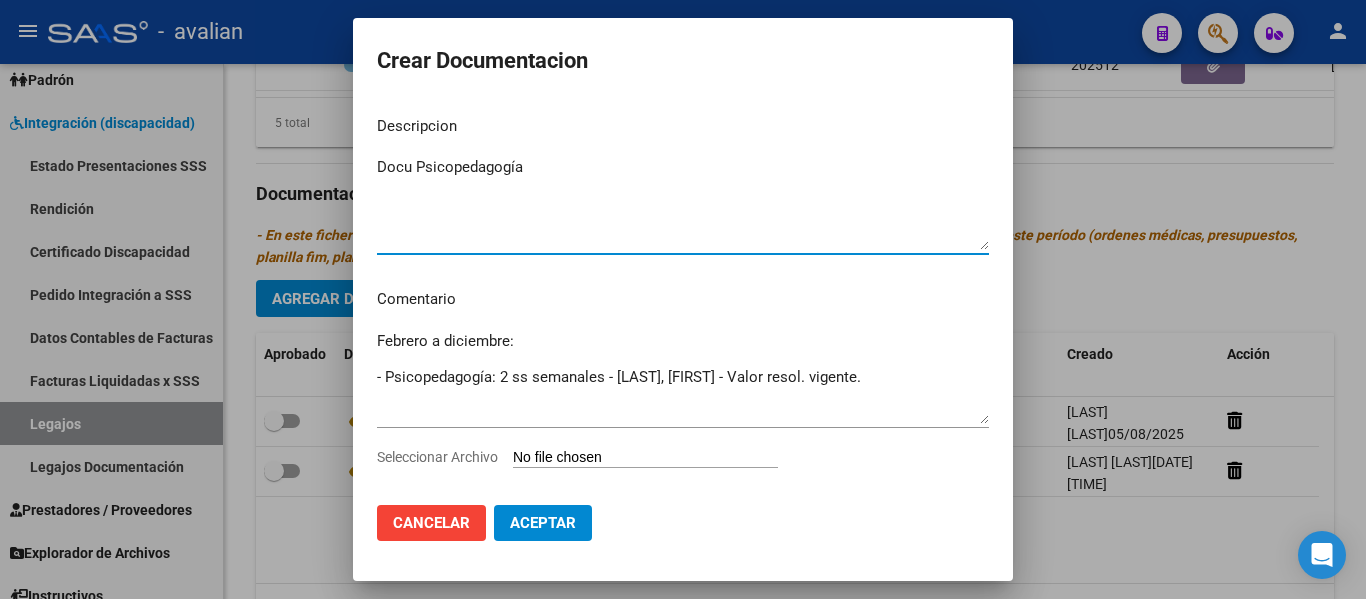 type on "Docu Psicopedagogía" 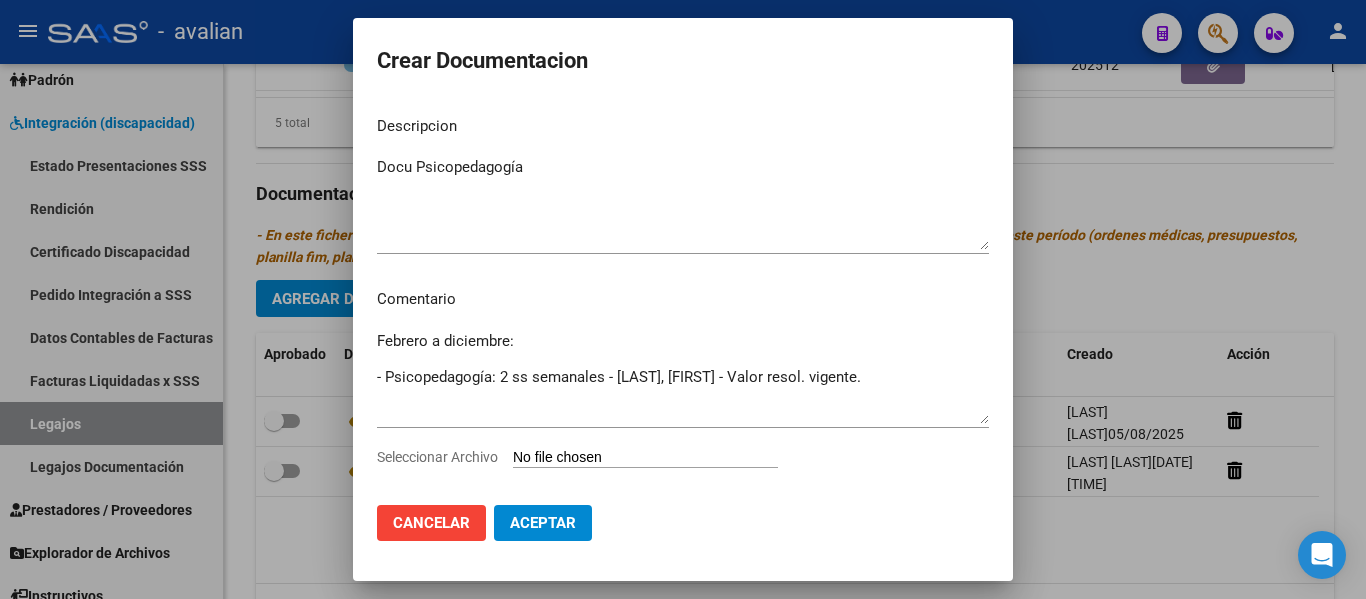 click on "Seleccionar Archivo" at bounding box center (645, 458) 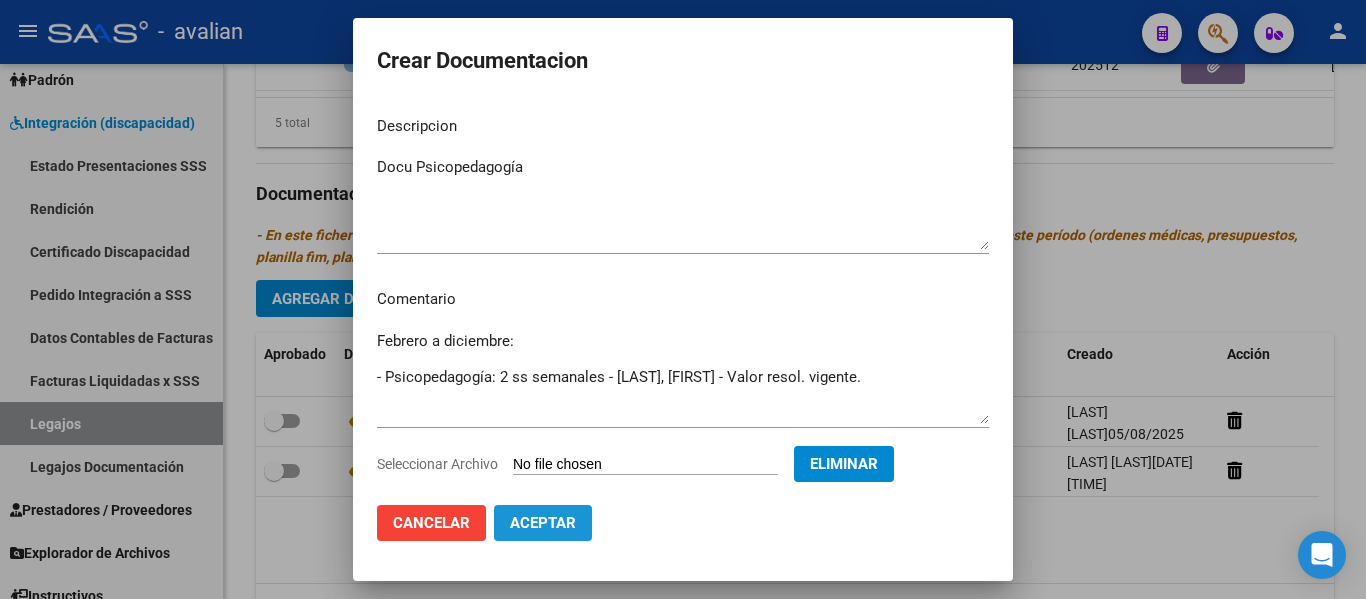 click on "Aceptar" 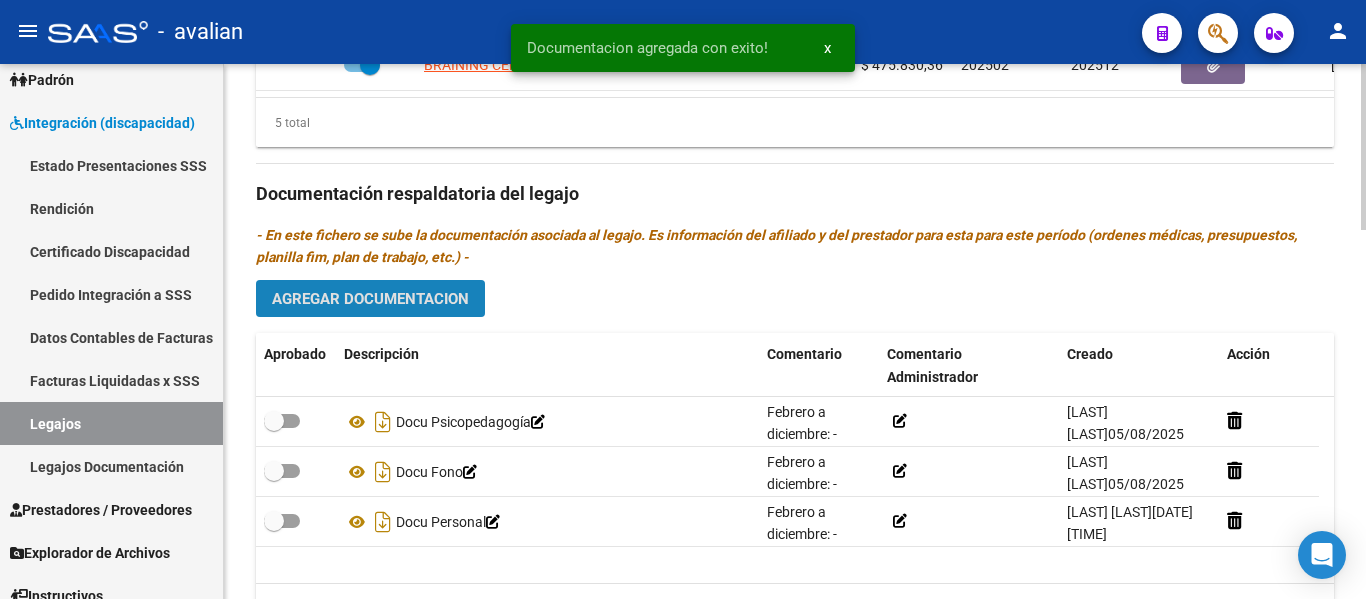 click on "Agregar Documentacion" 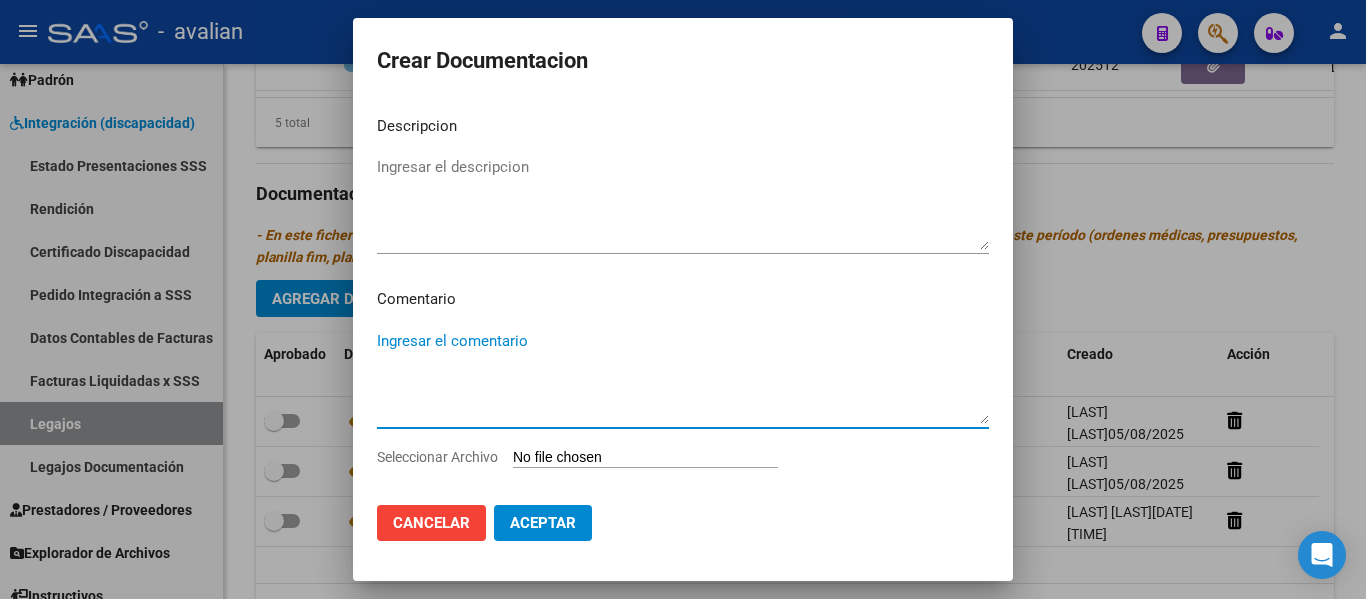 click on "Ingresar el comentario" at bounding box center (683, 377) 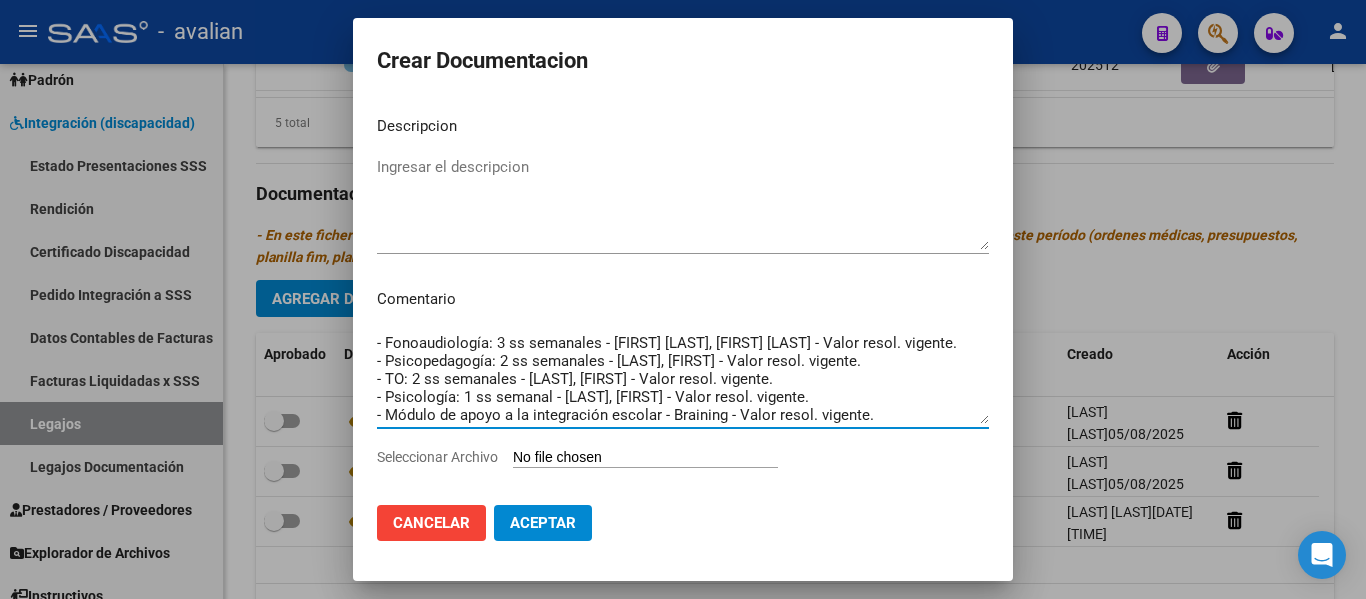 scroll, scrollTop: 18, scrollLeft: 0, axis: vertical 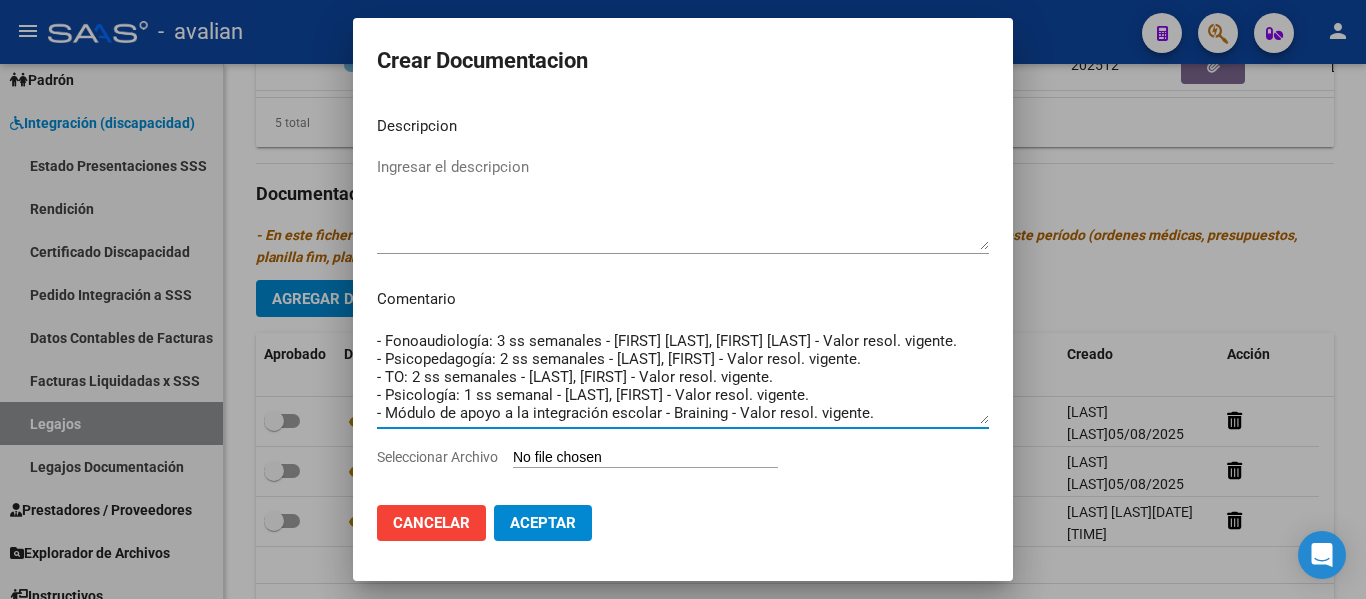 drag, startPoint x: 875, startPoint y: 415, endPoint x: 322, endPoint y: 395, distance: 553.3616 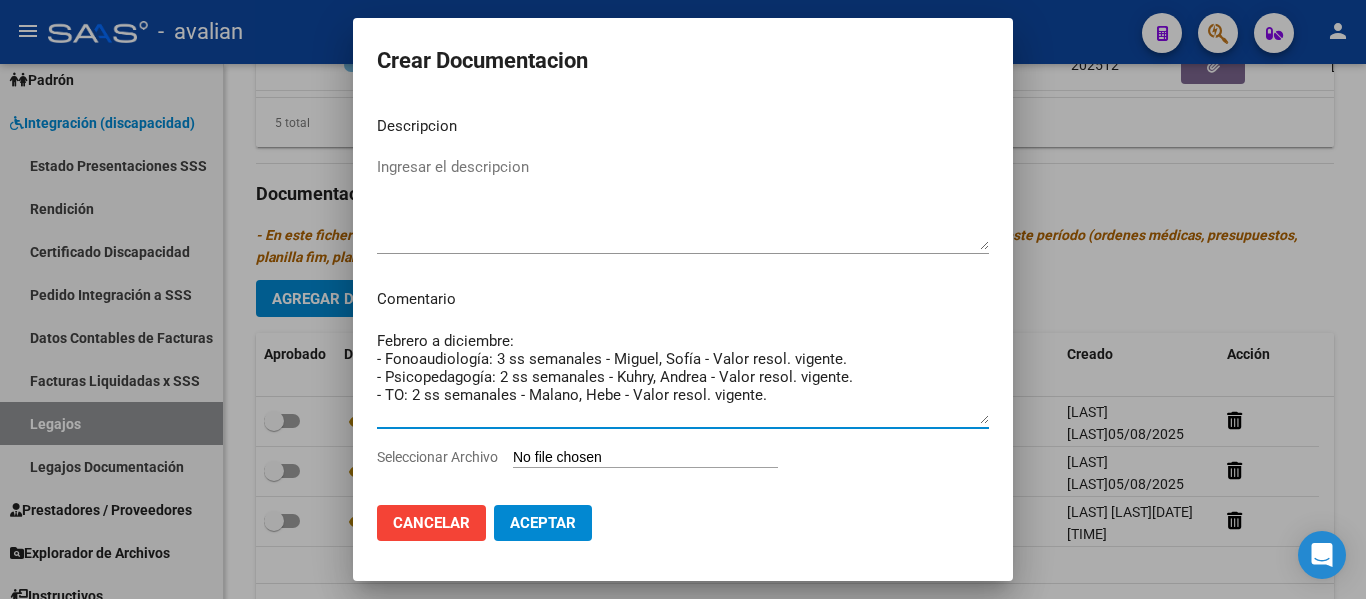 scroll, scrollTop: 0, scrollLeft: 0, axis: both 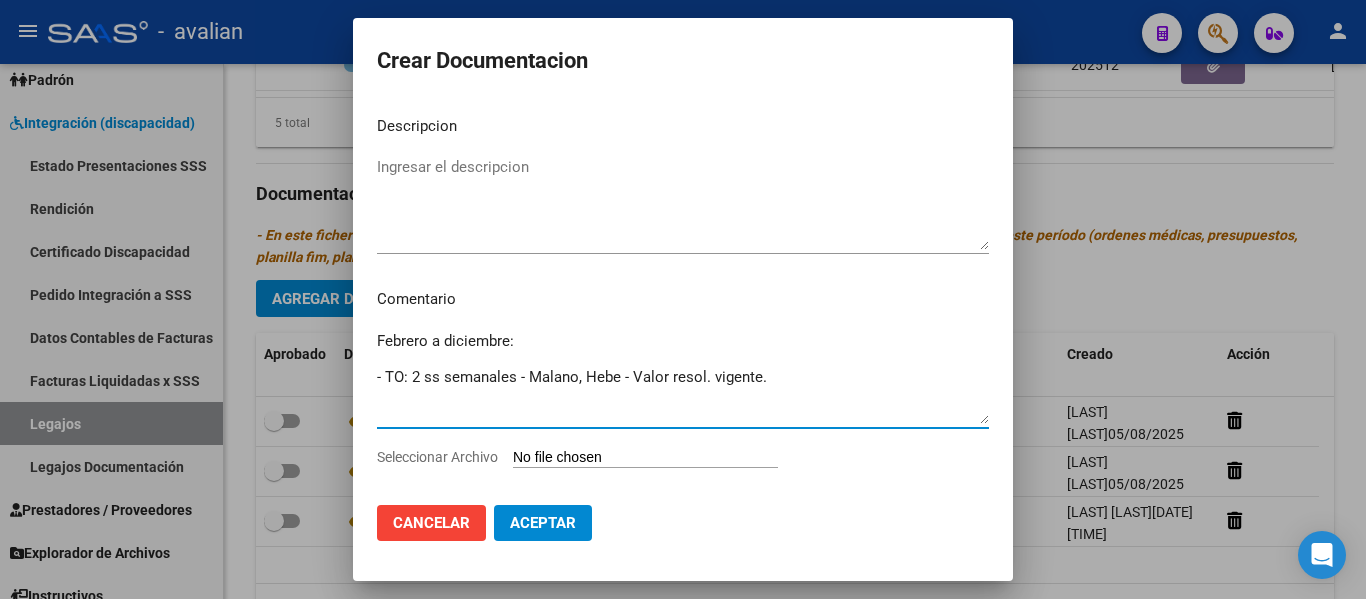 type on "Febrero a diciembre:
- TO: 2 ss semanales - Malano, Hebe - Valor resol. vigente." 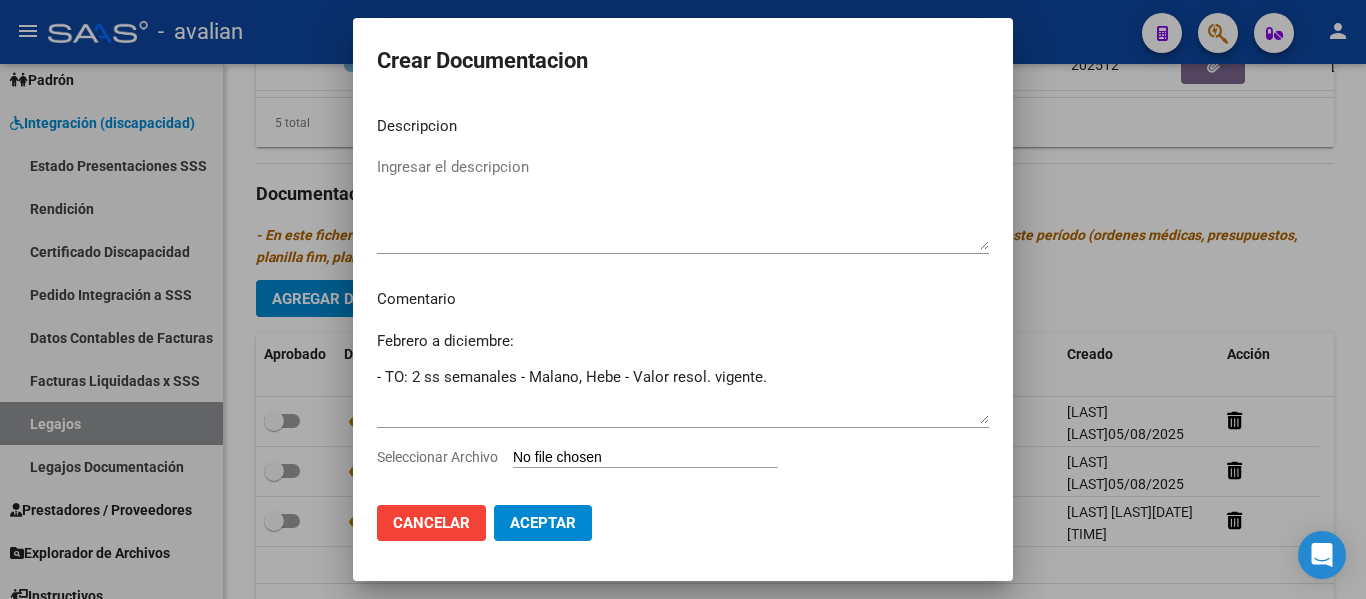 click on "Seleccionar Archivo" at bounding box center (645, 458) 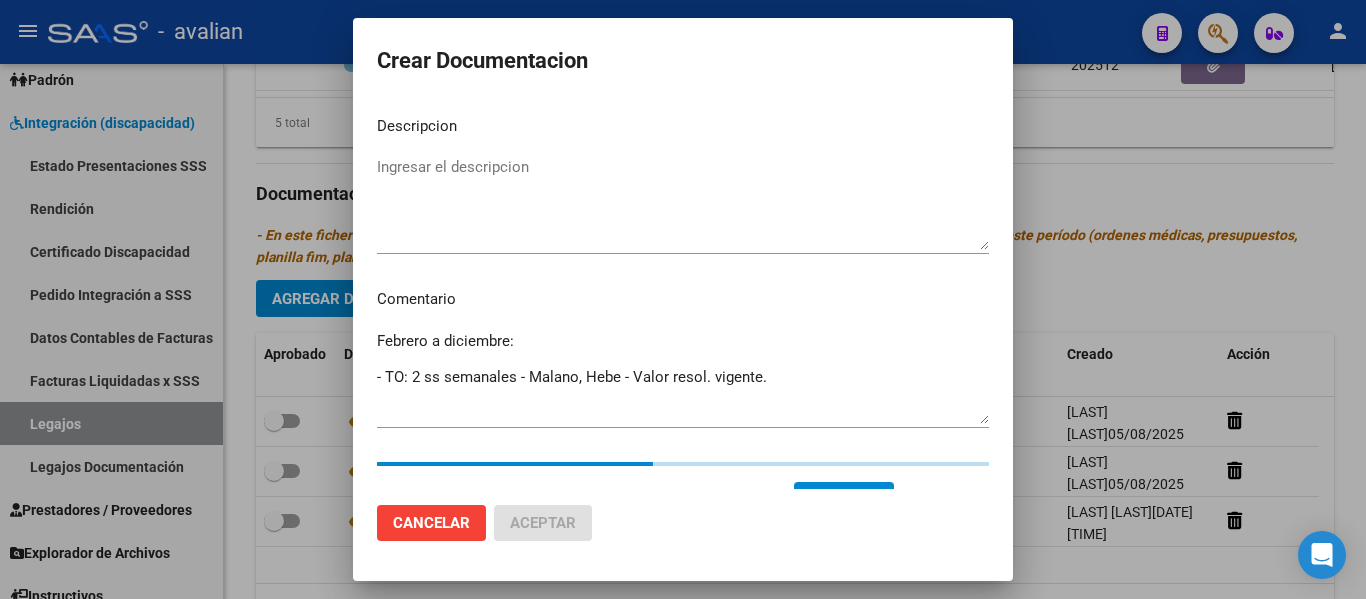 click on "Ingresar el descripcion" at bounding box center [683, 203] 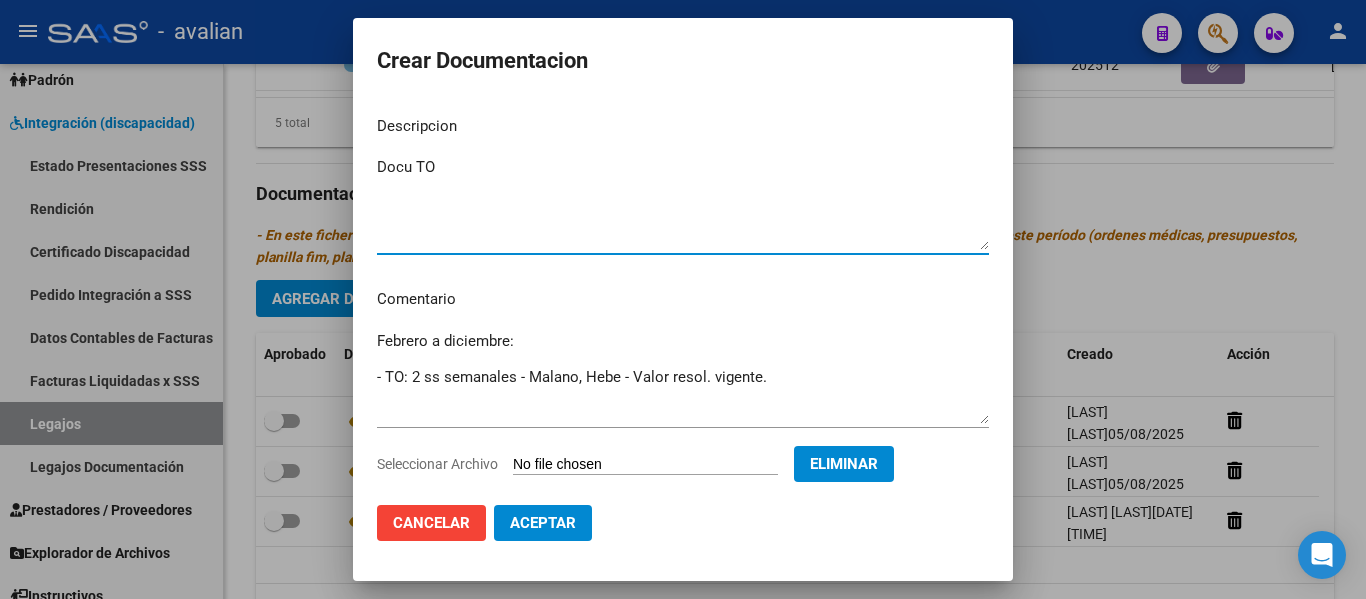 type on "Docu TO" 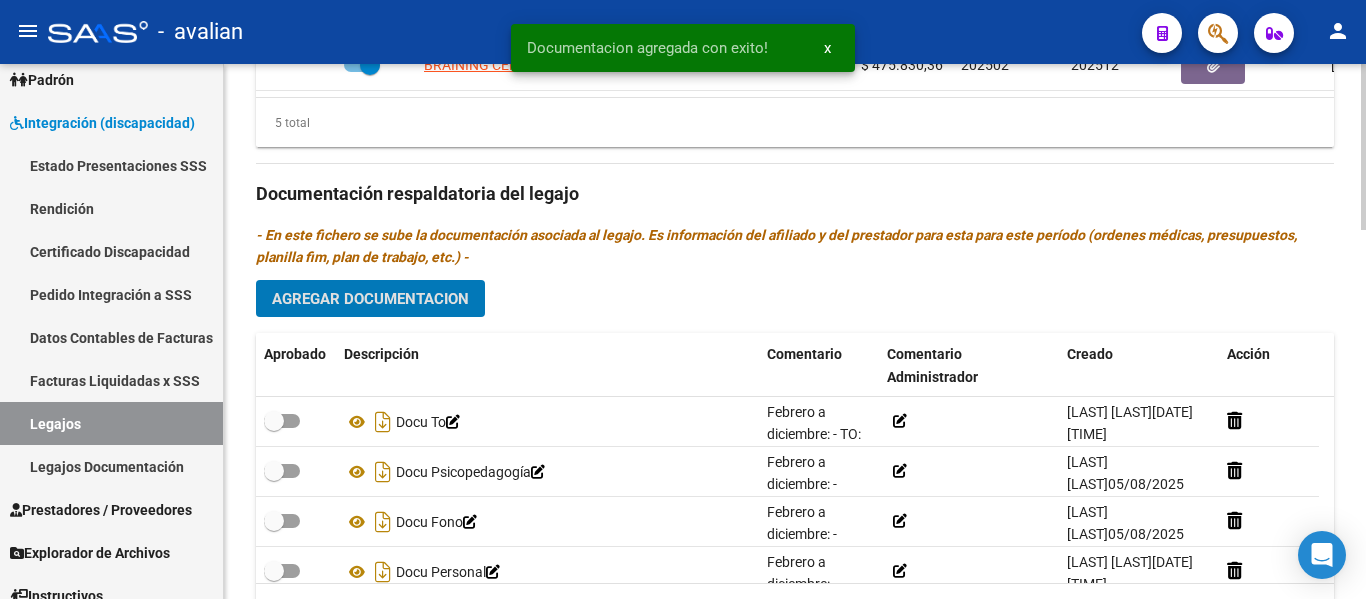 click on "Agregar Documentacion" 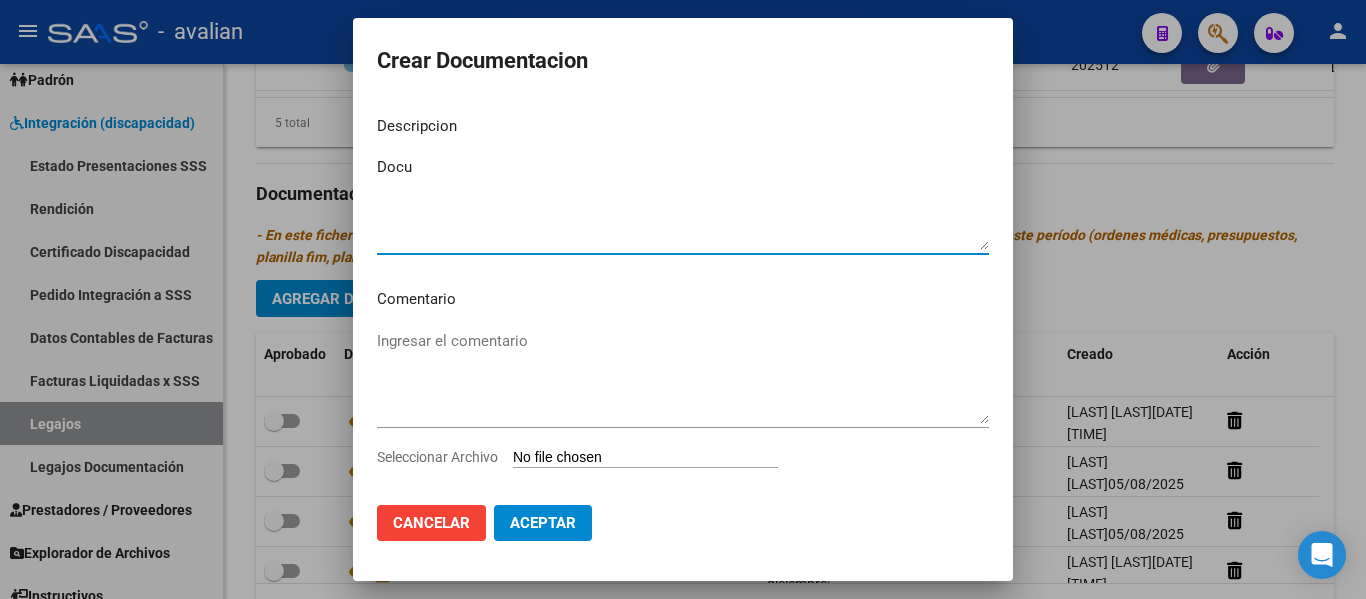 type on "Docu" 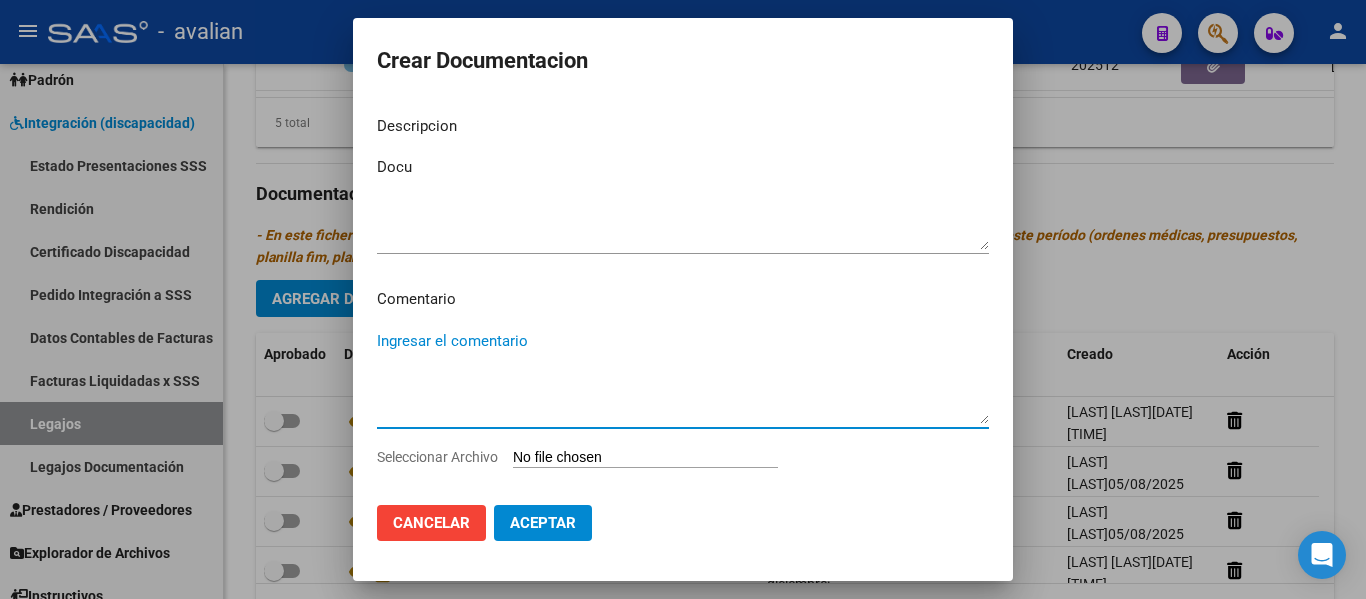 click on "Ingresar el comentario" at bounding box center [683, 377] 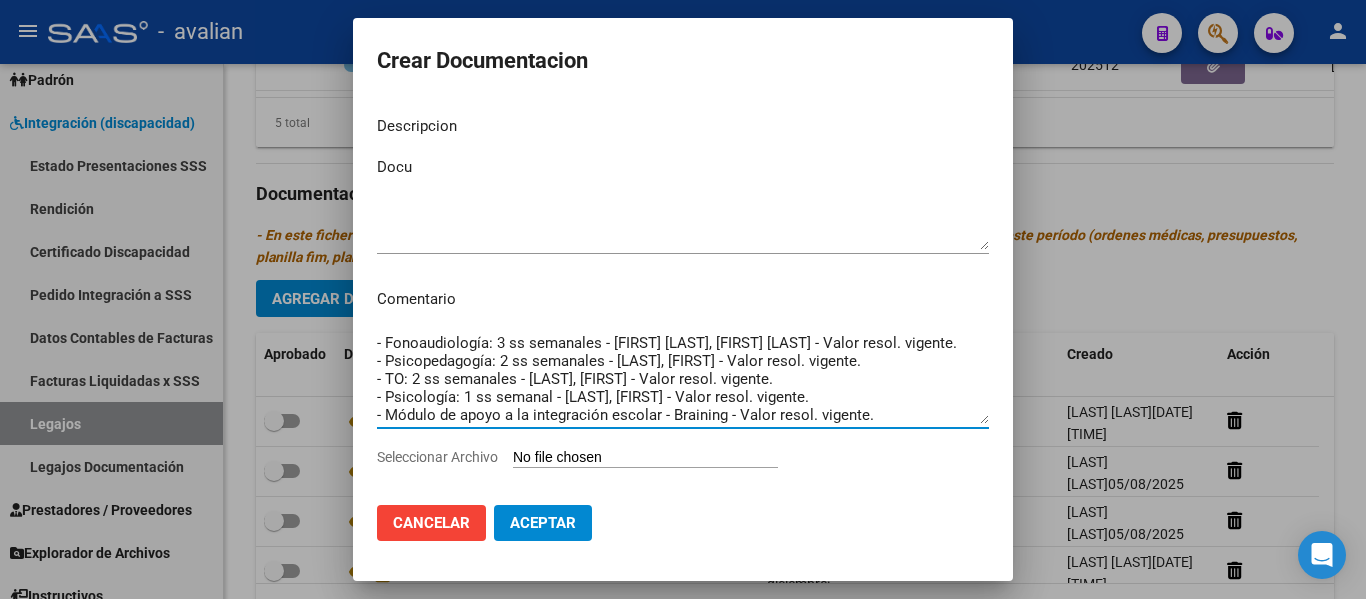 scroll, scrollTop: 0, scrollLeft: 0, axis: both 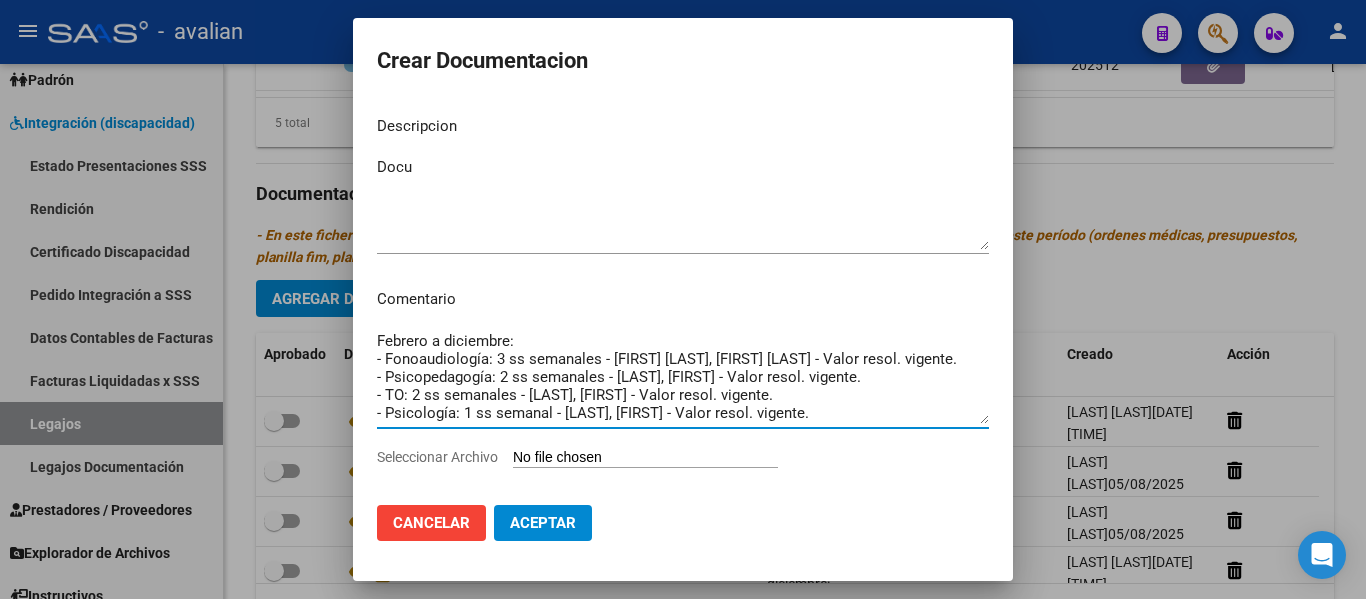 drag, startPoint x: 788, startPoint y: 384, endPoint x: 326, endPoint y: 364, distance: 462.4327 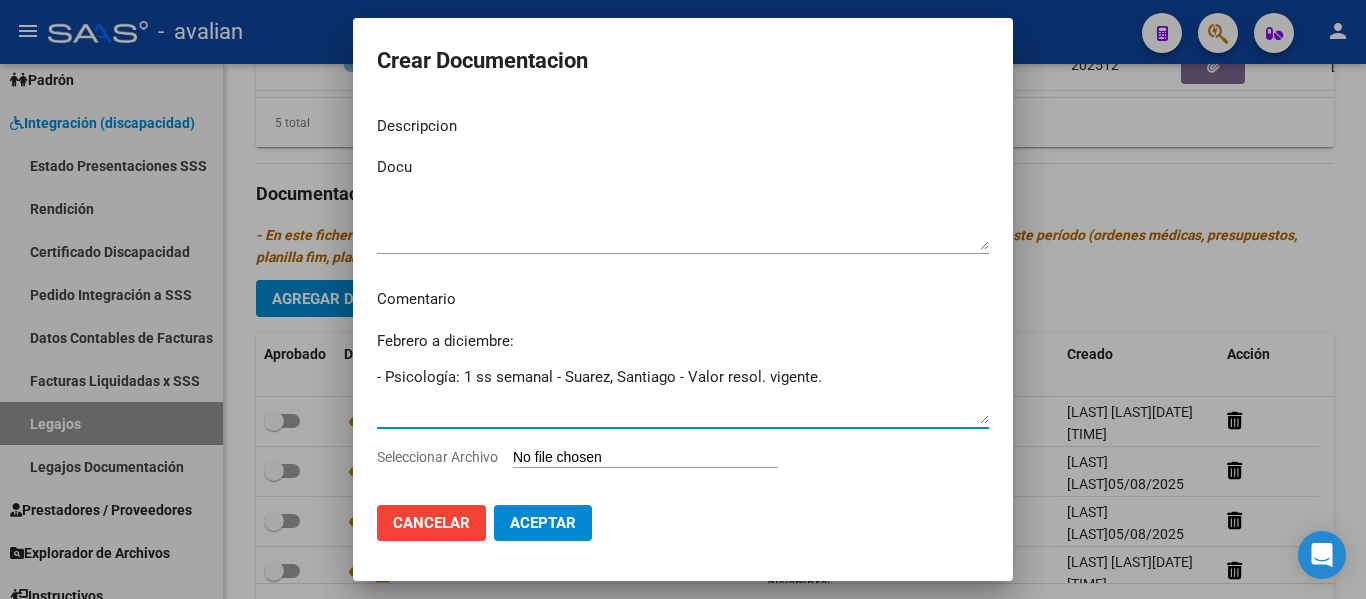 drag, startPoint x: 900, startPoint y: 391, endPoint x: 254, endPoint y: 406, distance: 646.17413 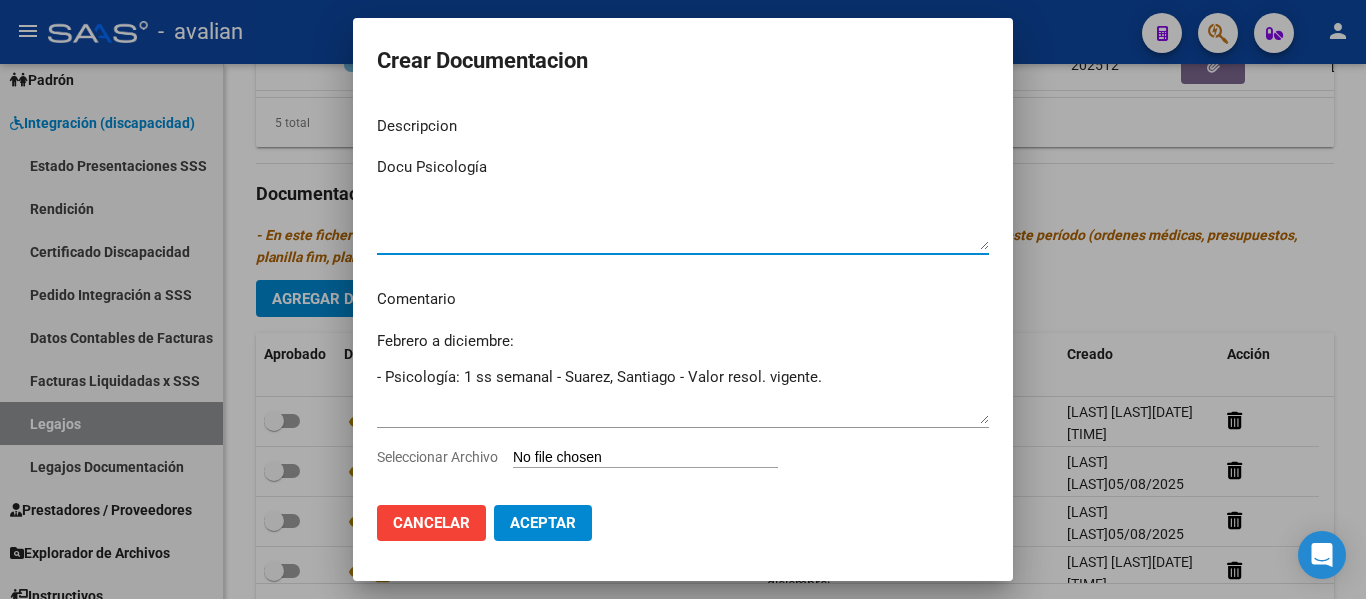 type on "Docu Psicología" 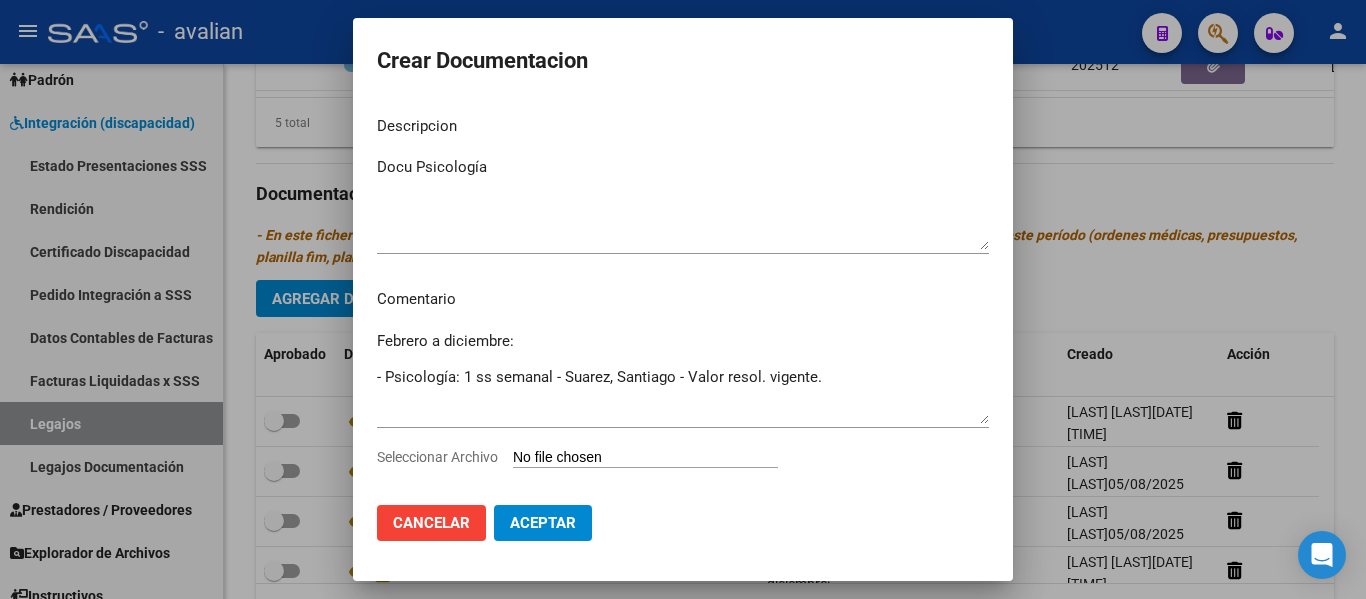 type on "C:\fakepath\PSICOLOGIA (7).pdf" 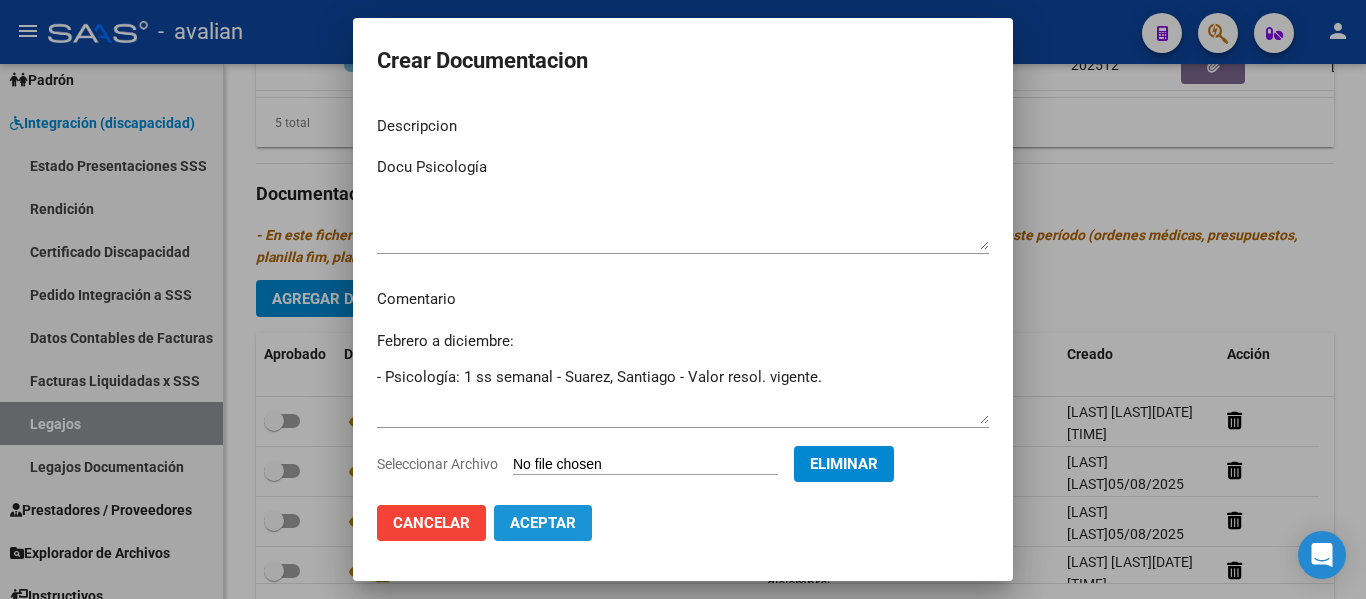 click on "Aceptar" 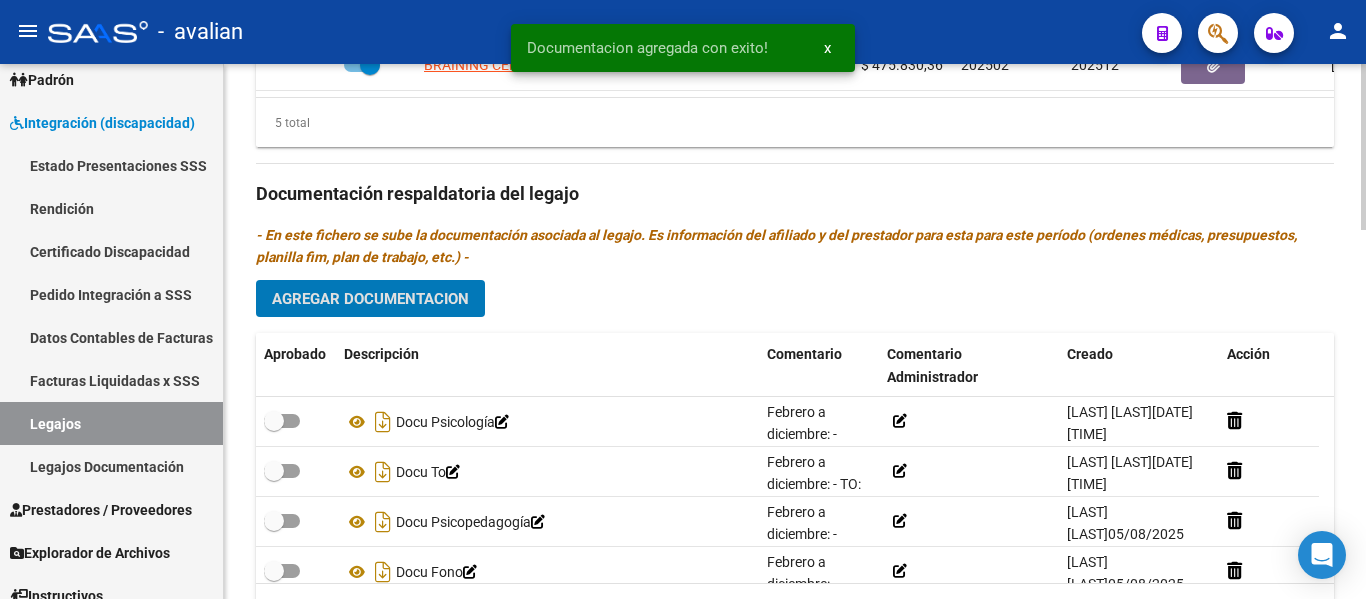 click on "Agregar Documentacion" 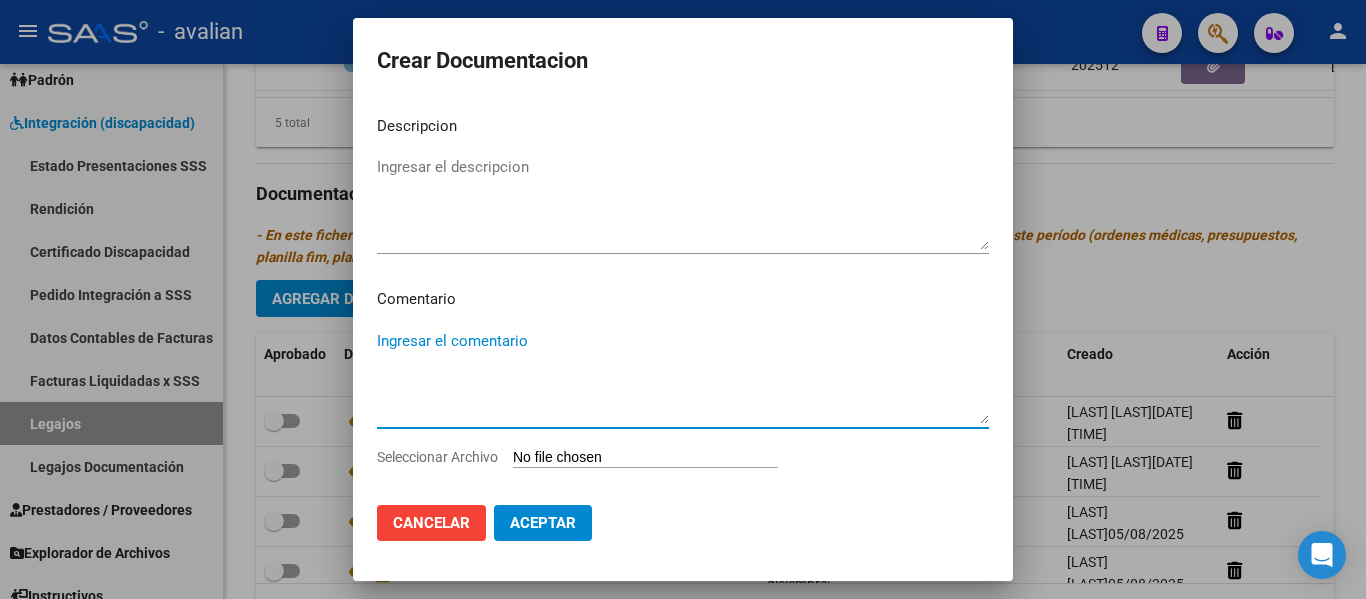 click on "Ingresar el comentario" at bounding box center [683, 377] 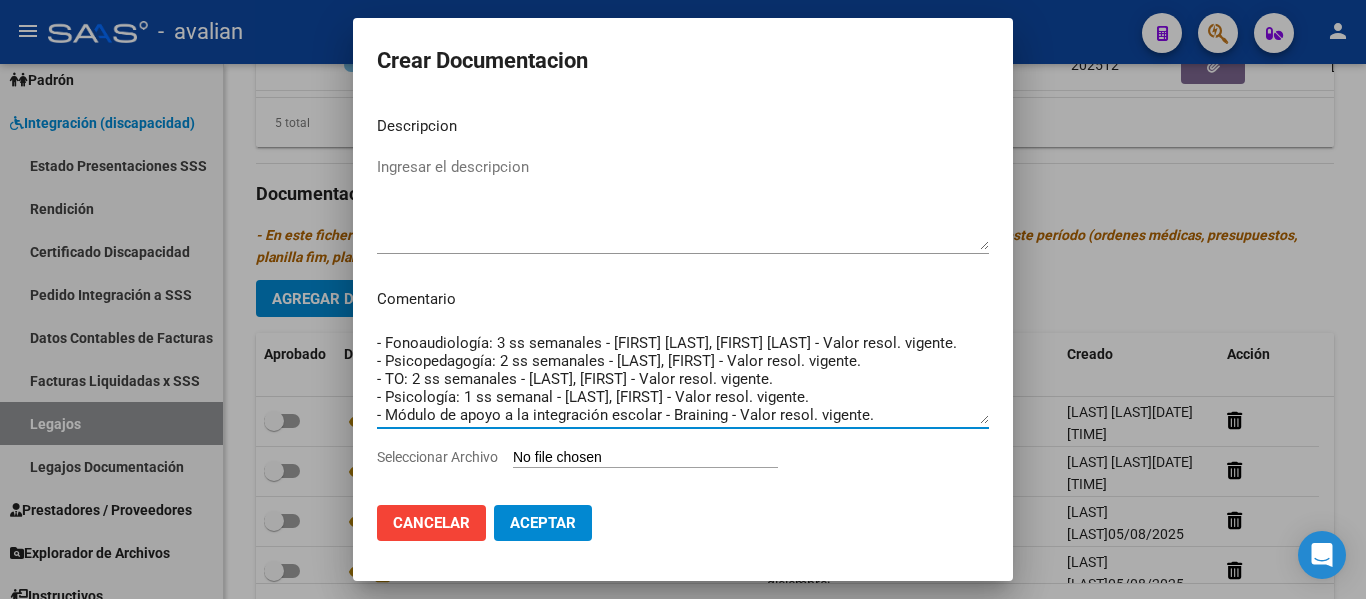 scroll, scrollTop: 0, scrollLeft: 0, axis: both 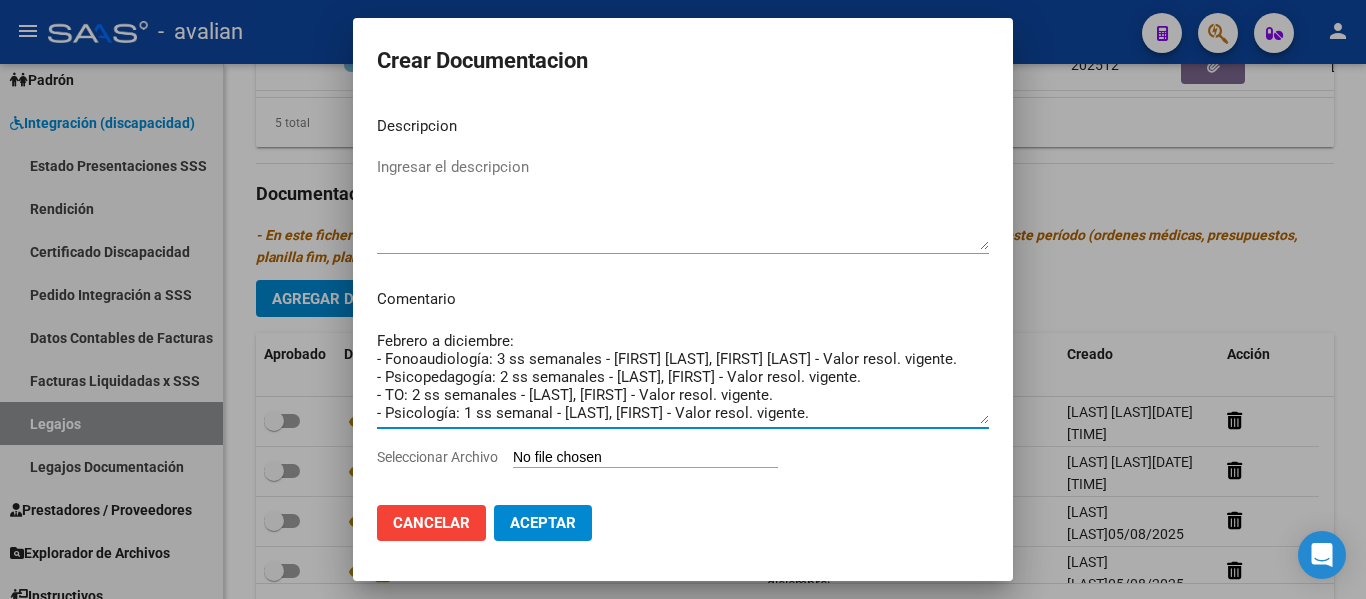 drag, startPoint x: 821, startPoint y: 398, endPoint x: 223, endPoint y: 356, distance: 599.4731 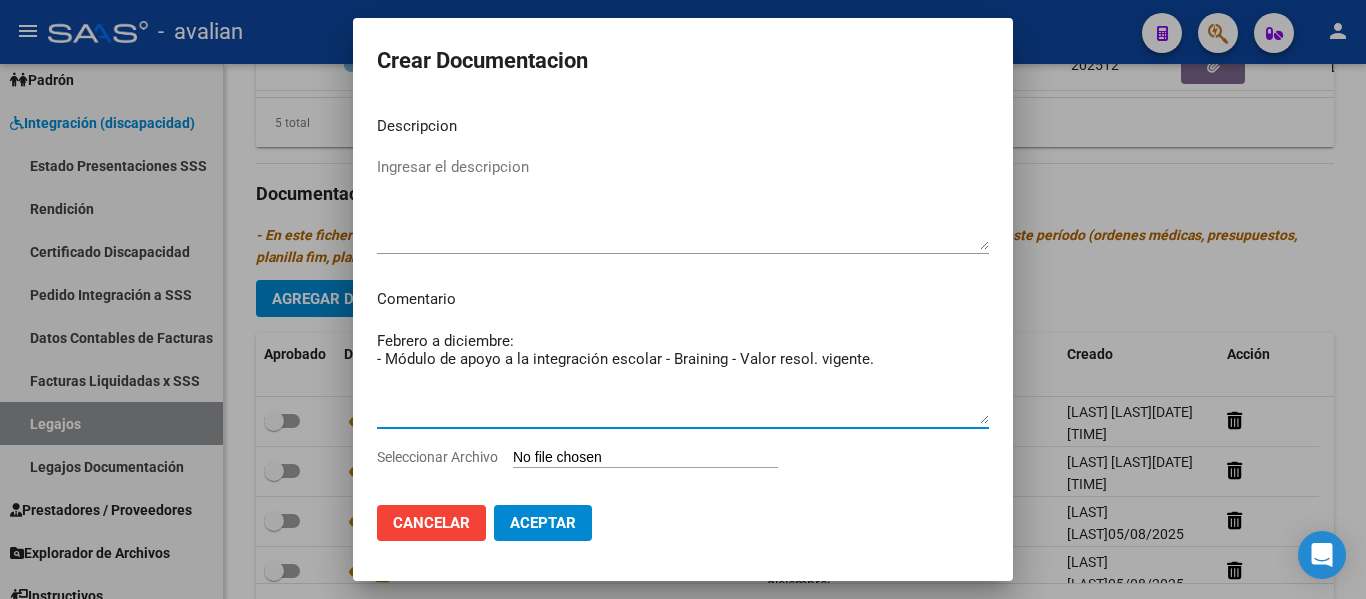 type on "Febrero a diciembre:
- Módulo de apoyo a la integración escolar - Braining - Valor resol. vigente." 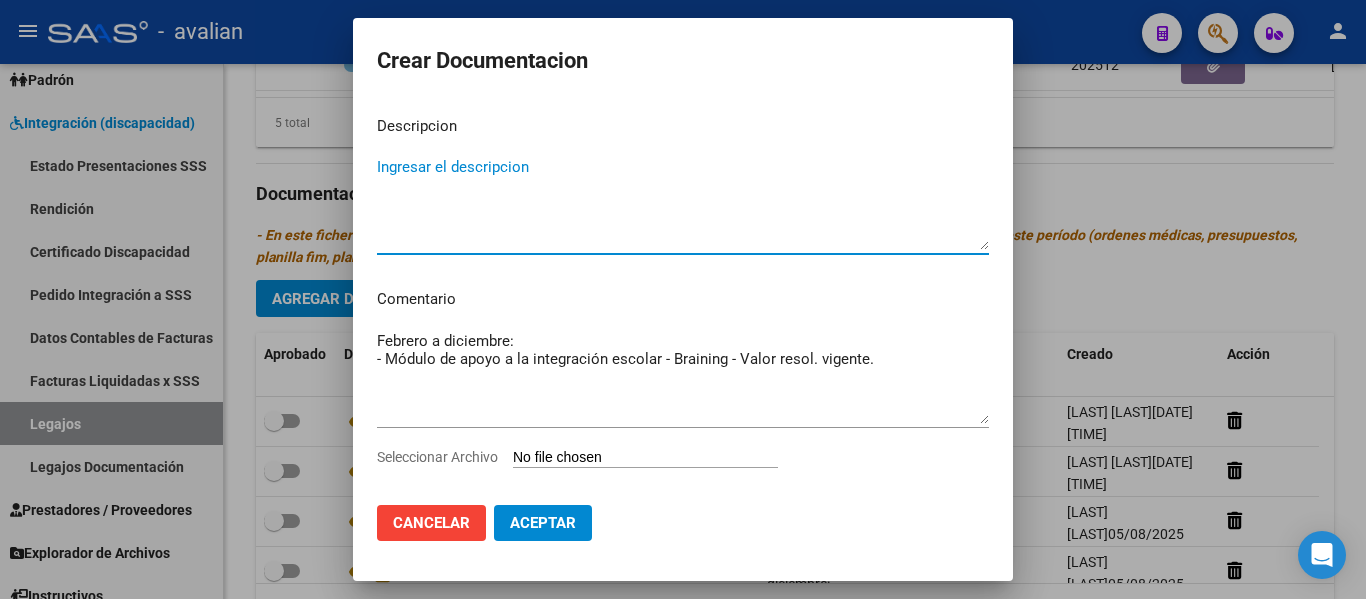 click on "Ingresar el descripcion" at bounding box center [683, 203] 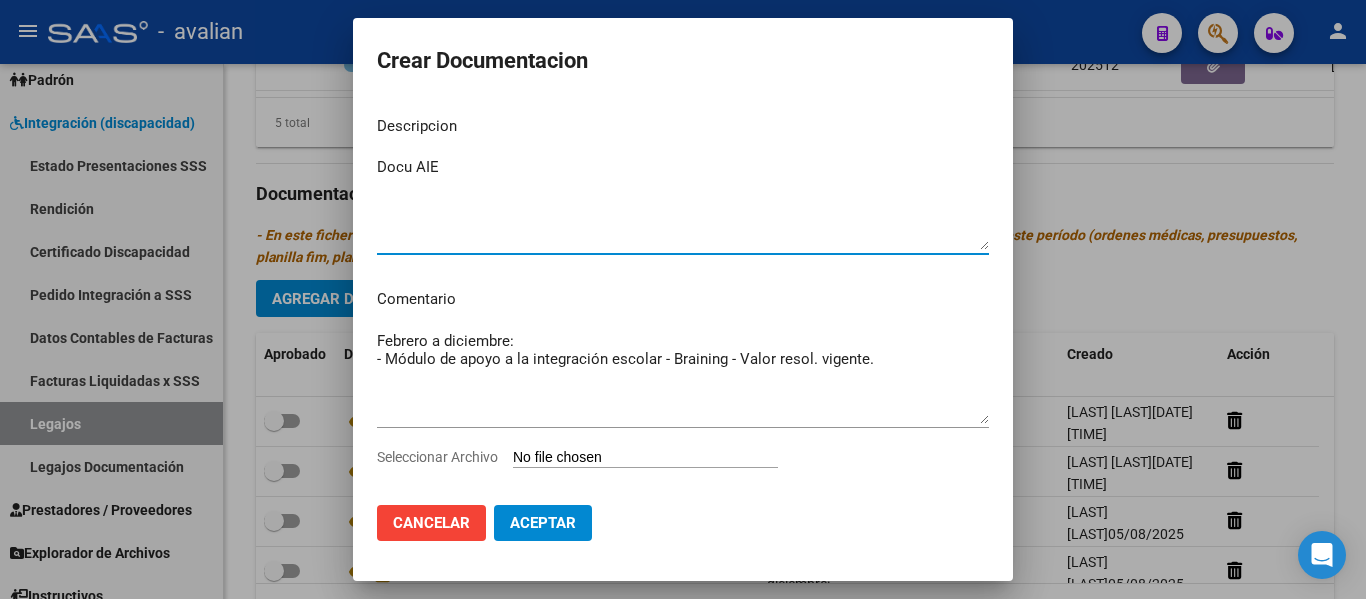 type on "Docu AIE" 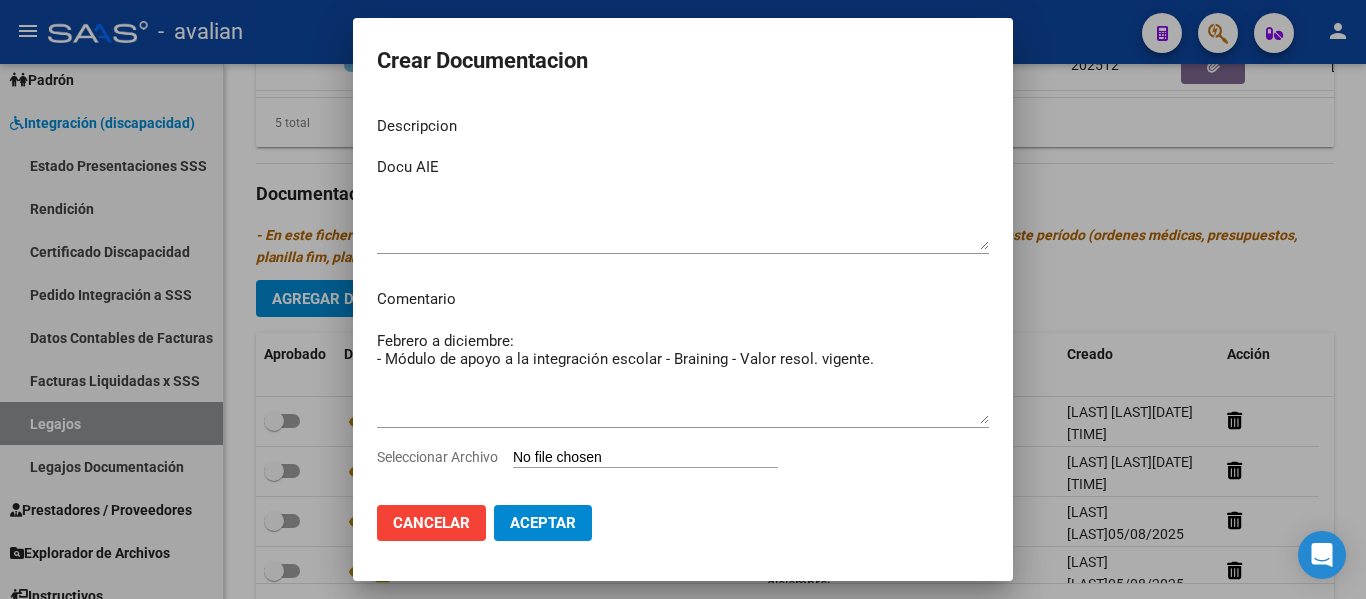 click on "Seleccionar Archivo" at bounding box center (645, 458) 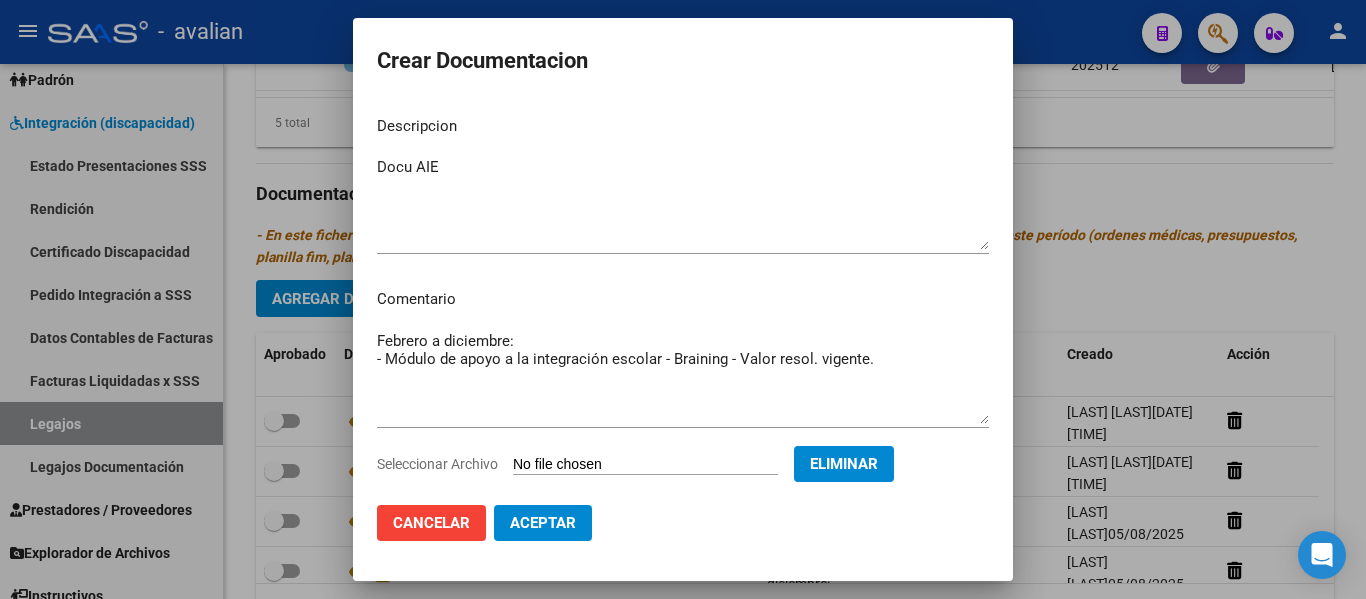 click on "Aceptar" 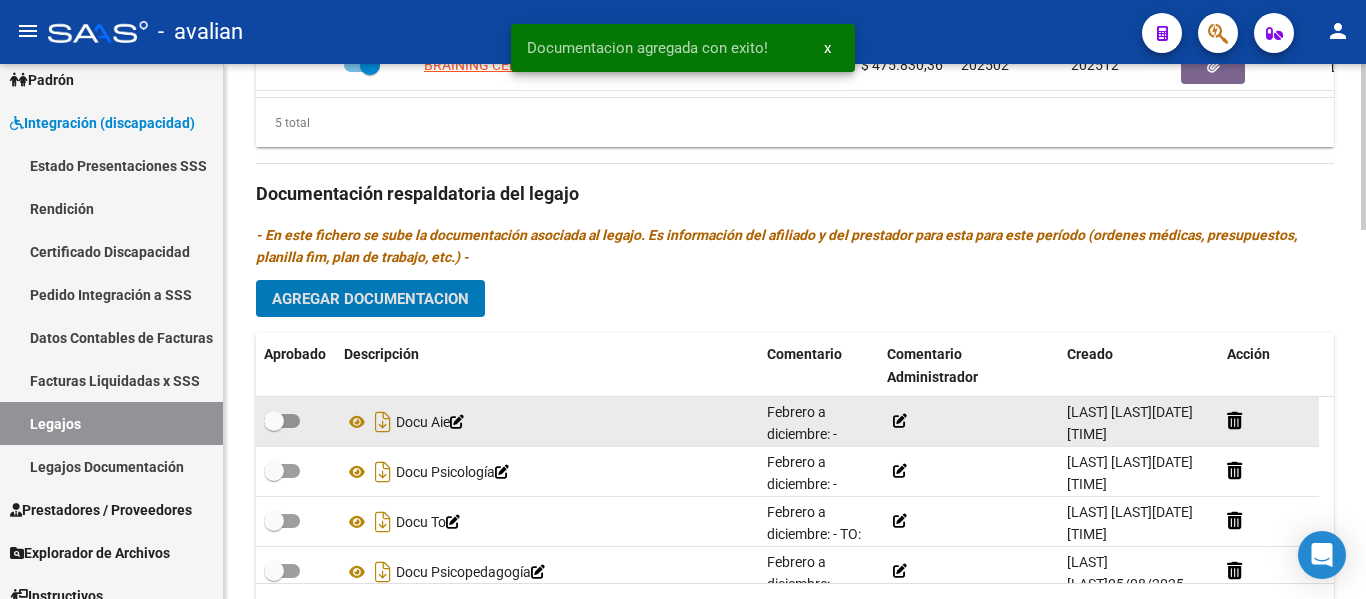 click at bounding box center (282, 421) 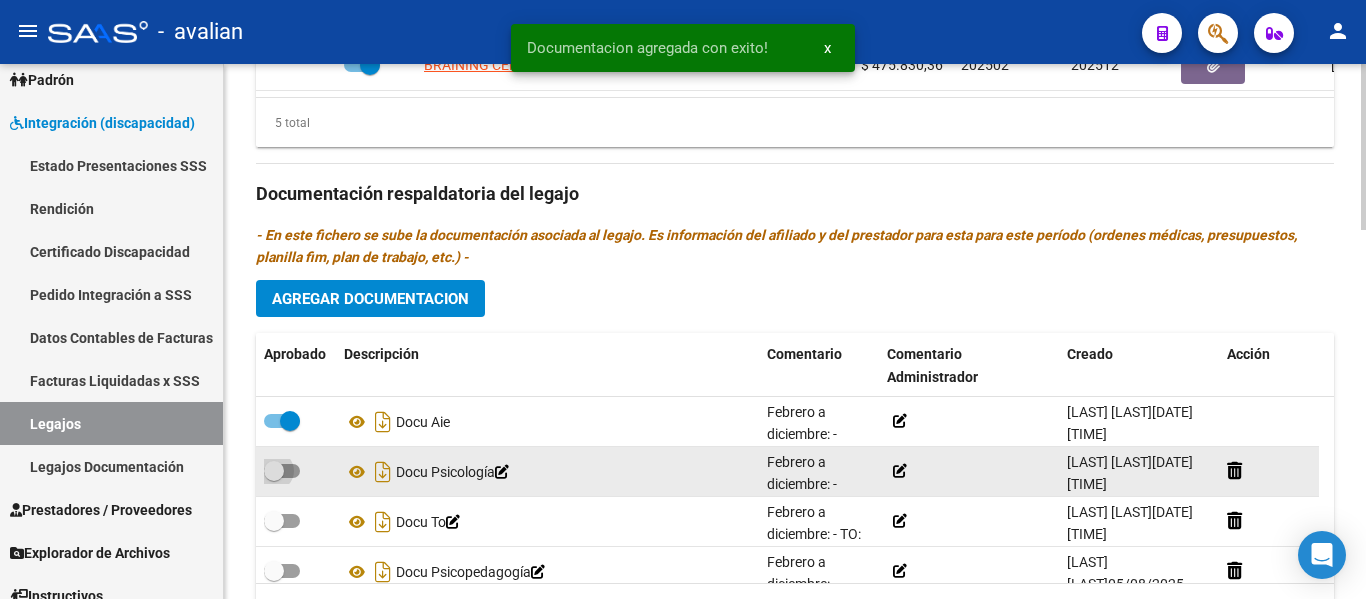 click at bounding box center (282, 471) 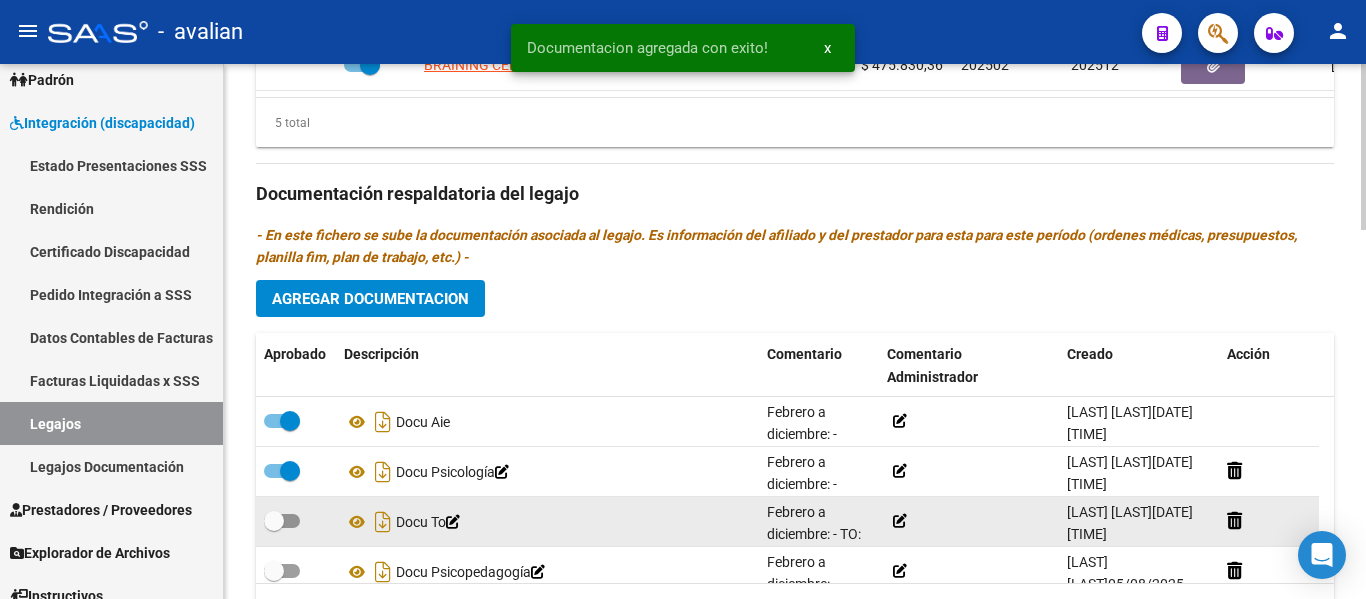 click at bounding box center (282, 521) 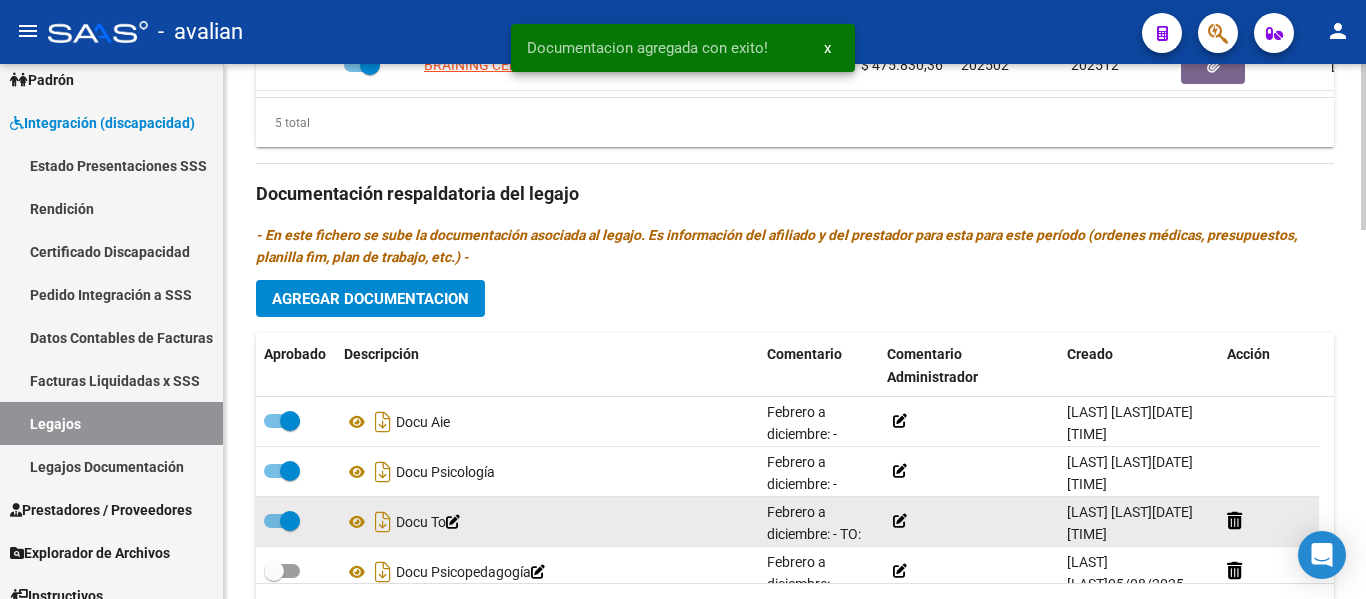 scroll, scrollTop: 5, scrollLeft: 0, axis: vertical 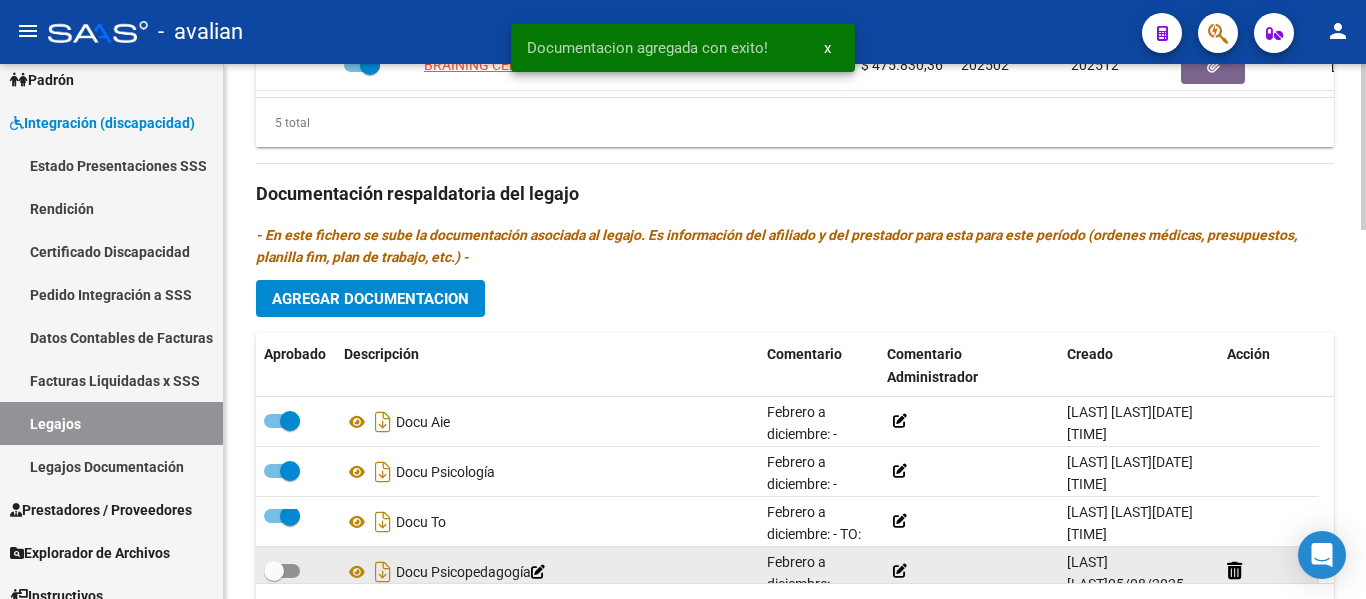 click 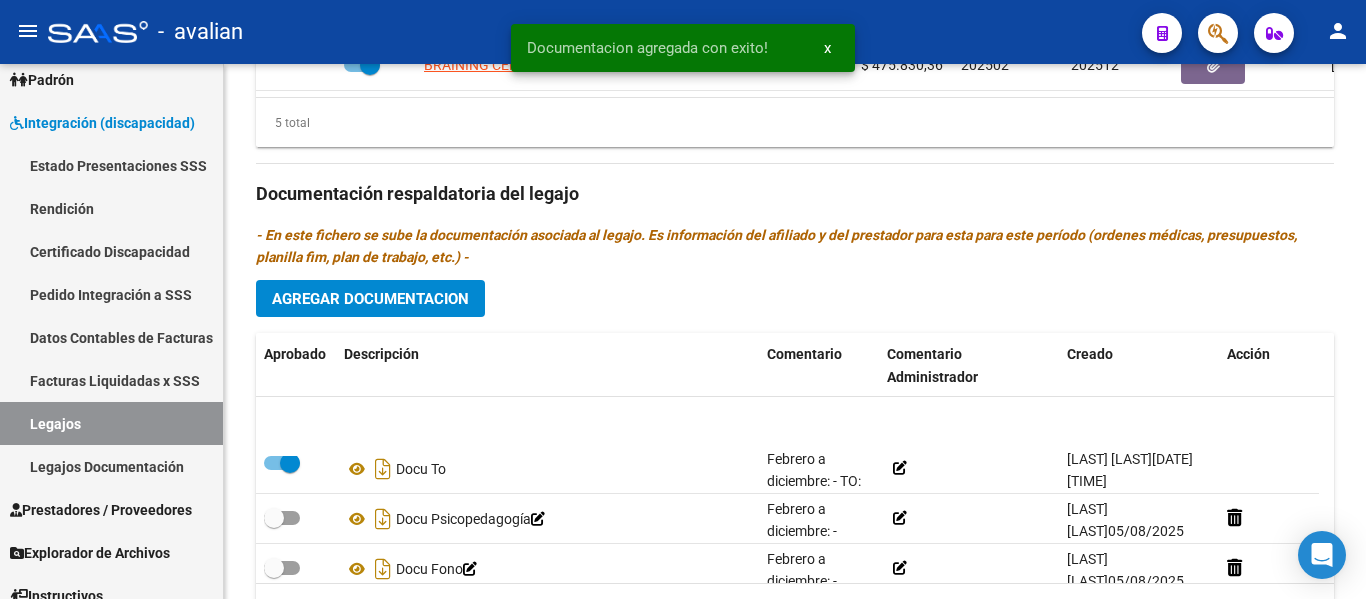 scroll, scrollTop: 100, scrollLeft: 0, axis: vertical 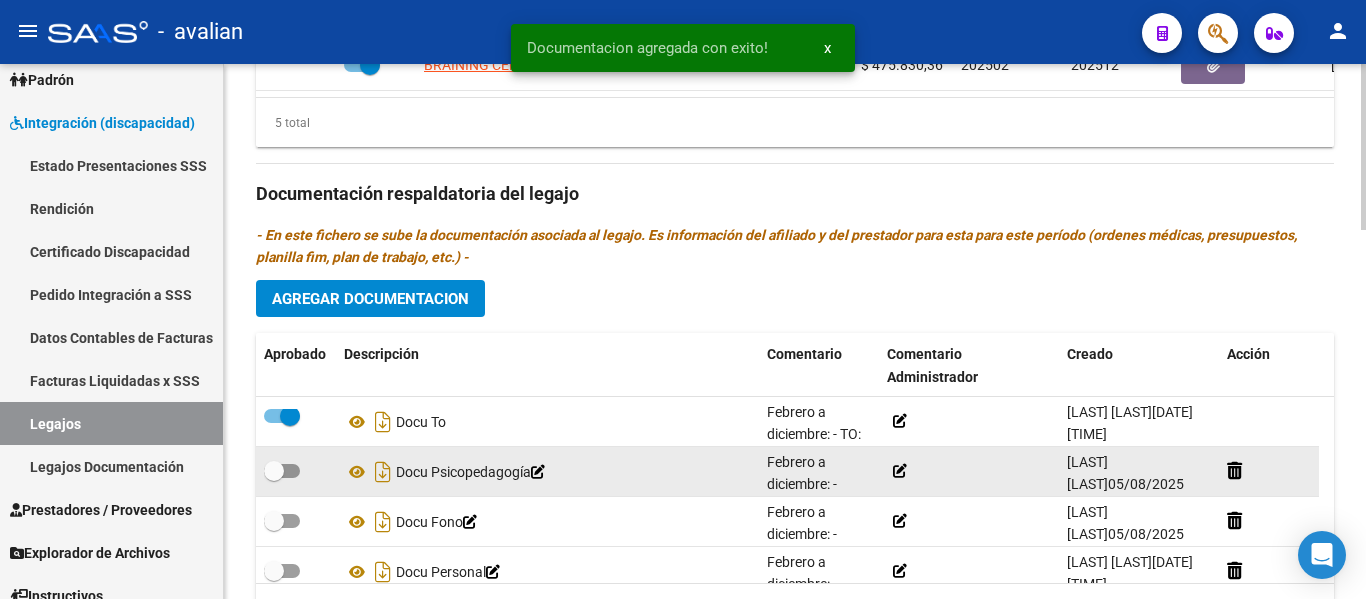 click at bounding box center [282, 471] 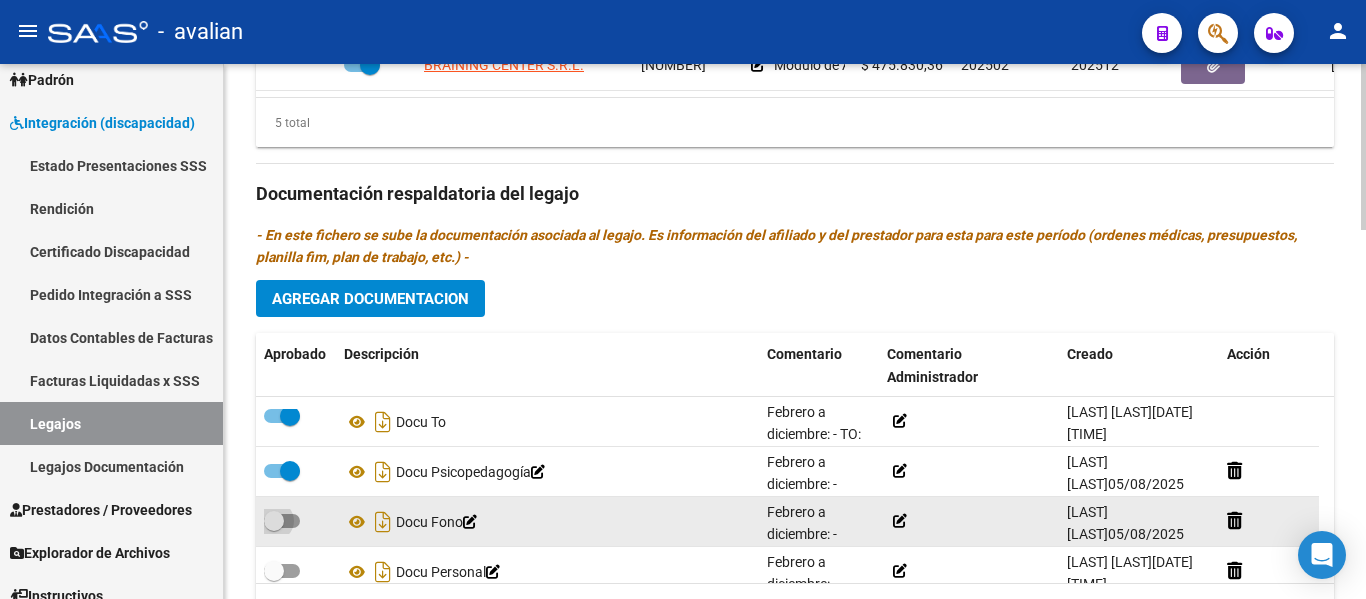 click at bounding box center [282, 521] 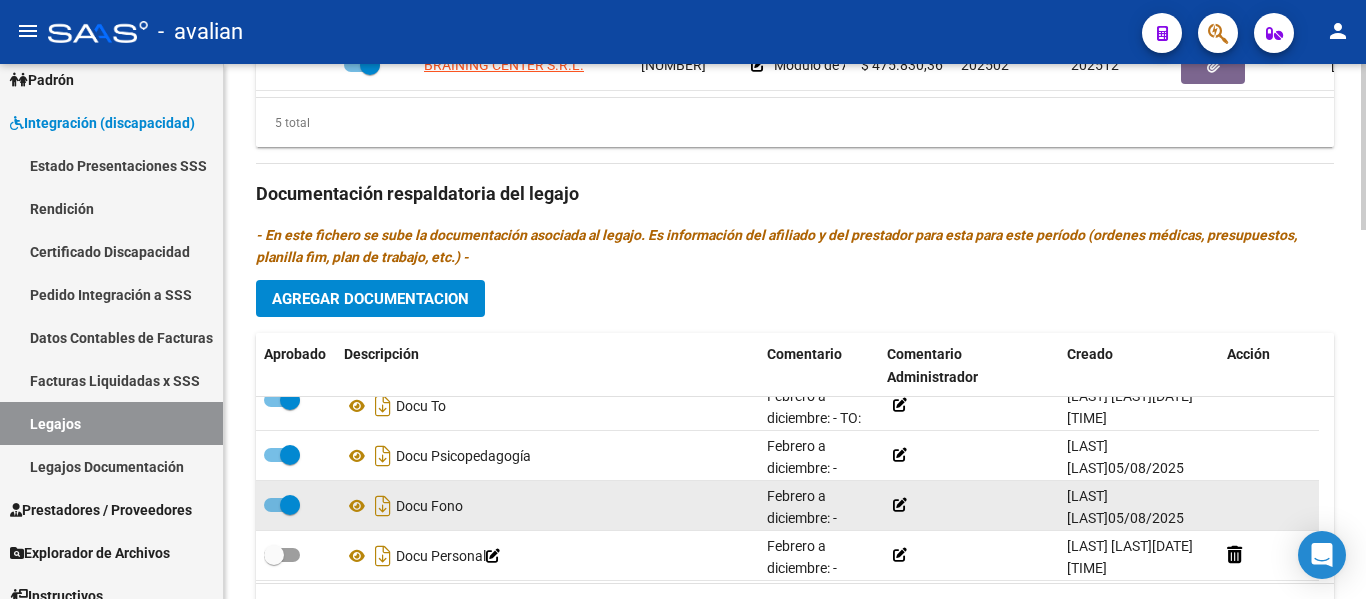 scroll, scrollTop: 121, scrollLeft: 0, axis: vertical 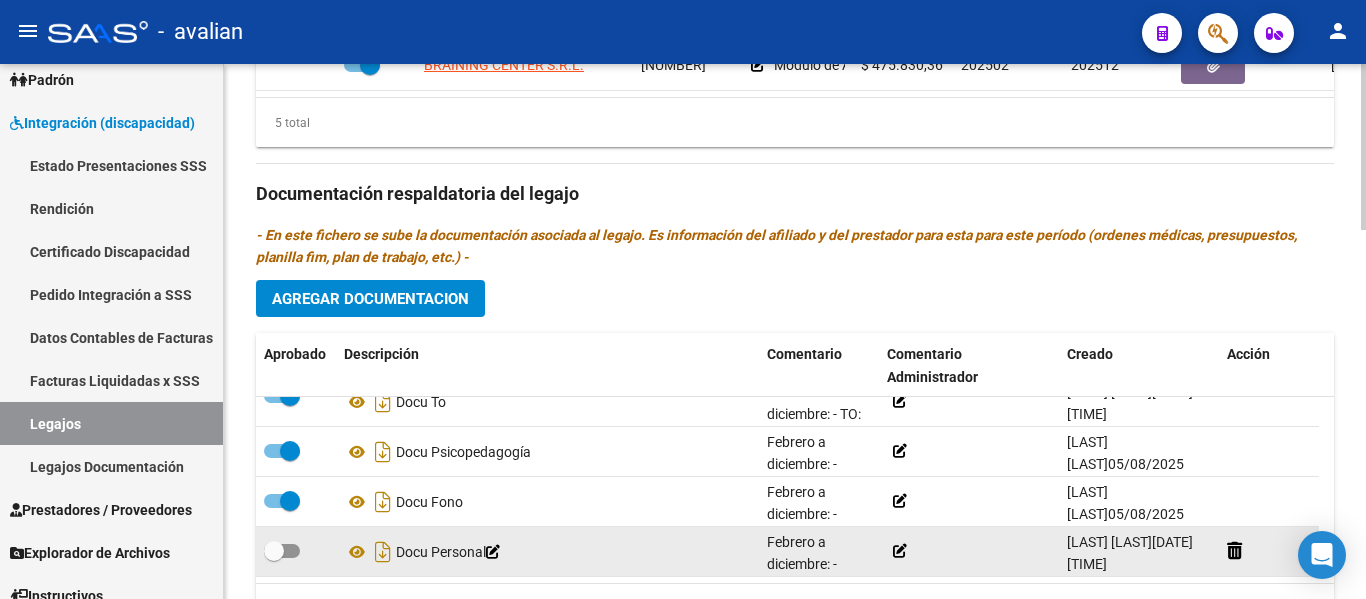 click at bounding box center [282, 551] 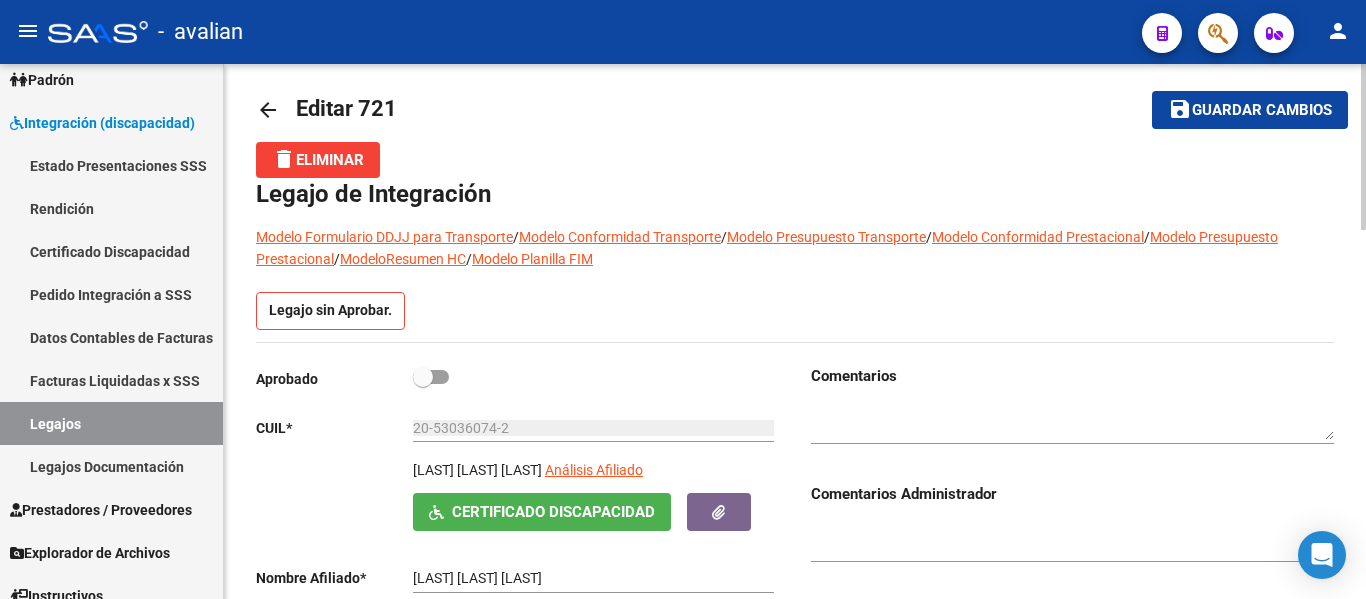 scroll, scrollTop: 0, scrollLeft: 0, axis: both 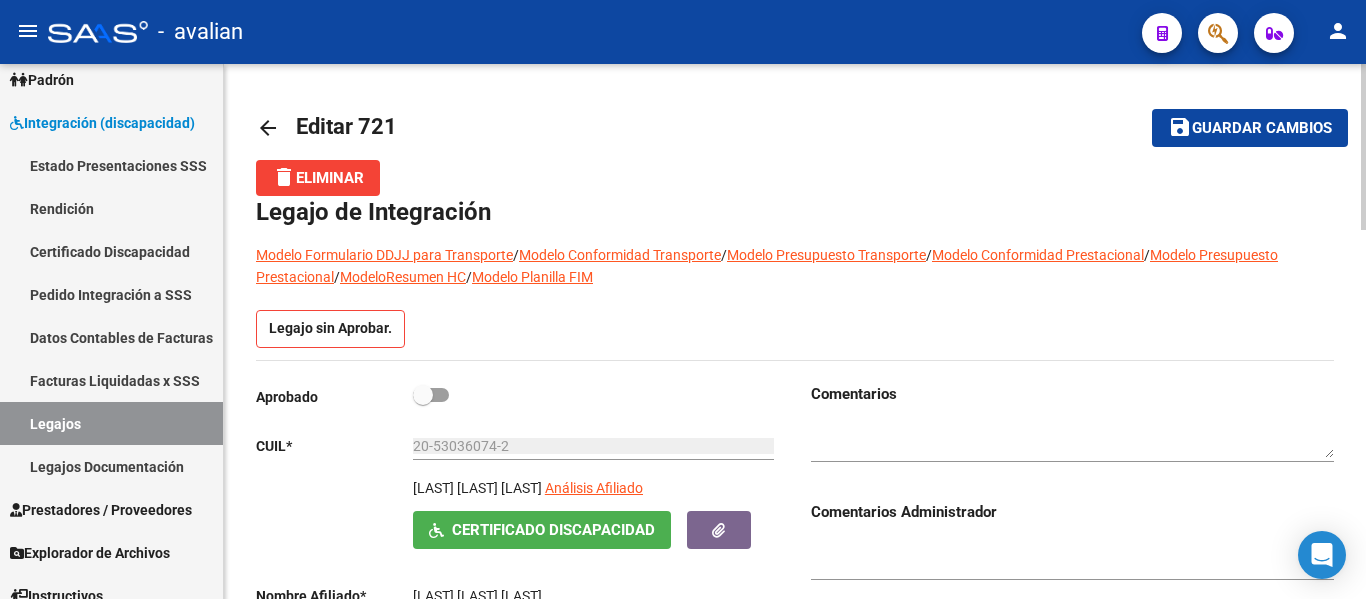 click at bounding box center [431, 395] 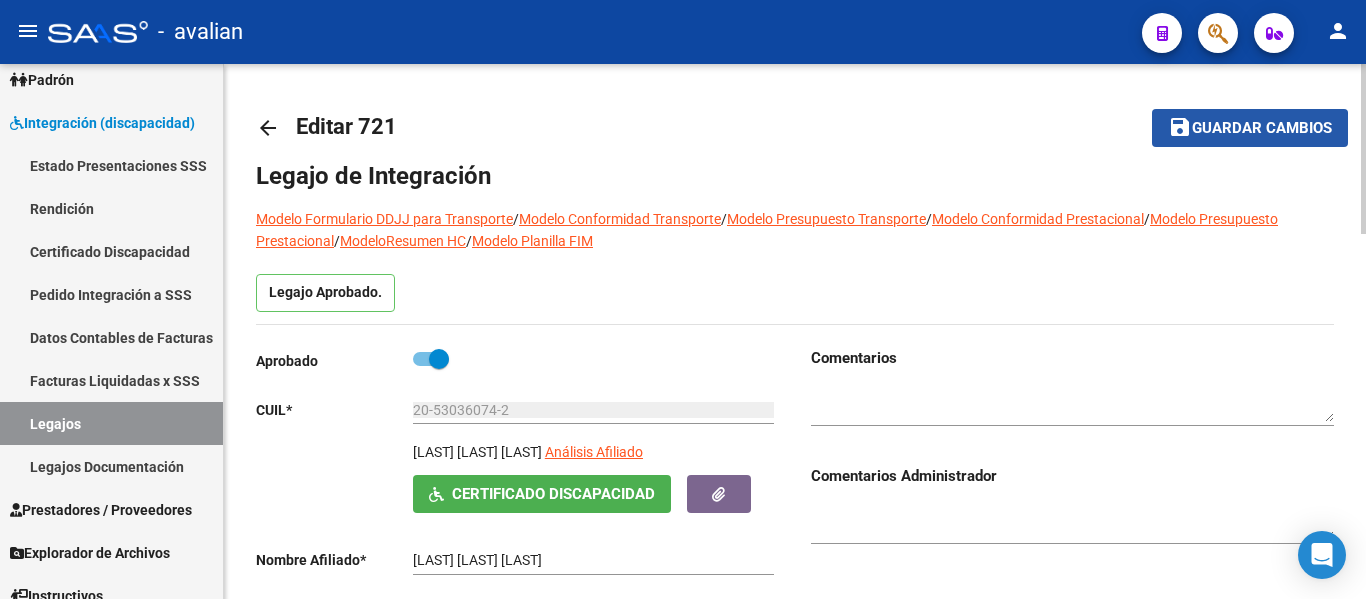 click on "Guardar cambios" 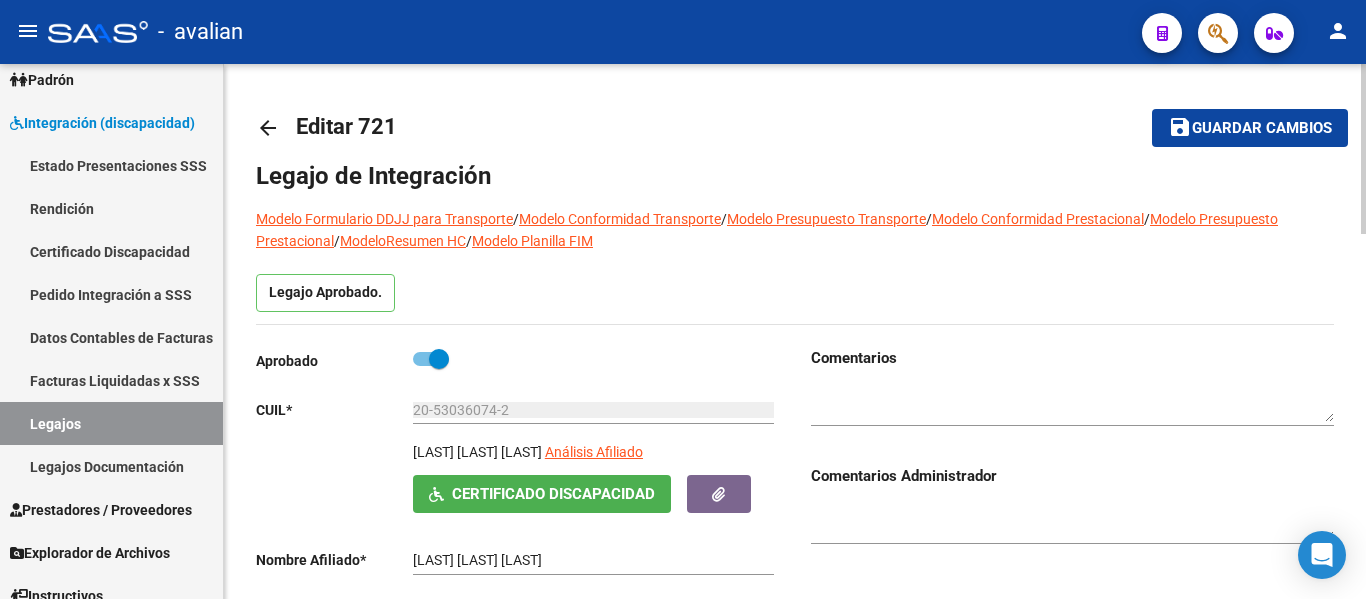 click on "arrow_back Editar 721" 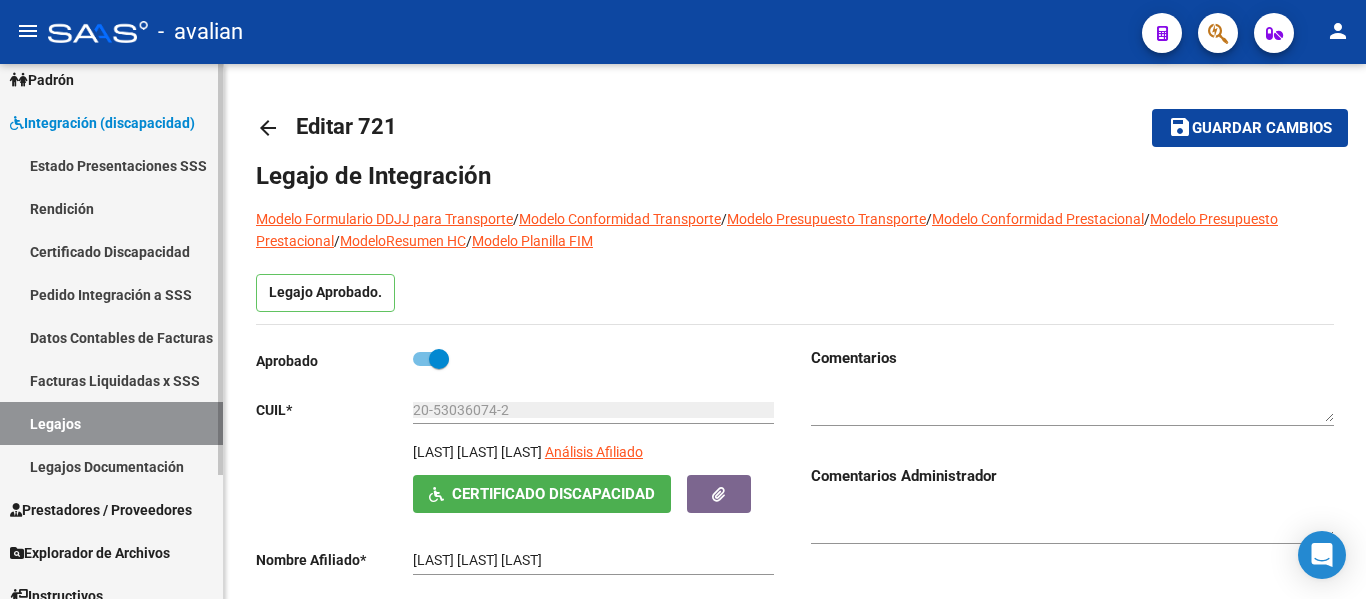 scroll, scrollTop: 0, scrollLeft: 0, axis: both 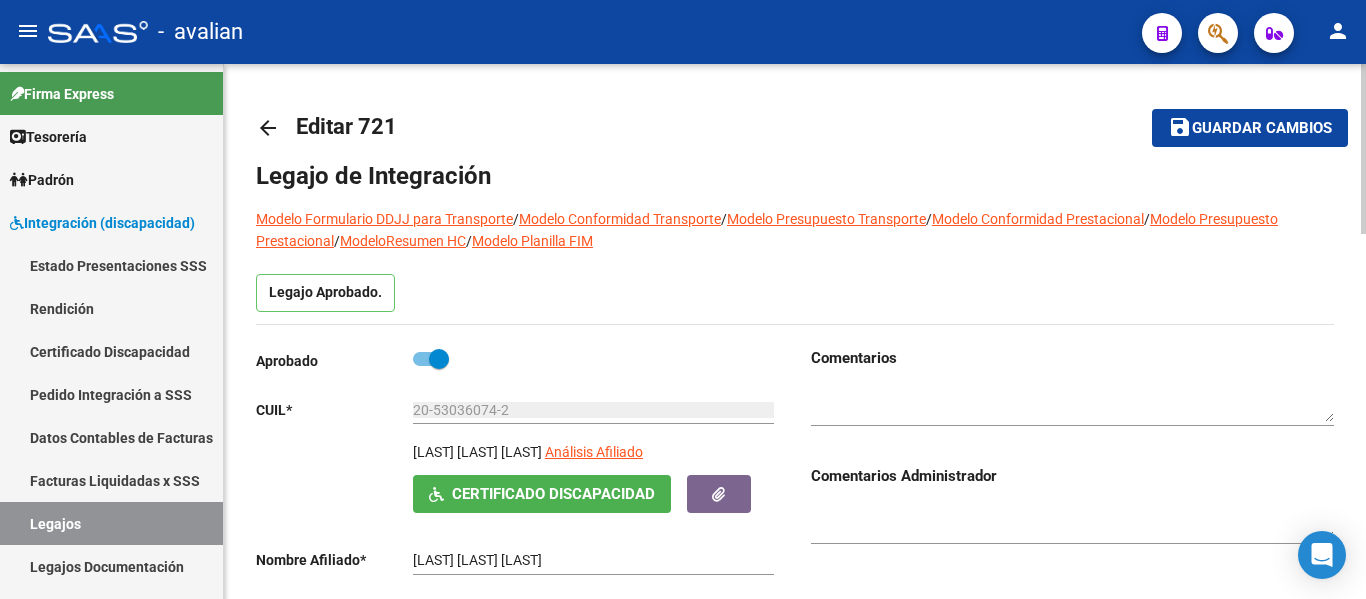 click on "Guardar cambios" 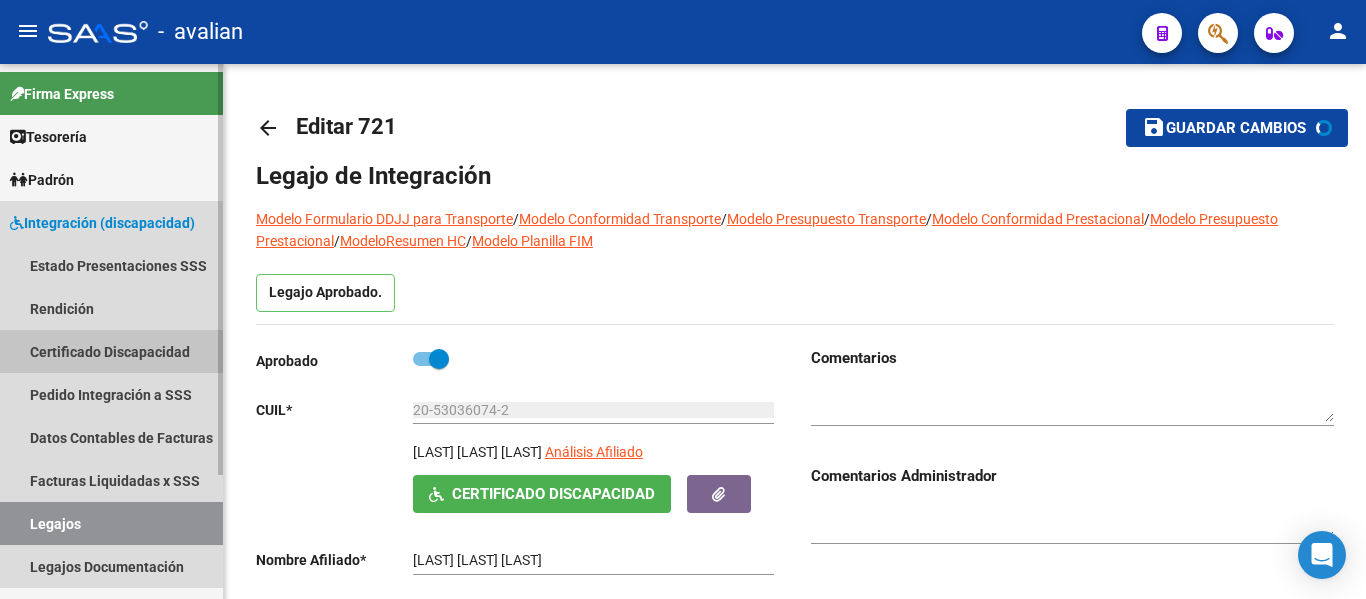 click on "Certificado Discapacidad" at bounding box center [111, 351] 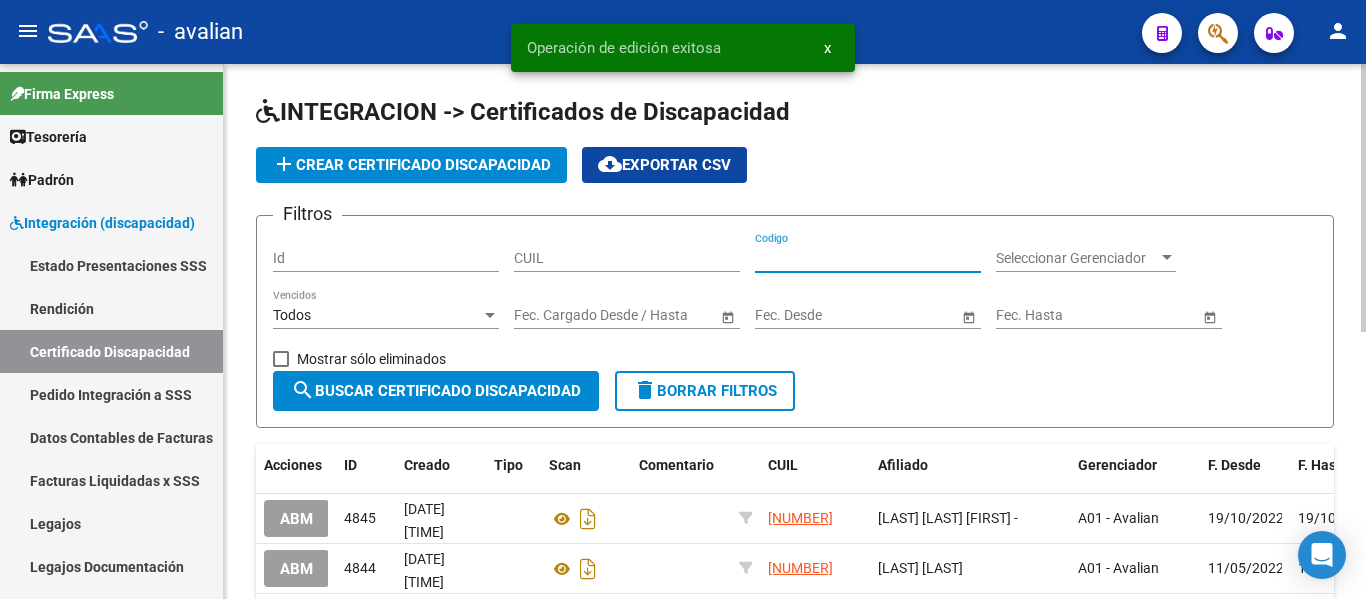 click on "Codigo" at bounding box center [868, 258] 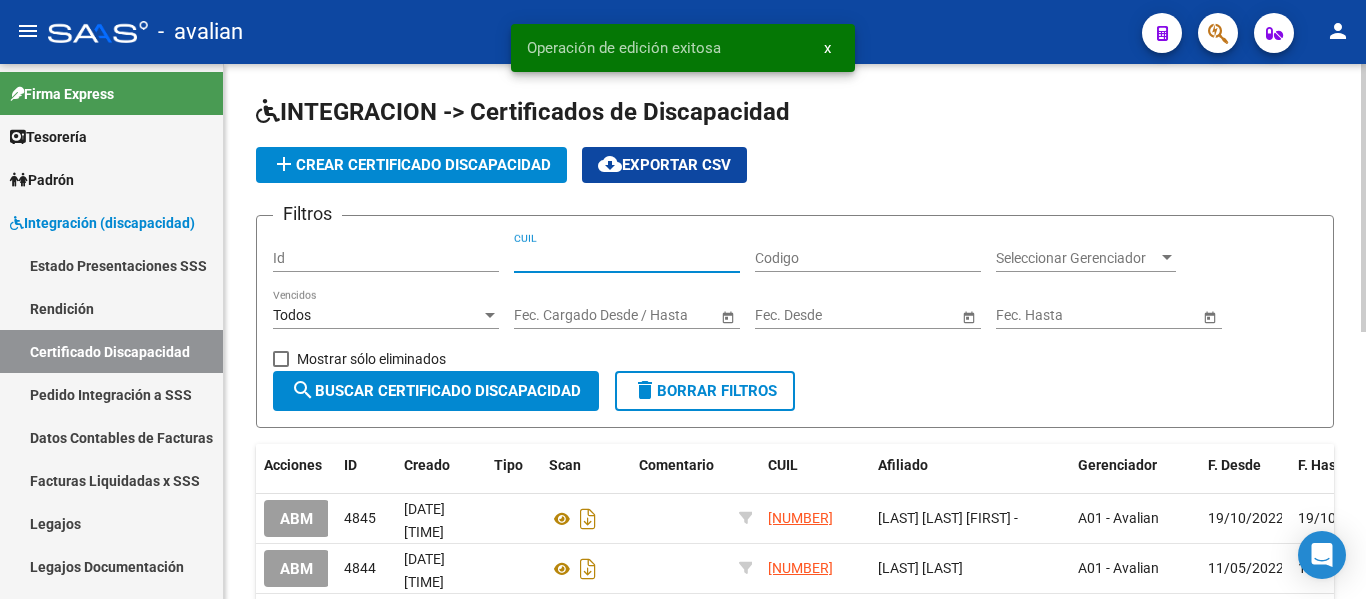 paste on "[CUIT]" 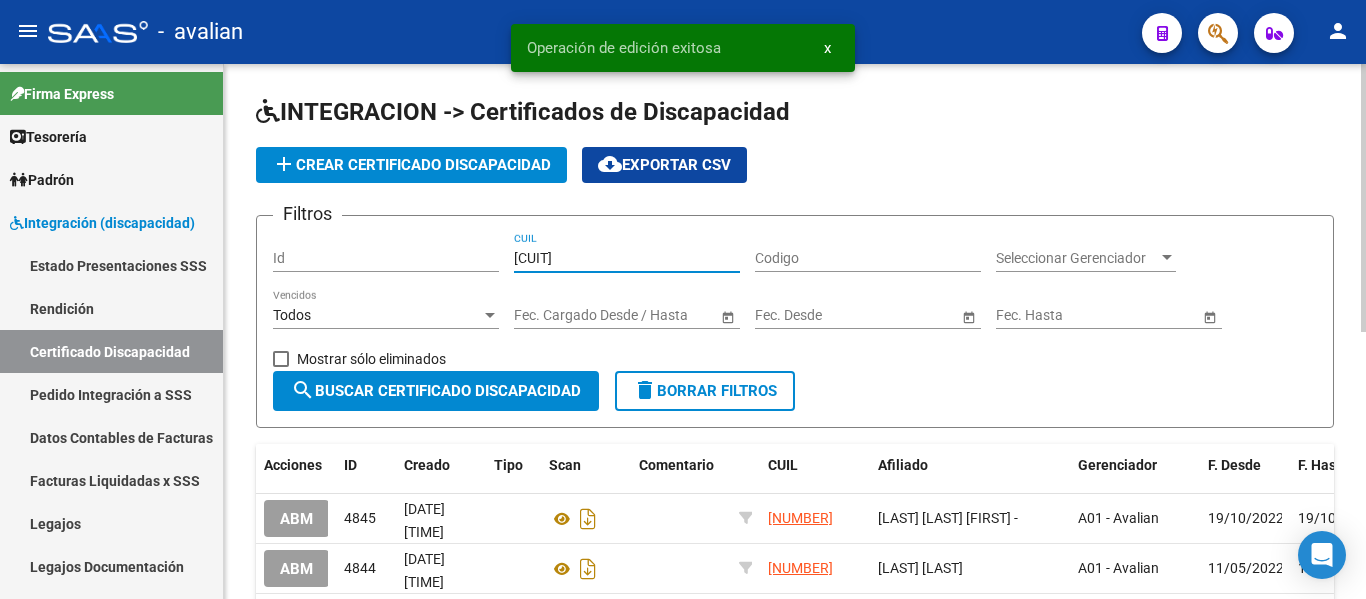 type on "[CUIT]" 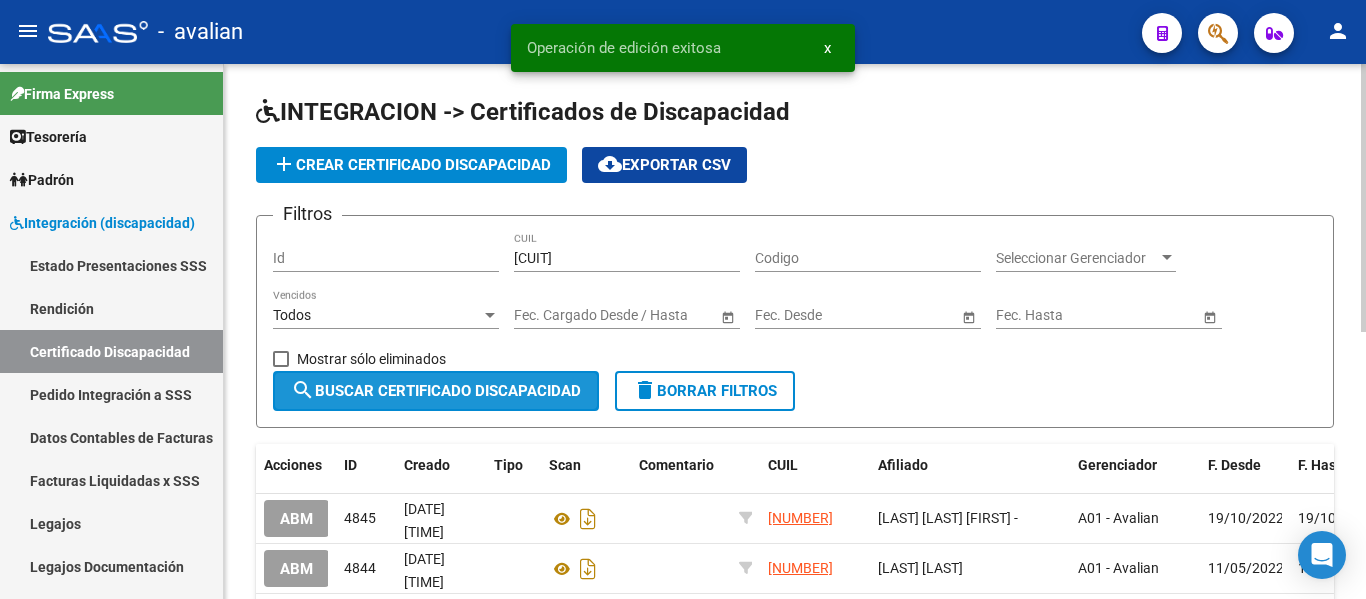 click on "search  Buscar Certificado Discapacidad" 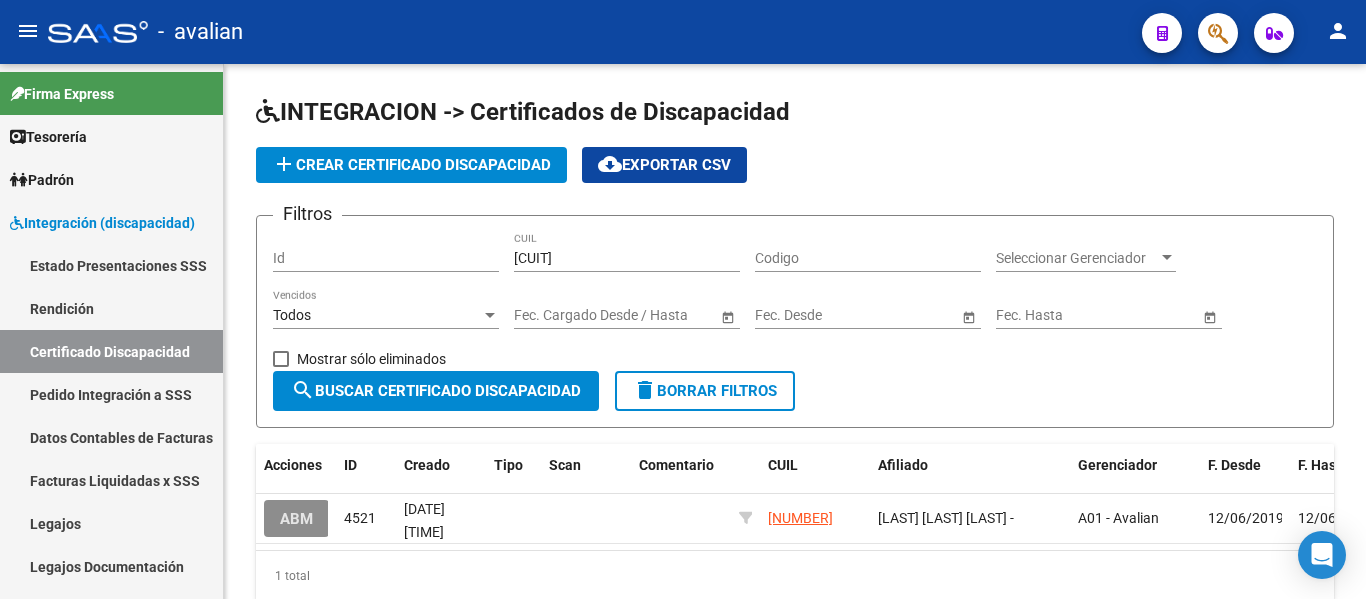 click on "ABM" 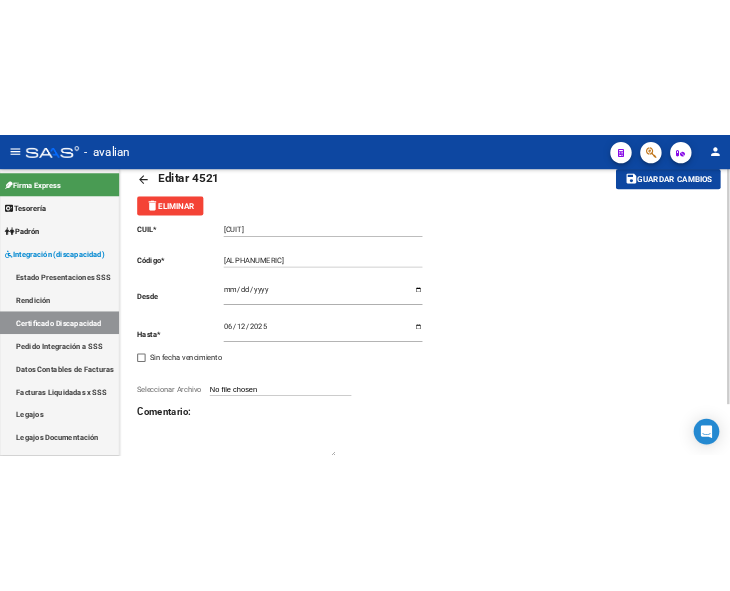 scroll, scrollTop: 15, scrollLeft: 0, axis: vertical 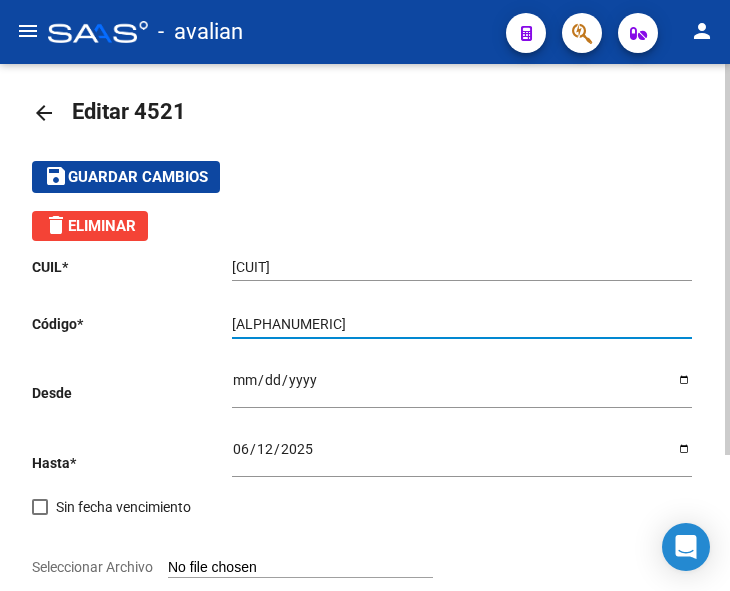 drag, startPoint x: 559, startPoint y: 324, endPoint x: 179, endPoint y: 344, distance: 380.52594 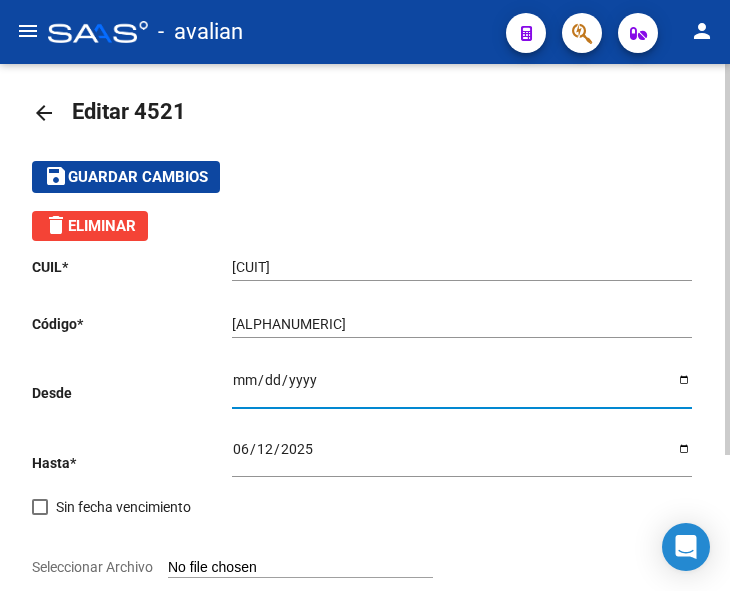 drag, startPoint x: 278, startPoint y: 373, endPoint x: 183, endPoint y: 364, distance: 95.42536 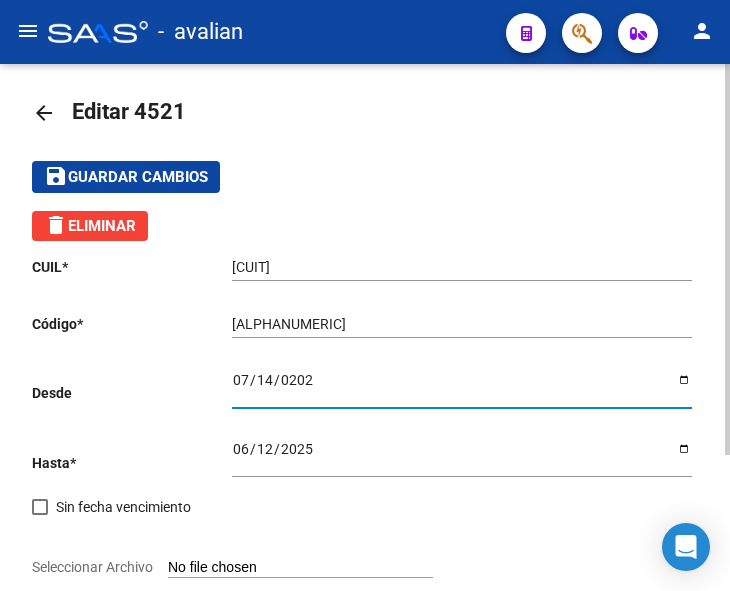 type on "2025-07-14" 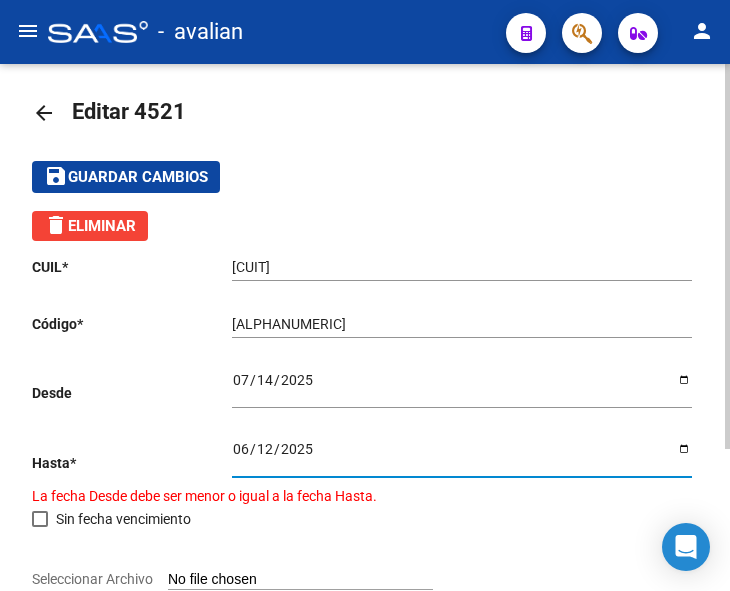 click on "2025-06-12" at bounding box center [462, 456] 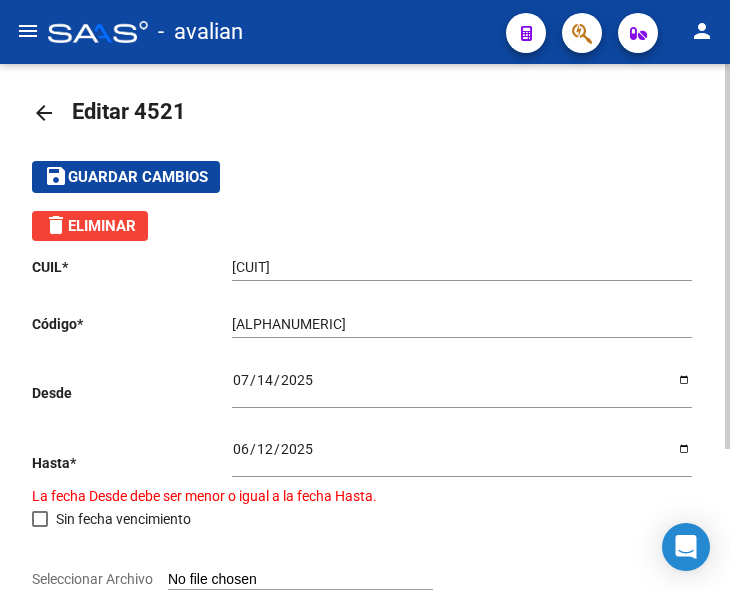 click on "CUIL  *   [NUMBER] Ingresar el CUIL  Código  *   [NUMBER] Ingresar el Codigo  Desde    [DATE] Ingresar fec. Desde  Hasta  *   [DATE] Ingresar fec. Hasta  La fecha Desde debe ser menor o igual a la fecha Hasta.    Sin fecha vencimiento        Seleccionar Archivo Comentario:" 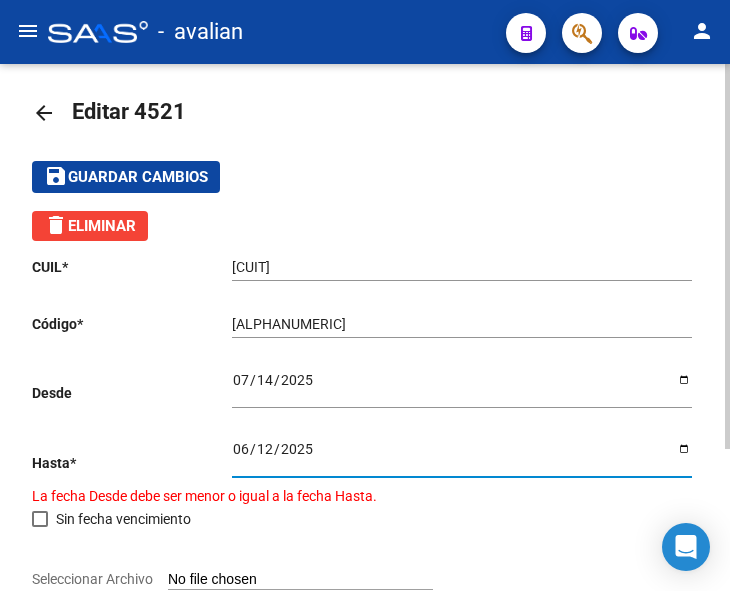 drag, startPoint x: 235, startPoint y: 446, endPoint x: 283, endPoint y: 451, distance: 48.259712 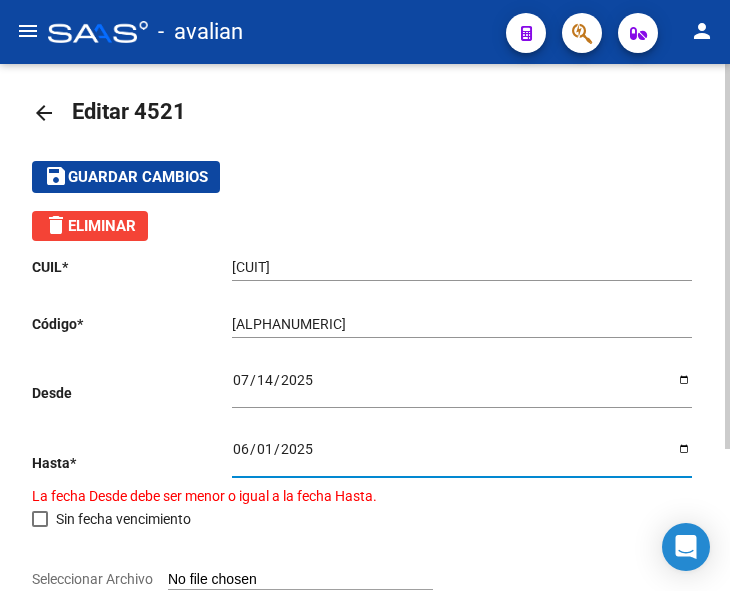 type on "2025-06-14" 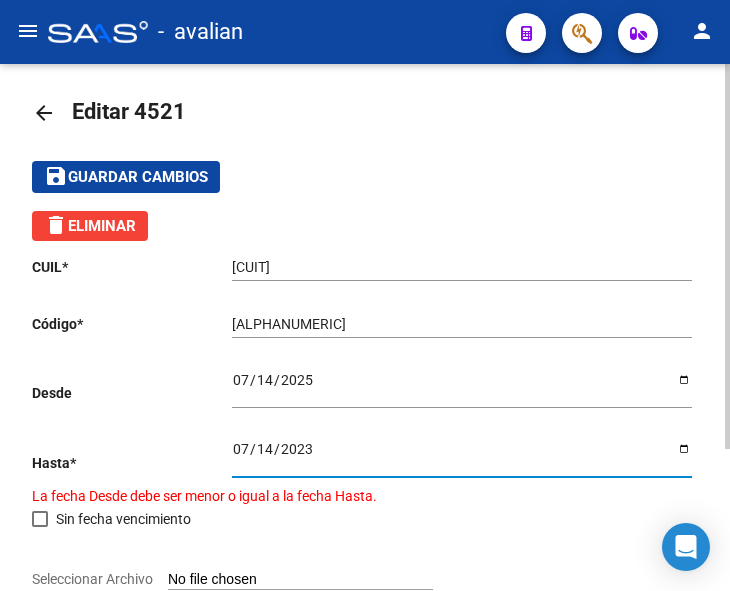 type on "0230-07-14" 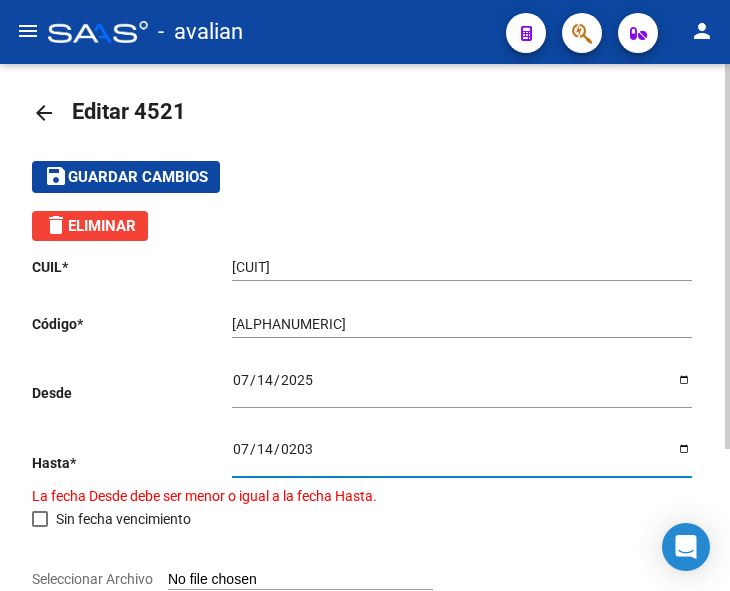 type on "[DATE]" 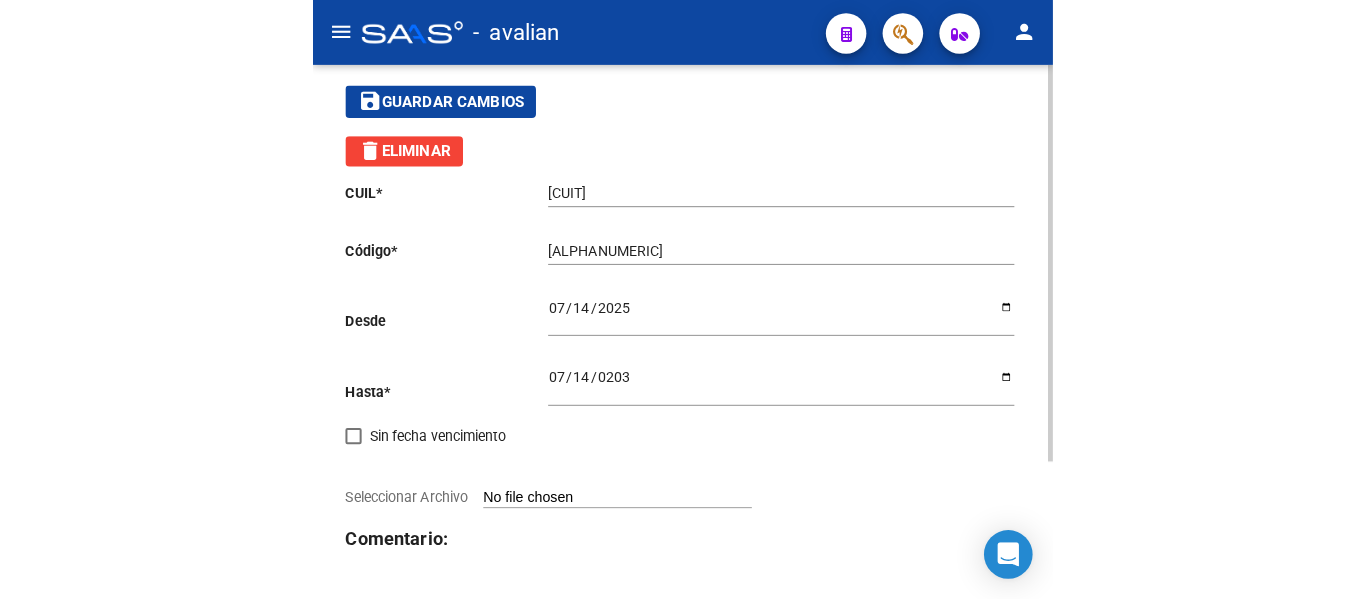 scroll, scrollTop: 115, scrollLeft: 0, axis: vertical 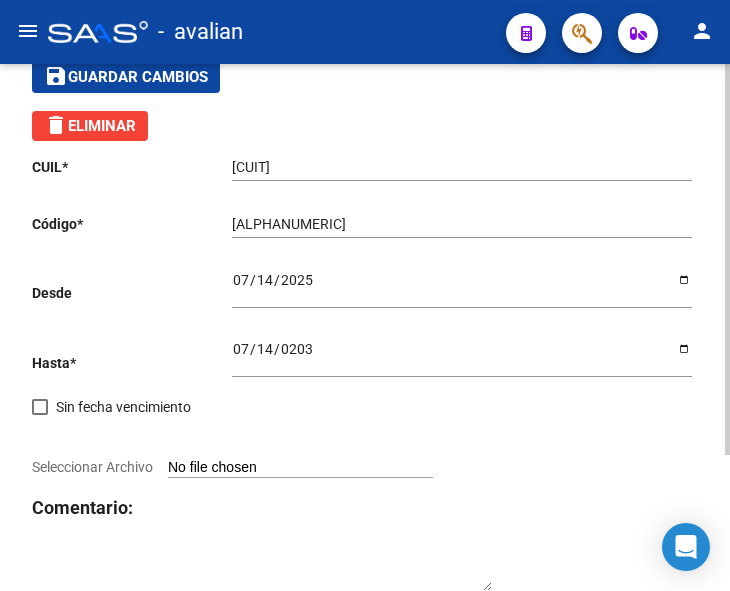 click on "Seleccionar Archivo" at bounding box center (300, 468) 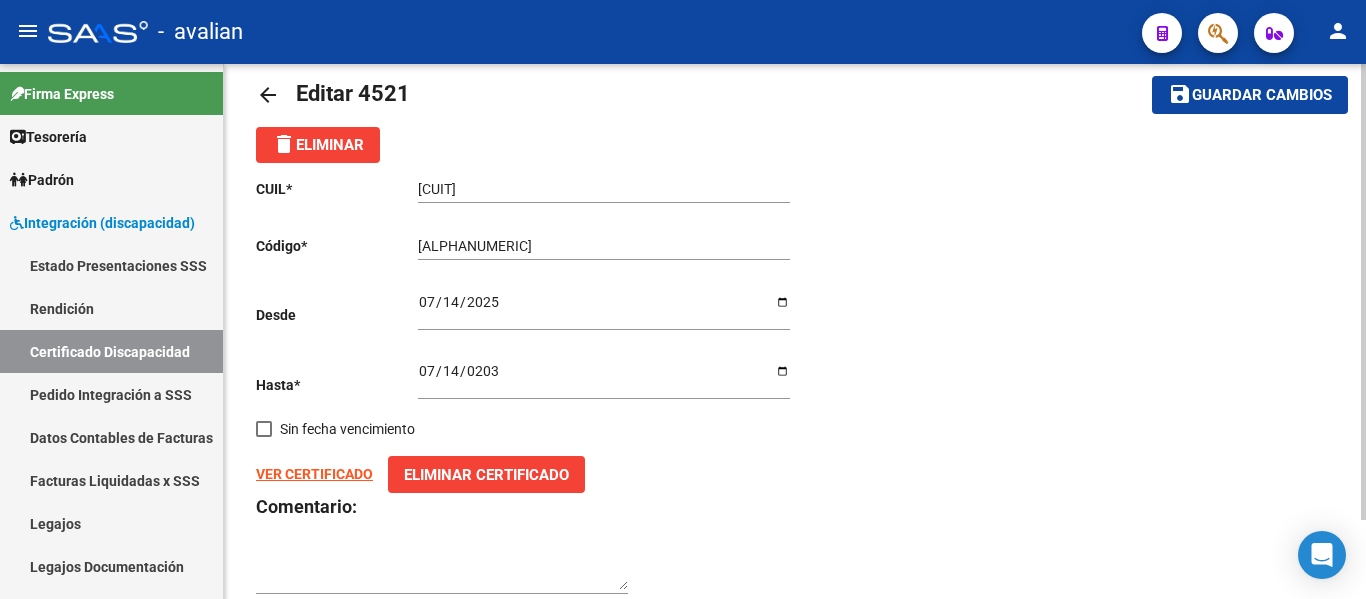 scroll, scrollTop: 0, scrollLeft: 0, axis: both 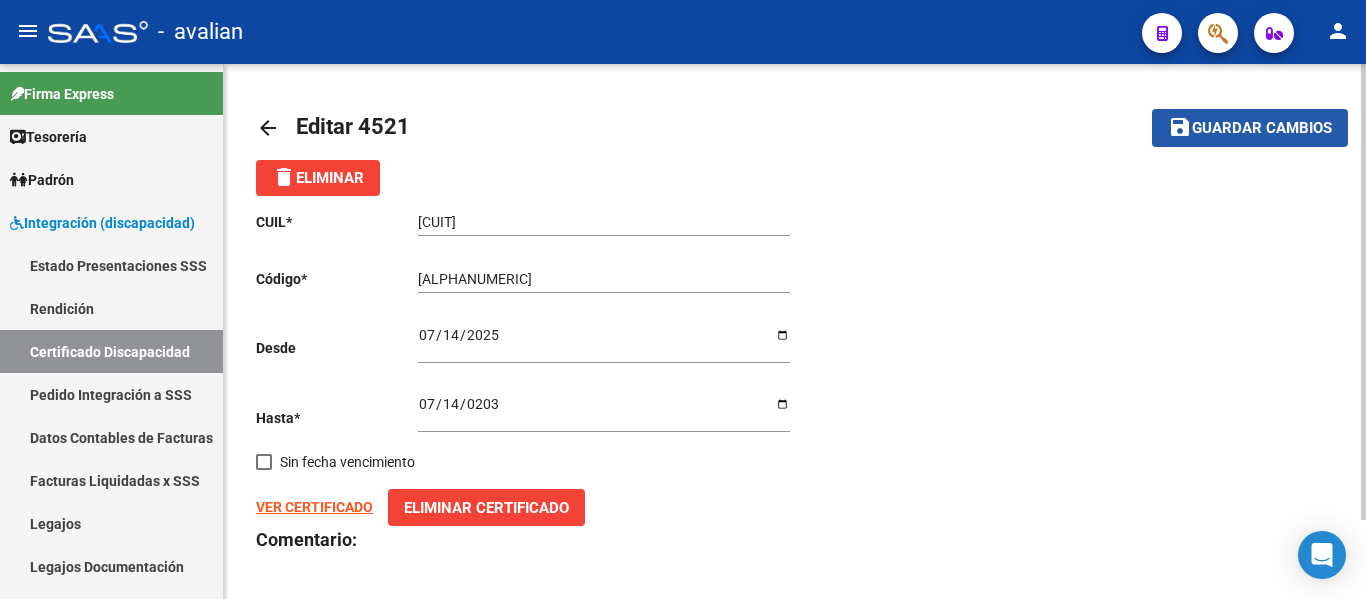 click on "Guardar cambios" 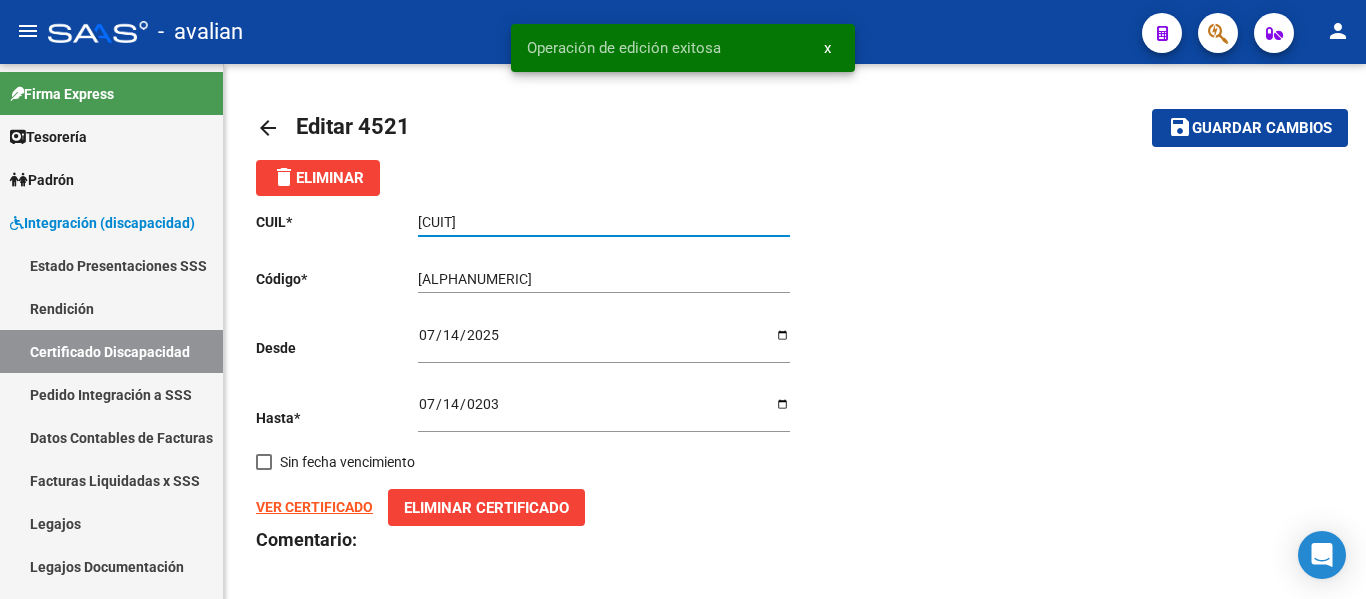 drag, startPoint x: 528, startPoint y: 224, endPoint x: 380, endPoint y: 211, distance: 148.56985 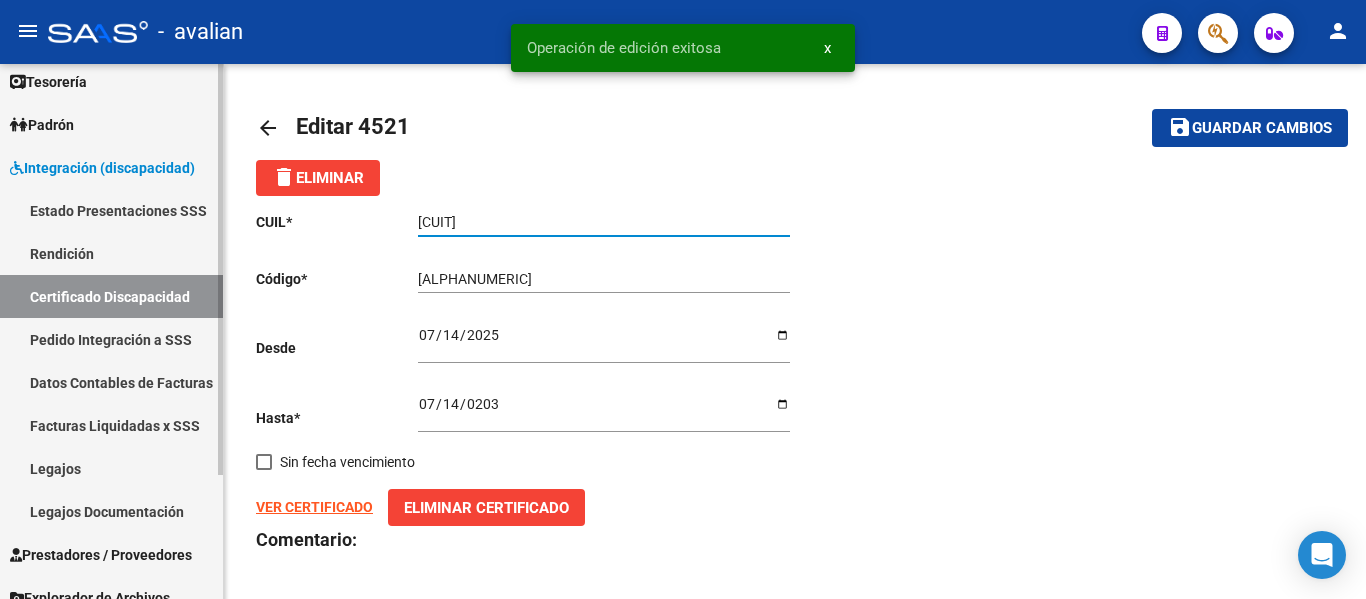 scroll, scrollTop: 100, scrollLeft: 0, axis: vertical 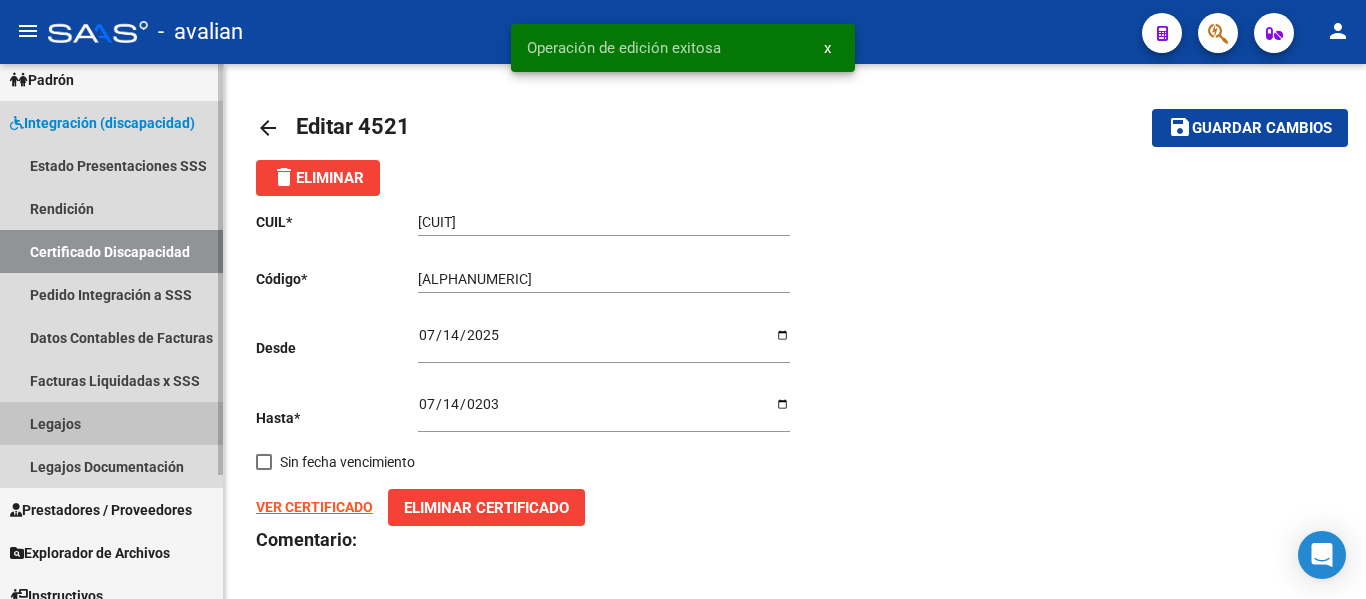 click on "Legajos" at bounding box center [111, 423] 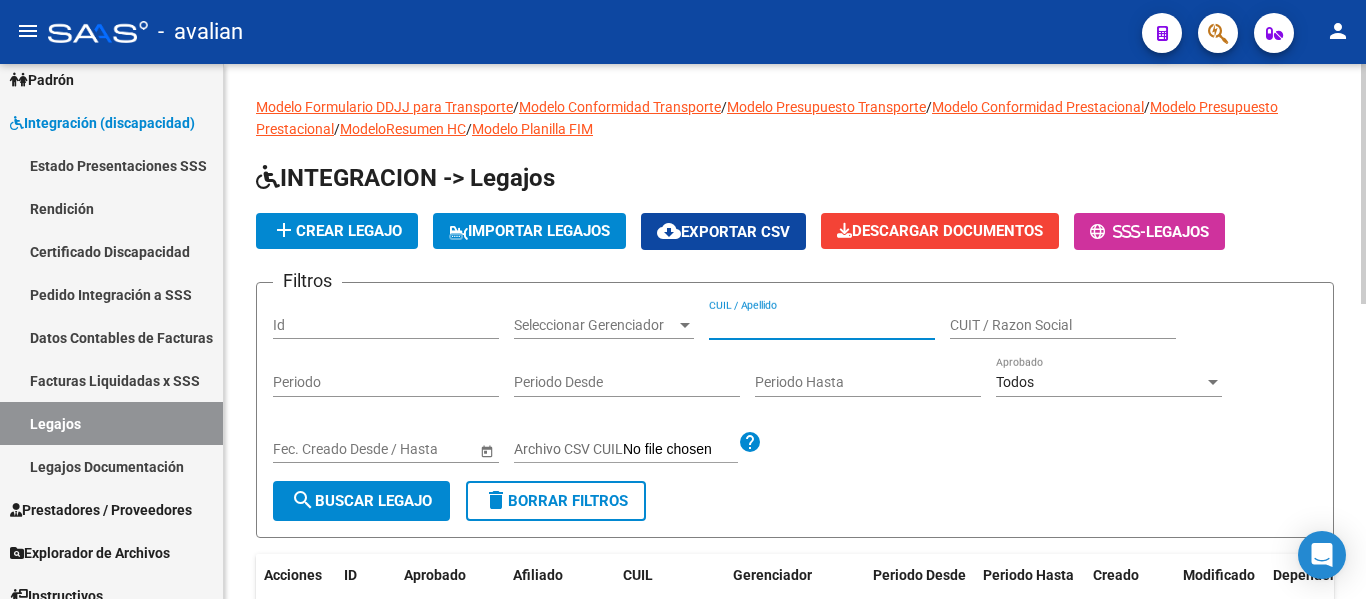click on "CUIL / Apellido" at bounding box center [822, 325] 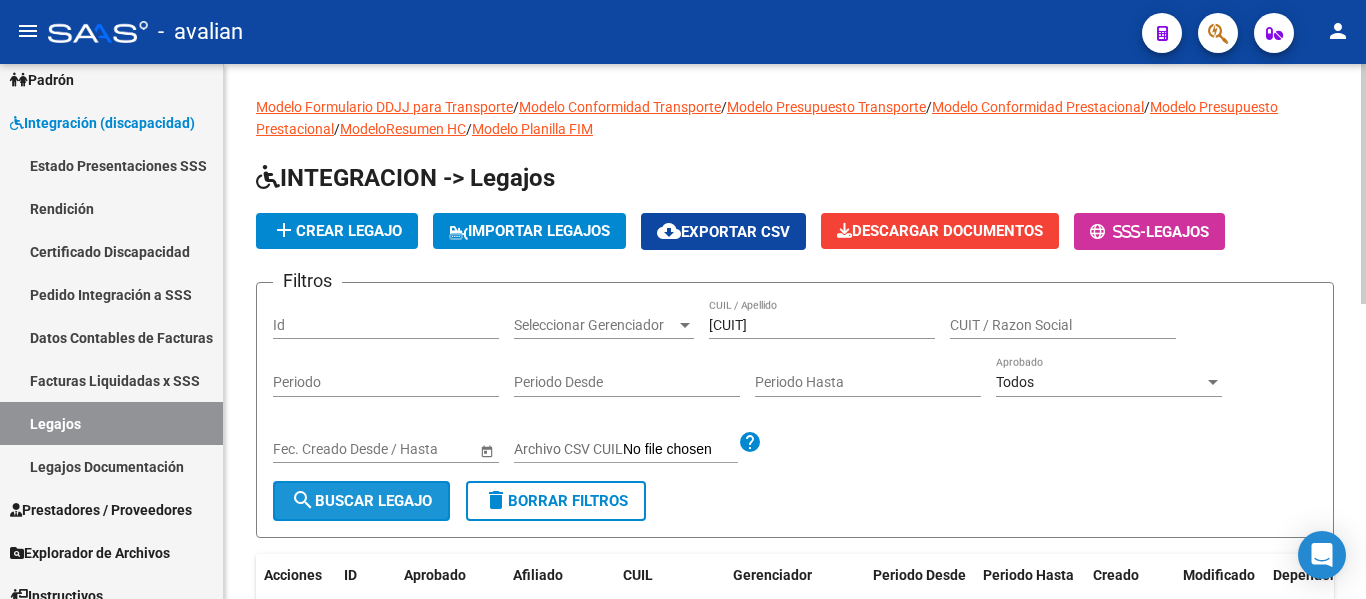 click on "search  Buscar Legajo" 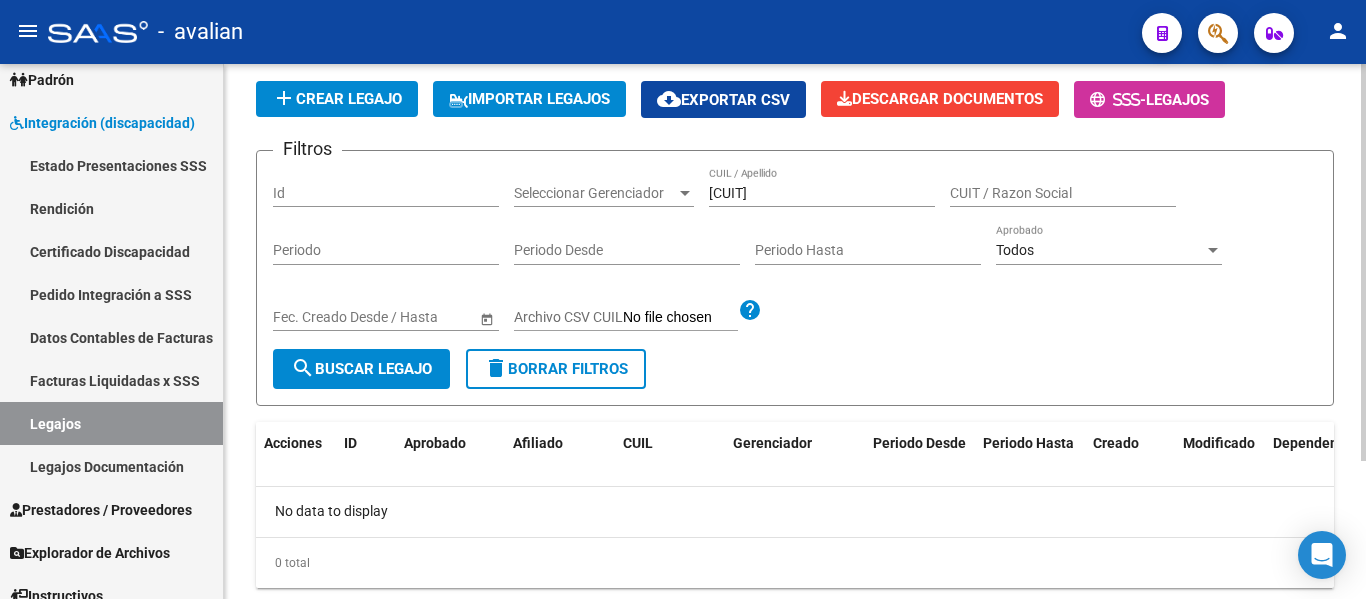 scroll, scrollTop: 86, scrollLeft: 0, axis: vertical 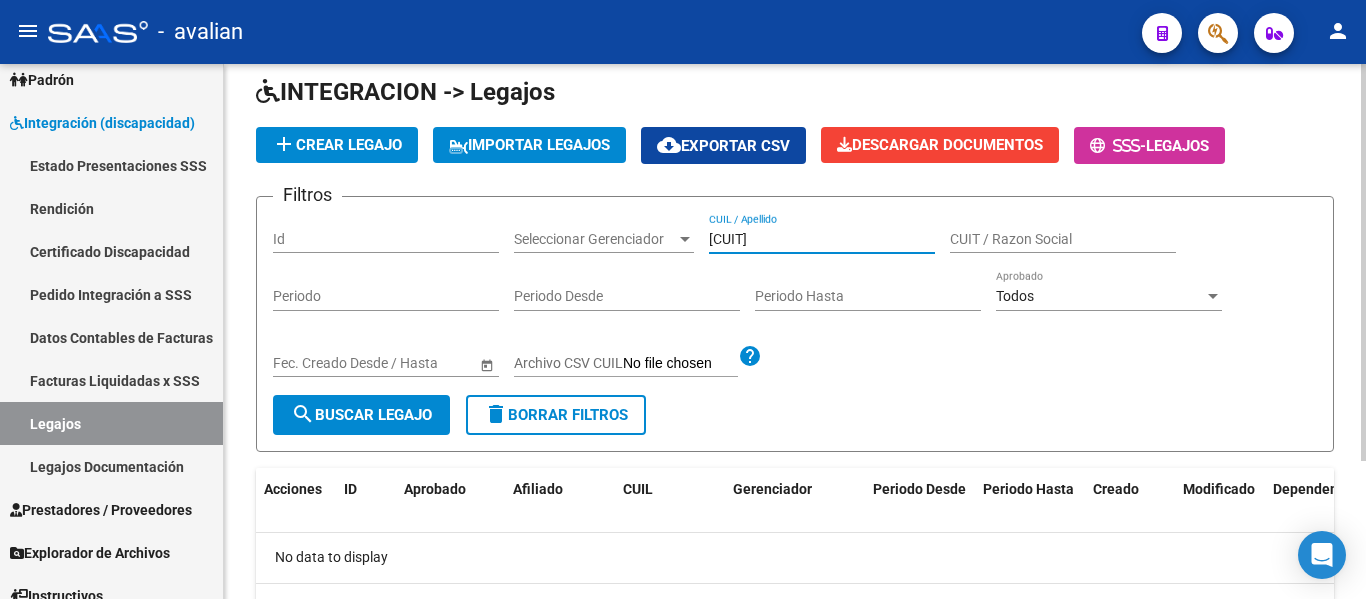 click on "[CUIT]" at bounding box center [822, 239] 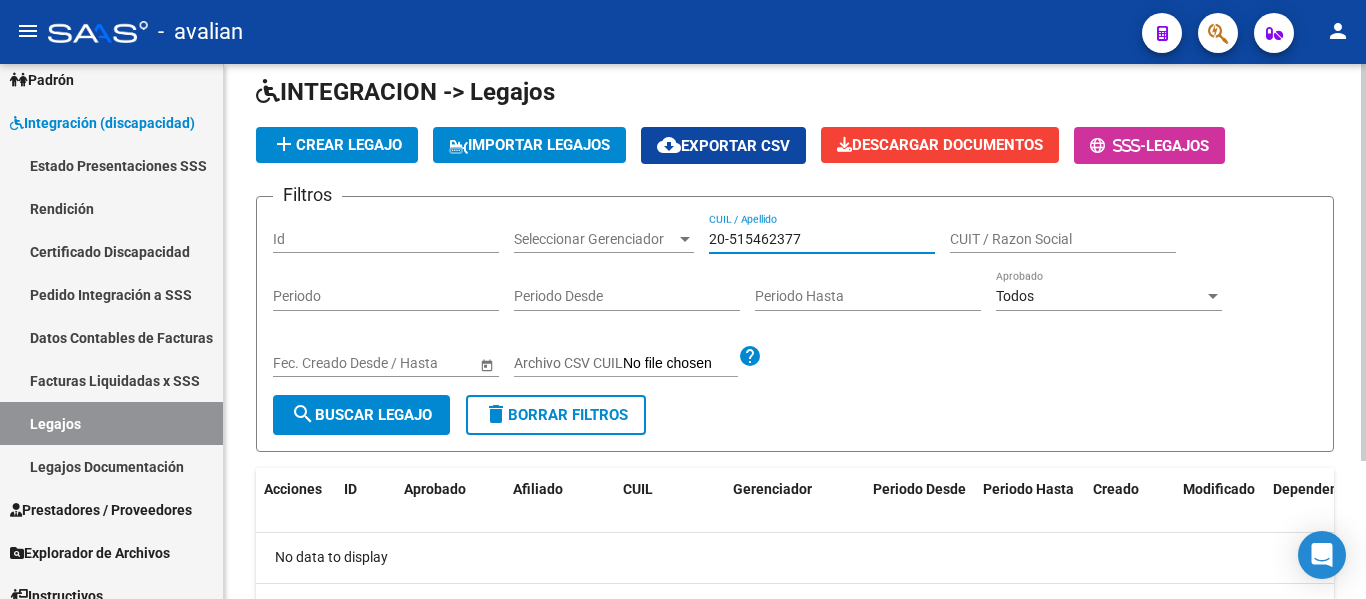click on "20-515462377" at bounding box center (822, 239) 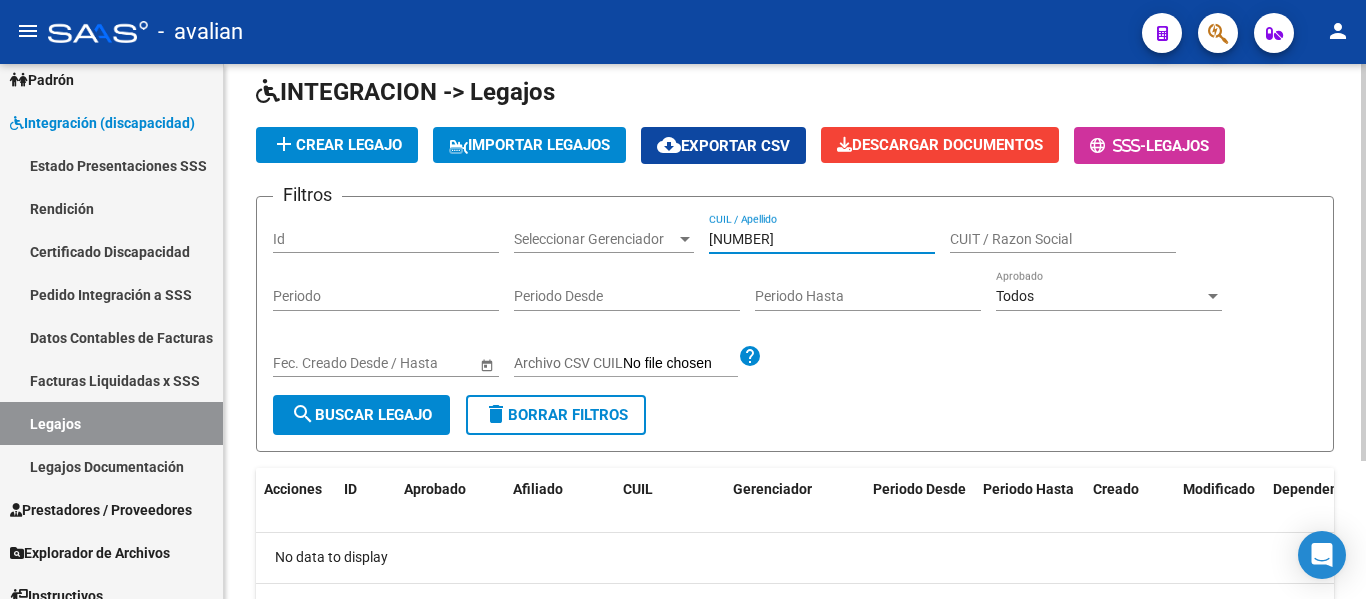type on "[NUMBER]" 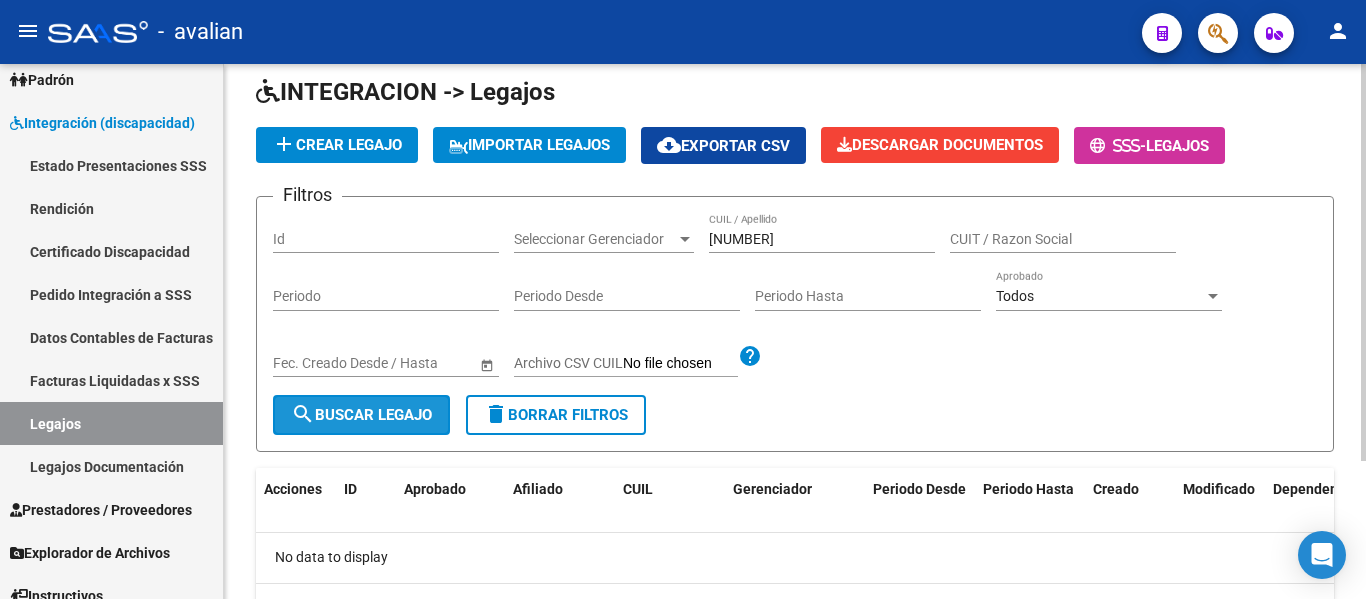 click on "search  Buscar Legajo" 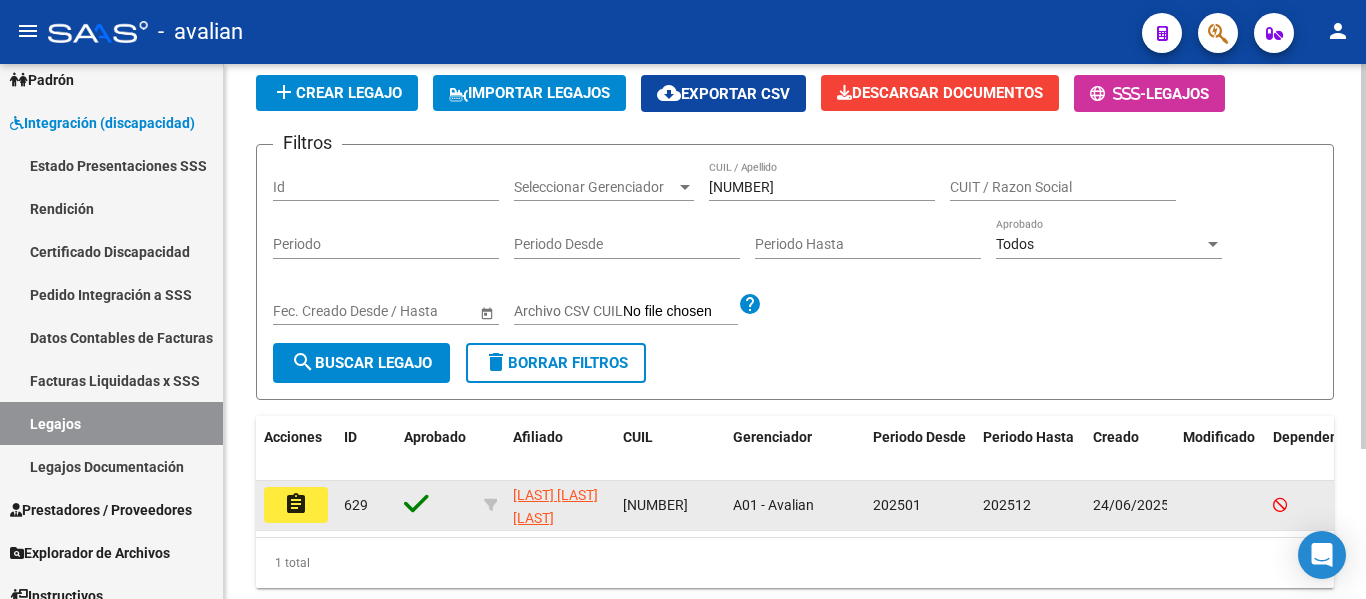 scroll, scrollTop: 186, scrollLeft: 0, axis: vertical 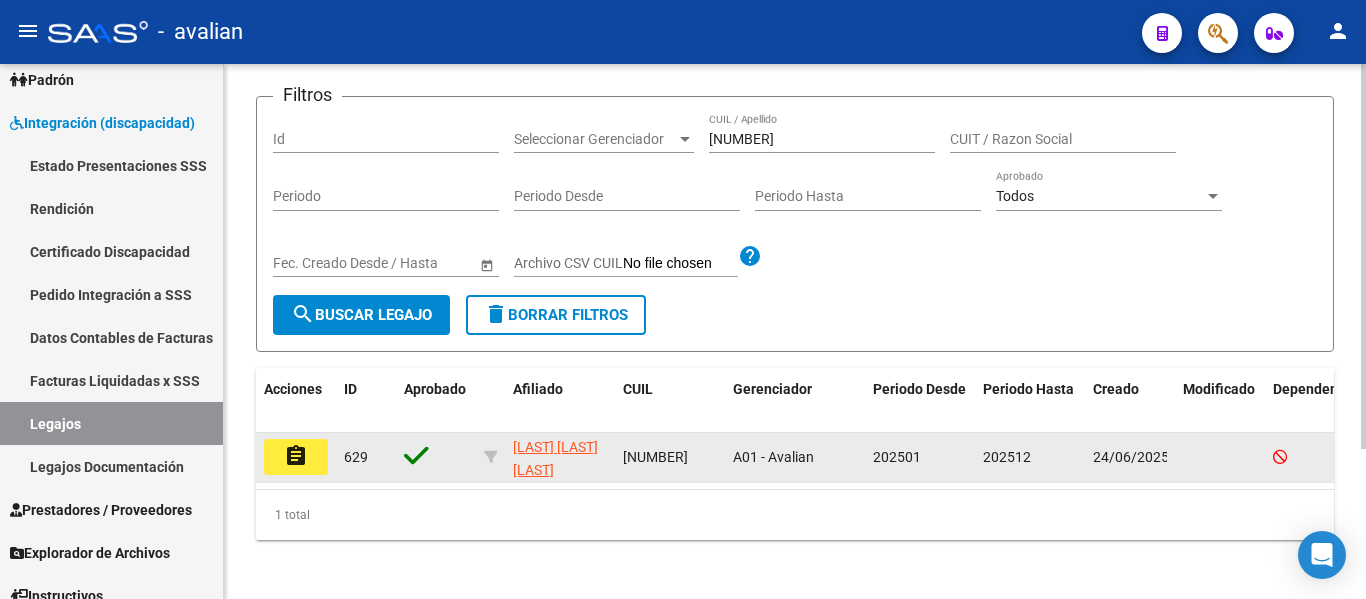 click on "assignment" 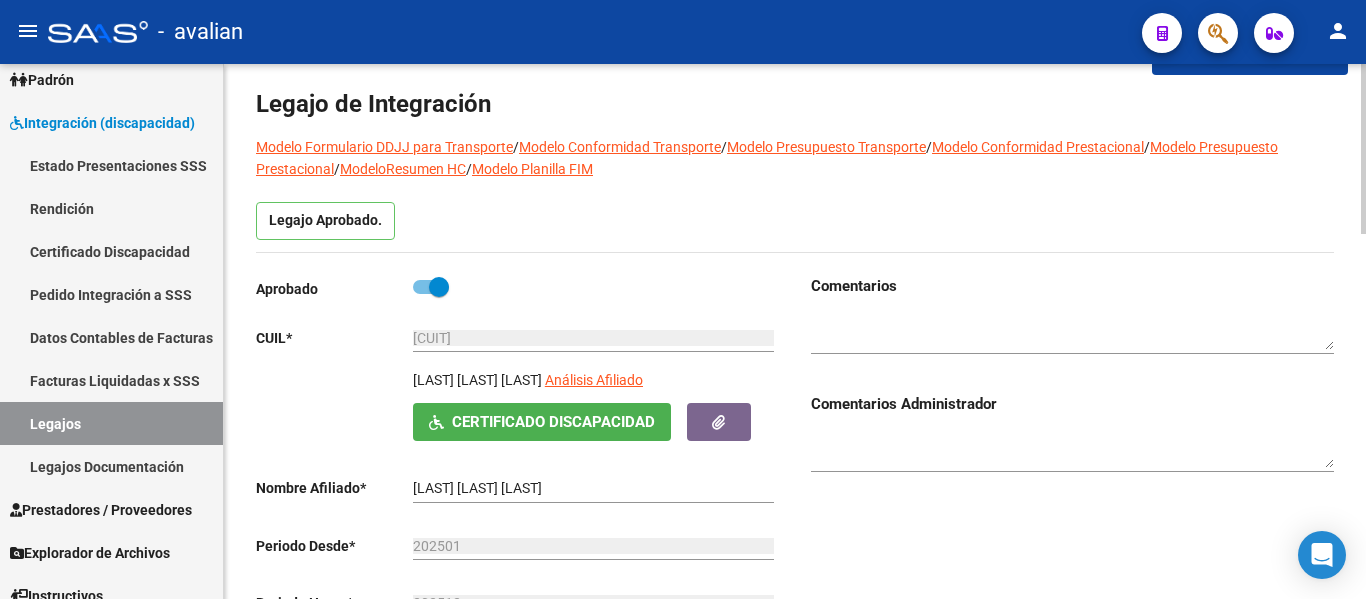 scroll, scrollTop: 100, scrollLeft: 0, axis: vertical 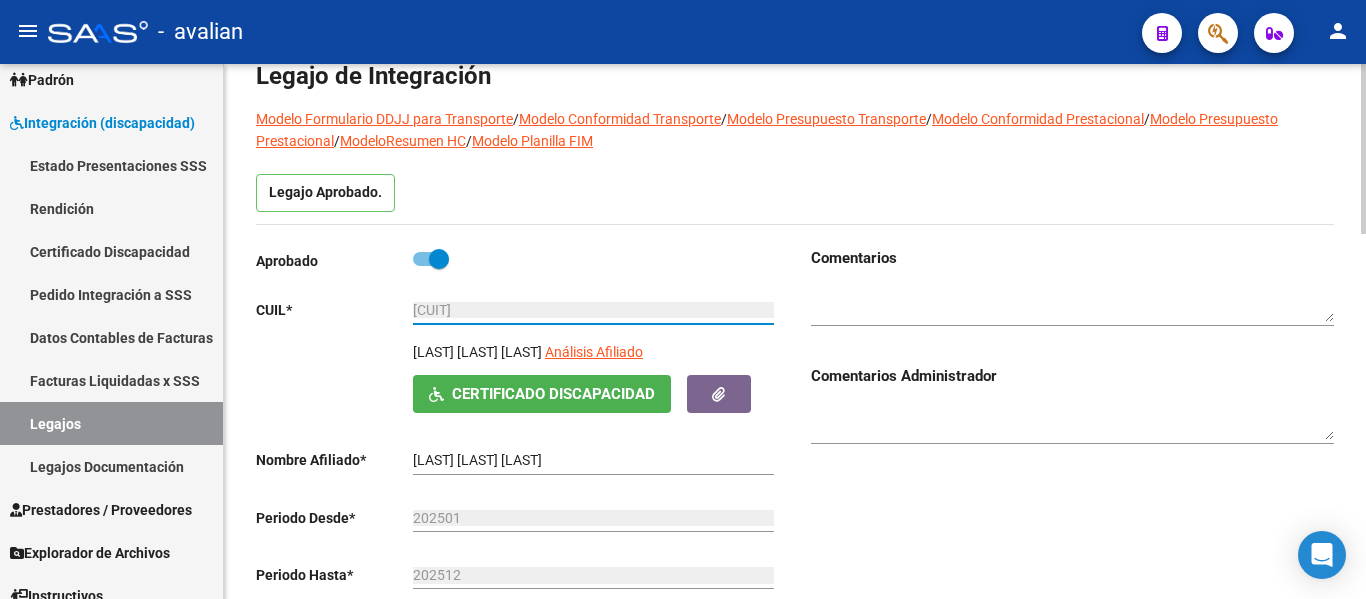 drag, startPoint x: 507, startPoint y: 307, endPoint x: 403, endPoint y: 299, distance: 104.307236 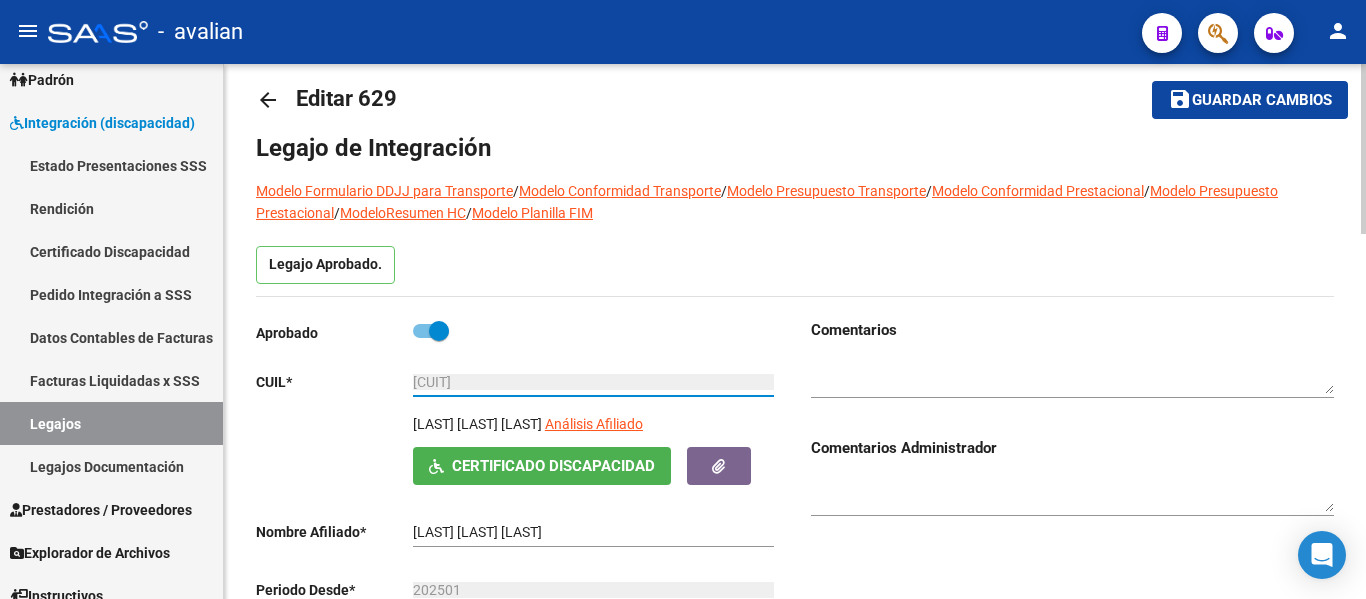 scroll, scrollTop: 0, scrollLeft: 0, axis: both 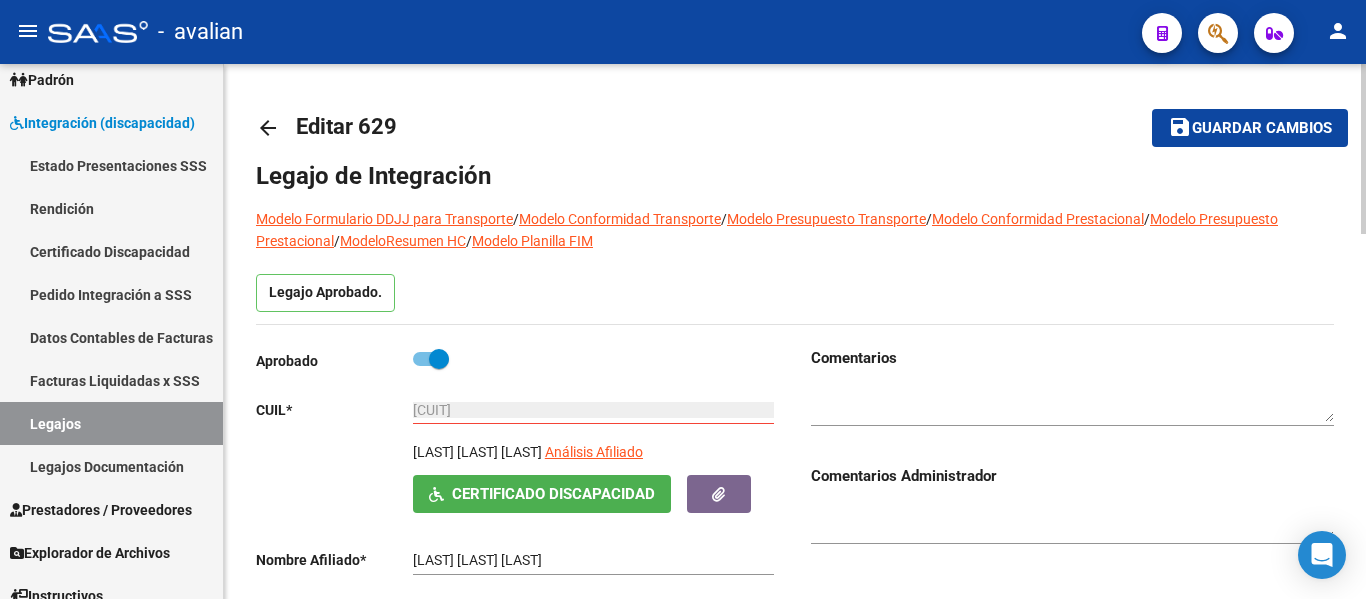 click on "arrow_back" 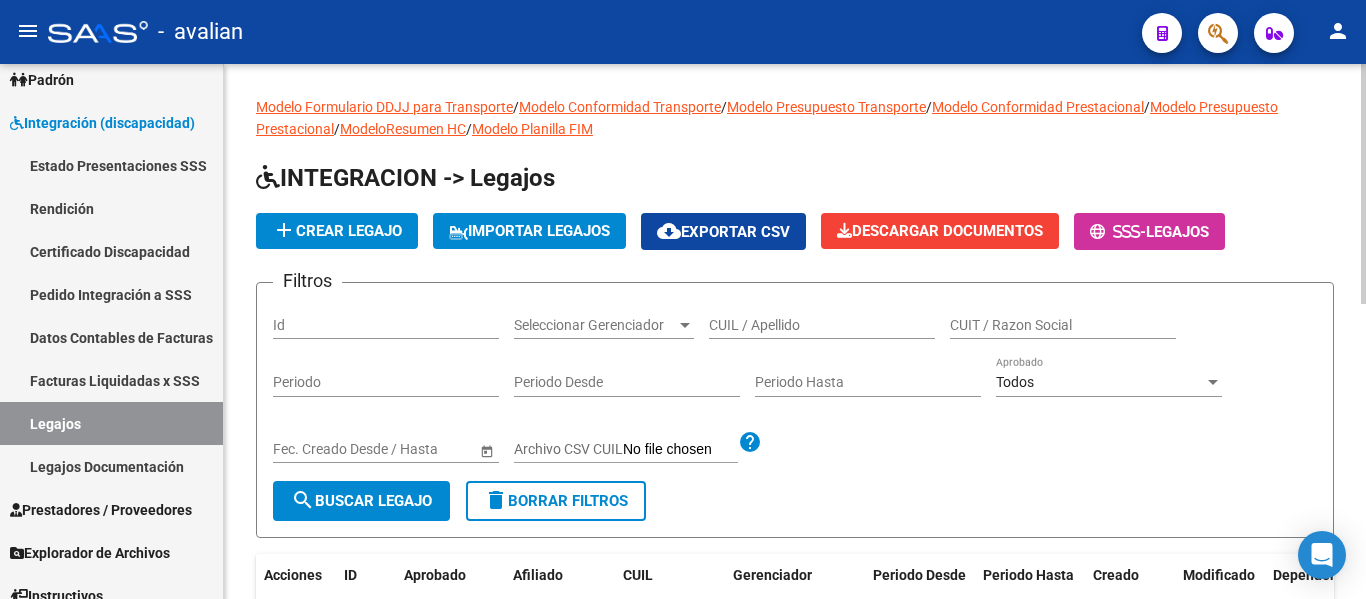 click on "CUIL / Apellido" at bounding box center (822, 325) 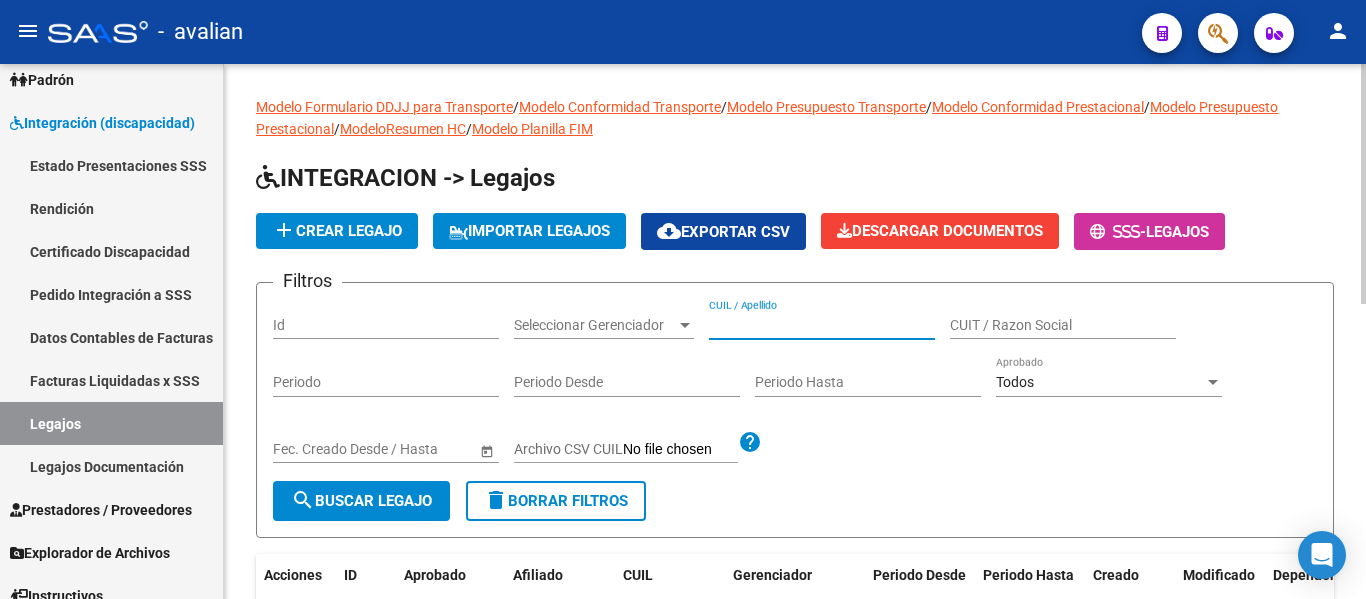 paste on "[CUIT]" 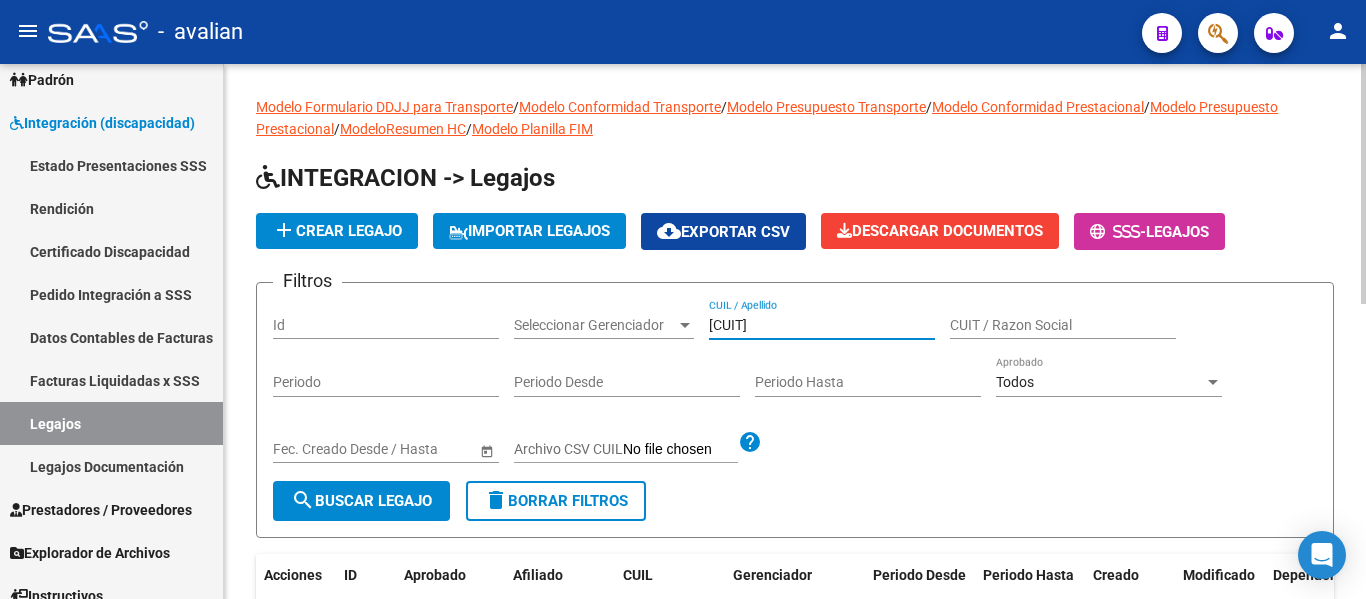 click on "[CUIT]" at bounding box center (822, 325) 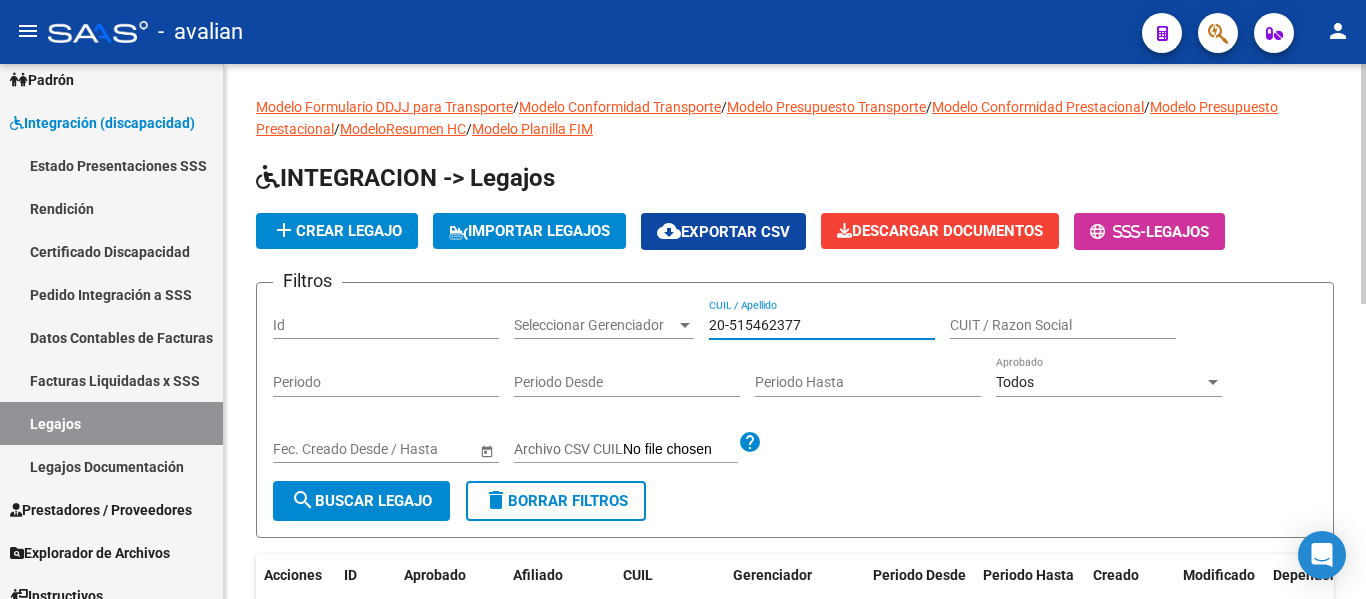 click on "20-515462377" at bounding box center [822, 325] 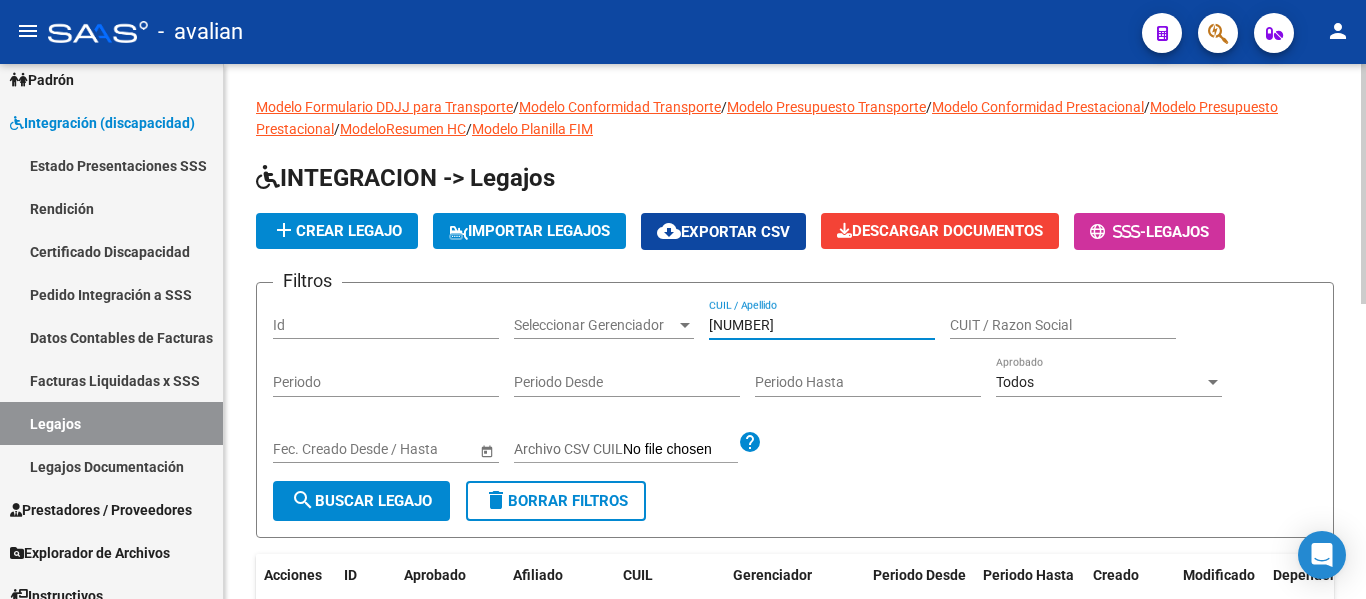 drag, startPoint x: 807, startPoint y: 323, endPoint x: 705, endPoint y: 325, distance: 102.01961 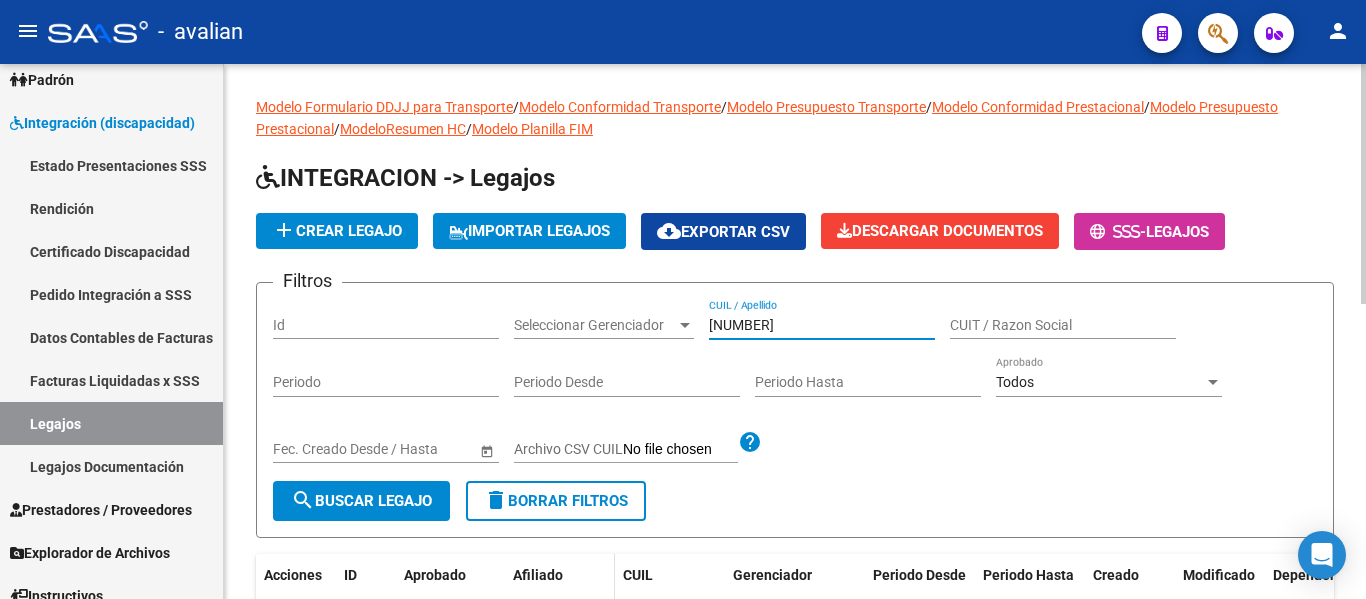 type on "[NUMBER]" 